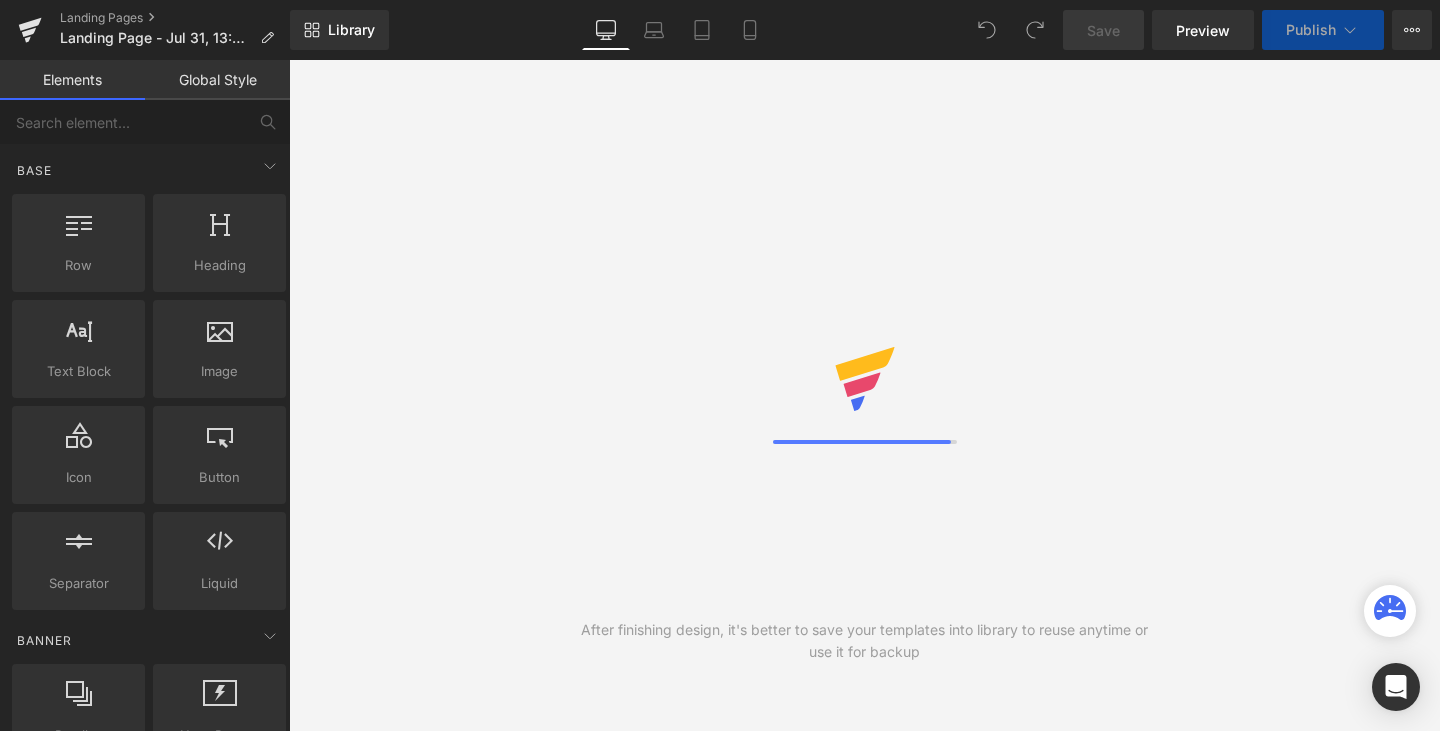 scroll, scrollTop: 0, scrollLeft: 0, axis: both 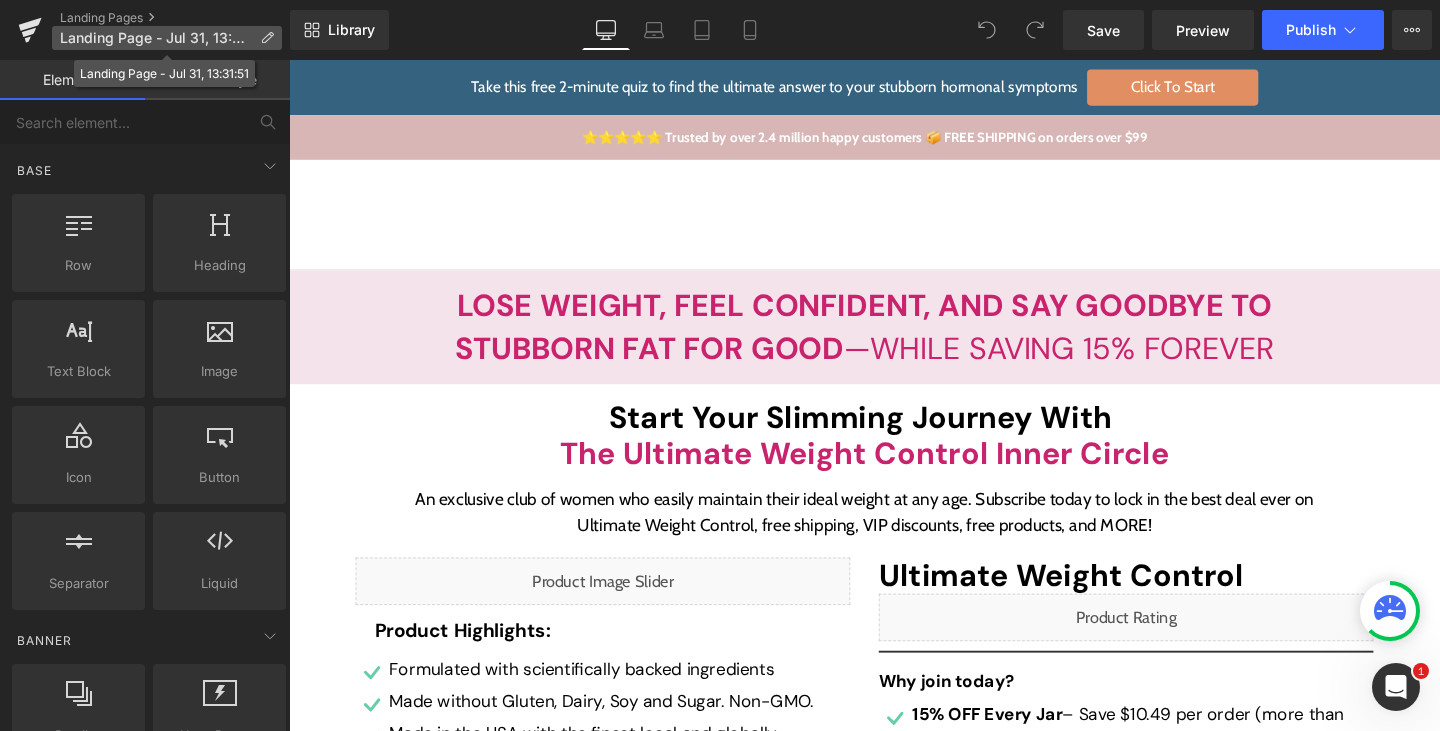 click at bounding box center [267, 38] 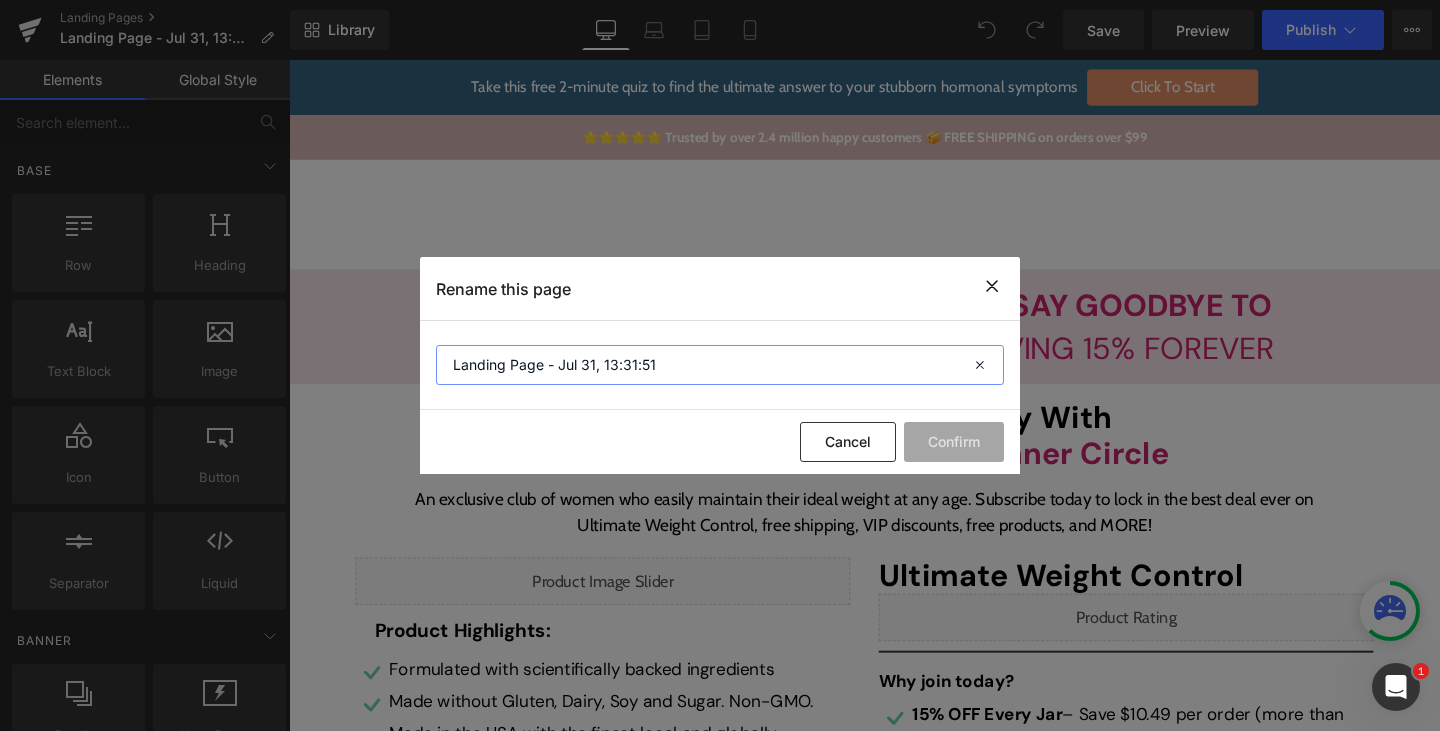 click on "Landing Page - Jul 31, 13:31:51" at bounding box center (720, 365) 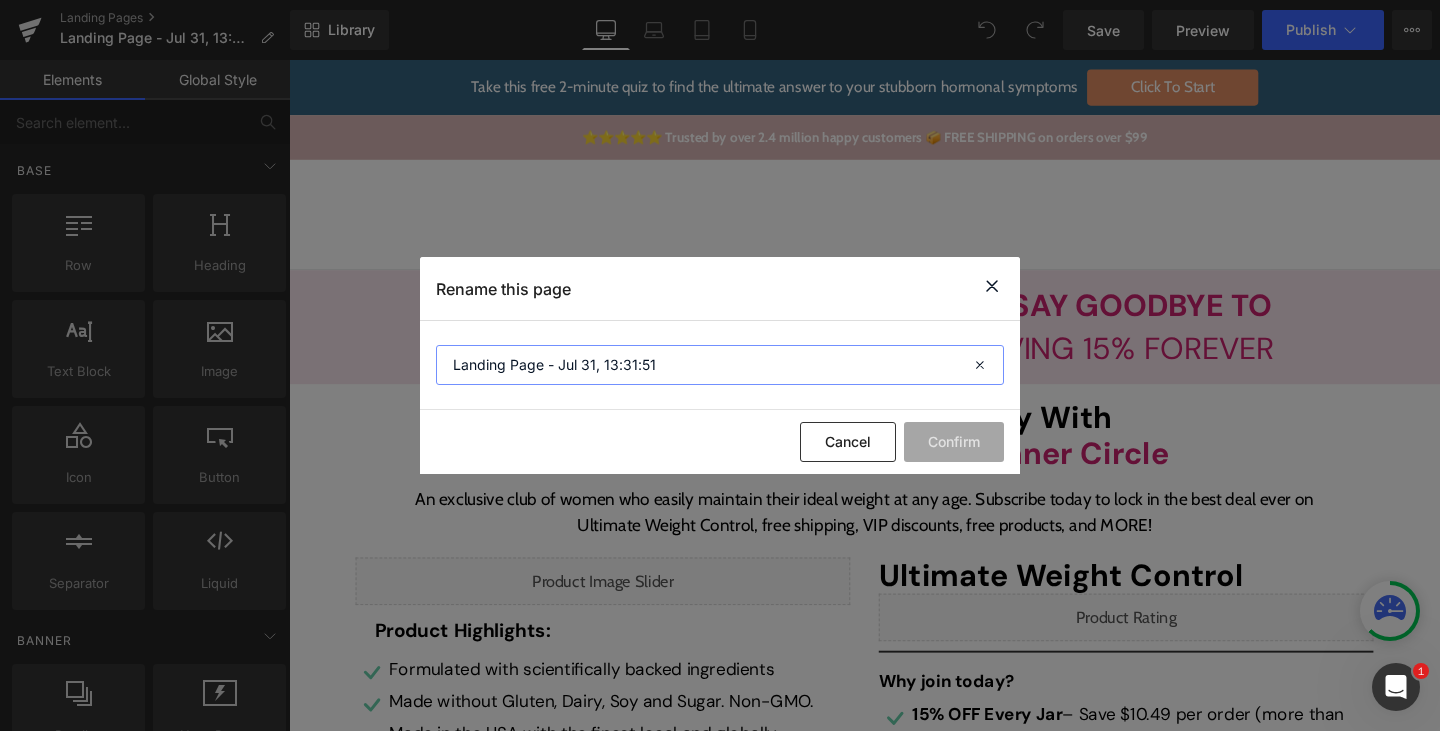 paste on "VIP Club Ultimate Weight Control" 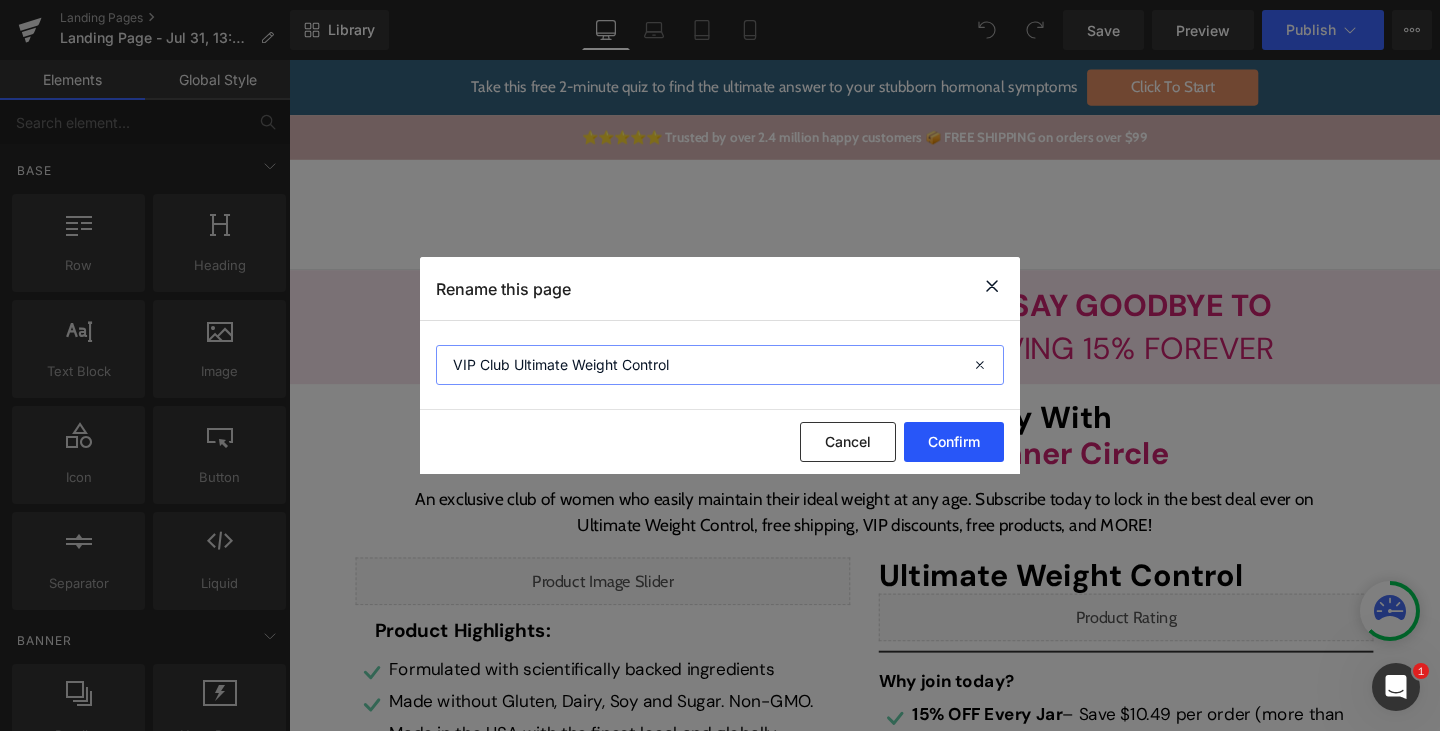 type on "VIP Club Ultimate Weight Control" 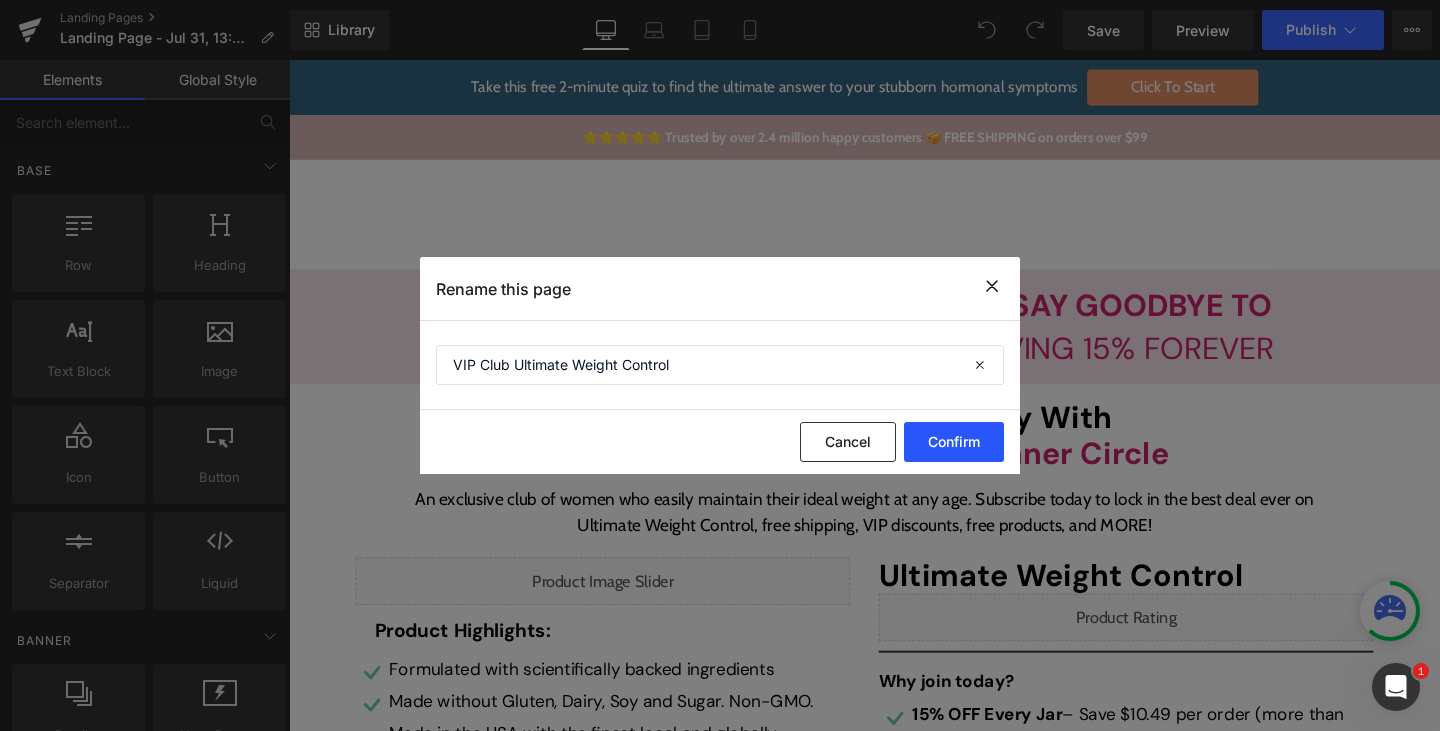 click on "Confirm" at bounding box center (954, 442) 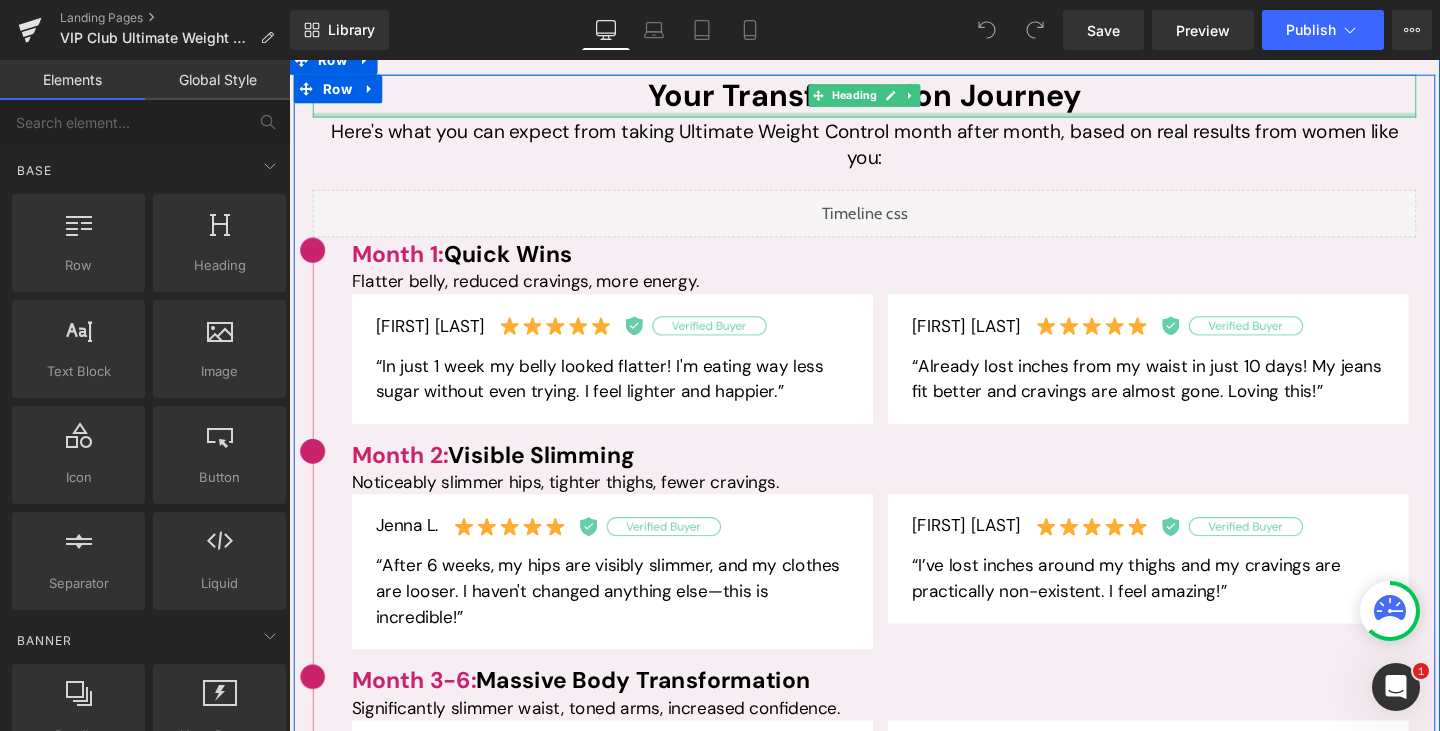 scroll, scrollTop: 1815, scrollLeft: 0, axis: vertical 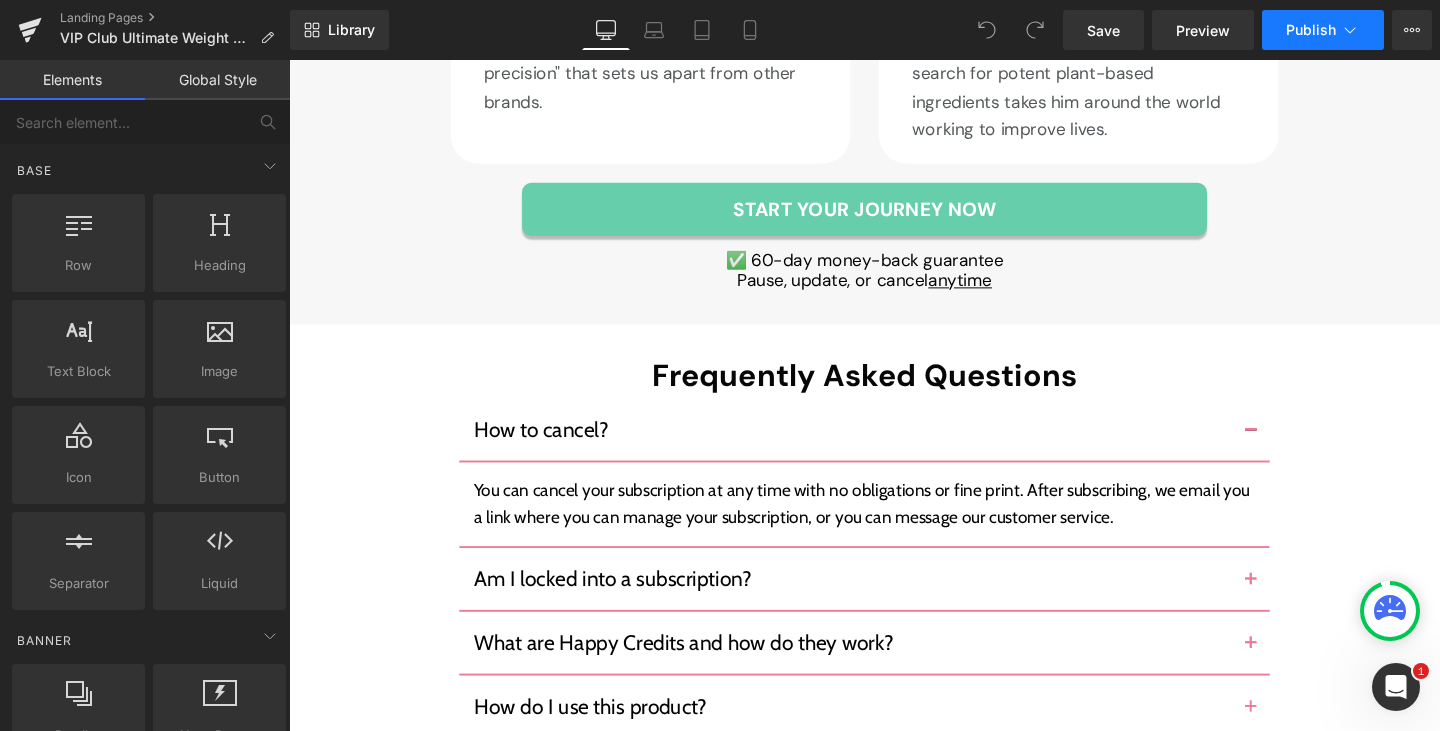 click on "Publish" at bounding box center (1323, 30) 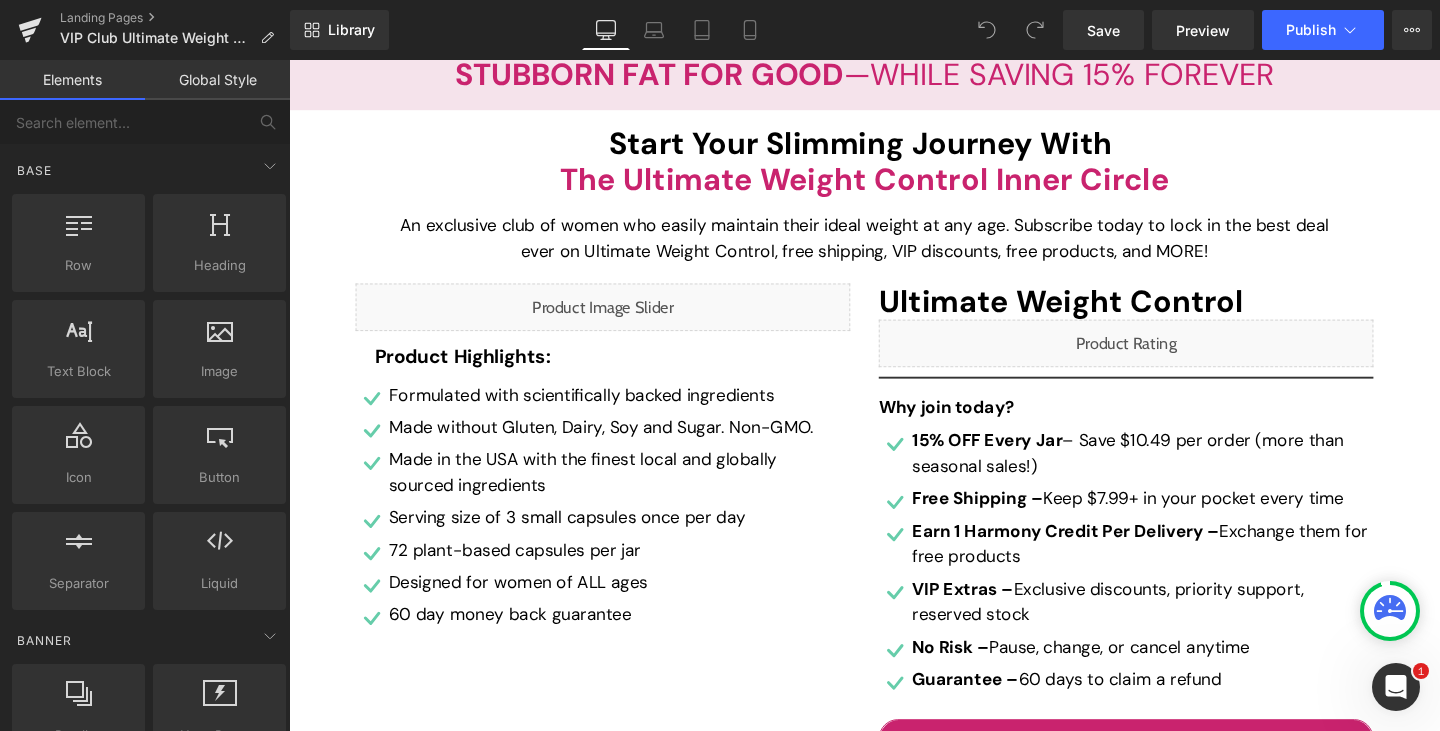 scroll, scrollTop: 289, scrollLeft: 0, axis: vertical 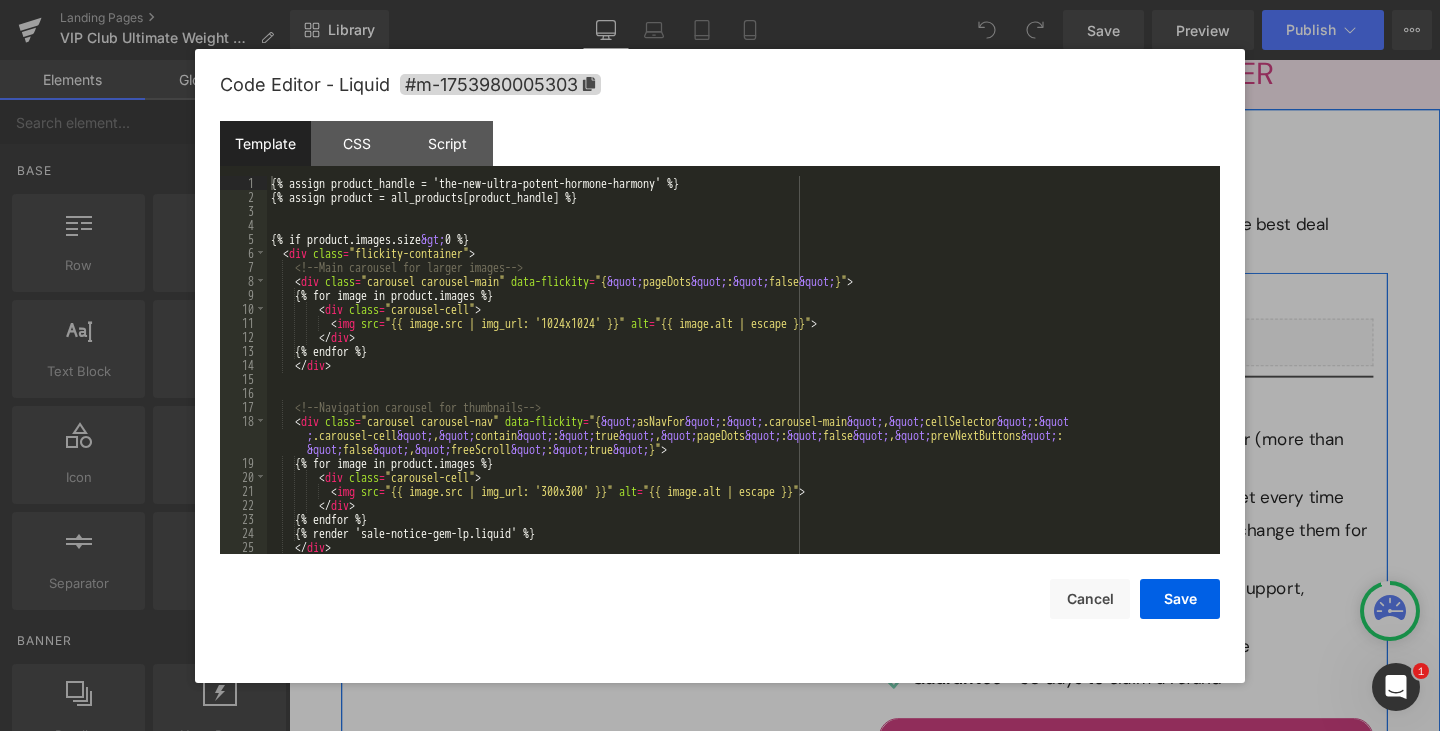 click at bounding box center [647, 310] 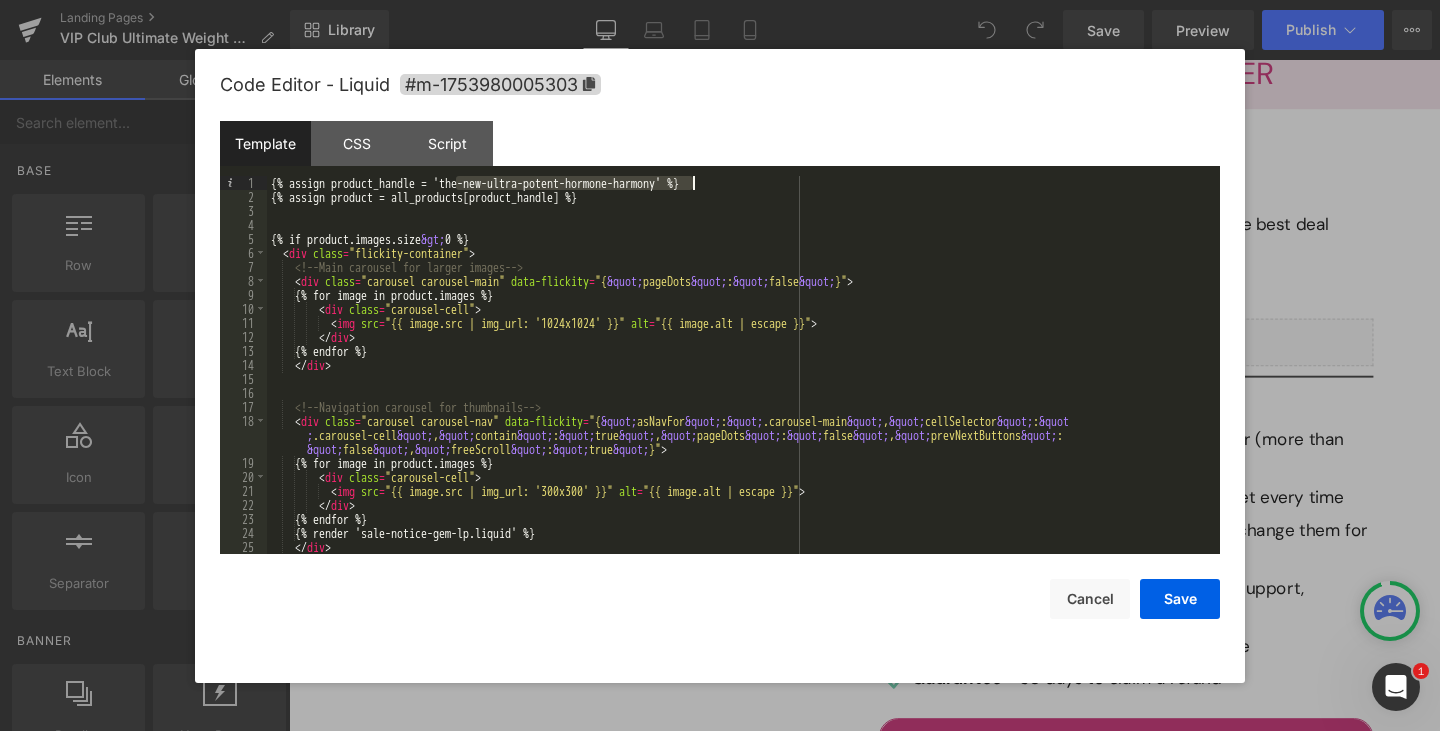 drag, startPoint x: 456, startPoint y: 181, endPoint x: 690, endPoint y: 180, distance: 234.00214 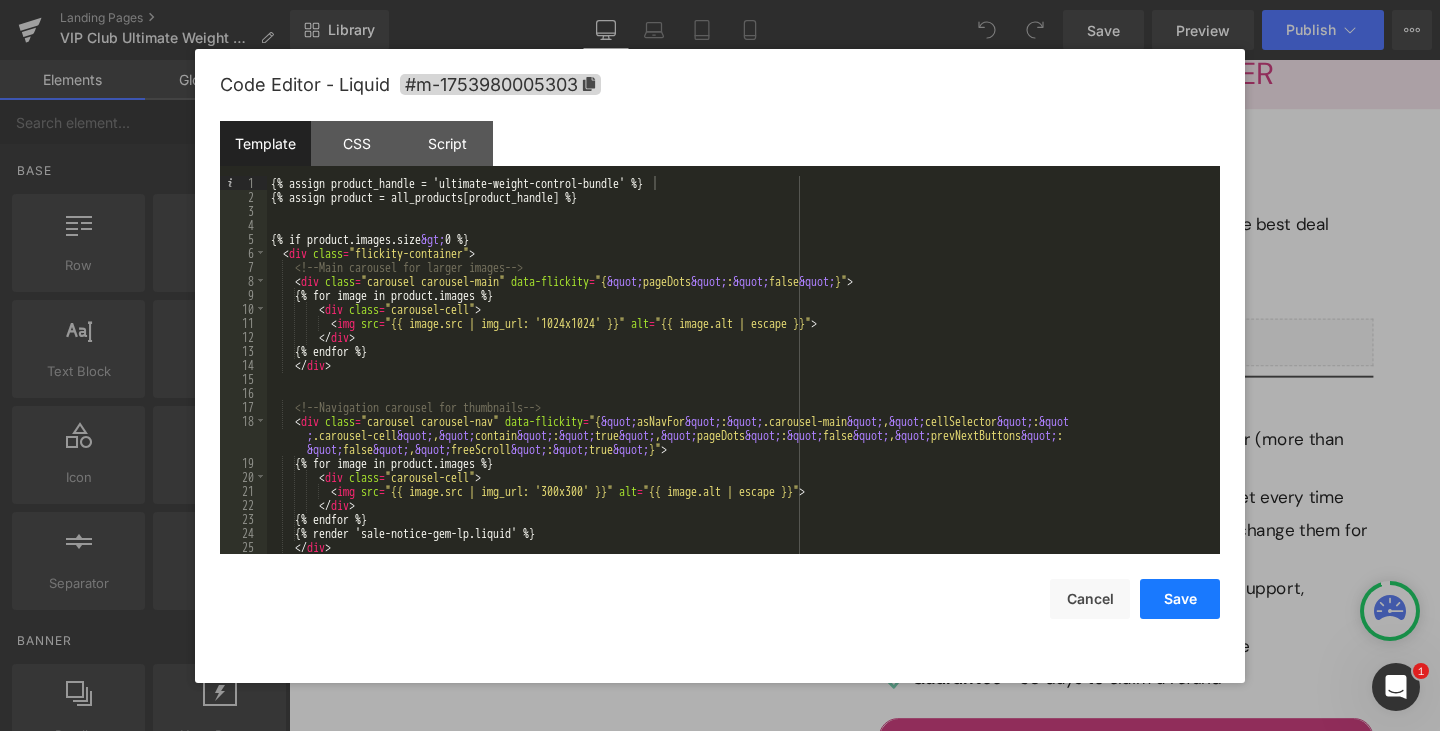 click on "Save" at bounding box center (1180, 599) 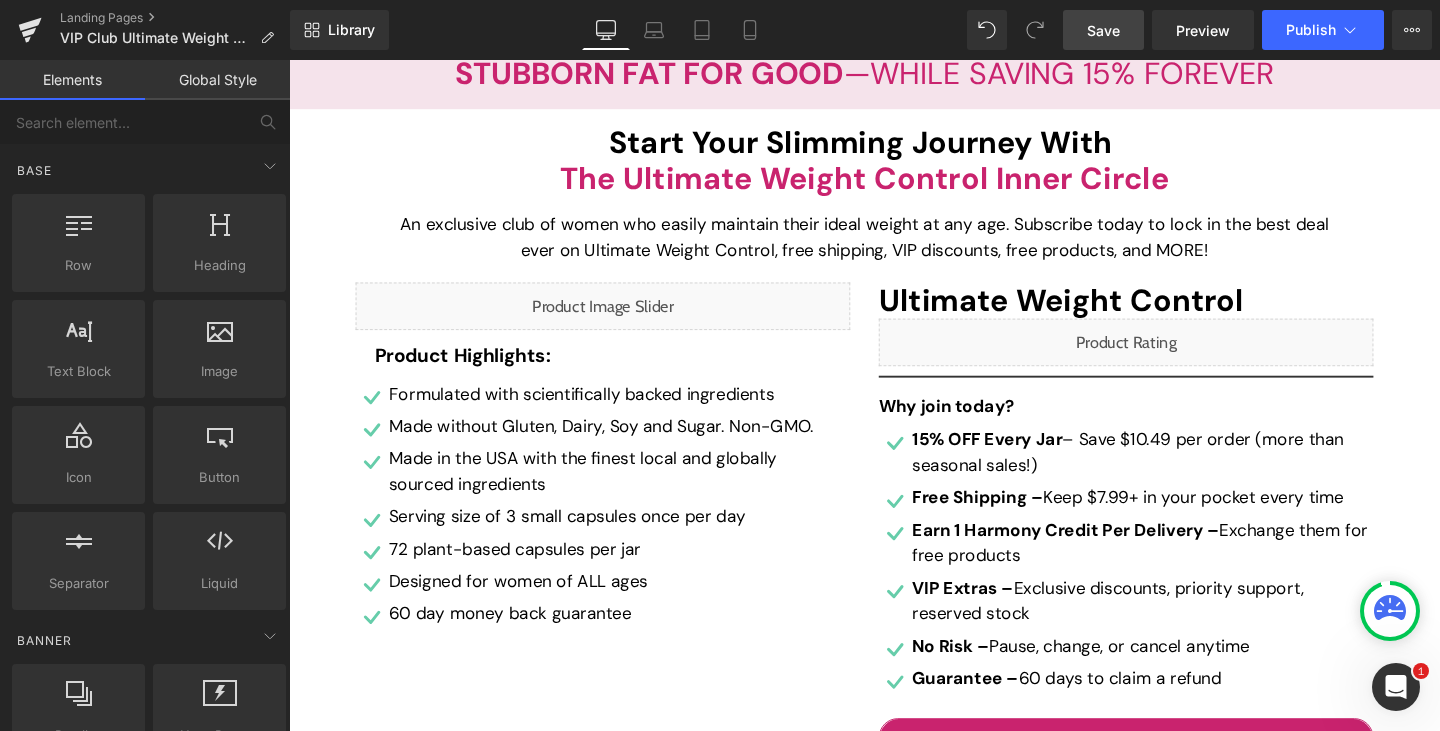 click on "Save" at bounding box center [1103, 30] 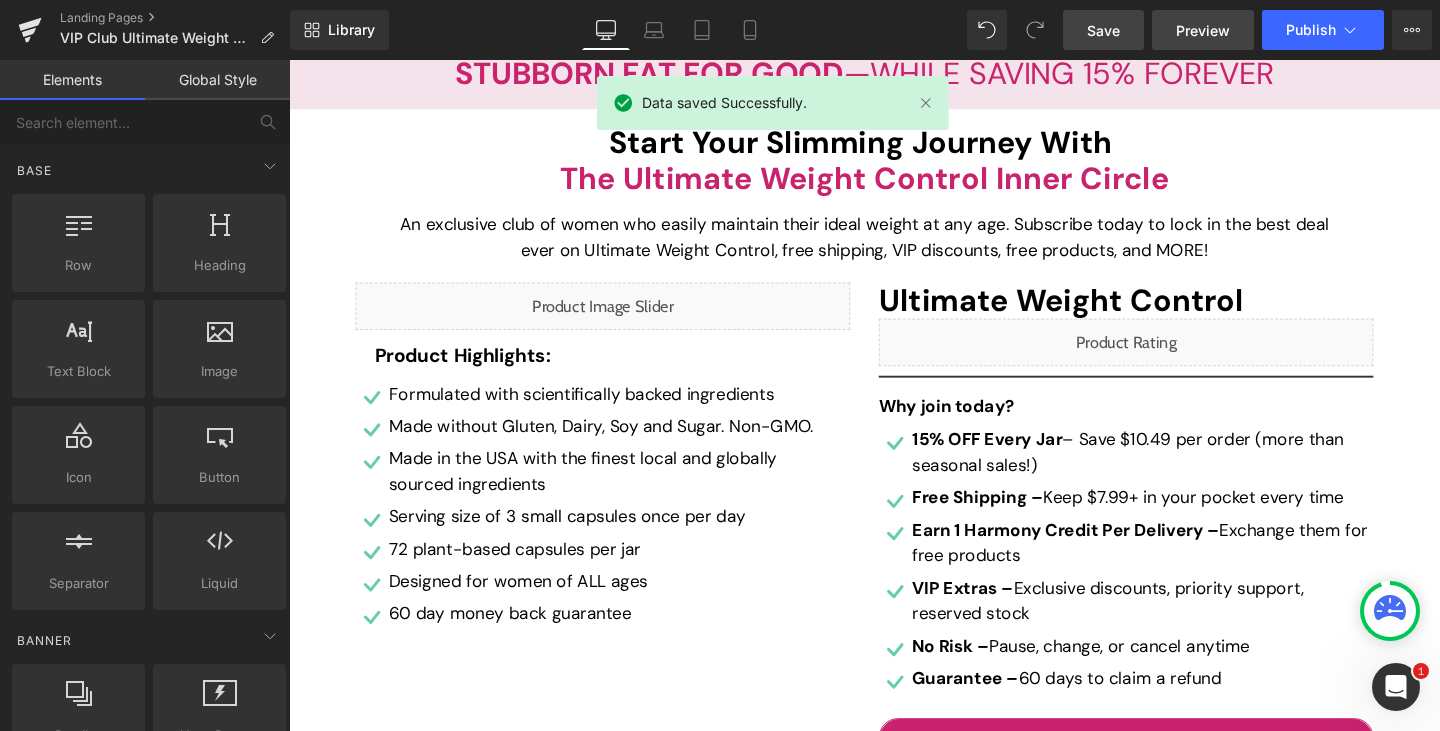 click on "Preview" at bounding box center [1203, 30] 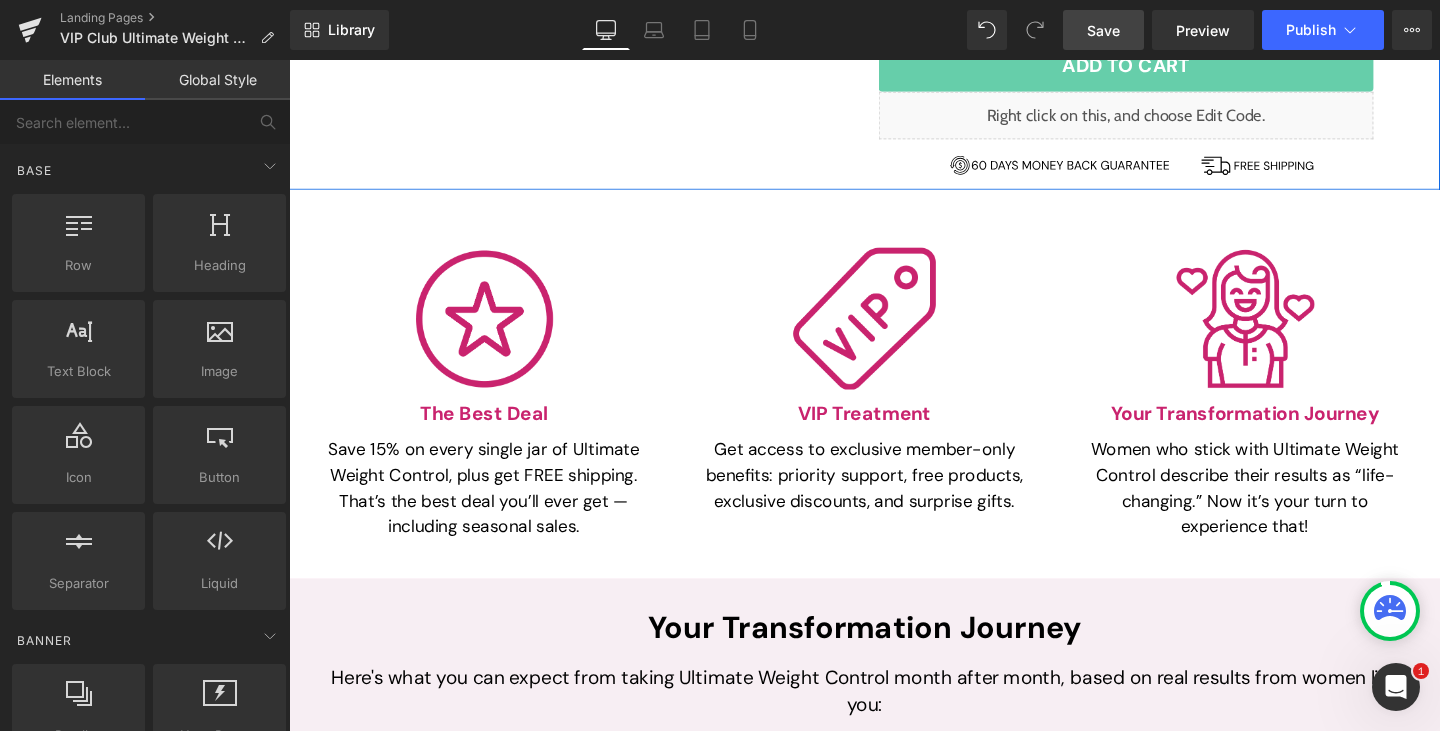 scroll, scrollTop: 1285, scrollLeft: 0, axis: vertical 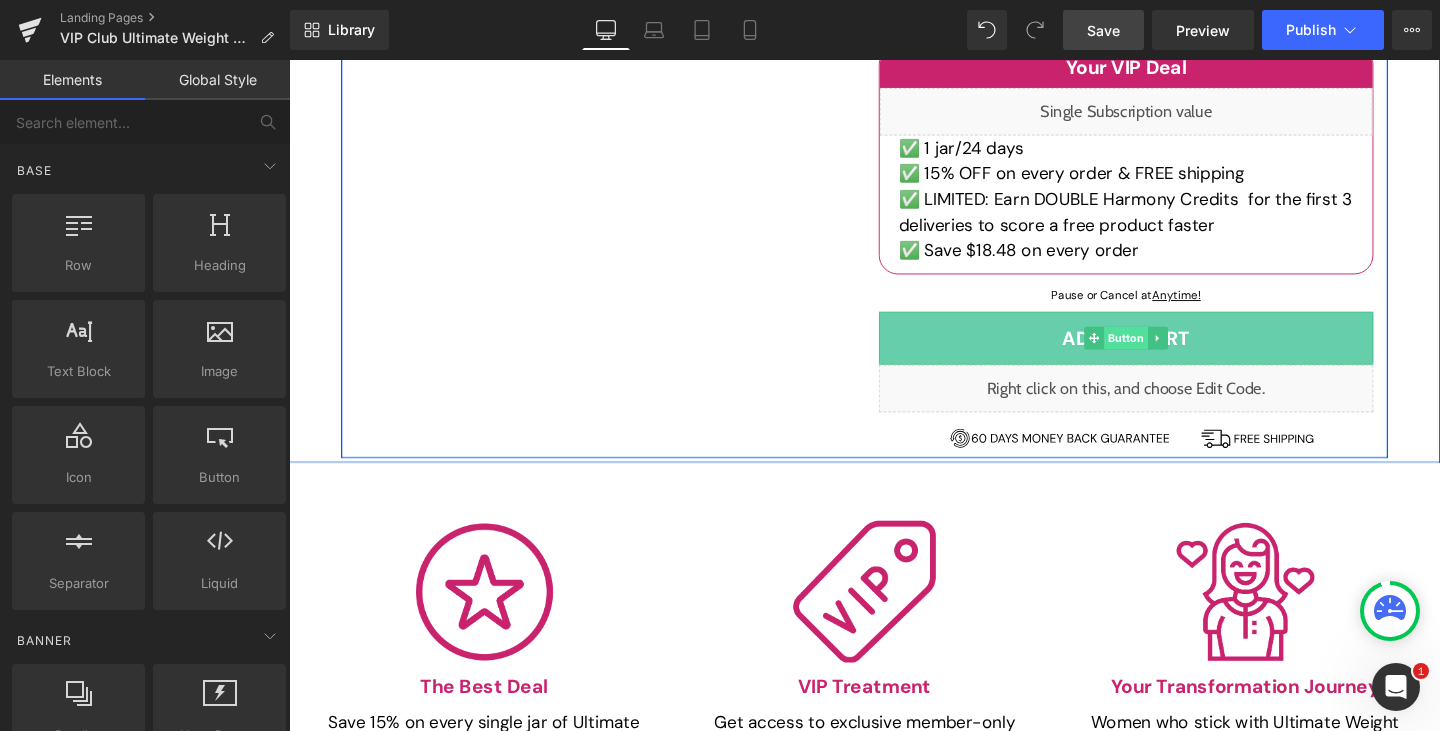 click on "Button" at bounding box center (1169, 352) 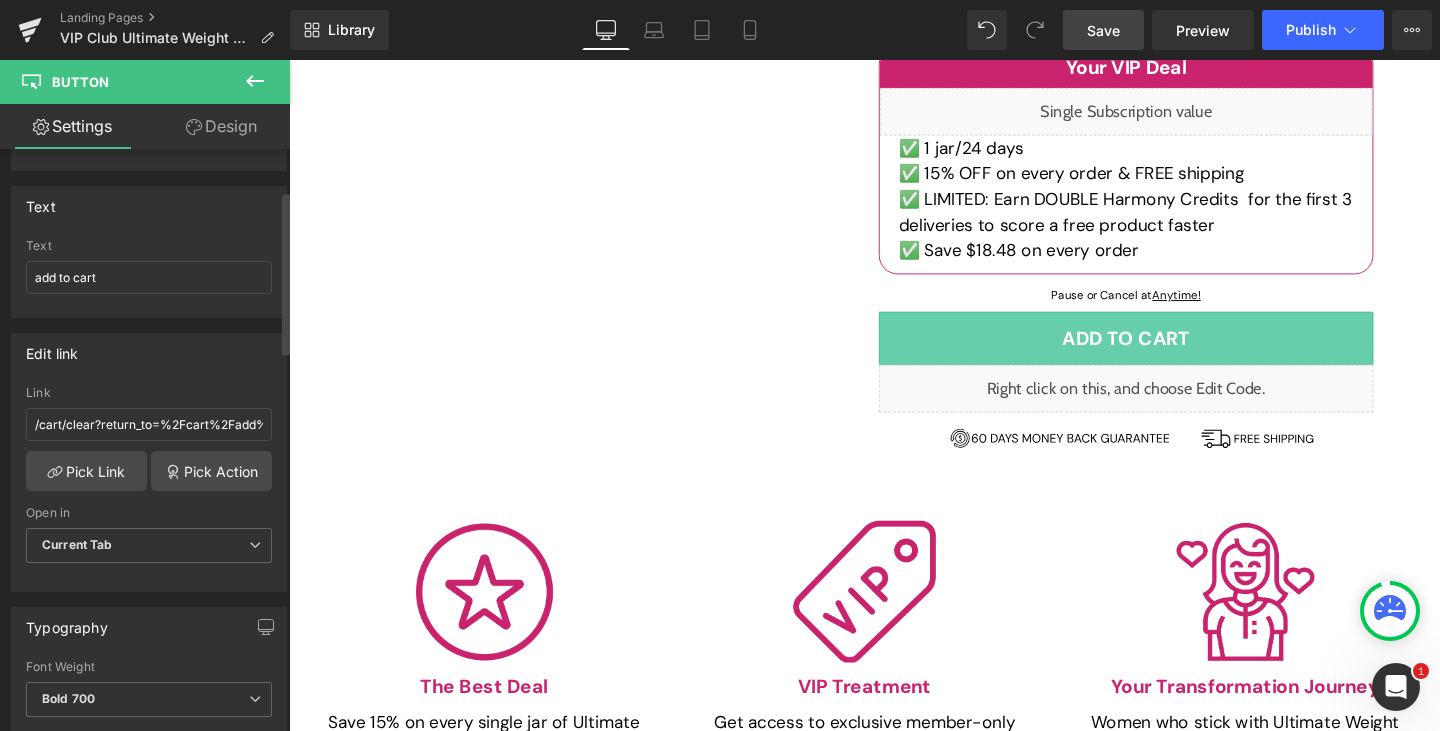 scroll, scrollTop: 150, scrollLeft: 0, axis: vertical 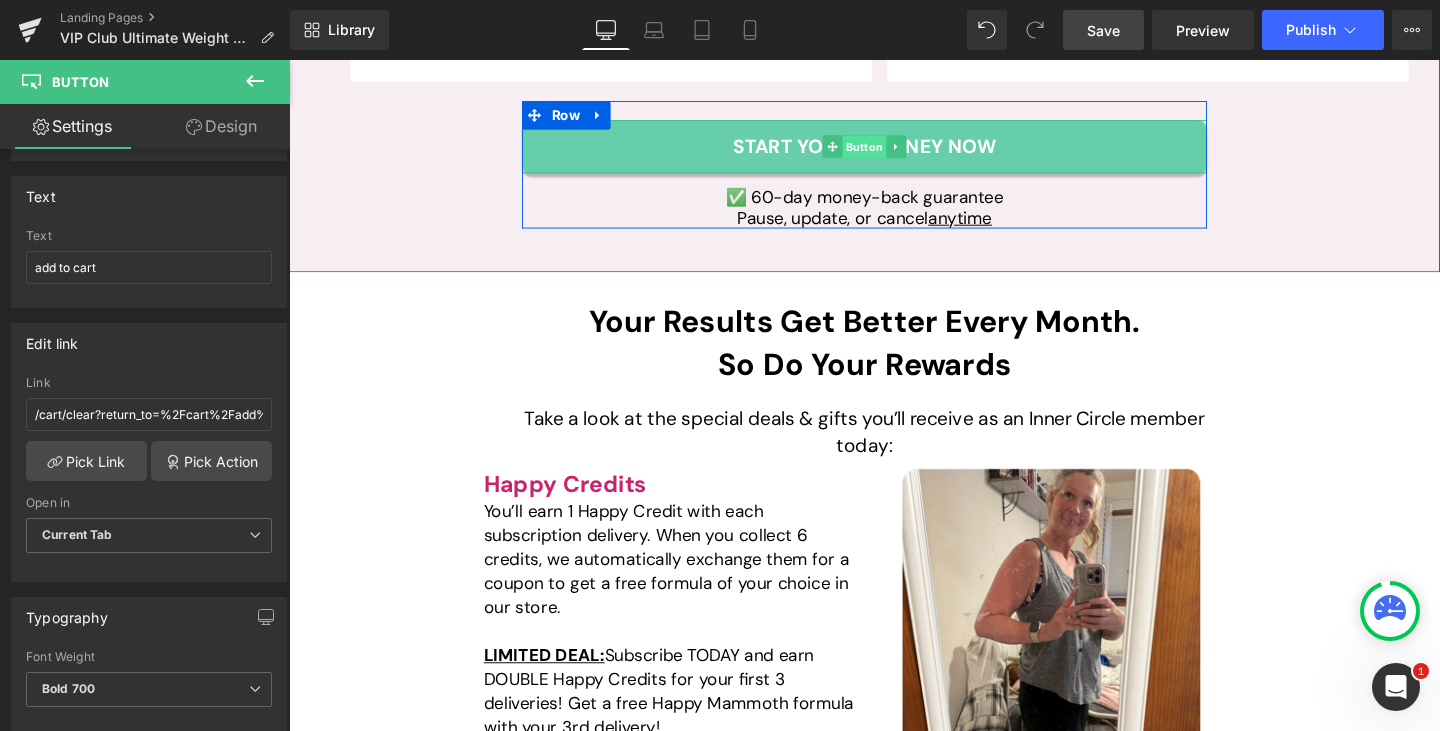 click on "Button" at bounding box center [894, 151] 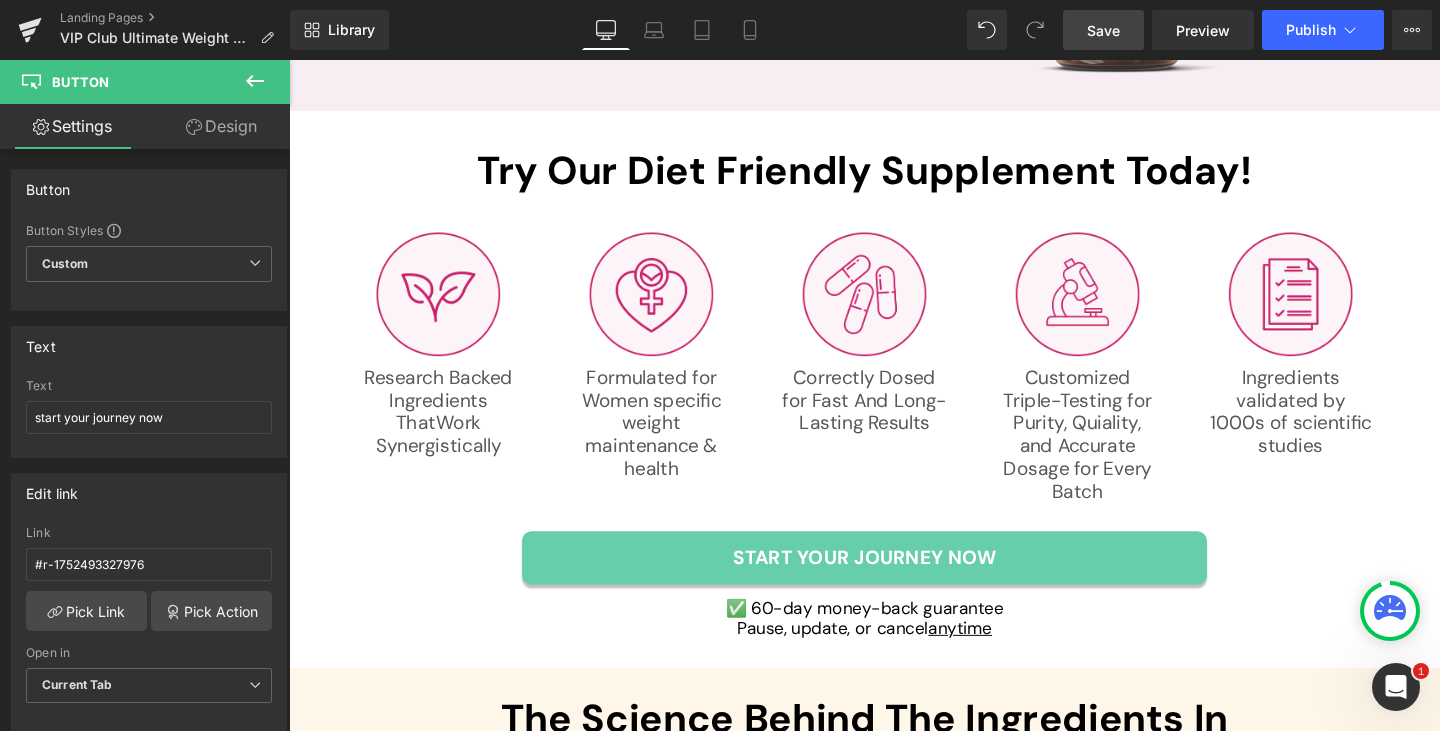 scroll, scrollTop: 6559, scrollLeft: 0, axis: vertical 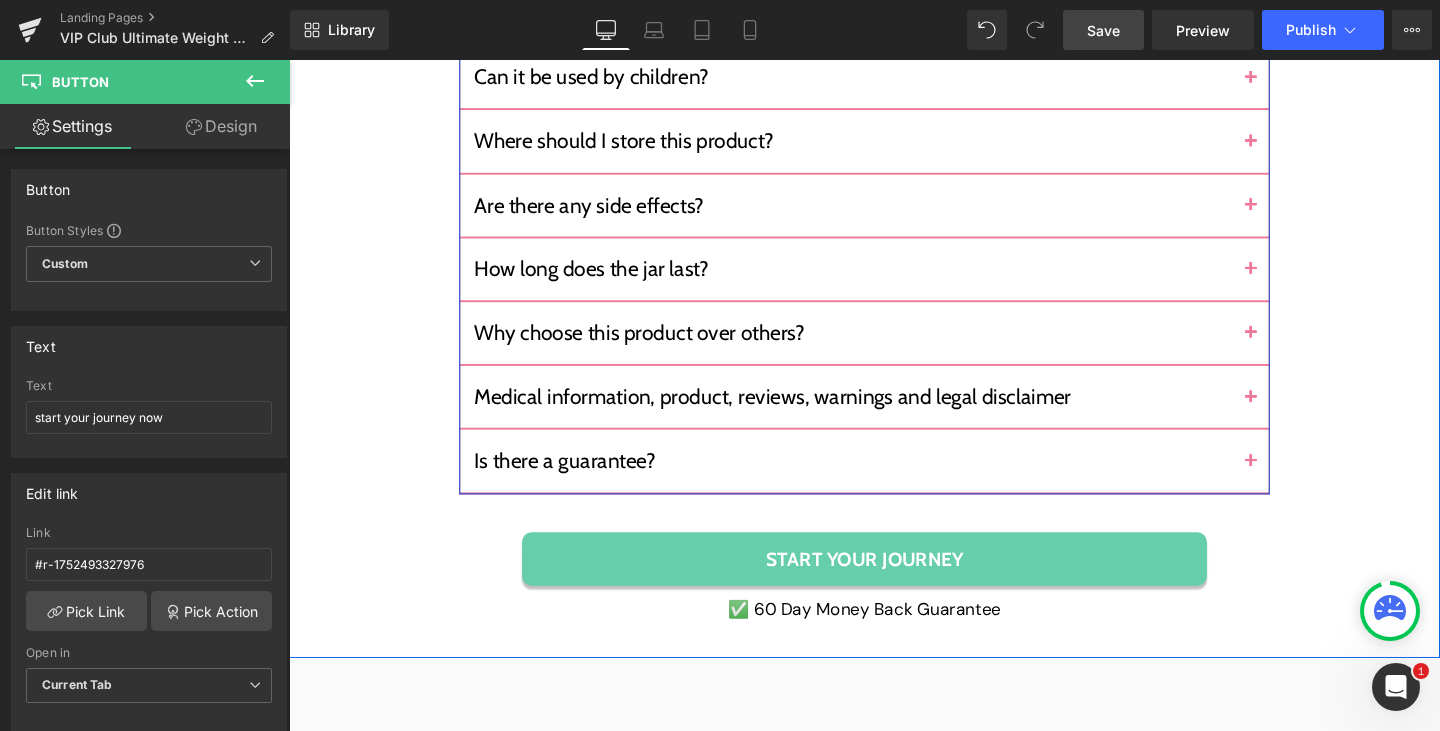 click at bounding box center (1300, 481) 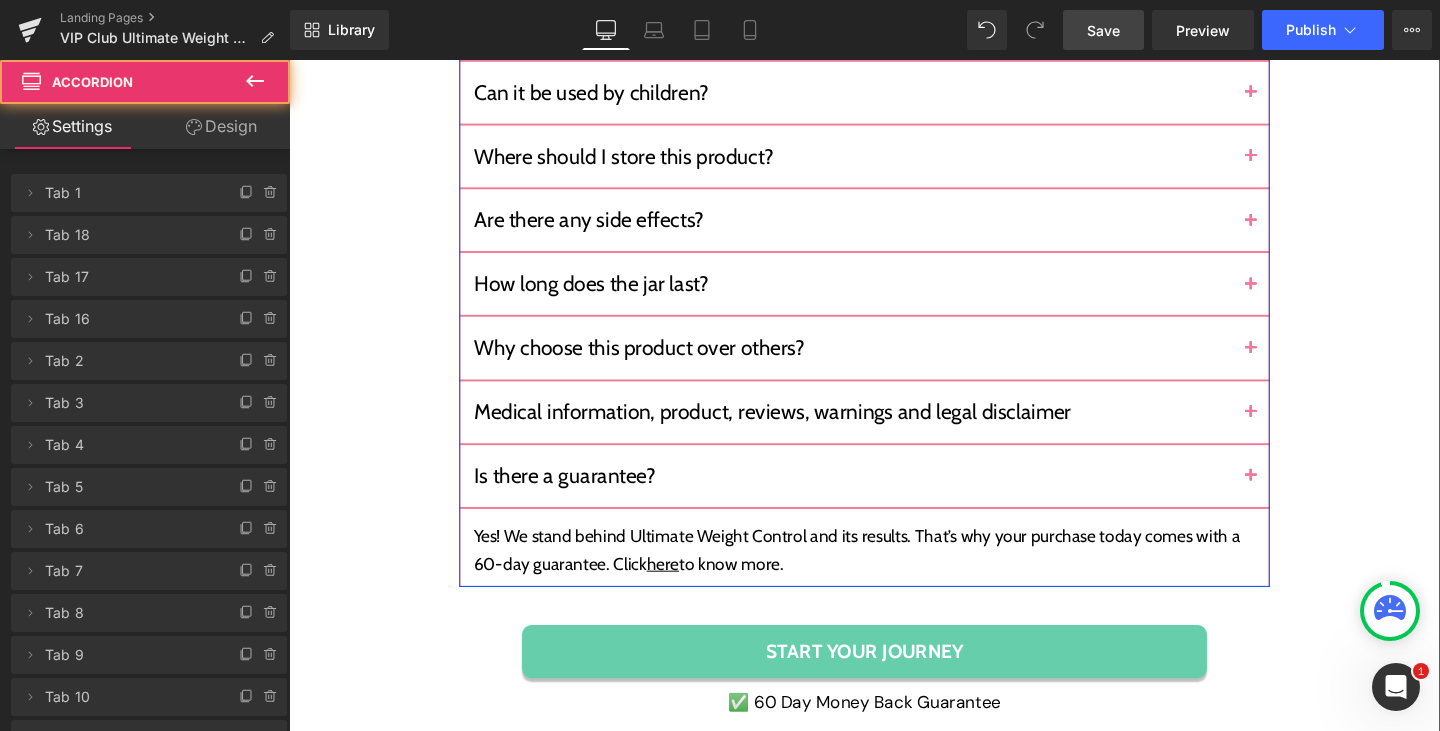 scroll, scrollTop: 11361, scrollLeft: 0, axis: vertical 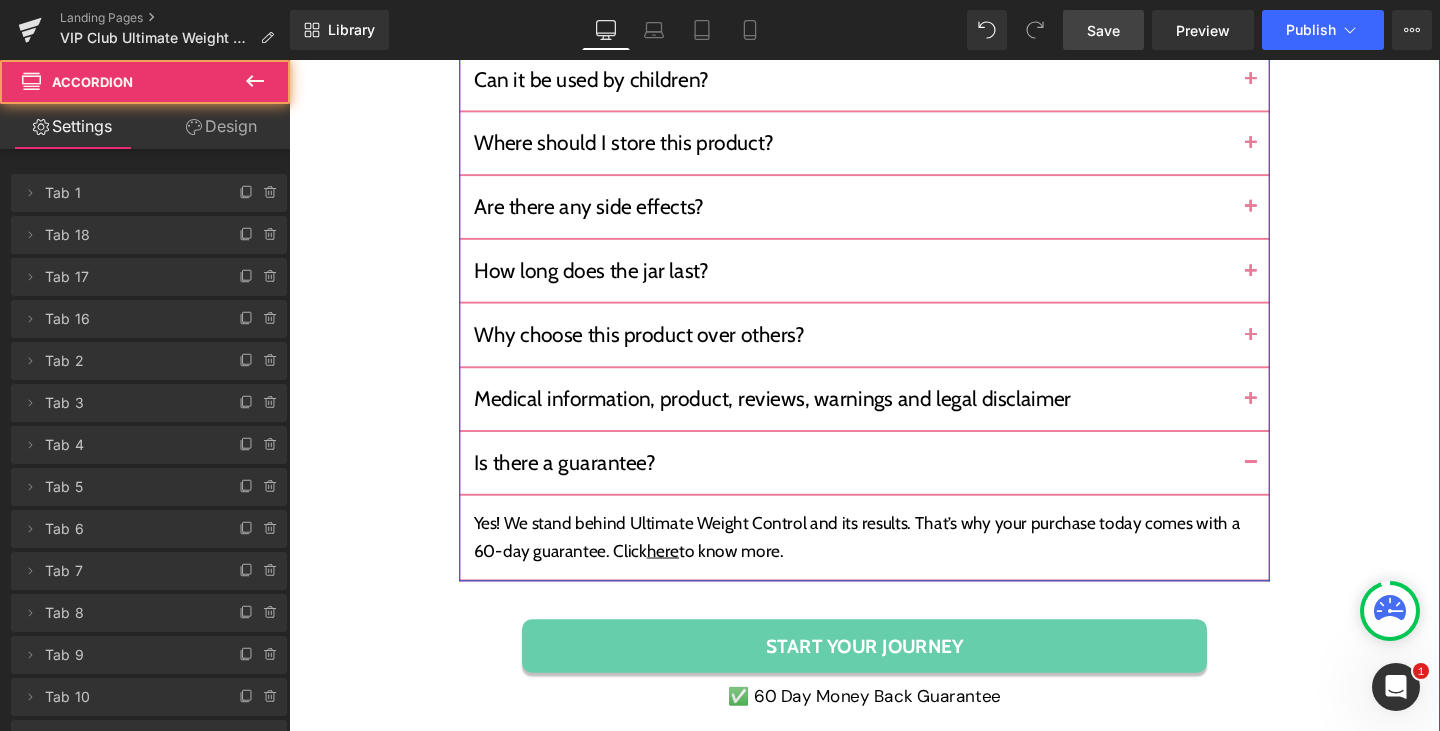 click at bounding box center (1300, 483) 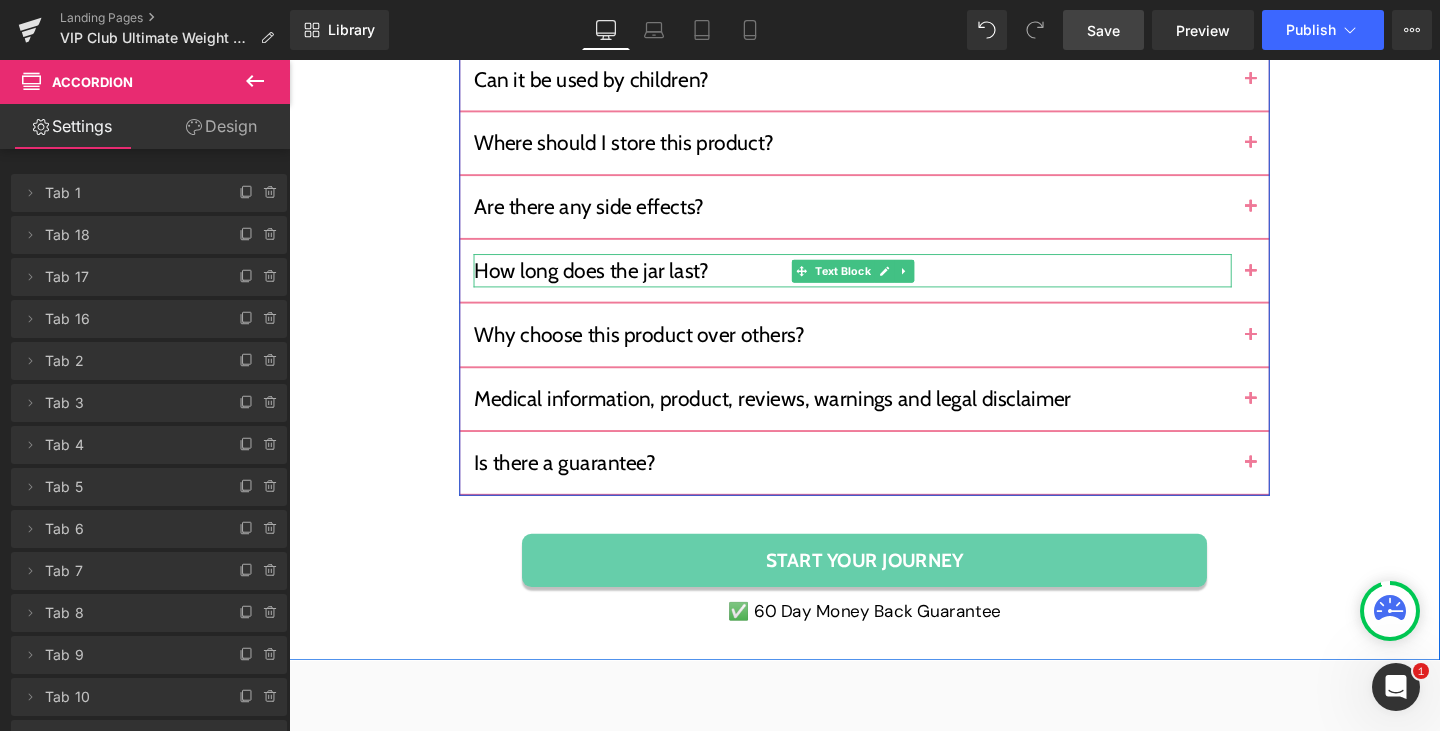 click on "How long does the jar last?" at bounding box center (881, 281) 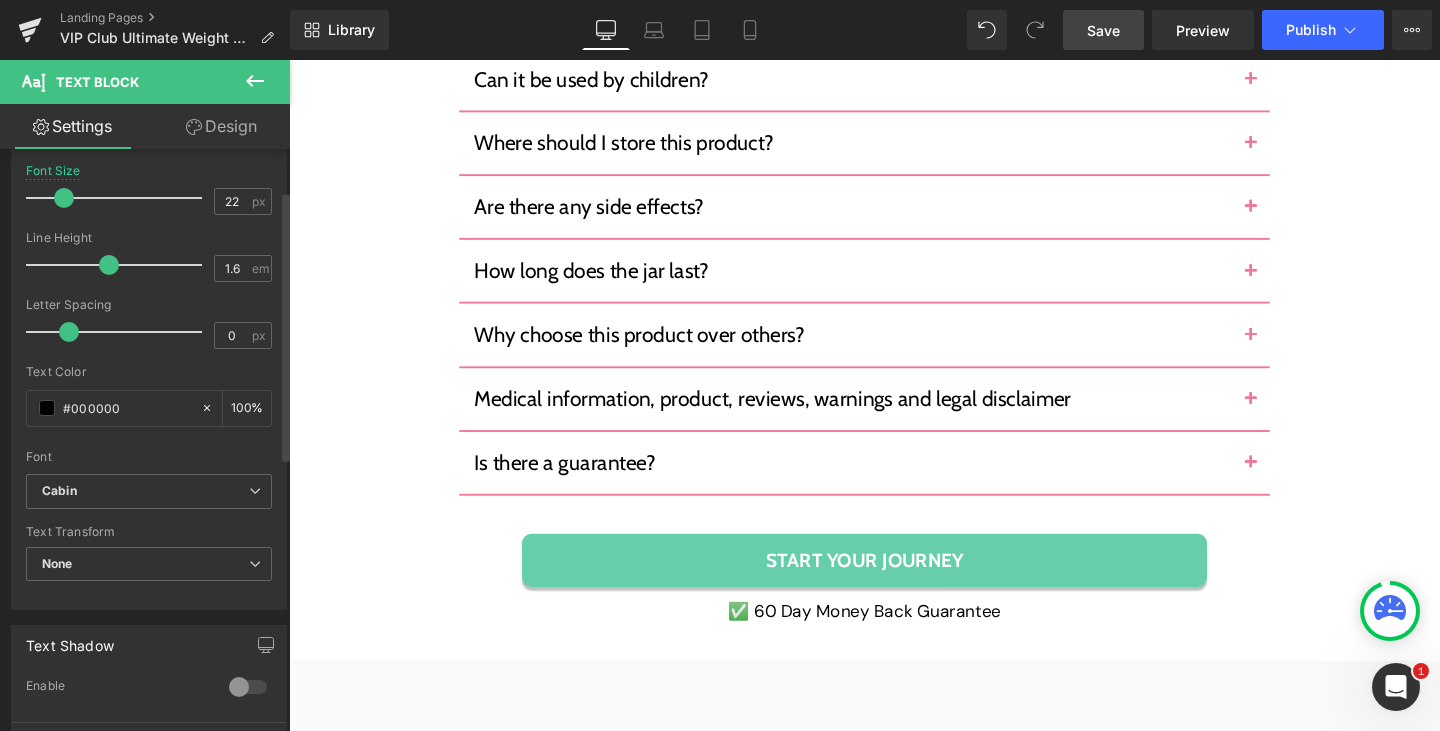 scroll, scrollTop: 232, scrollLeft: 0, axis: vertical 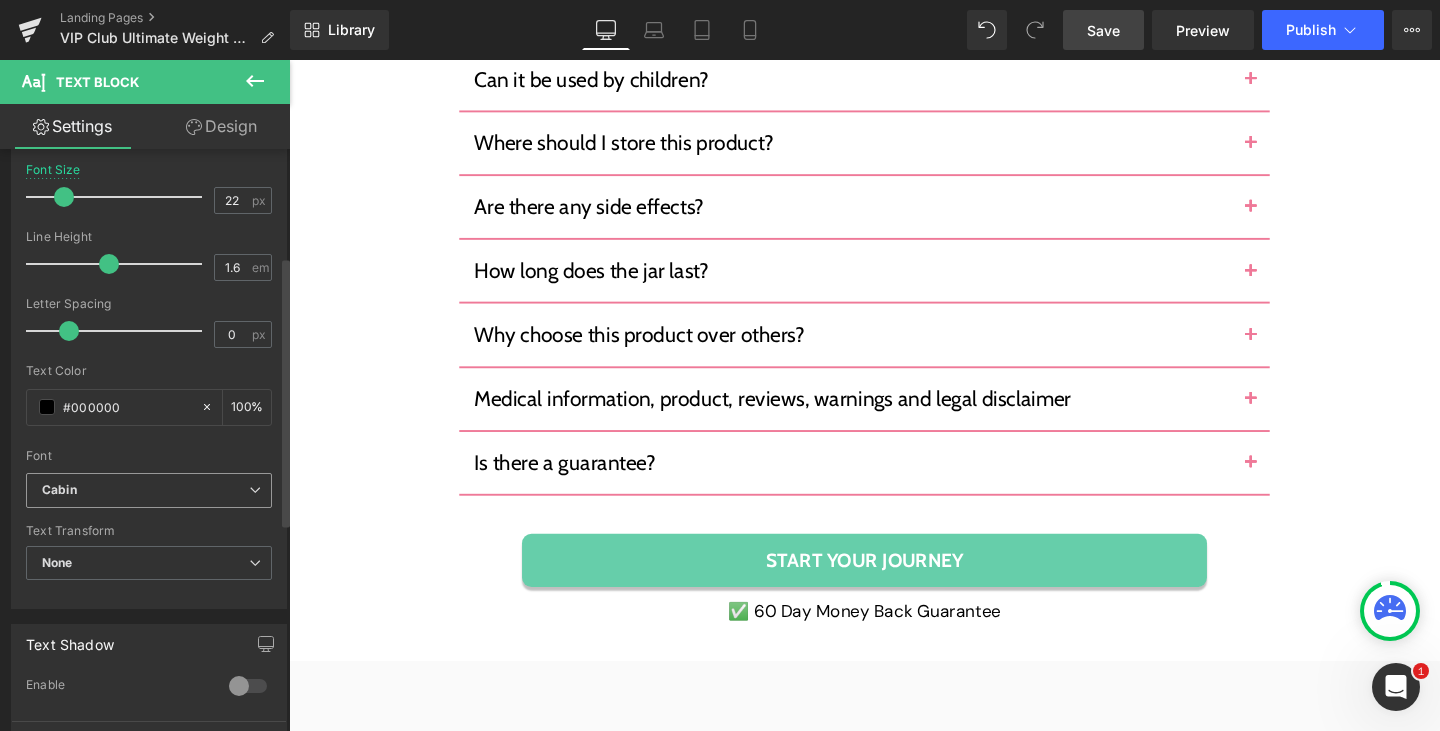 click on "Cabin" at bounding box center [145, 490] 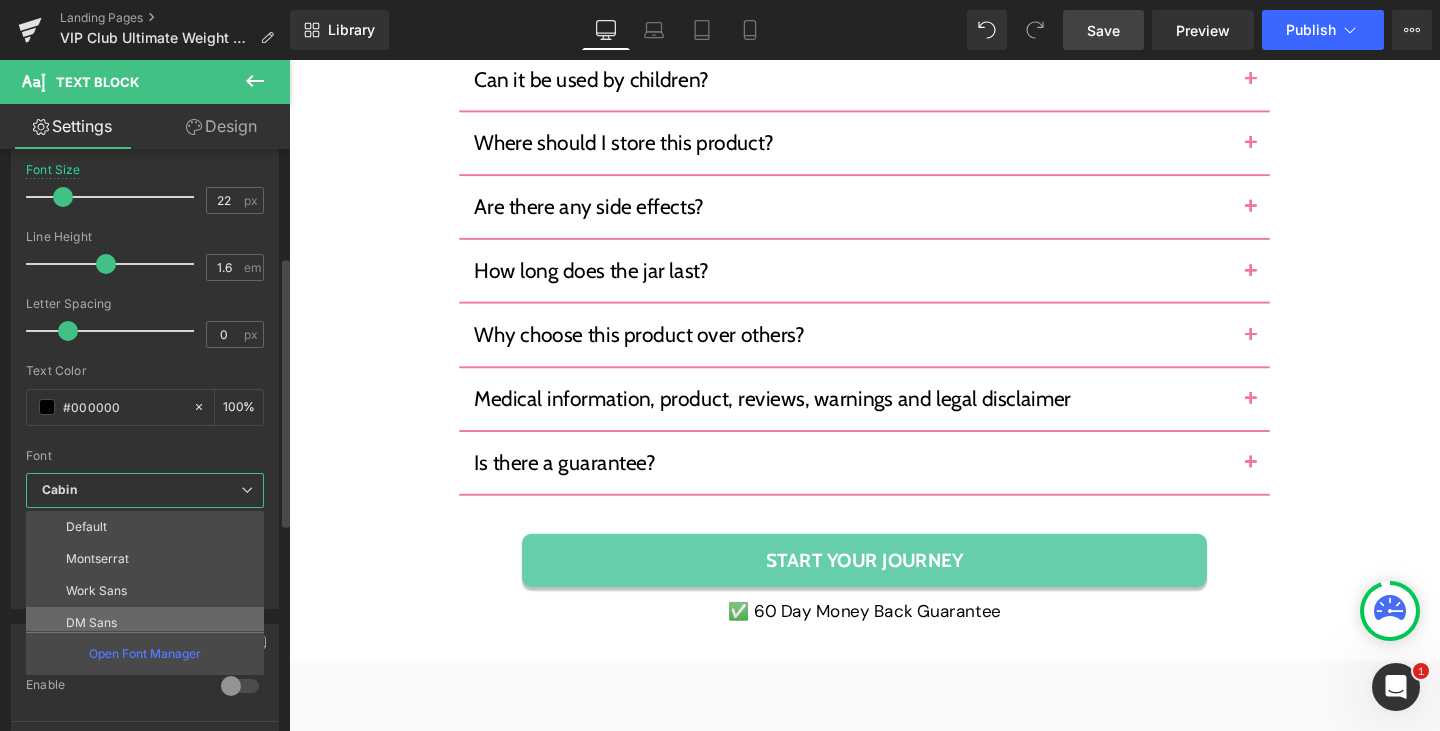 click on "DM Sans" at bounding box center (149, 623) 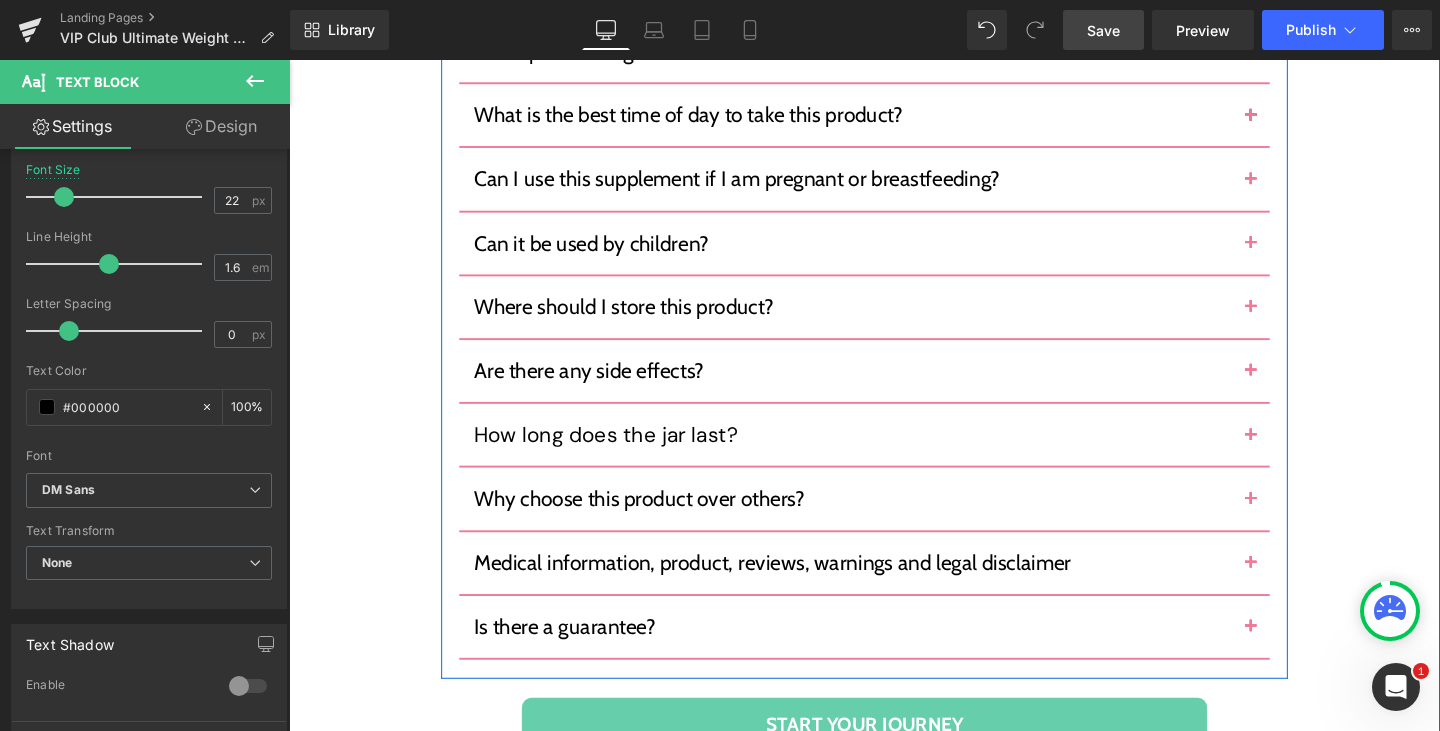 scroll, scrollTop: 11177, scrollLeft: 0, axis: vertical 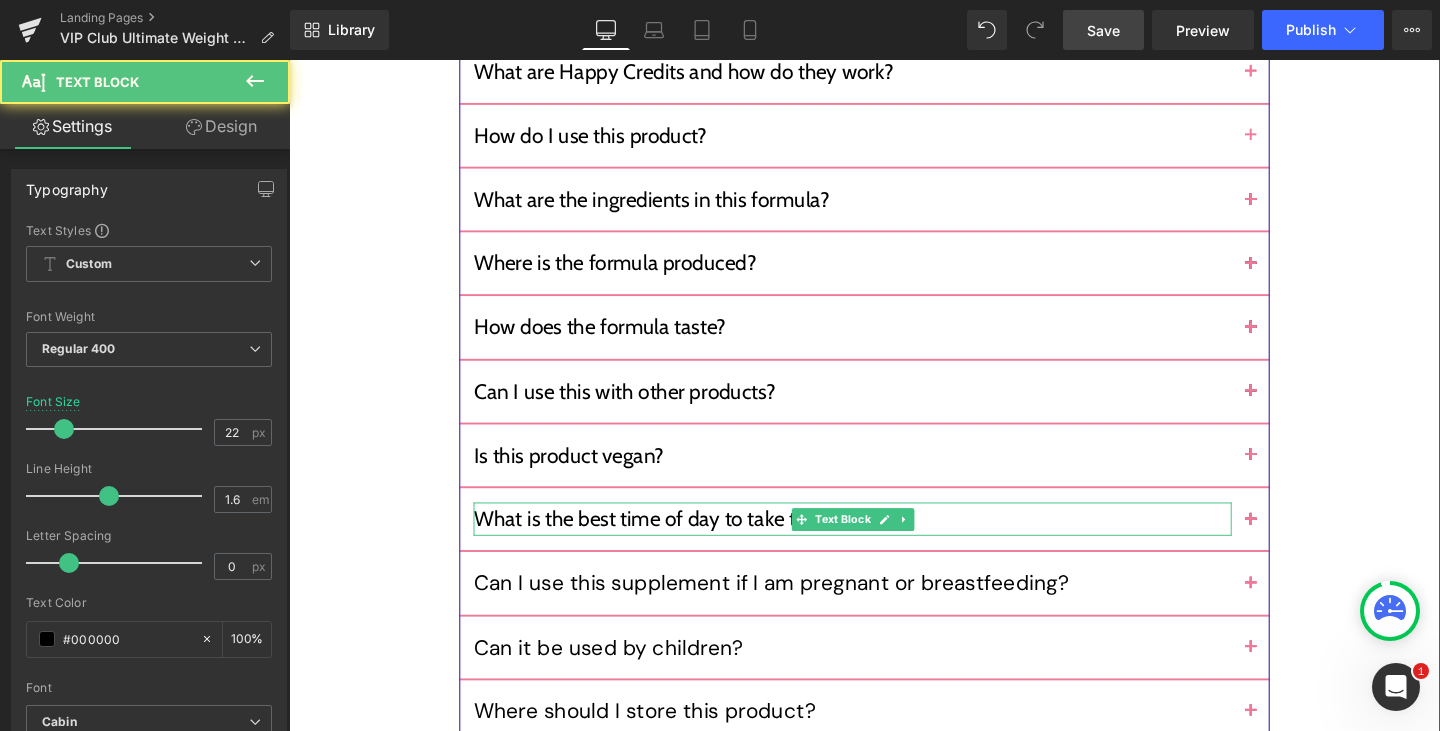 click on "What is the best time of day to take this product?" at bounding box center [881, 542] 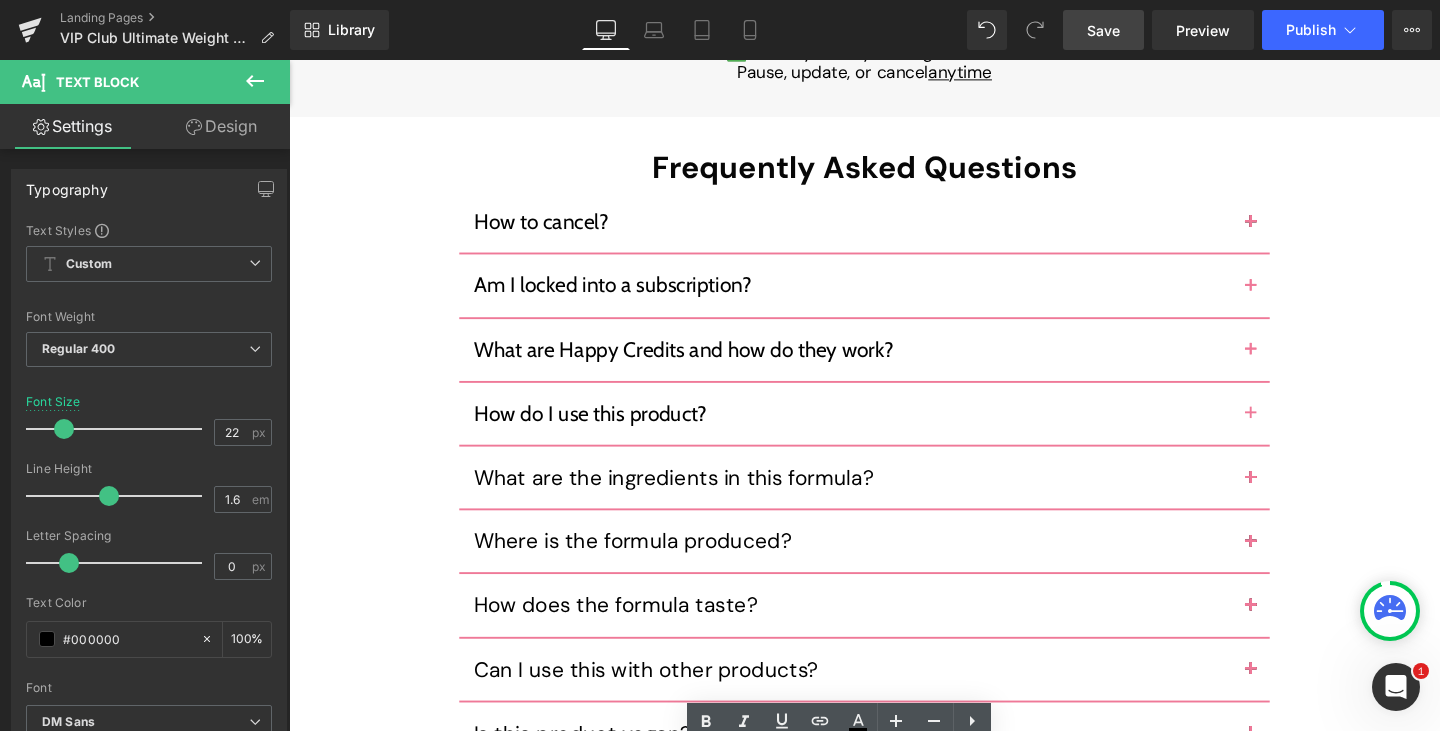 scroll, scrollTop: 10471, scrollLeft: 0, axis: vertical 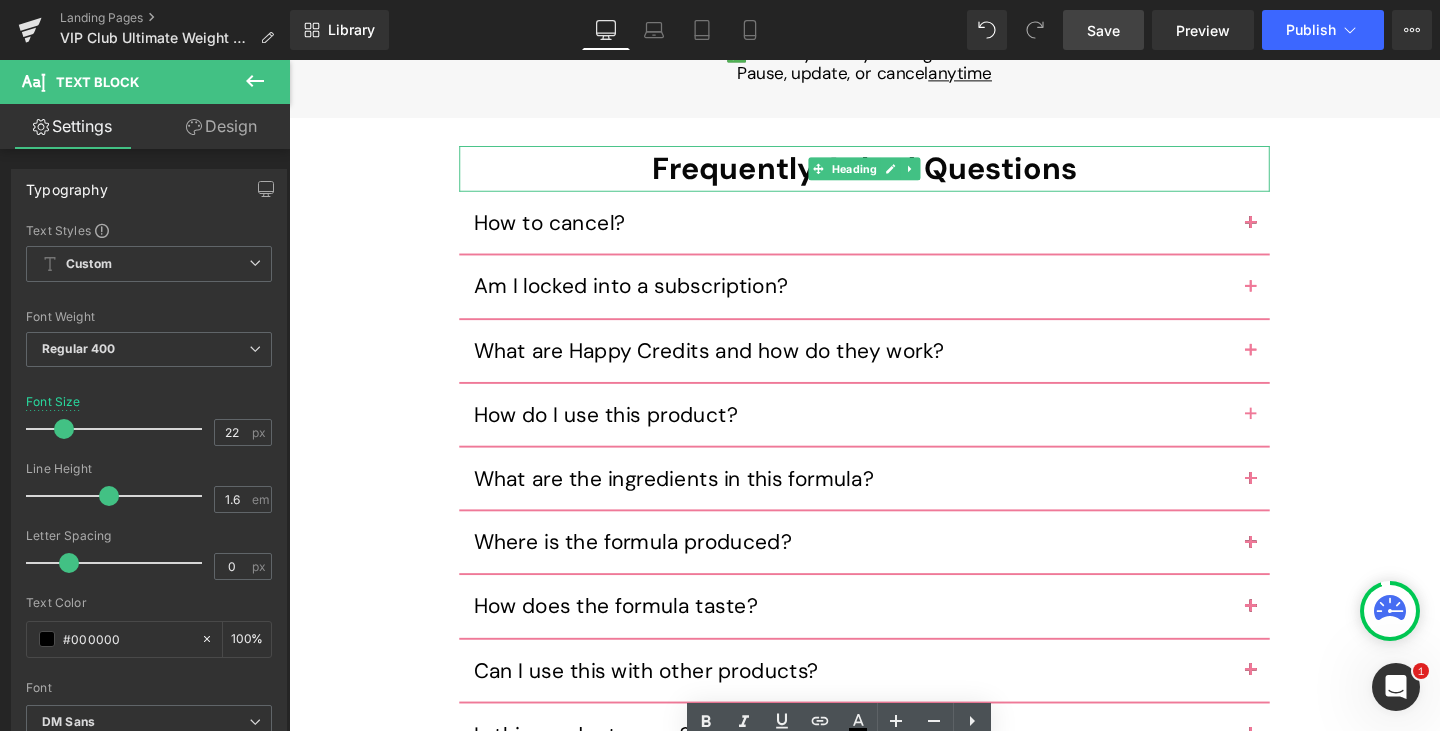click on "Frequently Asked Questions" at bounding box center (894, 174) 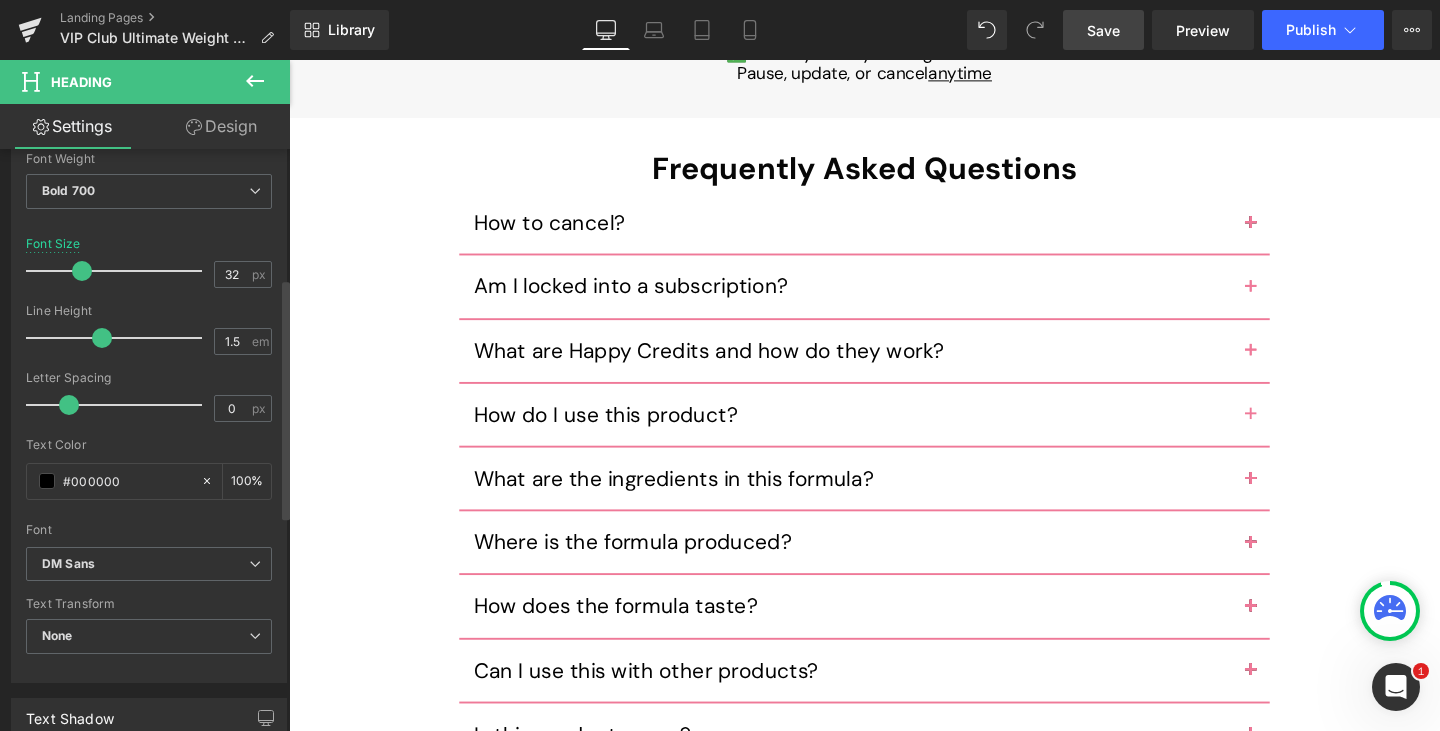 scroll, scrollTop: 314, scrollLeft: 0, axis: vertical 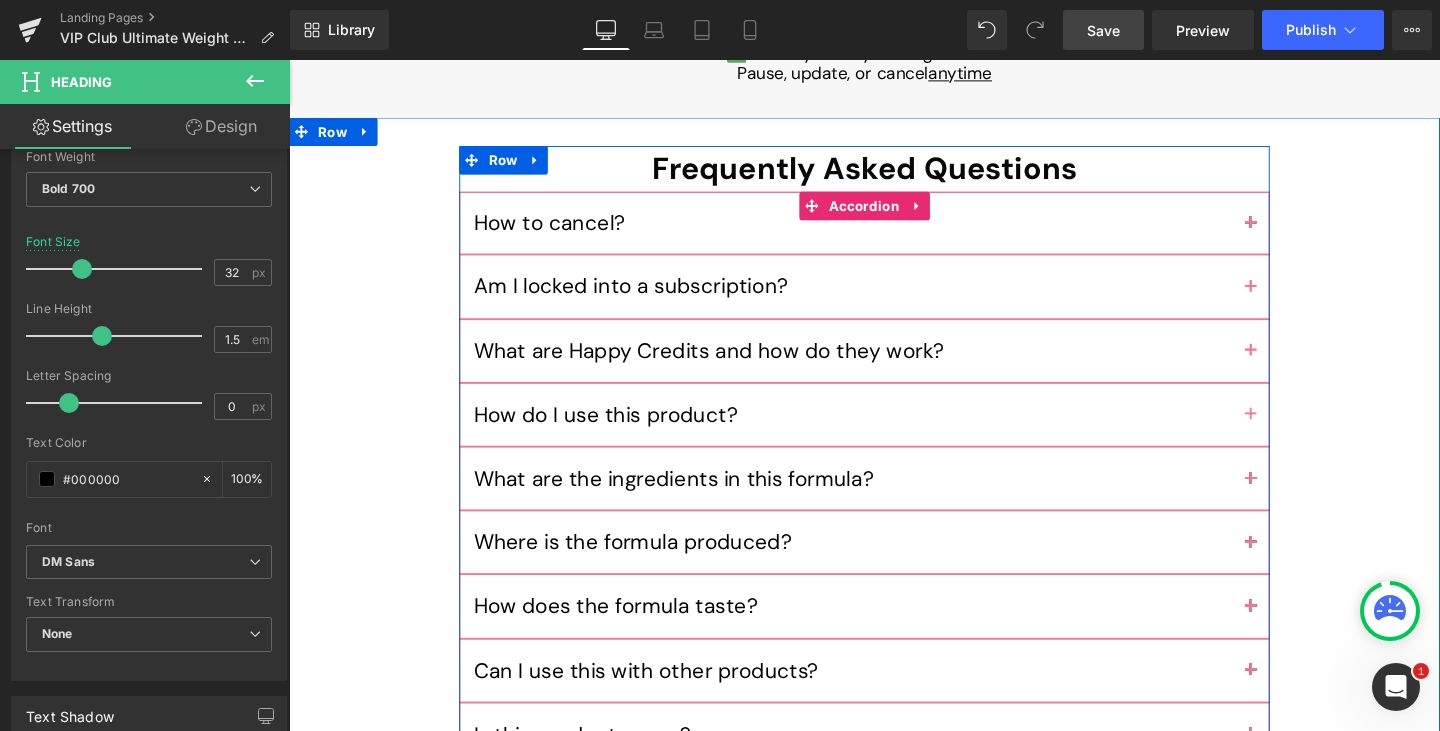 click at bounding box center (1300, 237) 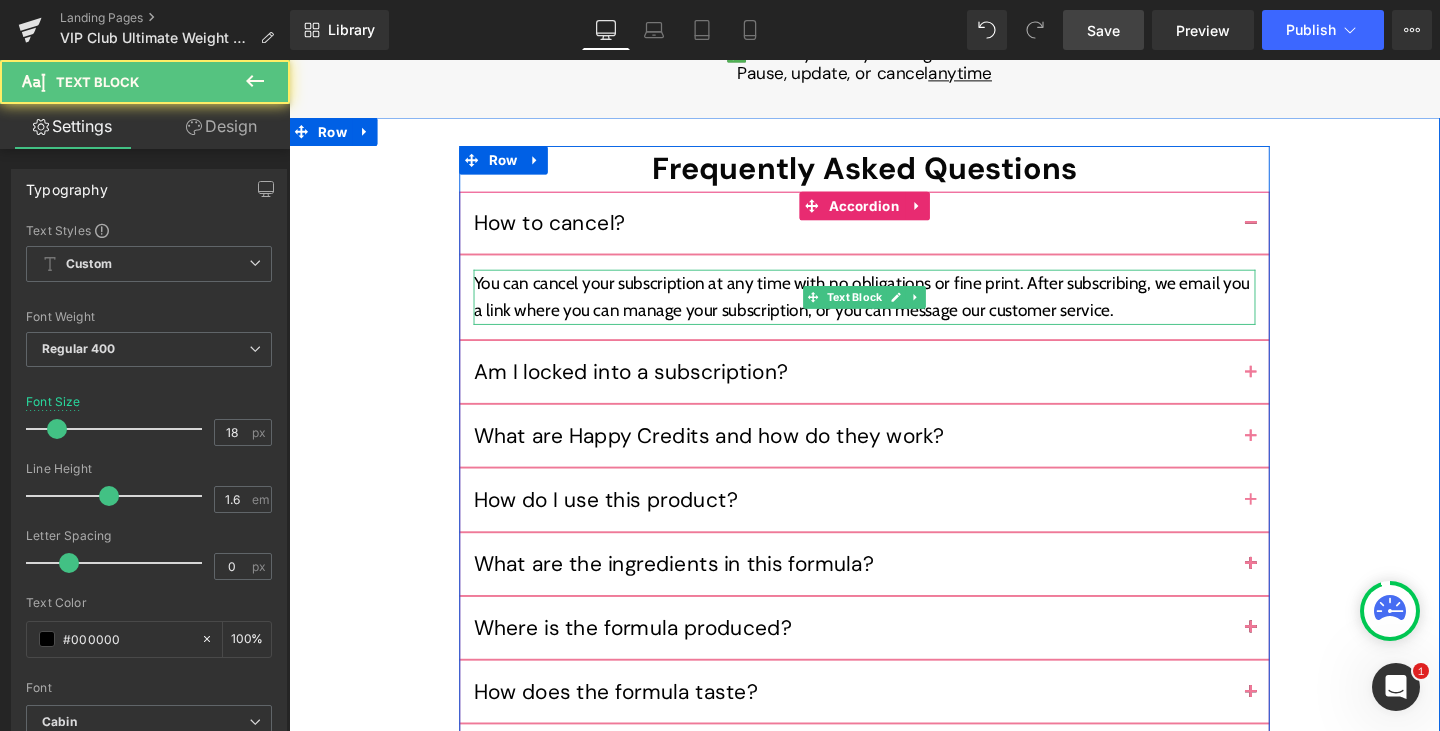 click on "You can cancel your subscription at any time with no obligations or fine print. After subscribing, we email you a link where you can manage your subscription, or you can message our customer service." at bounding box center (894, 309) 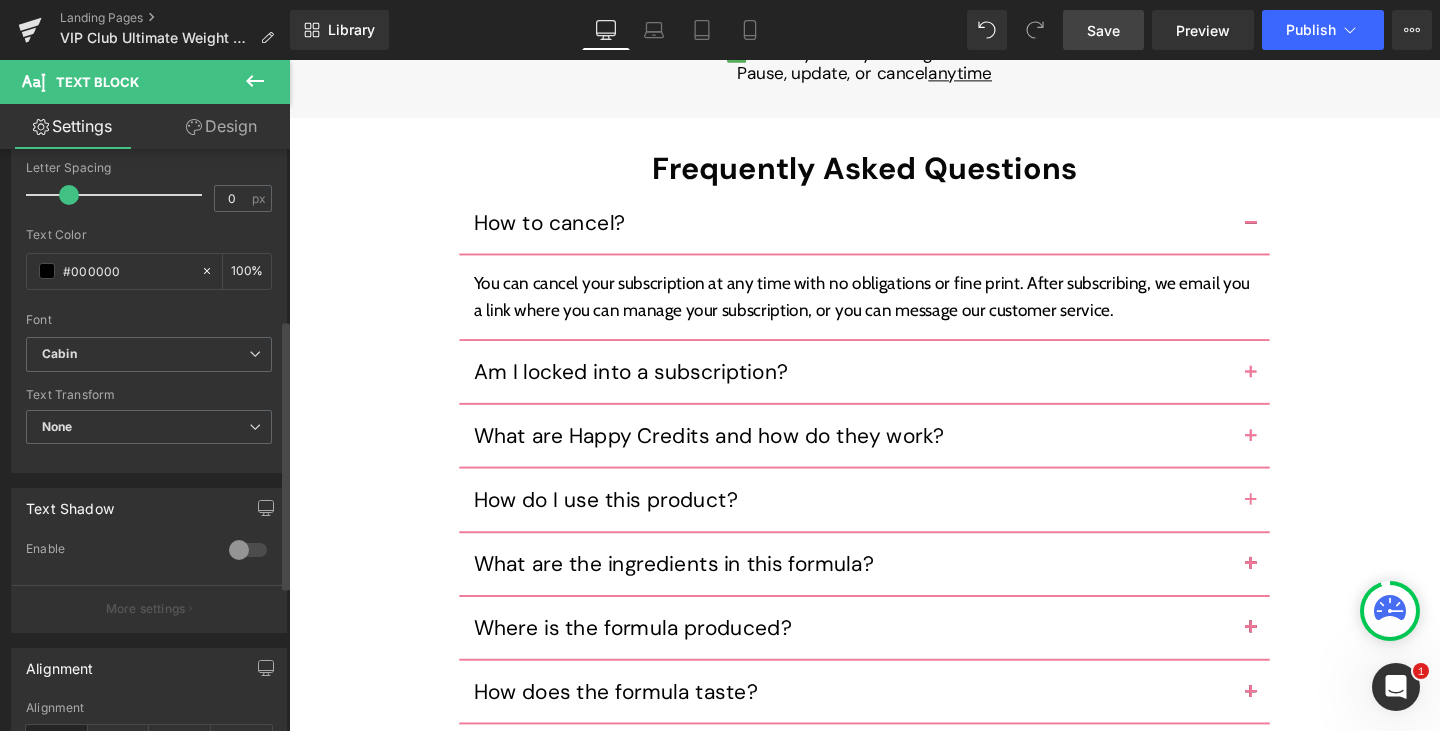 scroll, scrollTop: 369, scrollLeft: 0, axis: vertical 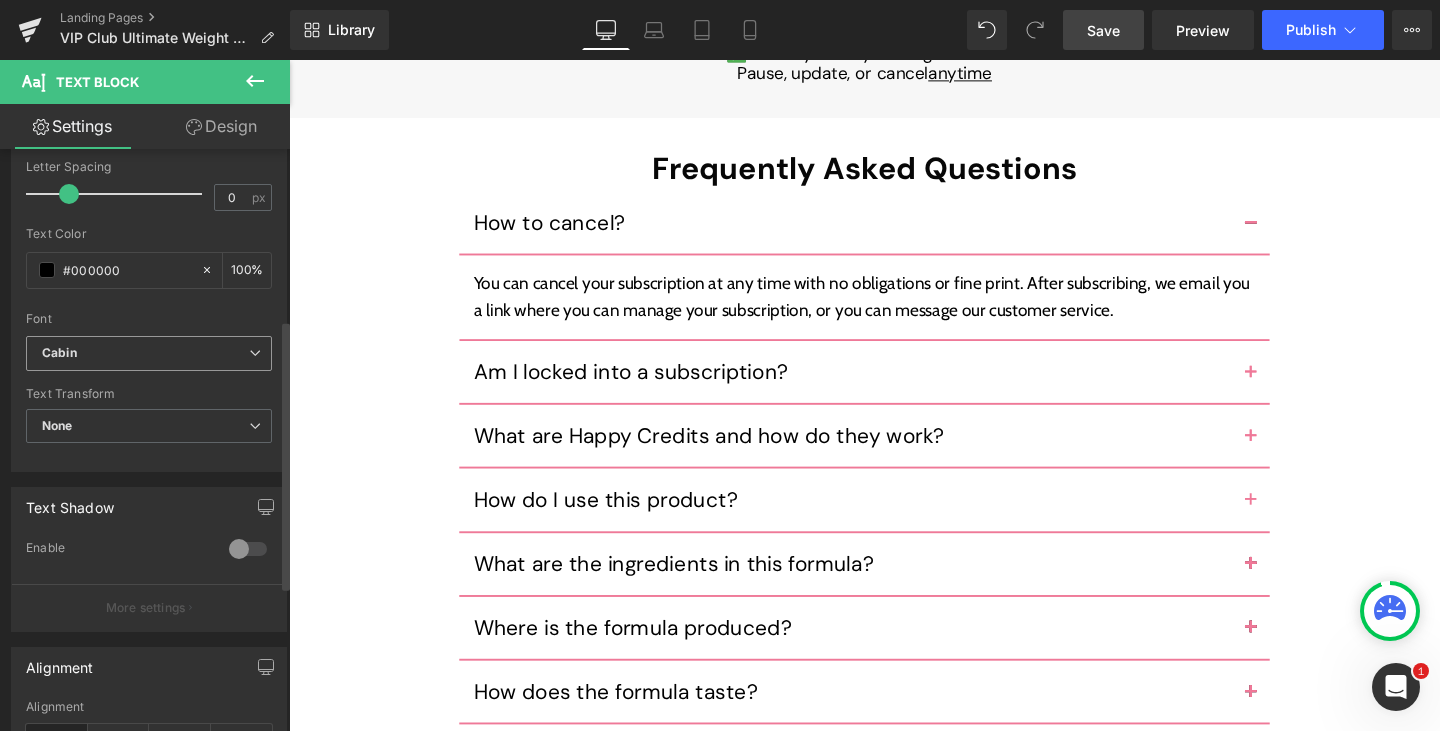 click on "Cabin" at bounding box center (145, 353) 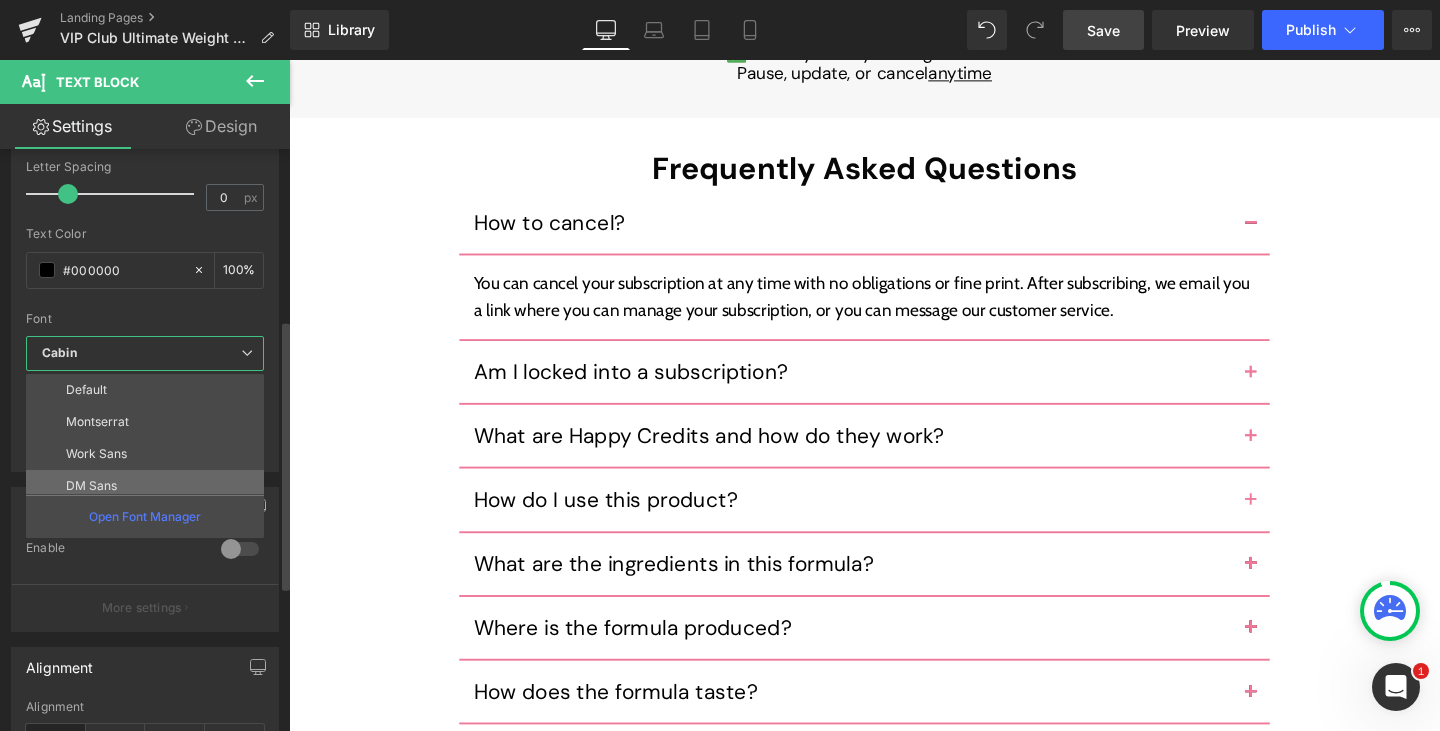 click on "DM Sans" at bounding box center [91, 486] 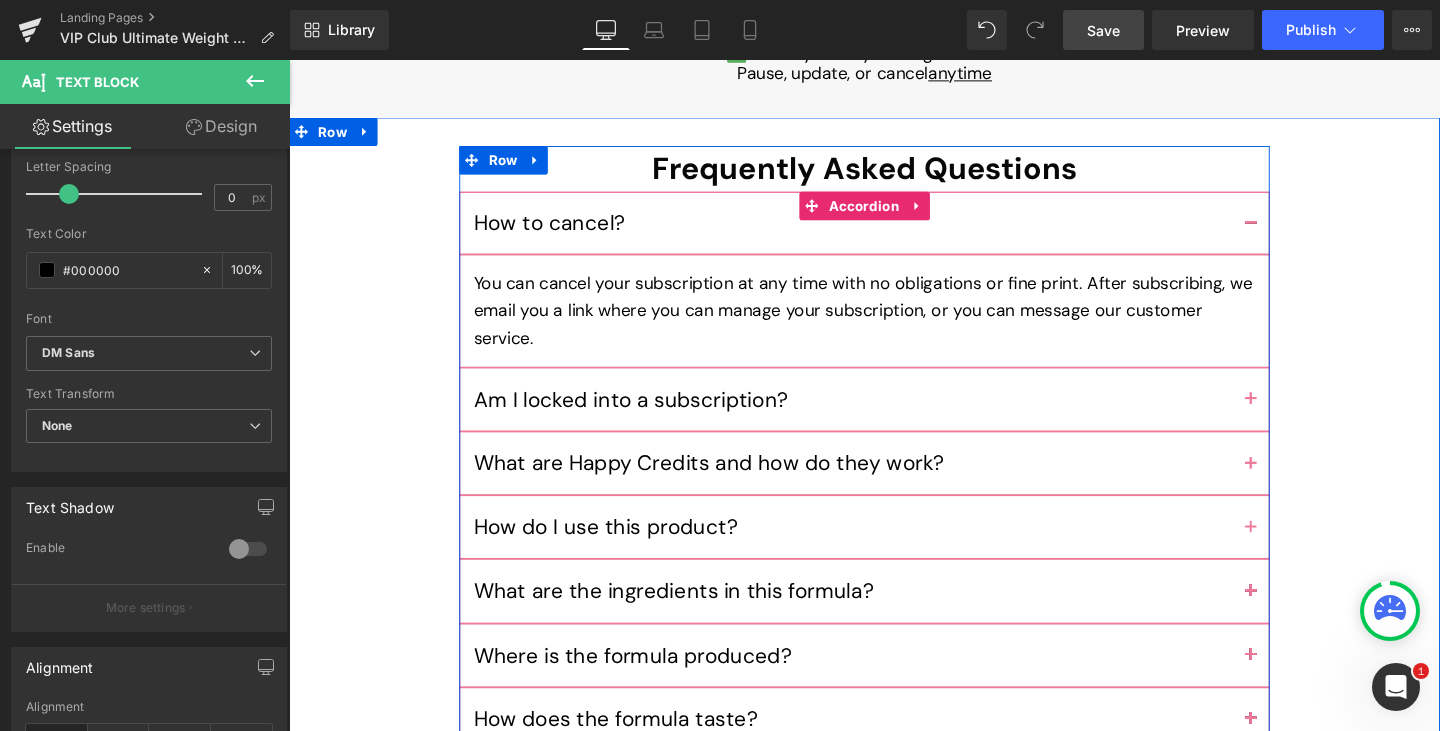 click at bounding box center (1300, 416) 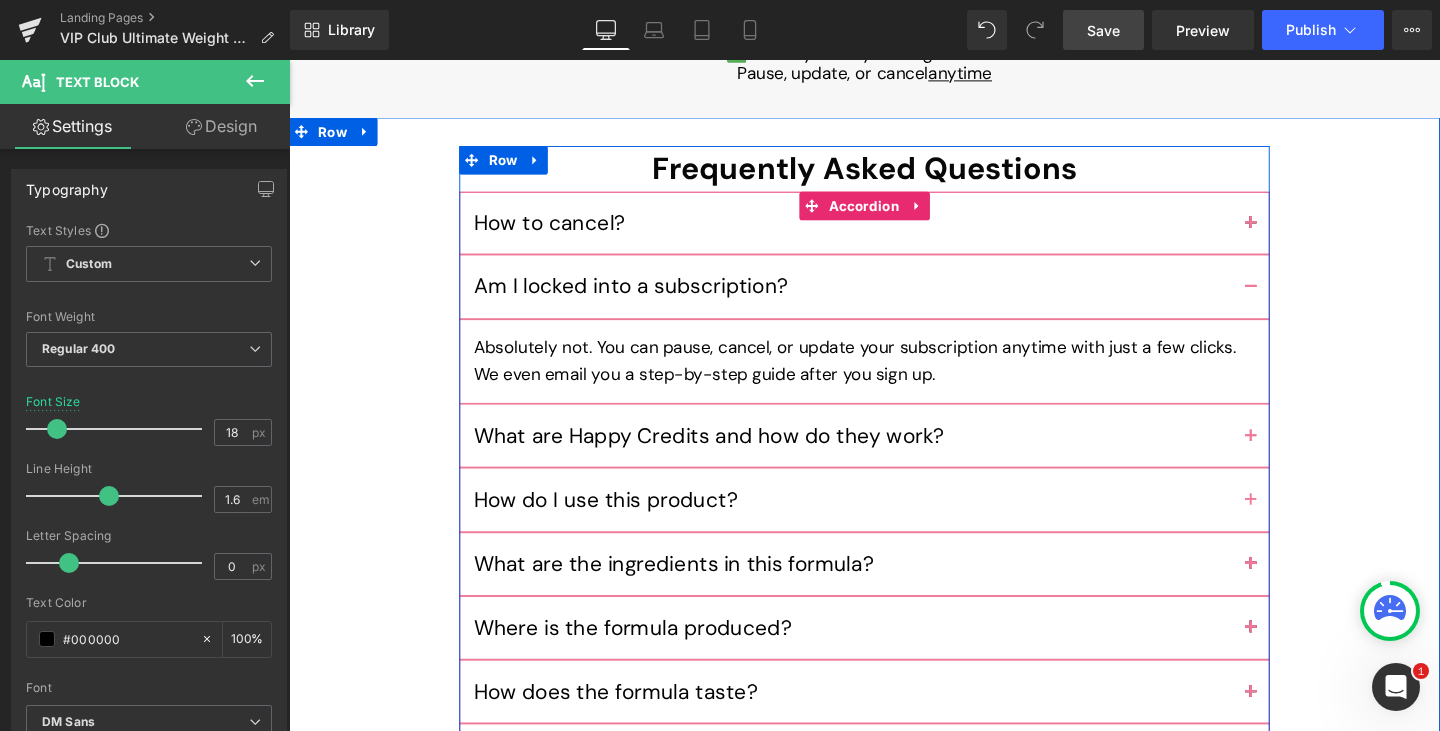 click at bounding box center [1300, 454] 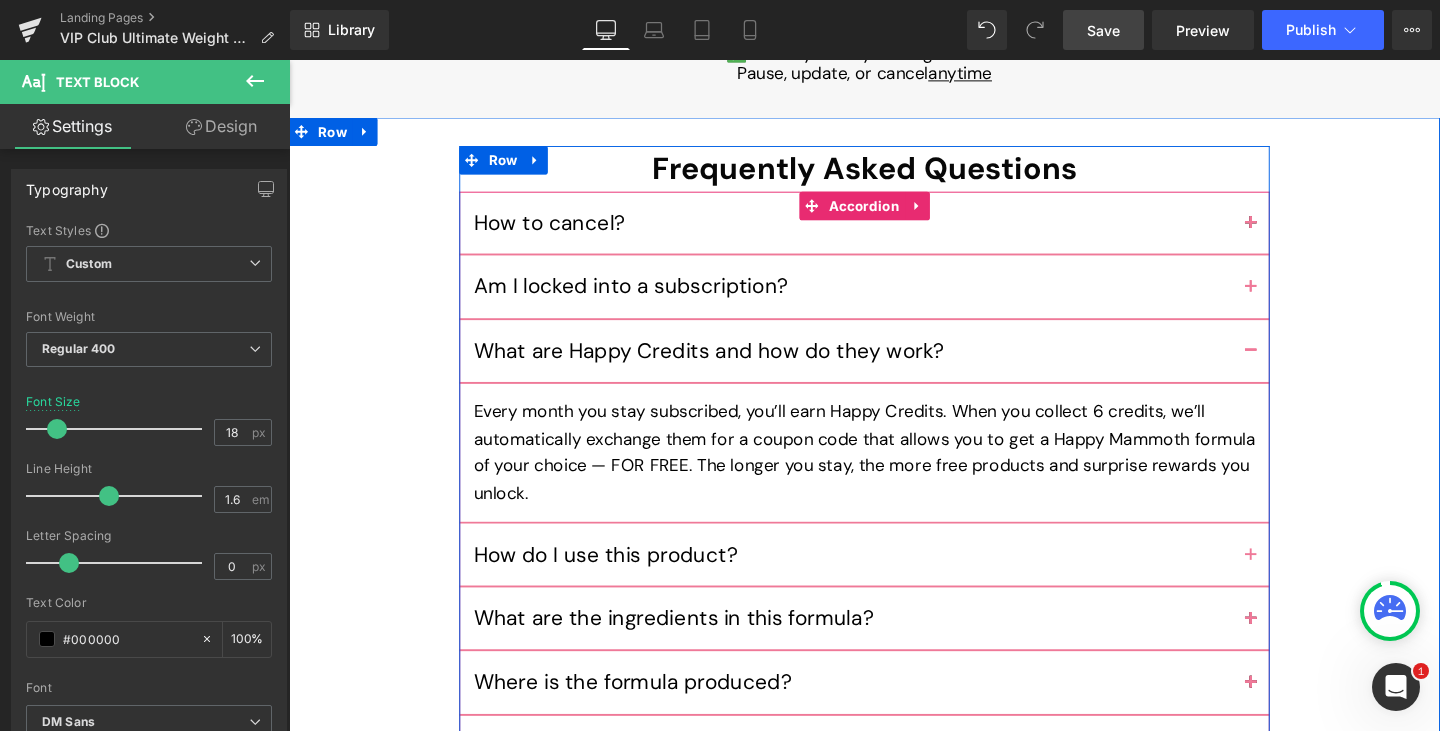 click at bounding box center [1300, 579] 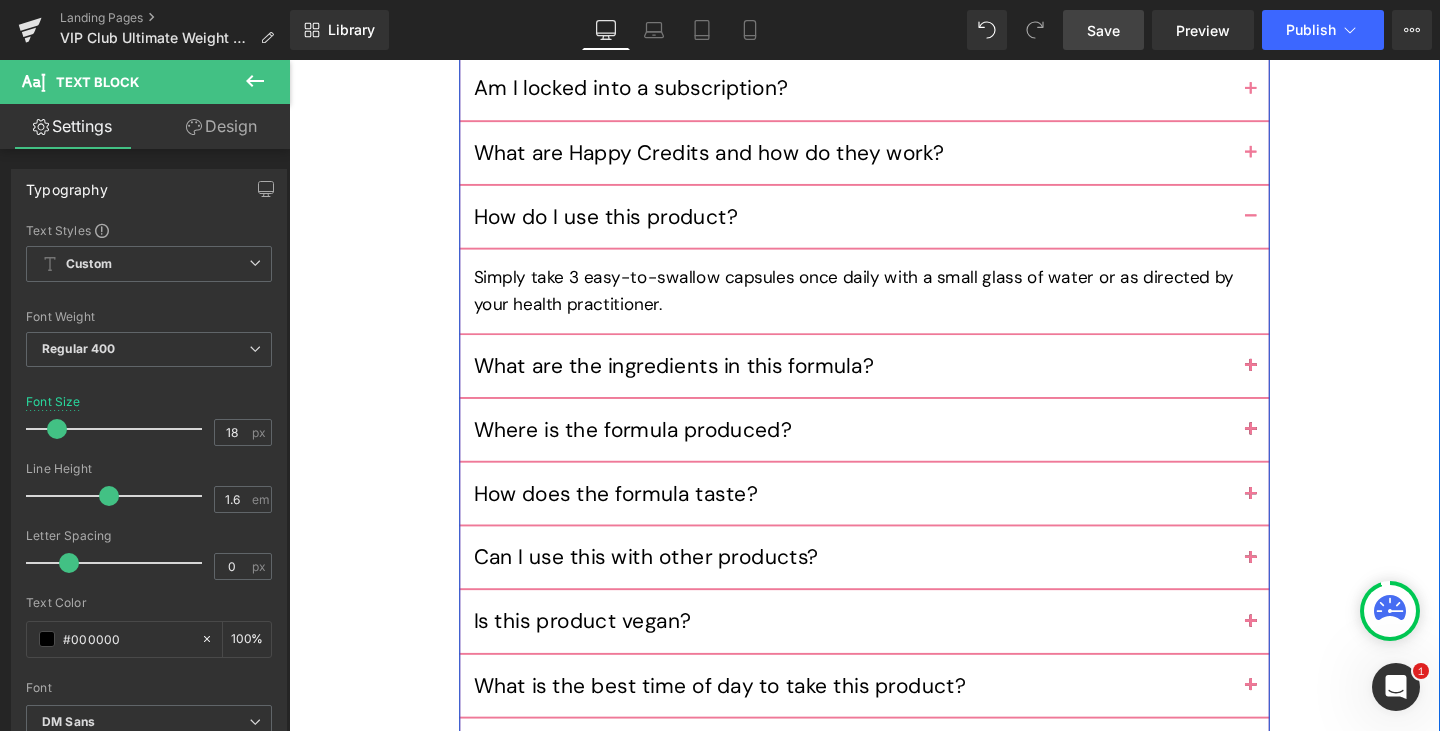 scroll, scrollTop: 10680, scrollLeft: 0, axis: vertical 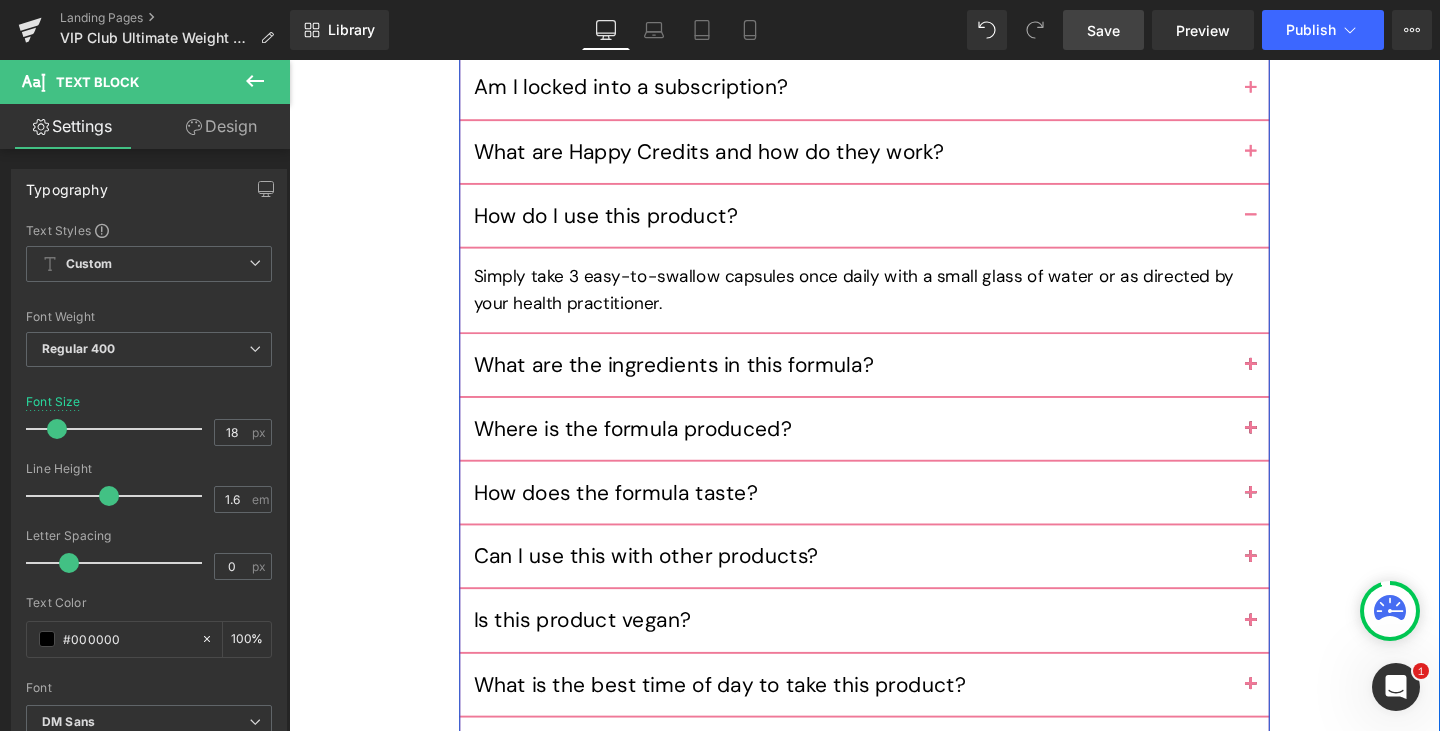 click at bounding box center [1300, 386] 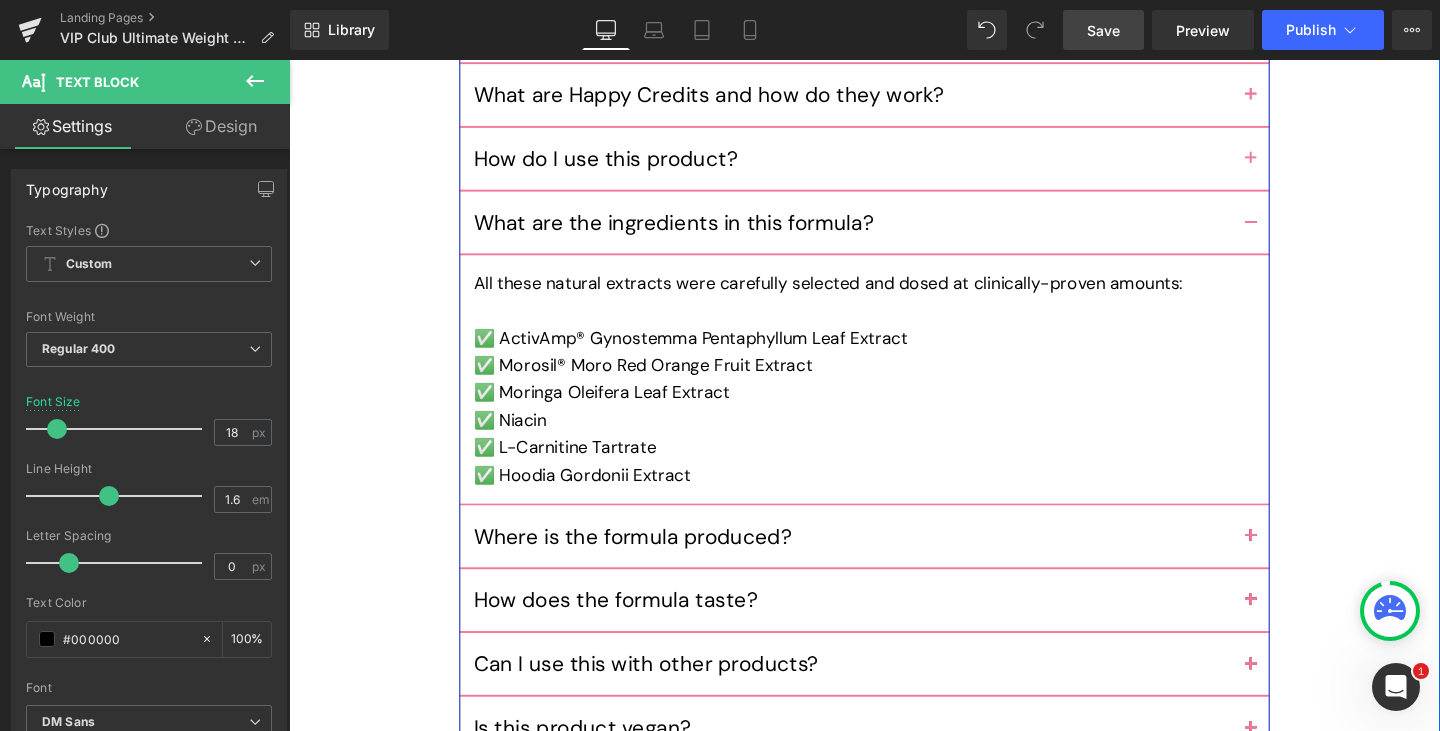 scroll, scrollTop: 10748, scrollLeft: 0, axis: vertical 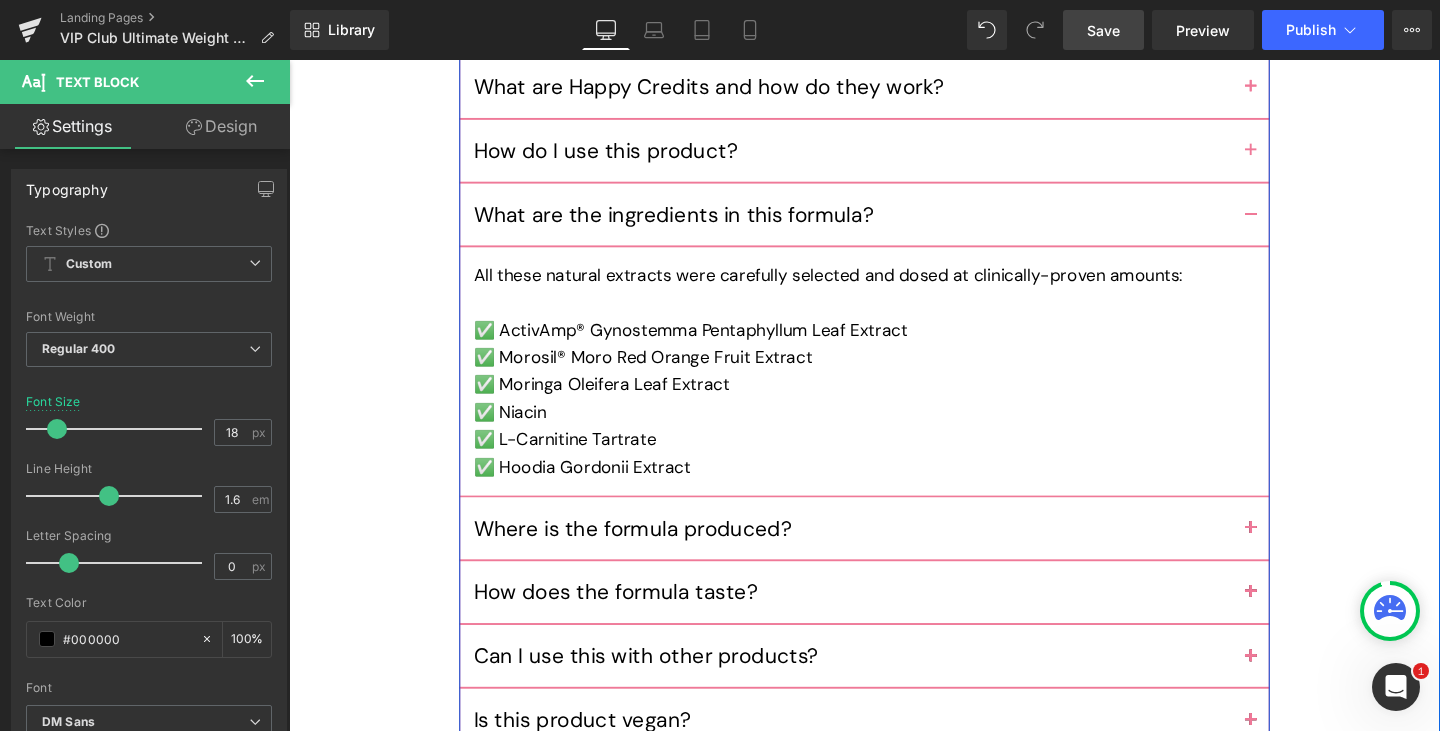 click at bounding box center [1300, 552] 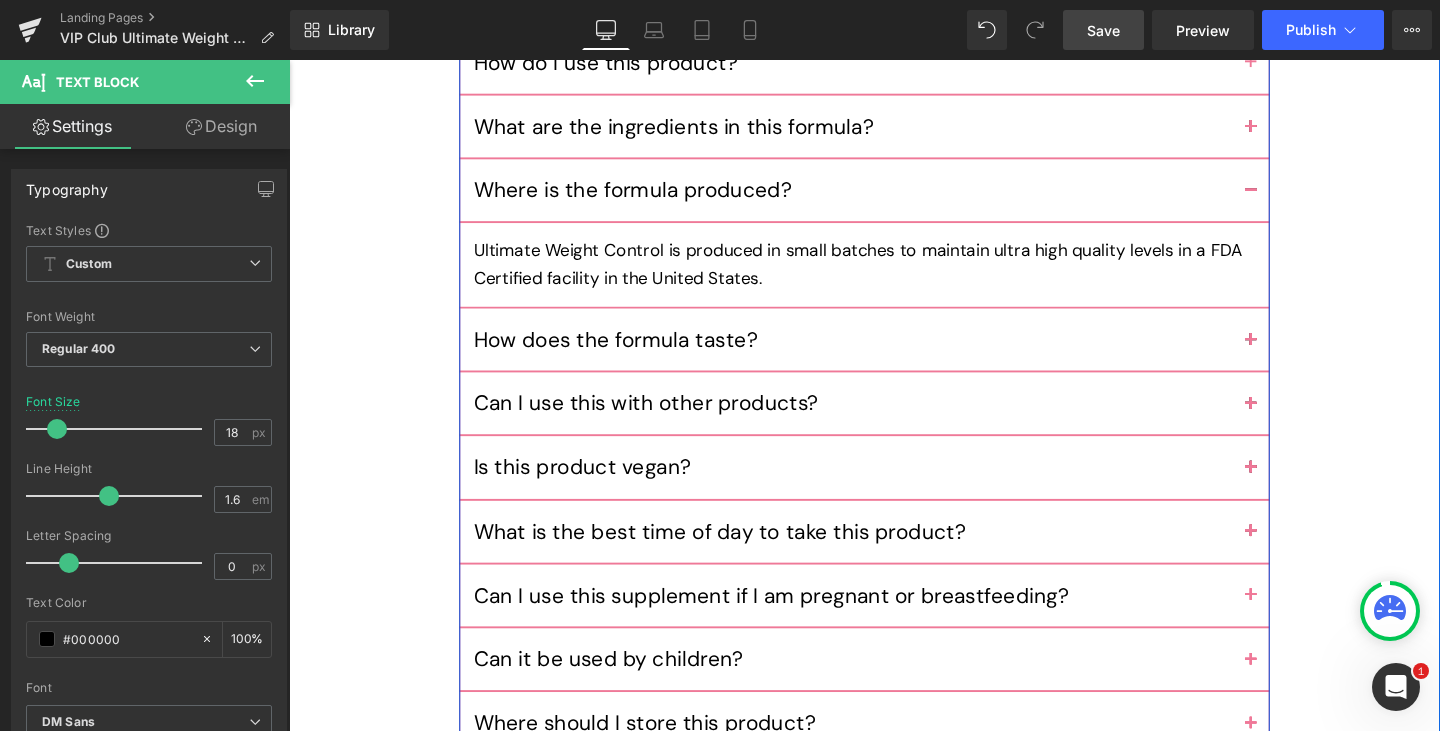 scroll, scrollTop: 10858, scrollLeft: 0, axis: vertical 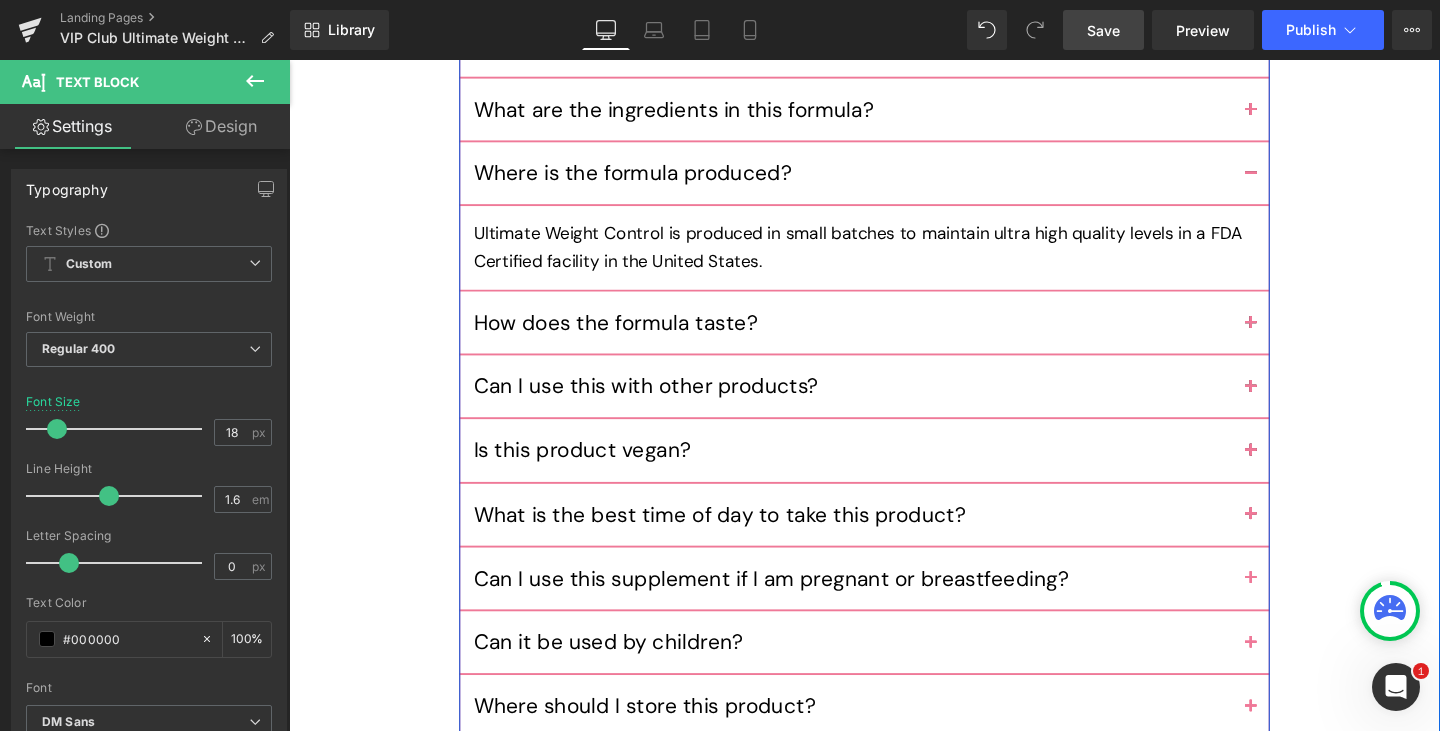click at bounding box center (1300, 343) 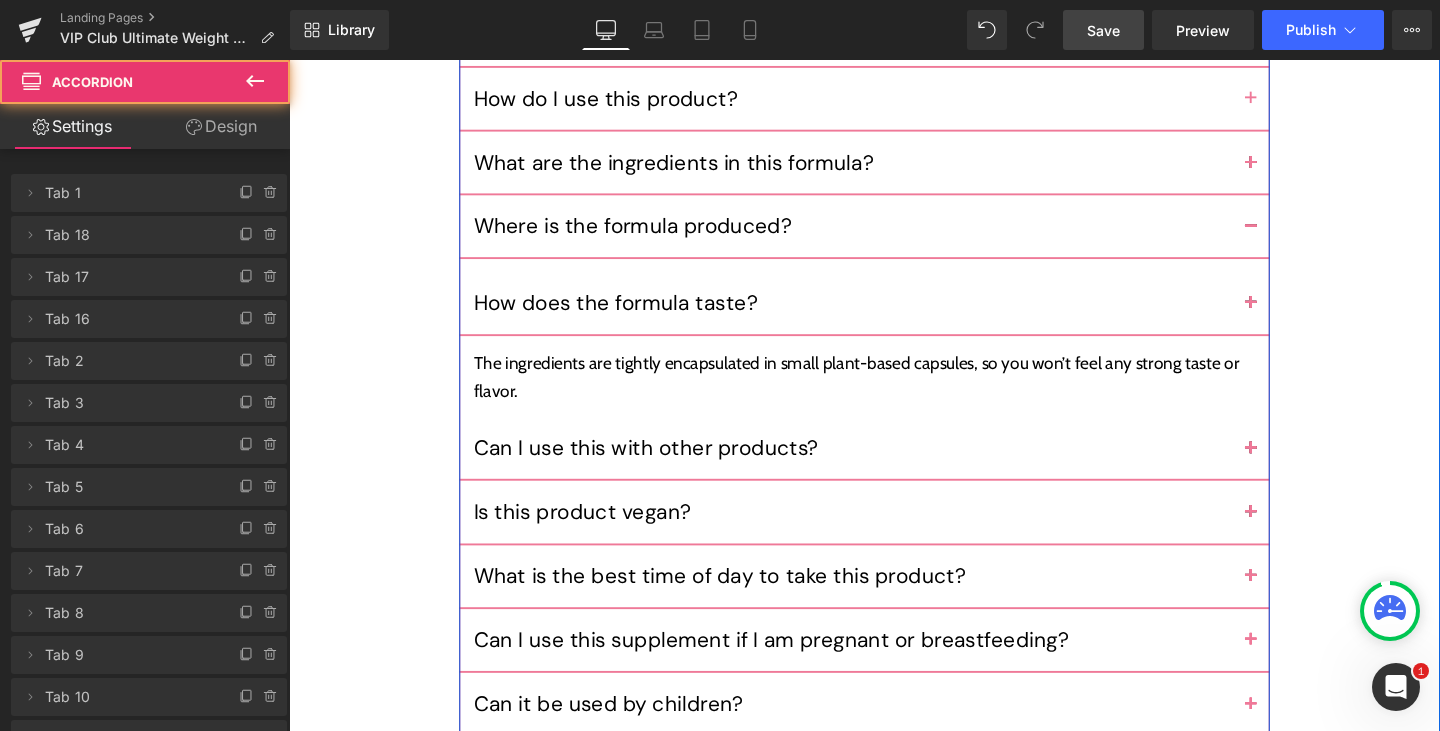 scroll, scrollTop: 10768, scrollLeft: 0, axis: vertical 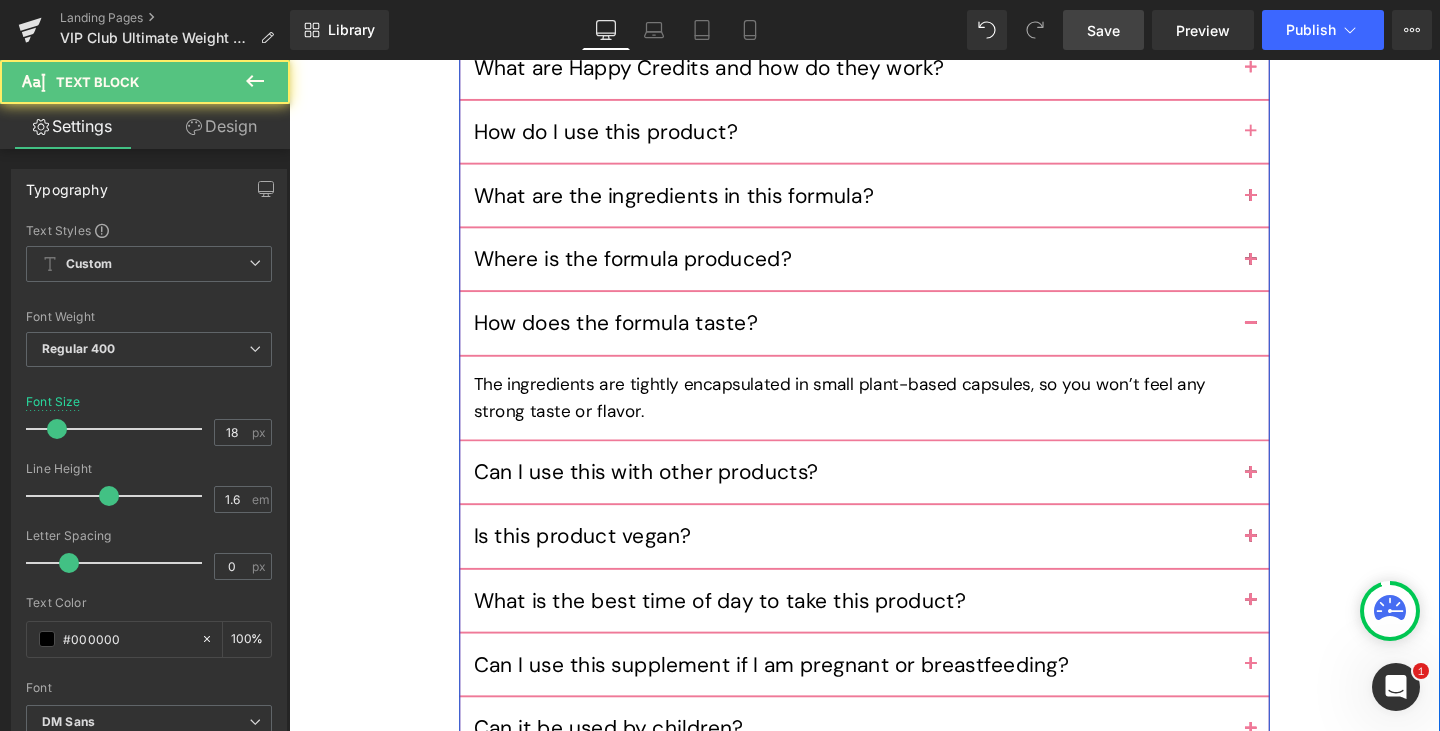click at bounding box center [1300, 493] 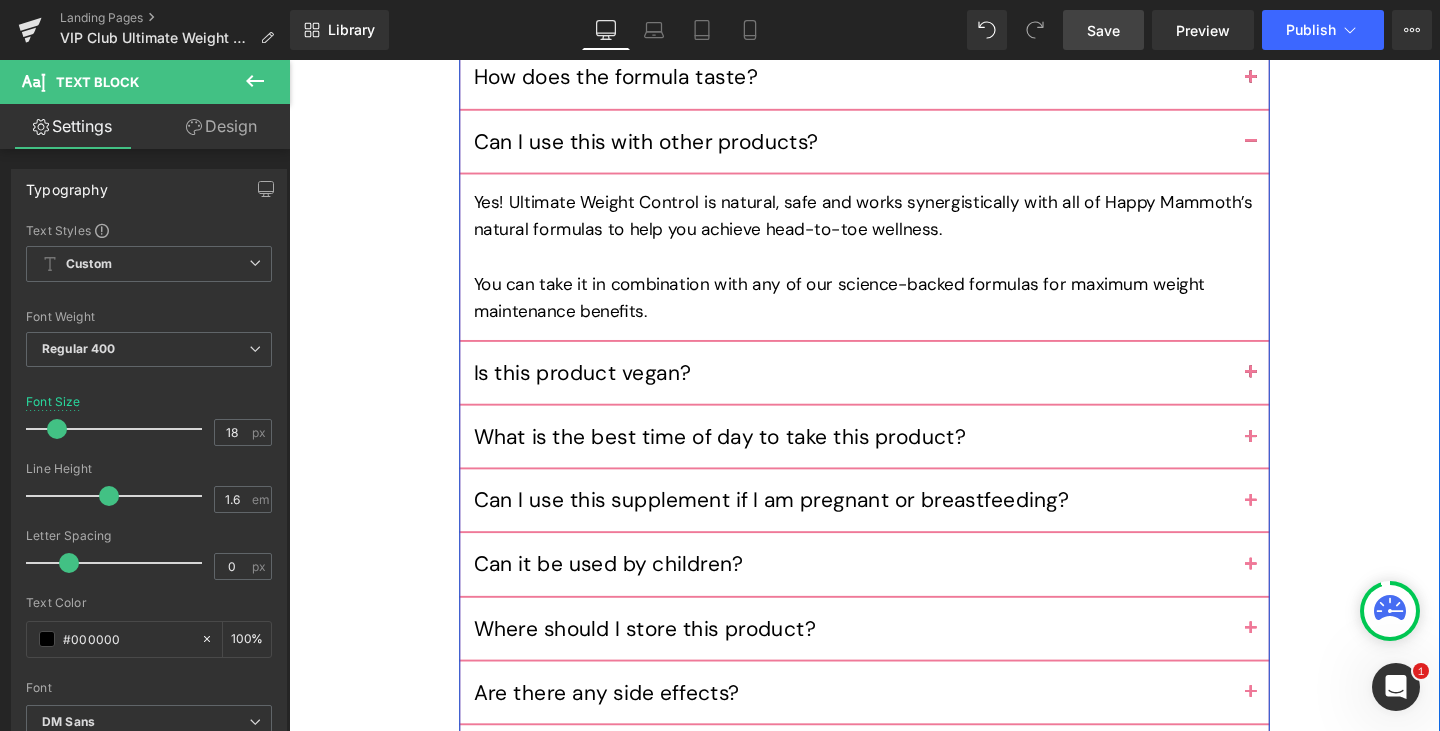 scroll, scrollTop: 11030, scrollLeft: 0, axis: vertical 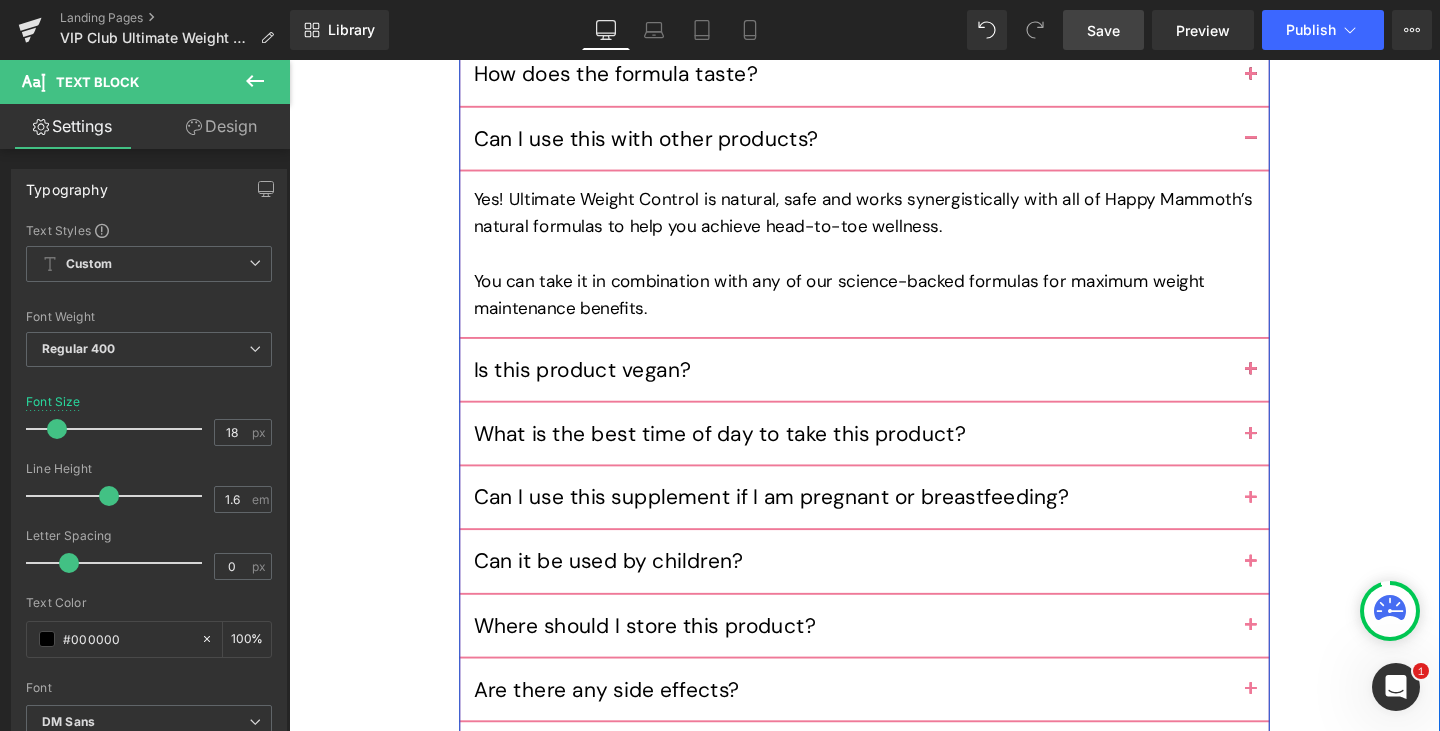 click at bounding box center [1300, 385] 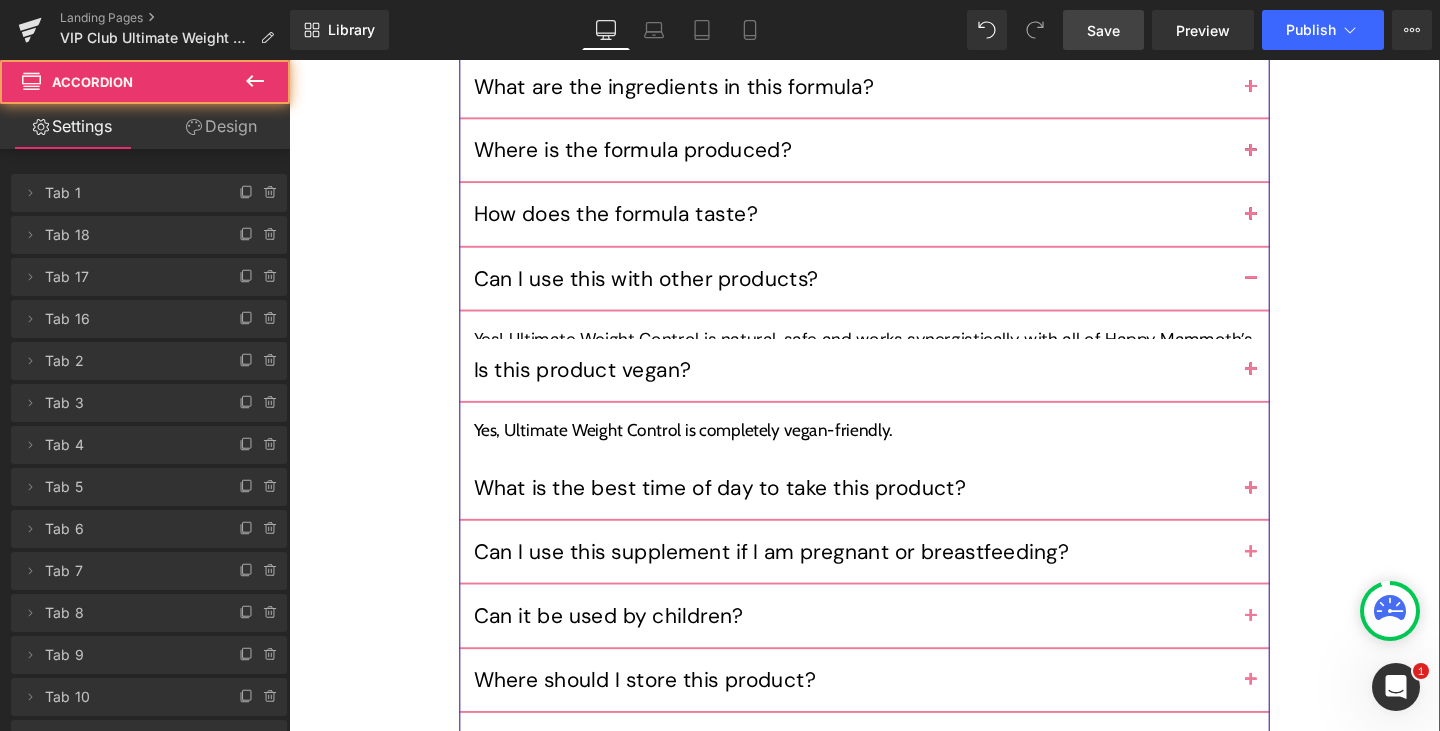 scroll, scrollTop: 10854, scrollLeft: 0, axis: vertical 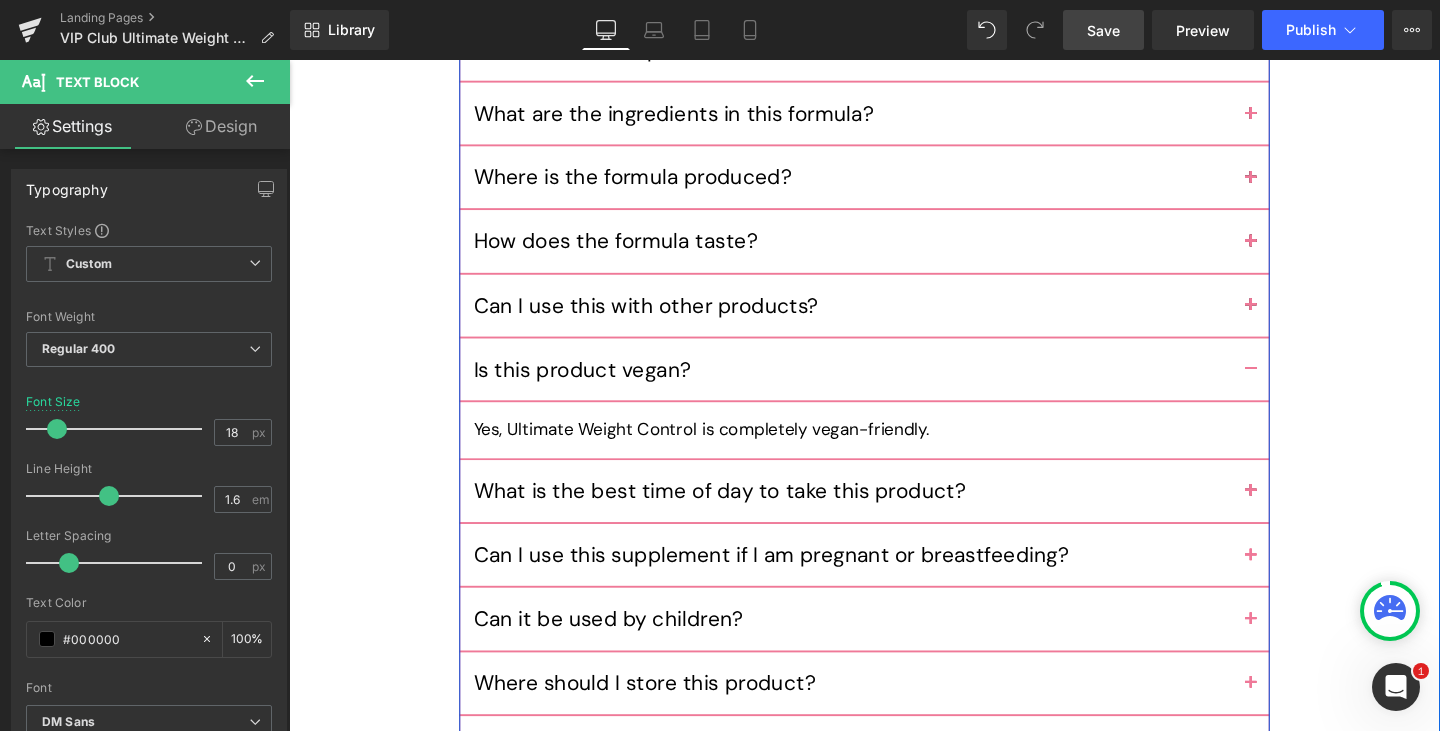 click at bounding box center [1300, 513] 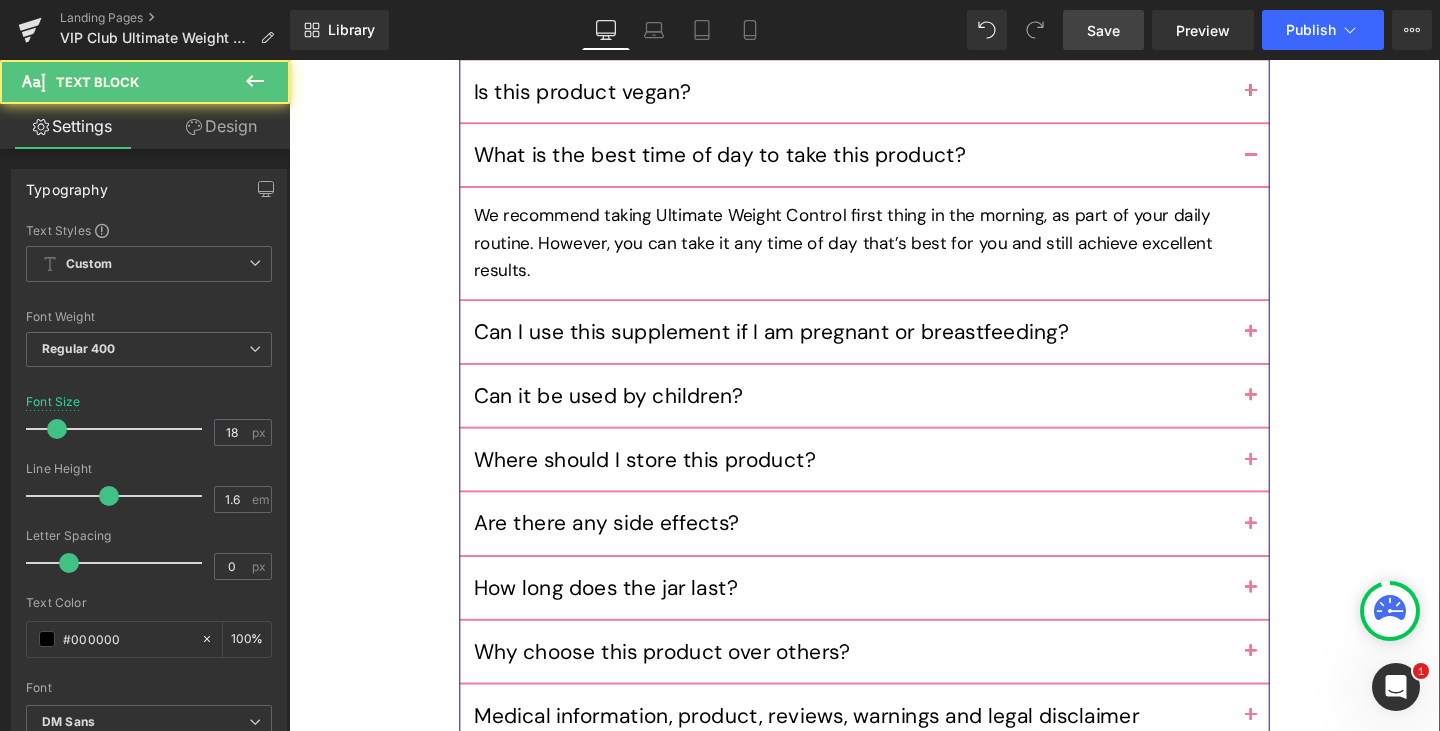 scroll, scrollTop: 11159, scrollLeft: 0, axis: vertical 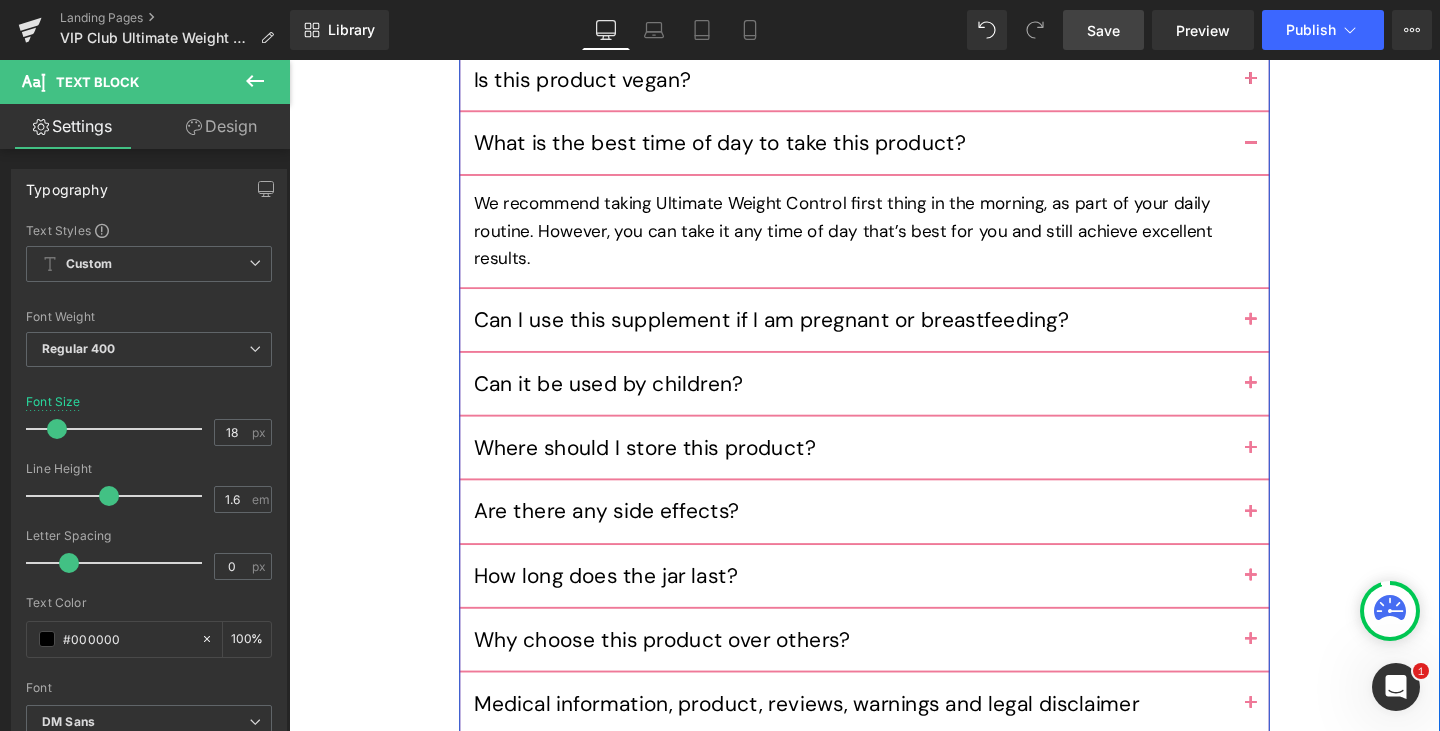 click at bounding box center (1300, 333) 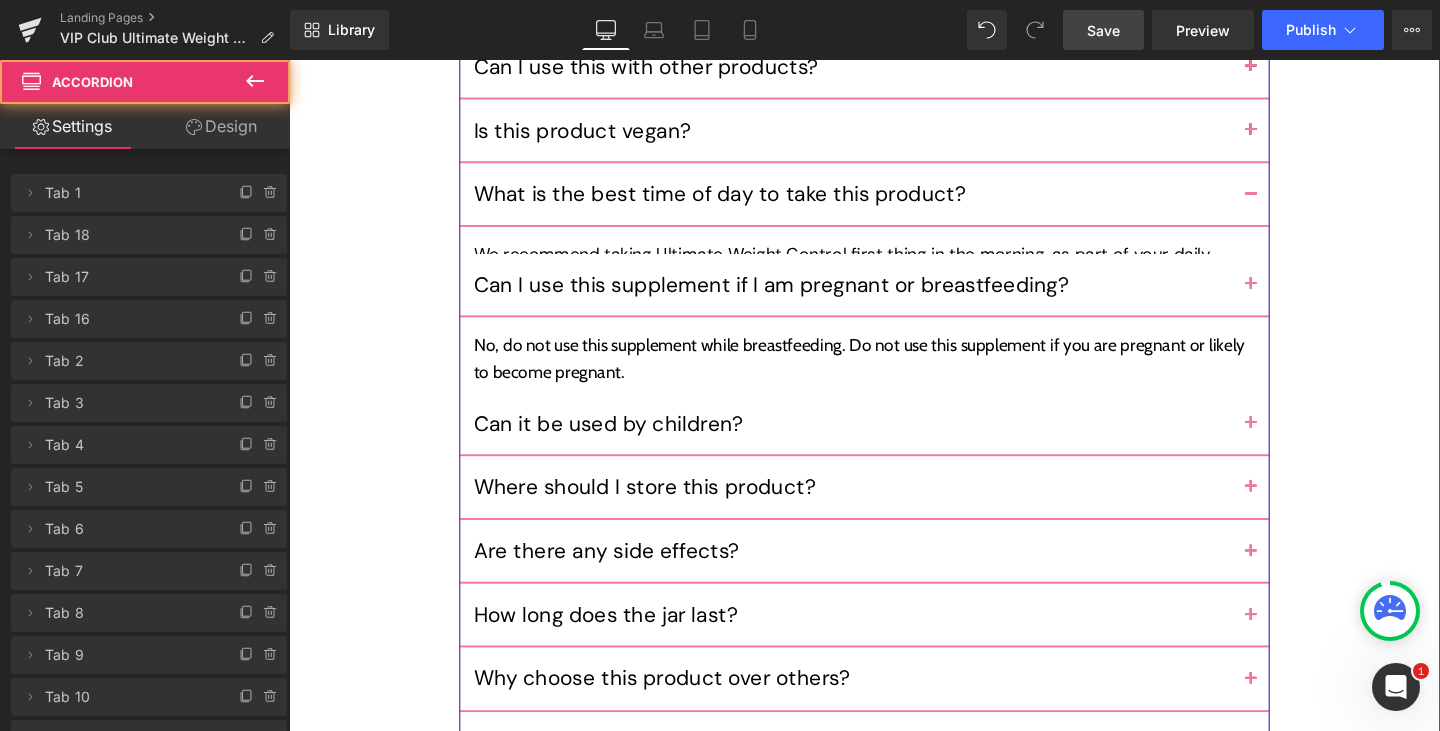 scroll, scrollTop: 11041, scrollLeft: 0, axis: vertical 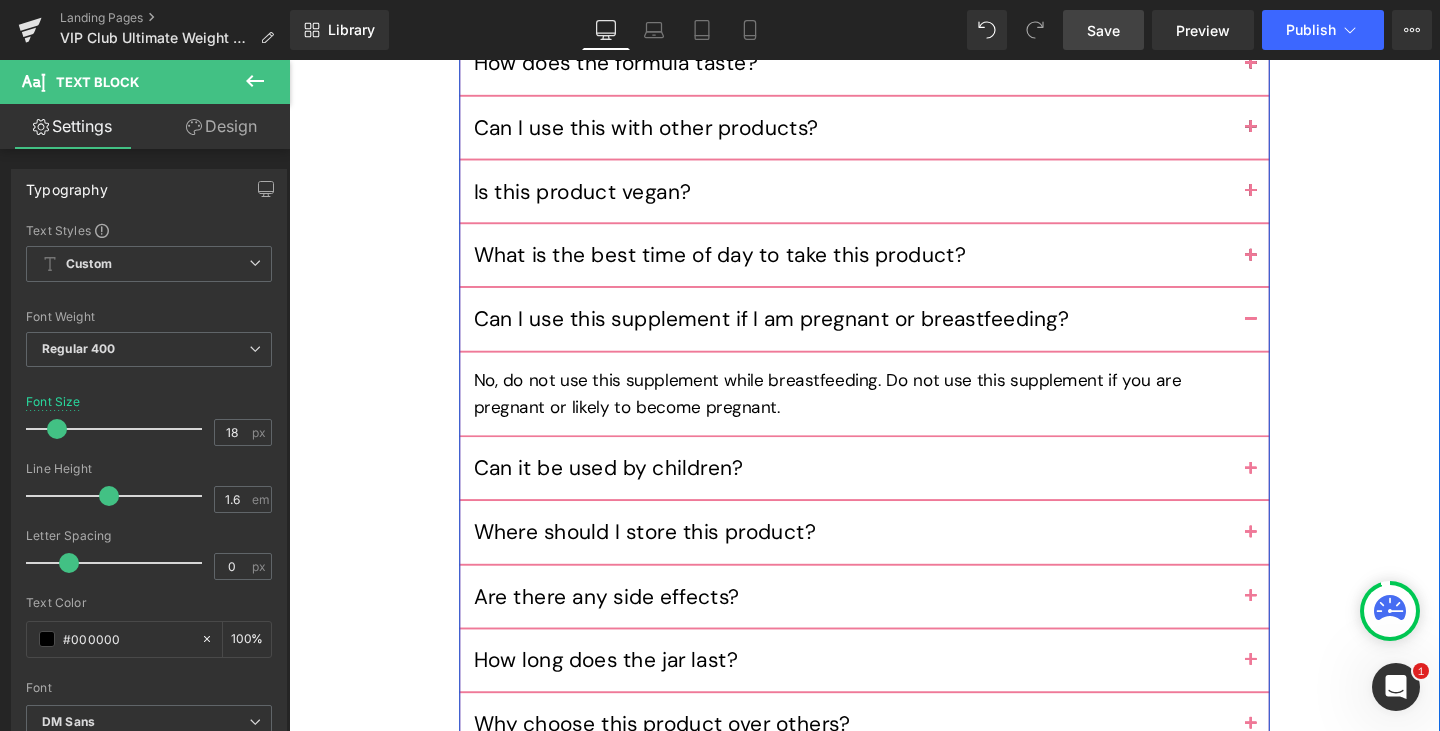 click at bounding box center (1300, 489) 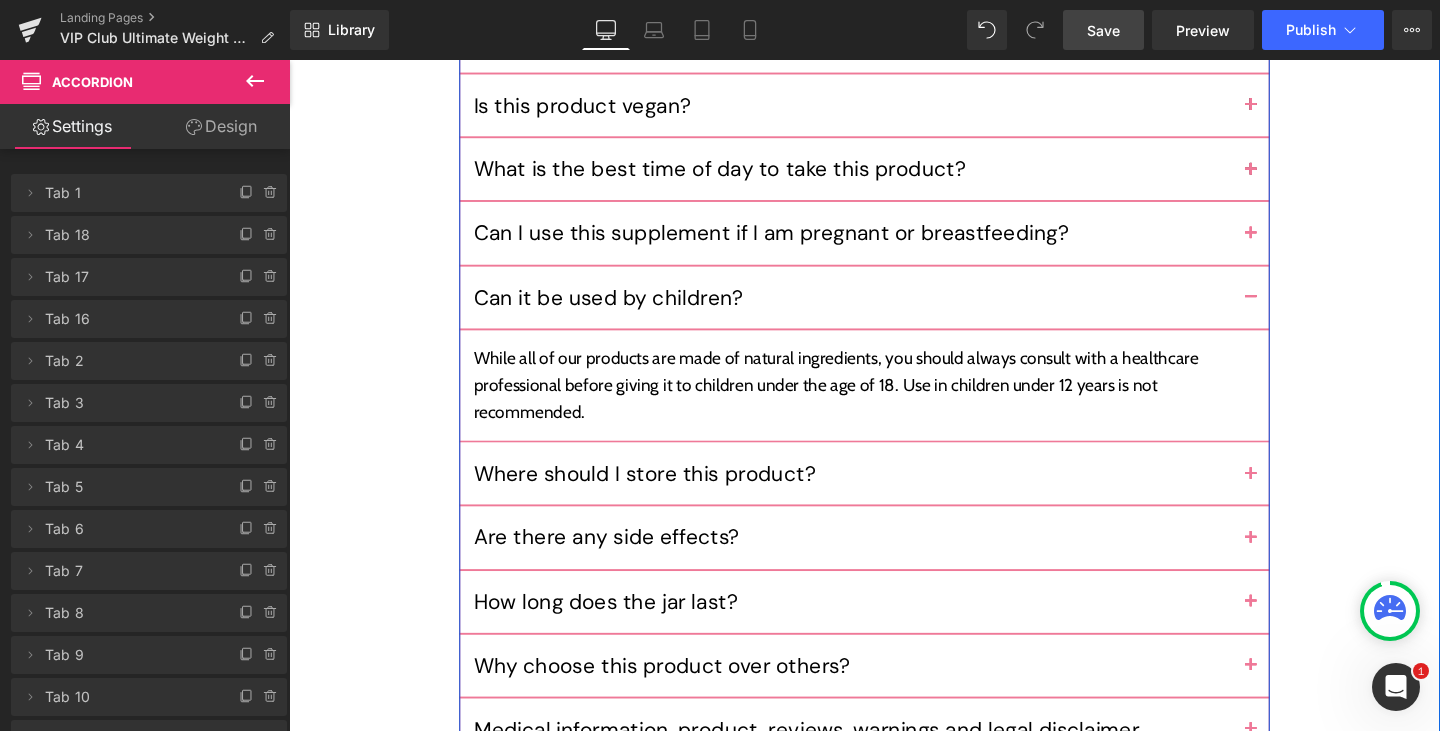 scroll, scrollTop: 11134, scrollLeft: 0, axis: vertical 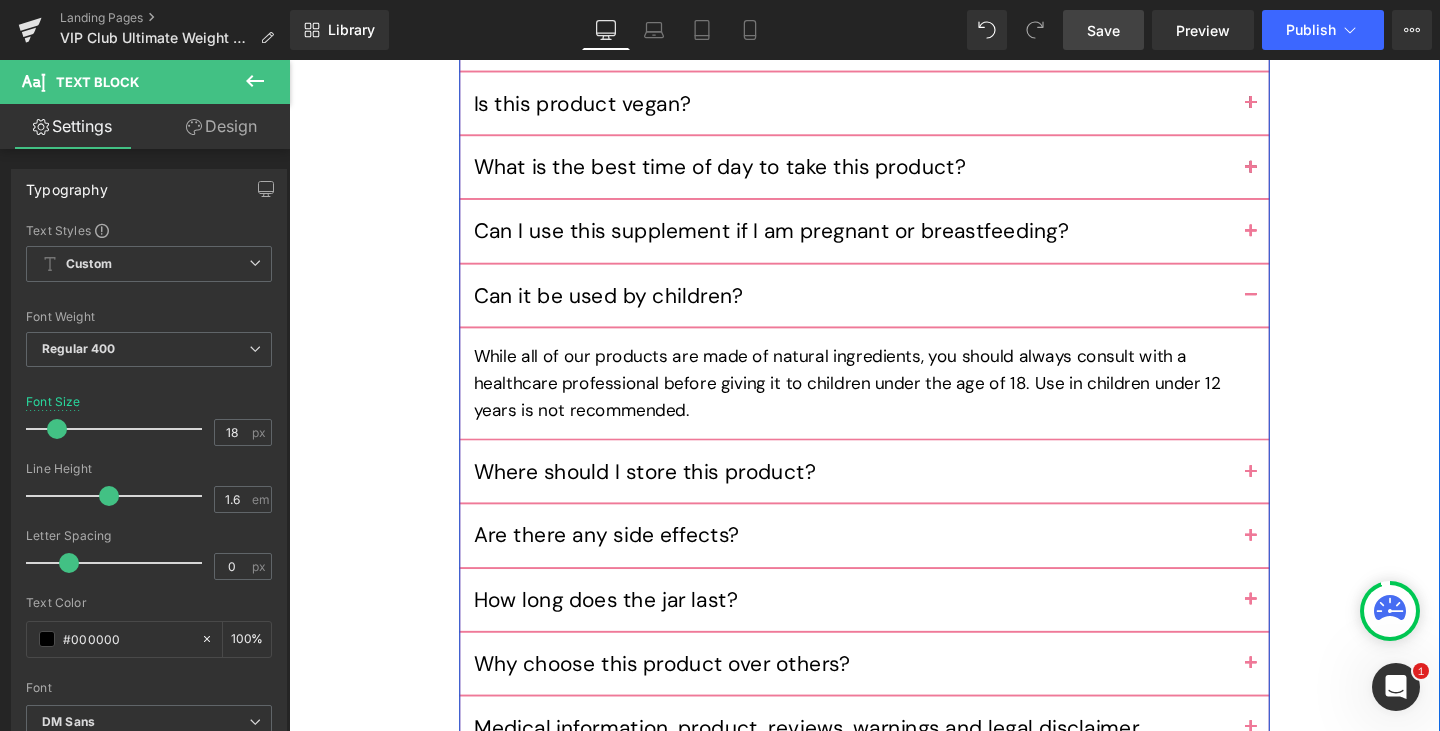 click at bounding box center [1300, 492] 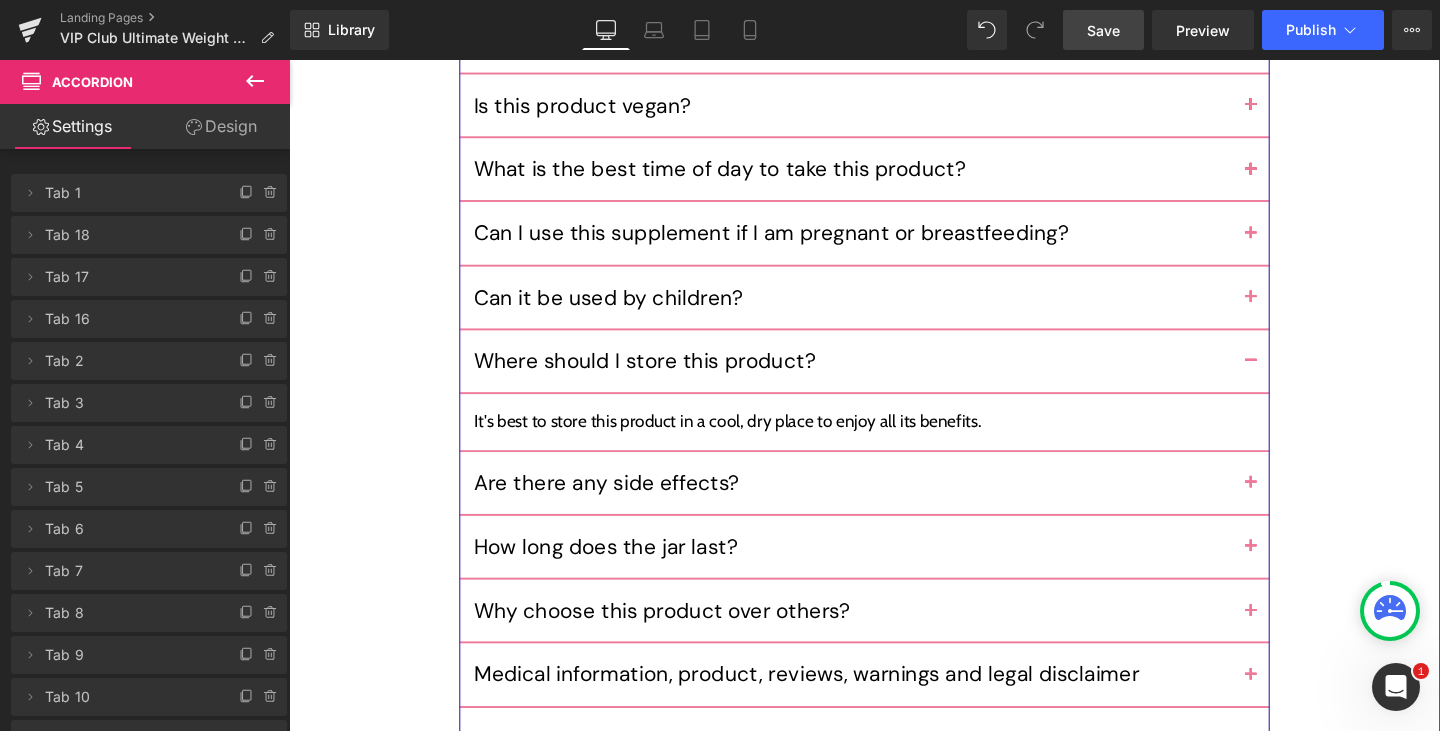 scroll, scrollTop: 11134, scrollLeft: 0, axis: vertical 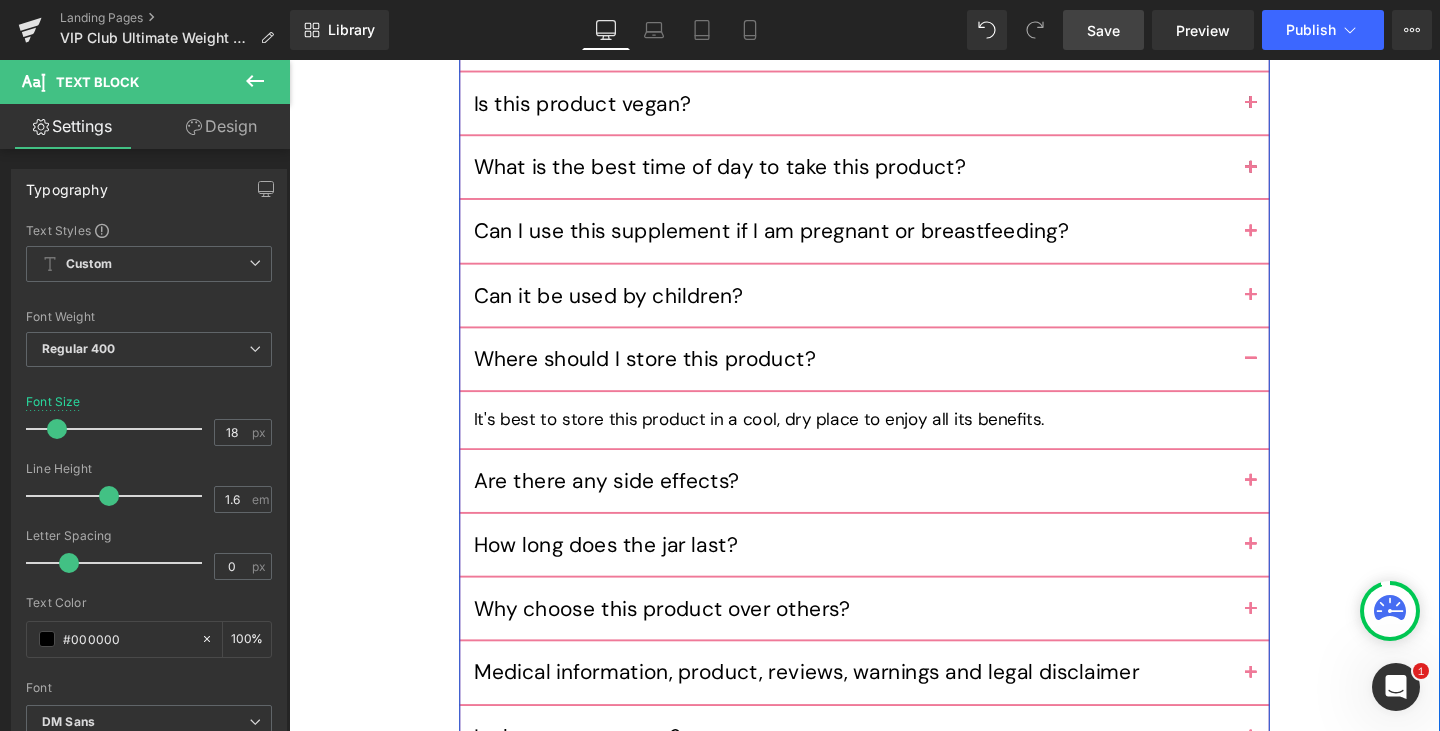 click at bounding box center (1300, 508) 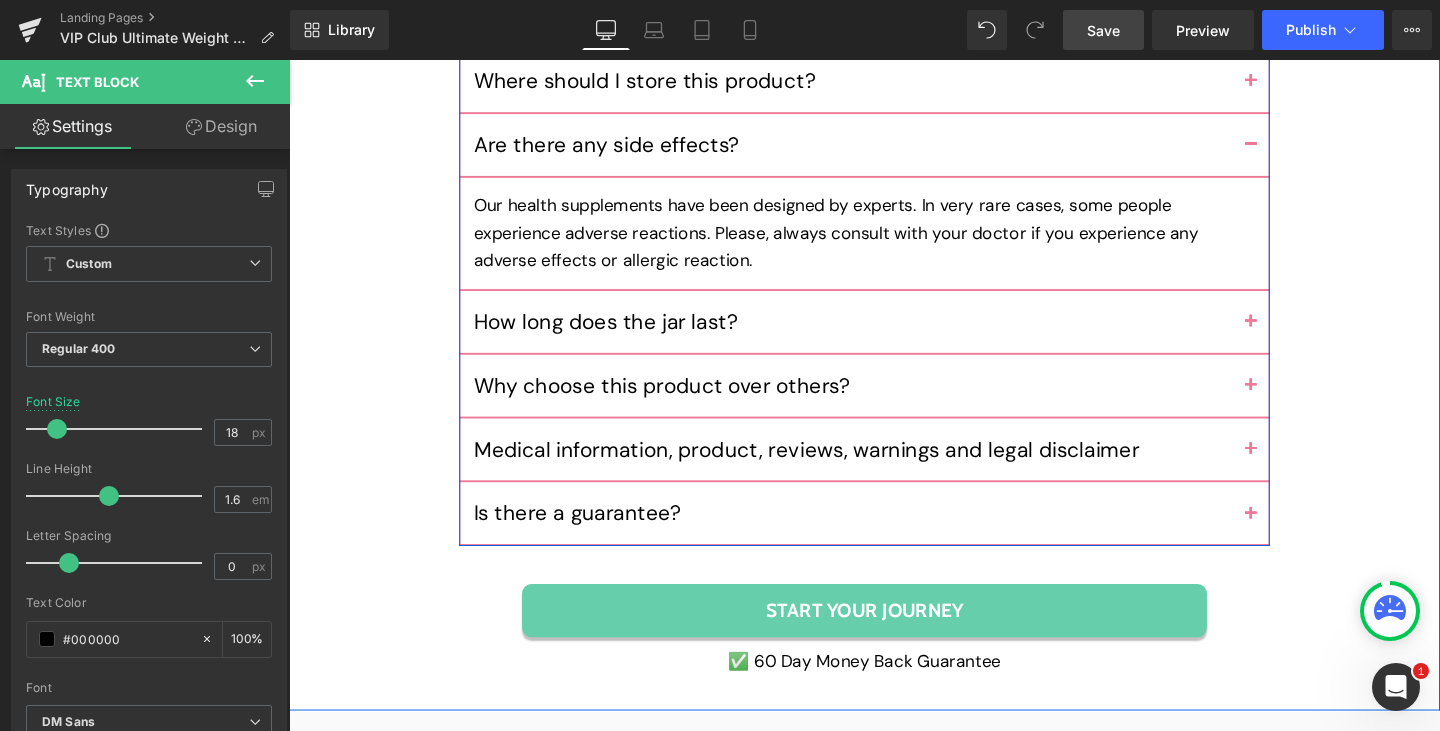 scroll, scrollTop: 11427, scrollLeft: 0, axis: vertical 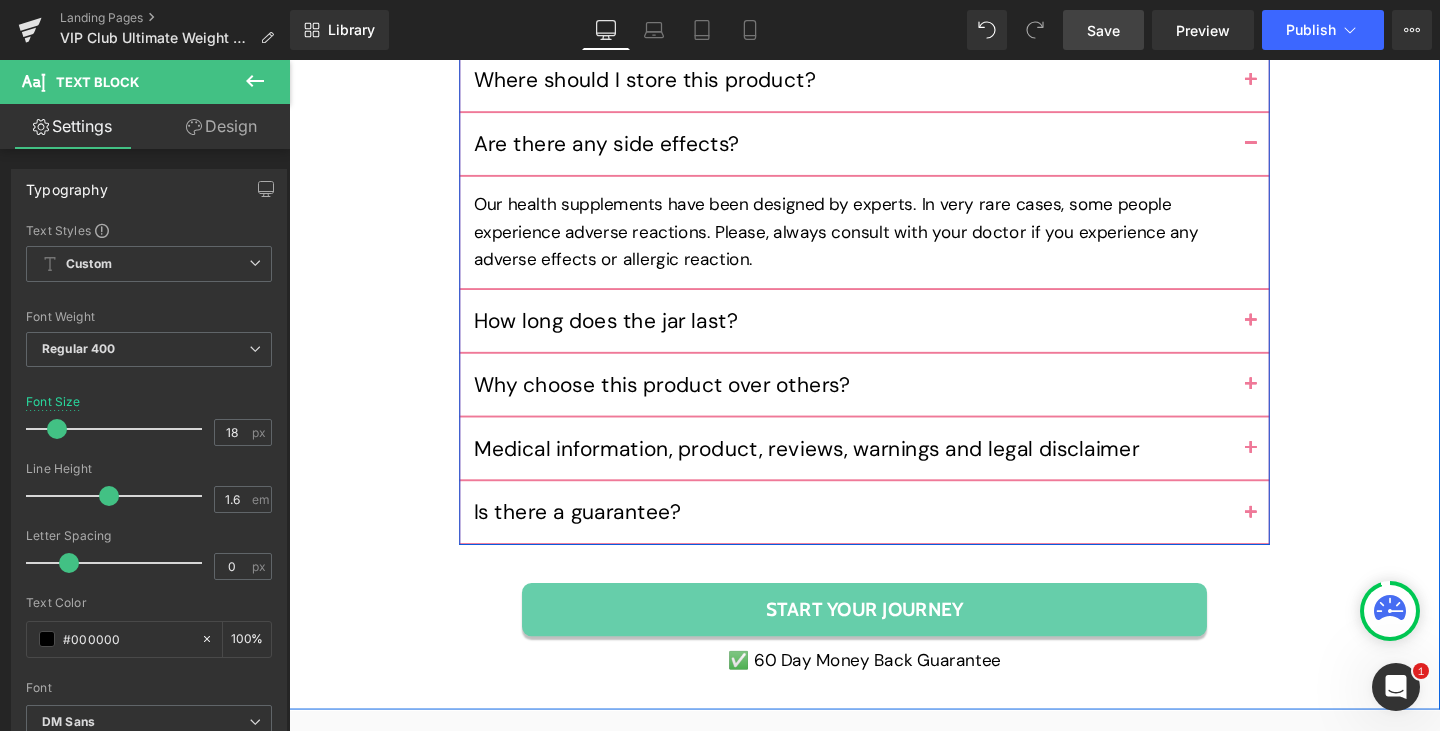 click at bounding box center (1300, 340) 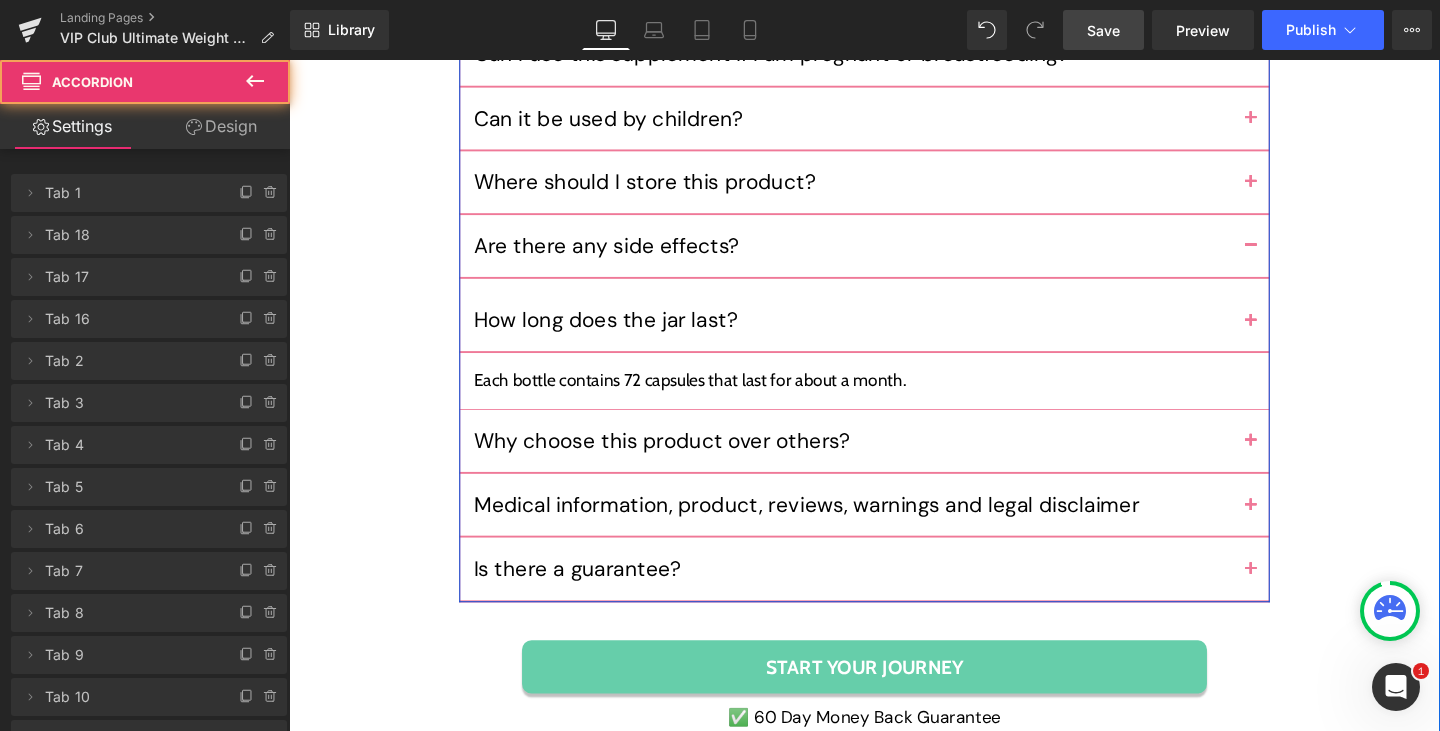 scroll, scrollTop: 11309, scrollLeft: 0, axis: vertical 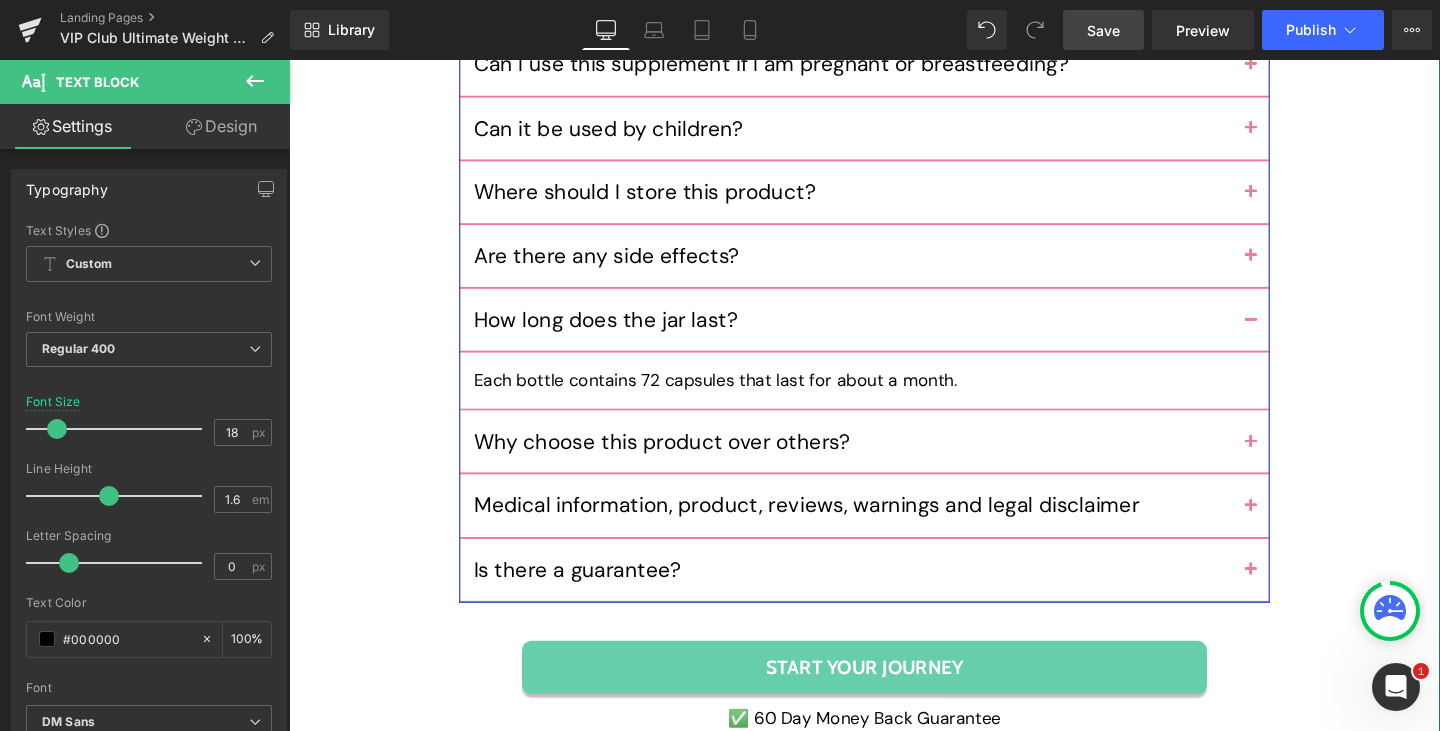 click at bounding box center [1300, 461] 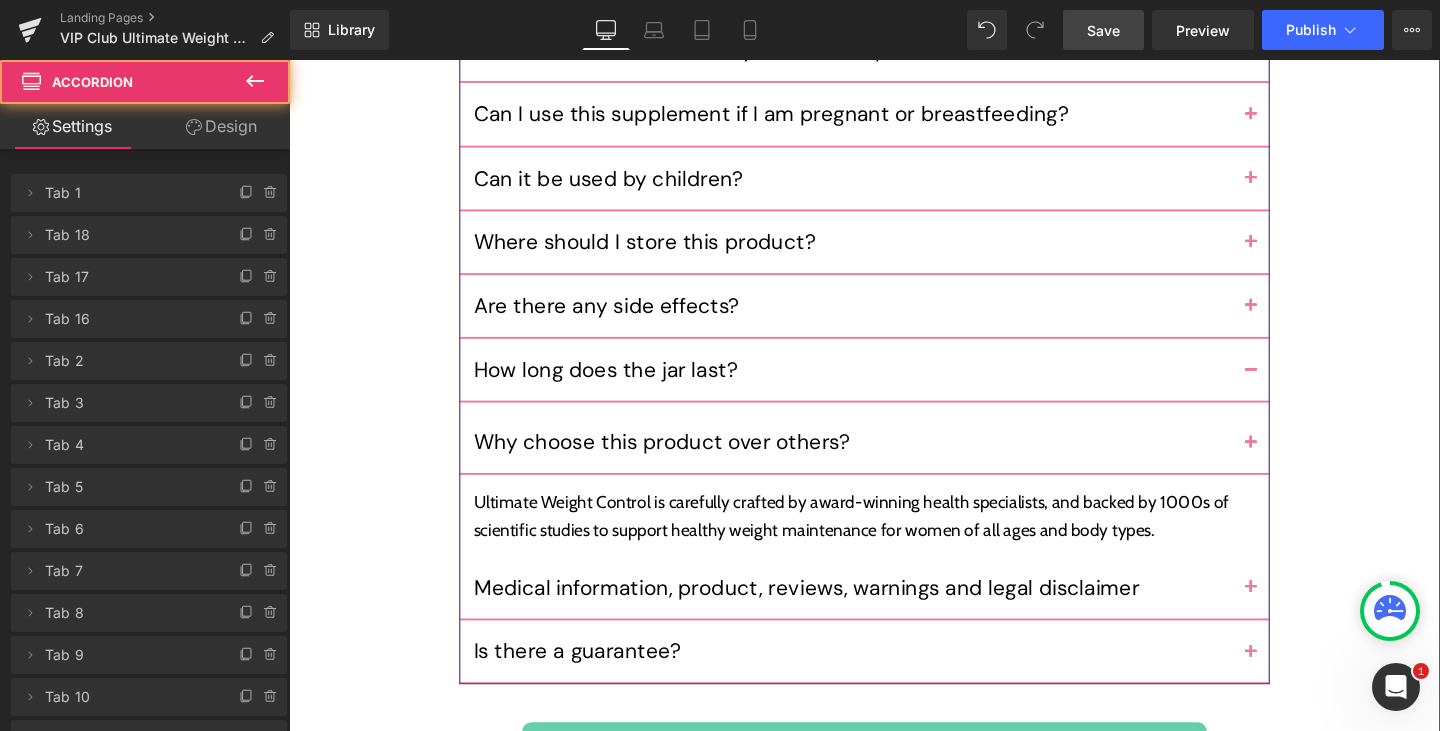 scroll, scrollTop: 11248, scrollLeft: 0, axis: vertical 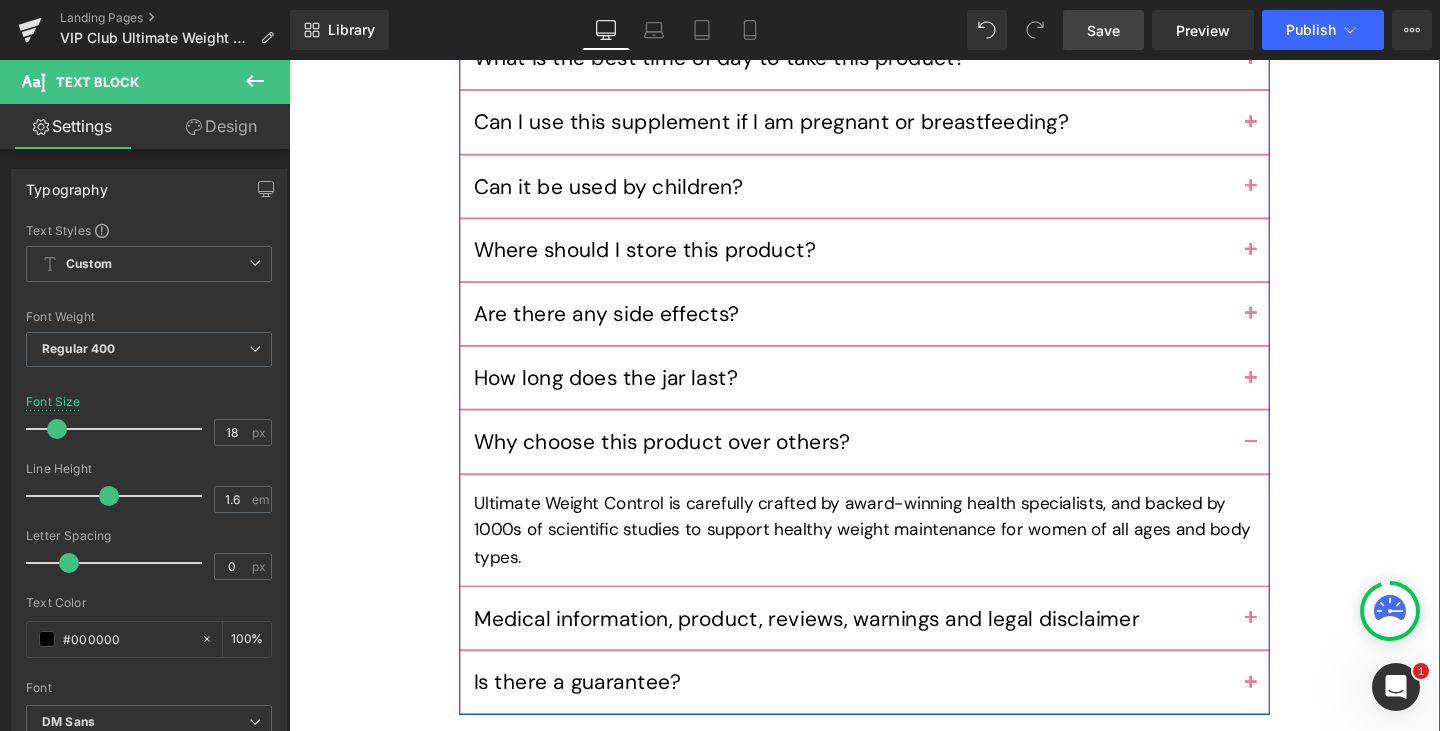 click at bounding box center (1300, 647) 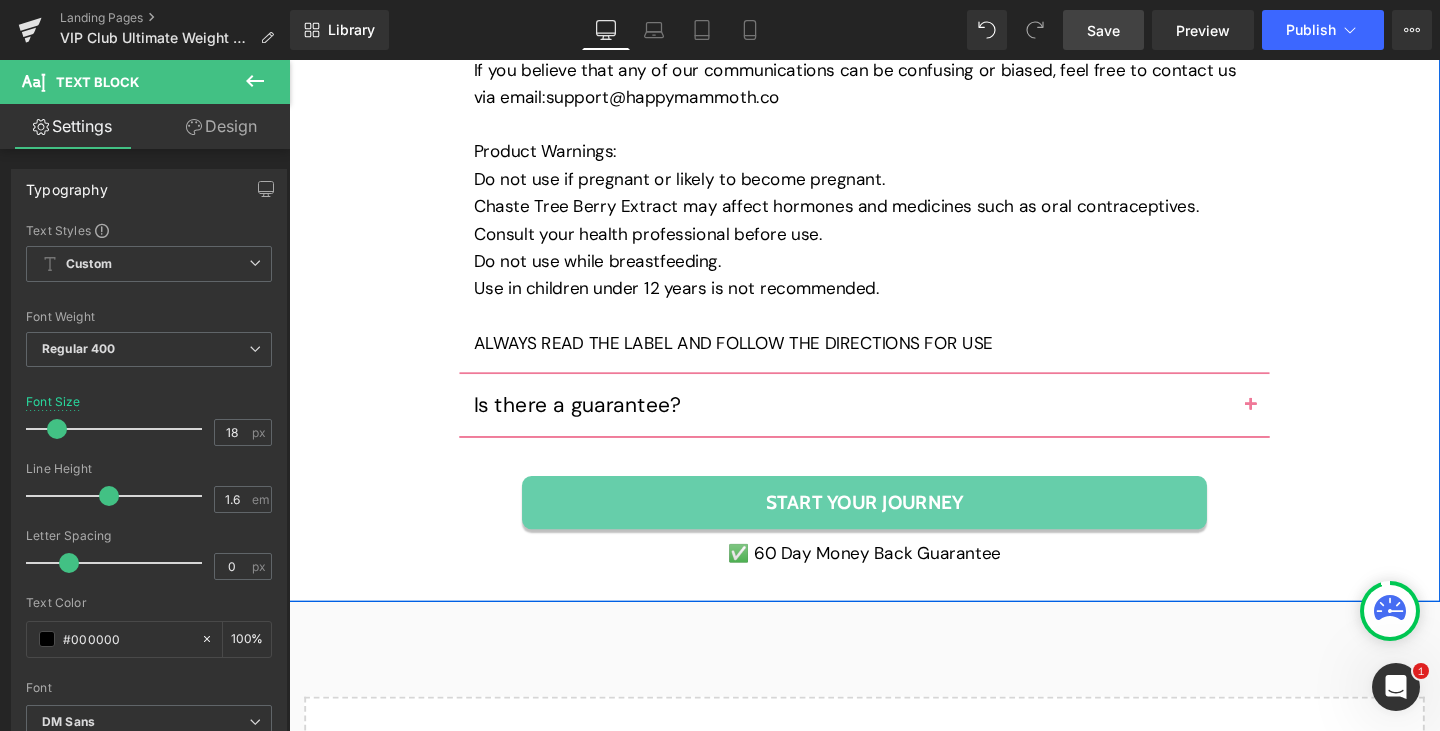 scroll, scrollTop: 12895, scrollLeft: 0, axis: vertical 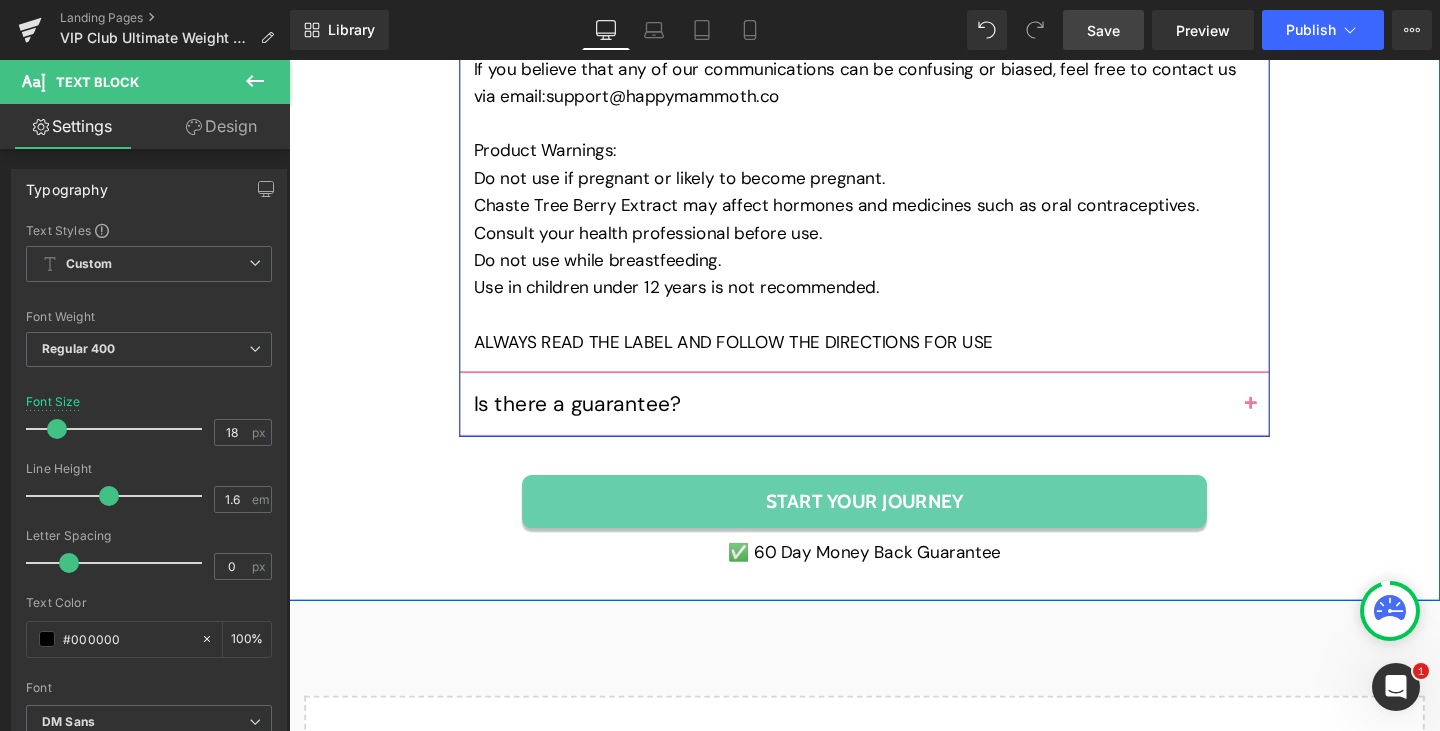 click at bounding box center [1300, 421] 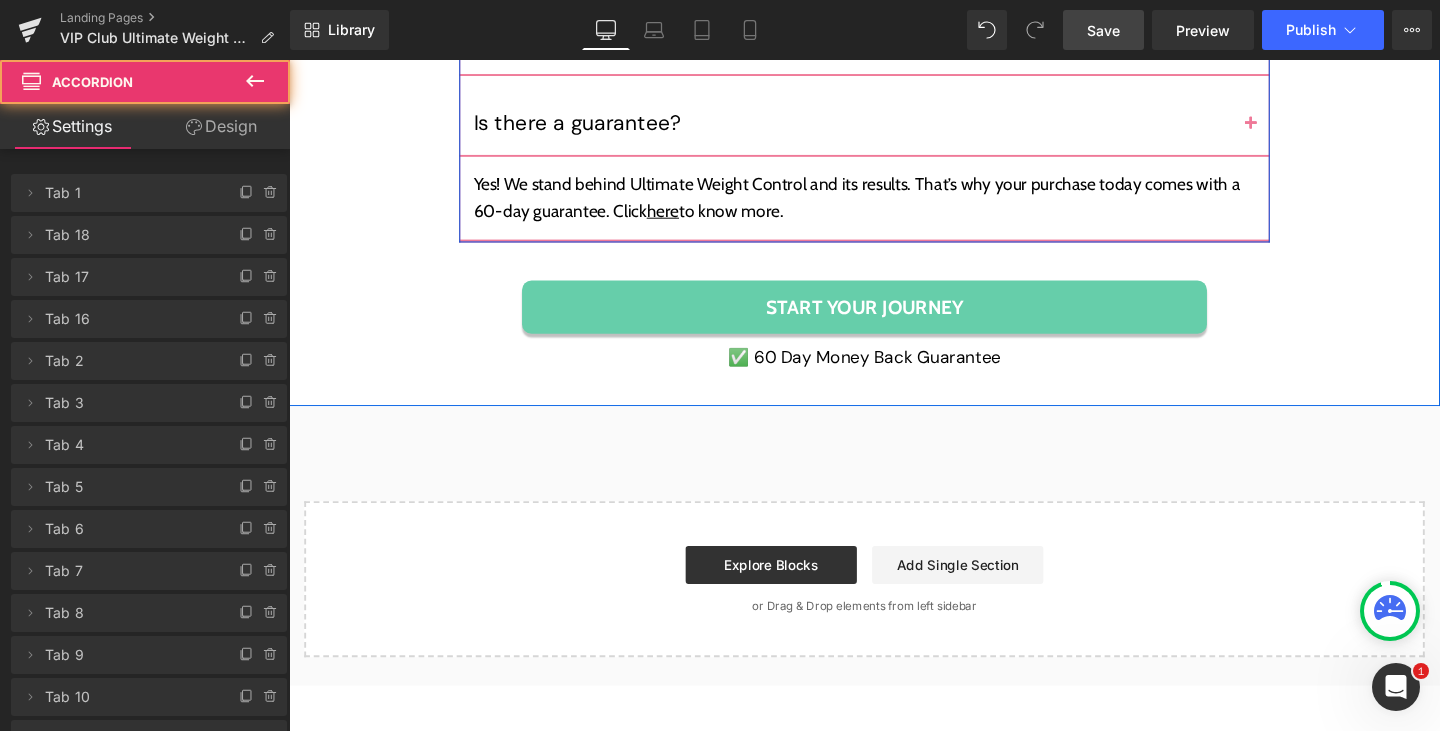scroll, scrollTop: 11423, scrollLeft: 0, axis: vertical 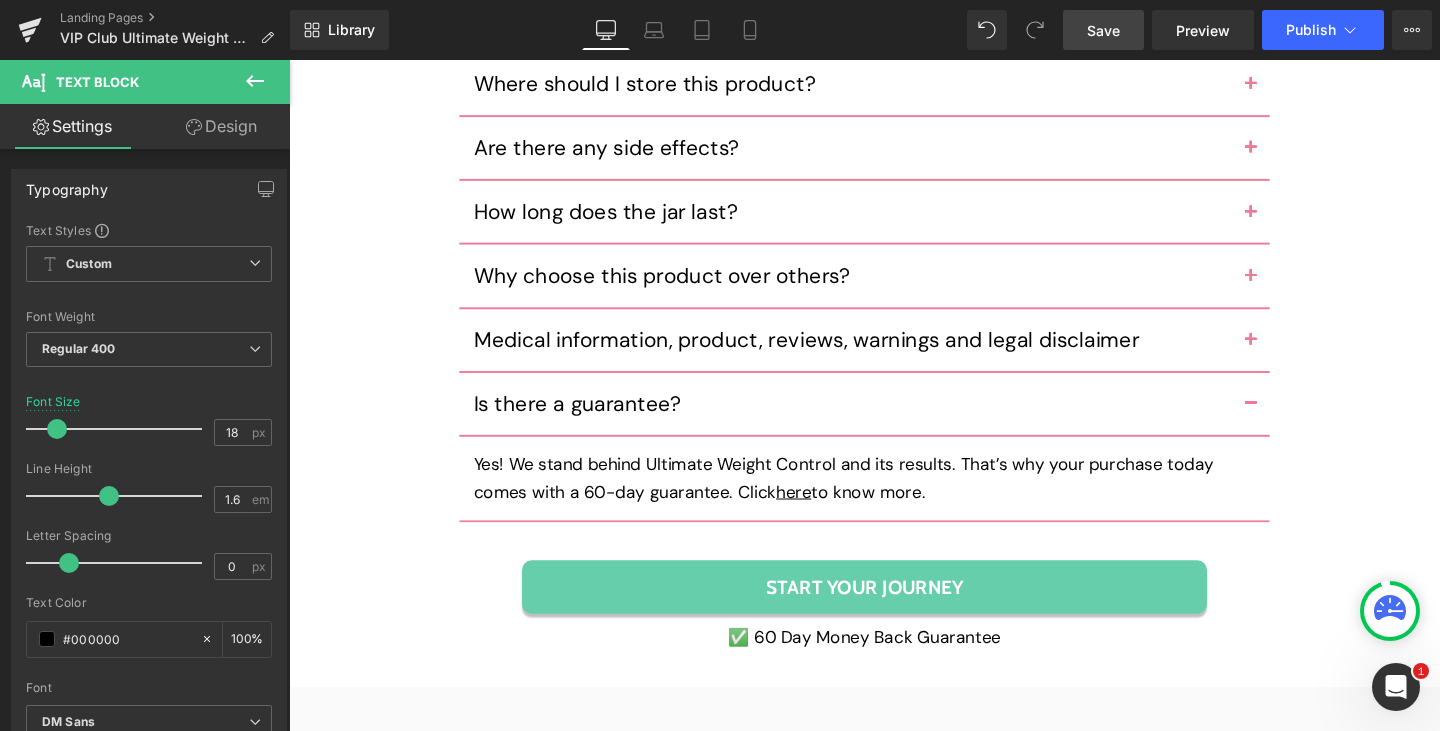 click on "Save" at bounding box center (1103, 30) 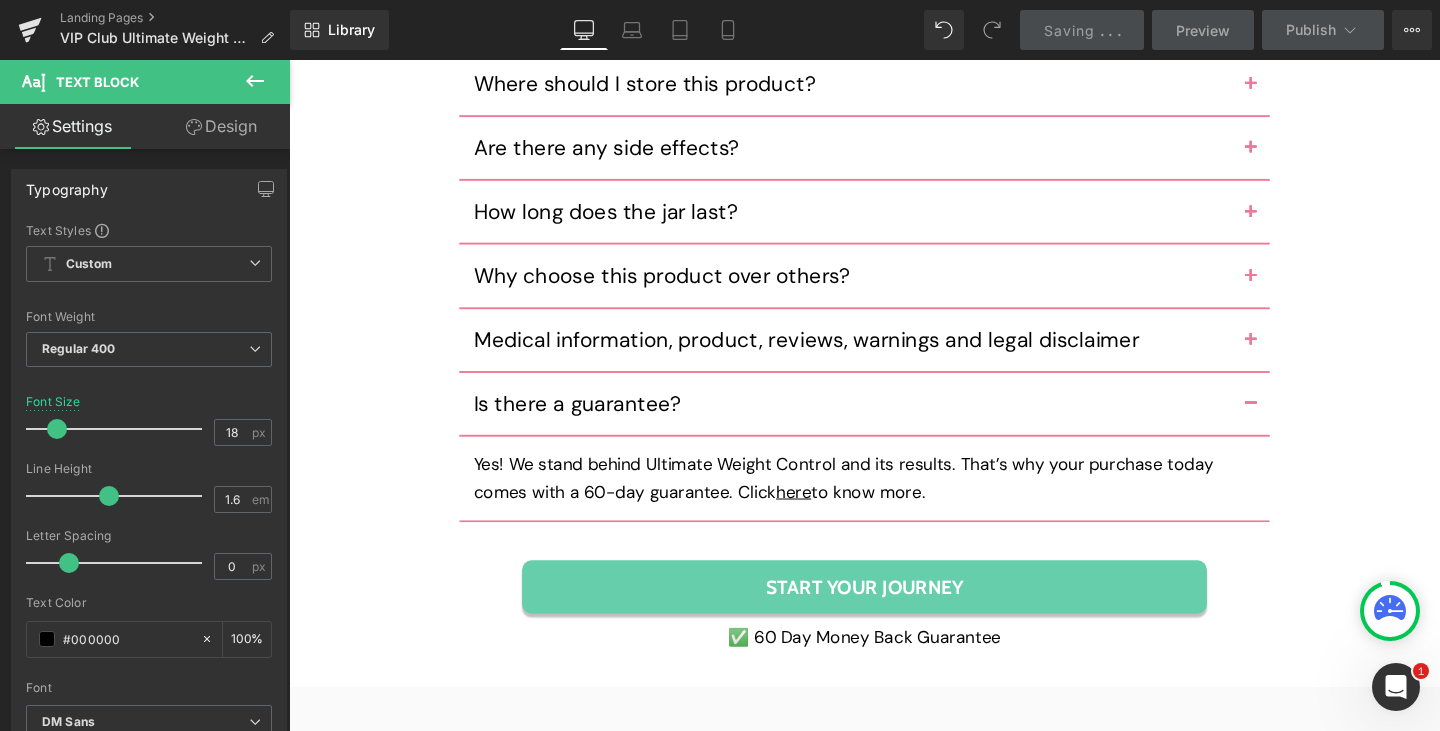 scroll, scrollTop: 10028, scrollLeft: 0, axis: vertical 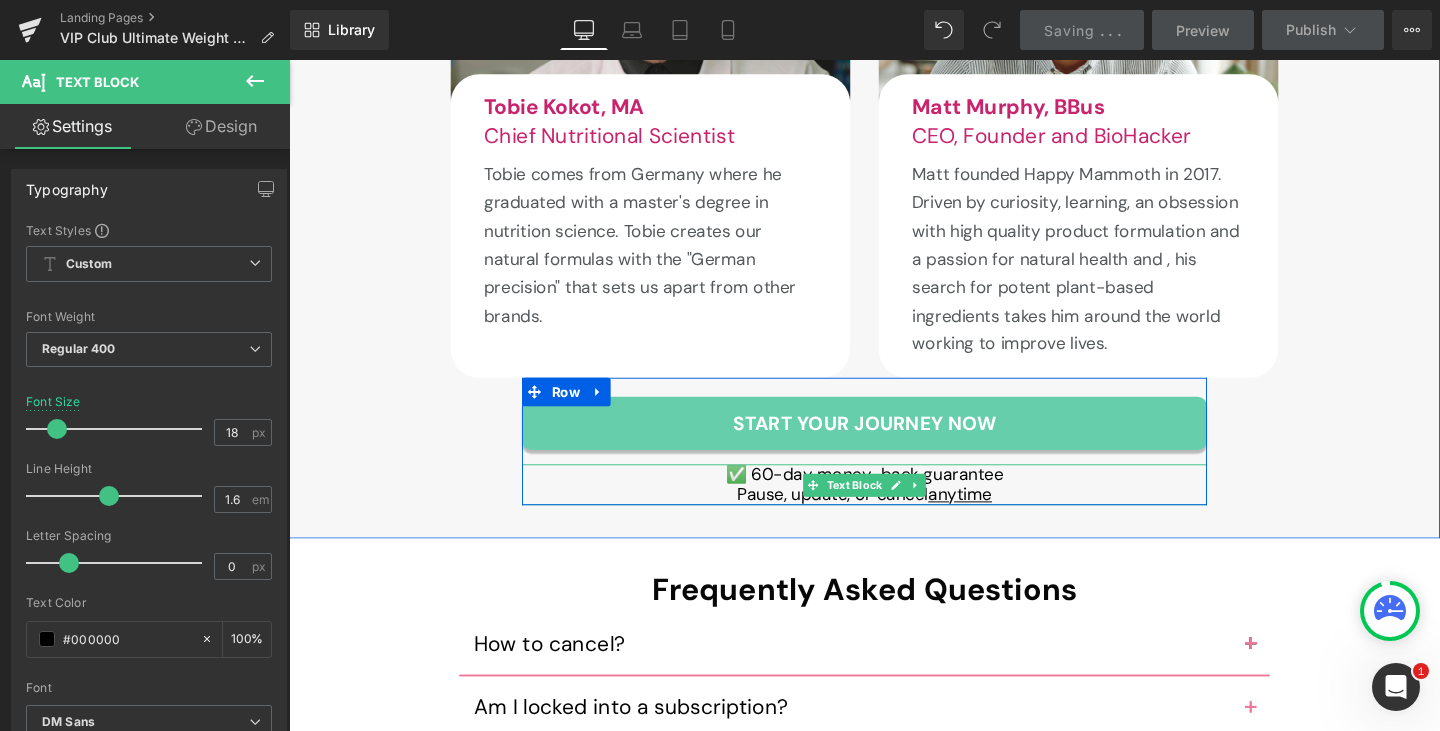 click on "✅ 60-day money-back guarantee" at bounding box center [894, 496] 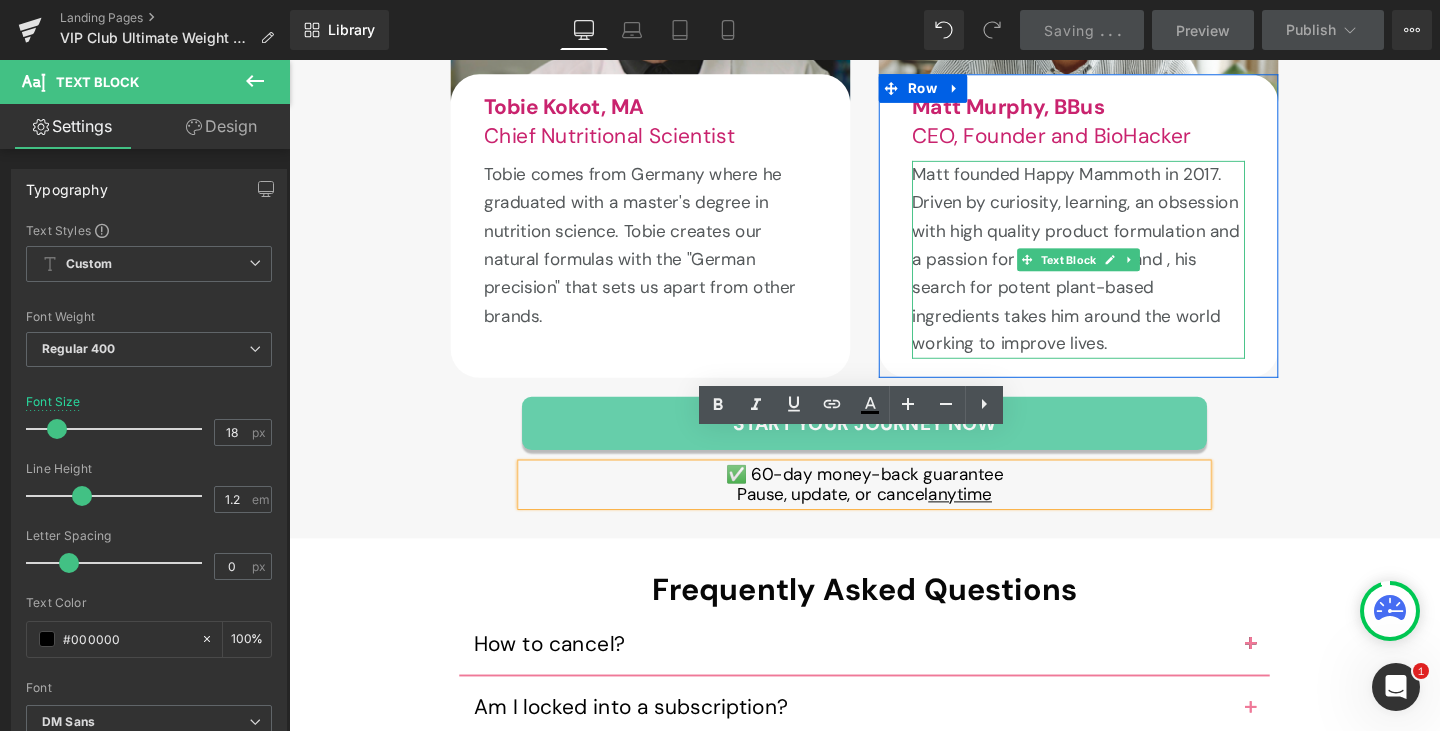 click on "Matt founded Happy Mammoth in 2017. Driven by curiosity, learning, an obsession with high quality product formulation and a passion for natural health and , his search for potent plant-based ingredients takes him around the world working to improve lives." at bounding box center [1119, 270] 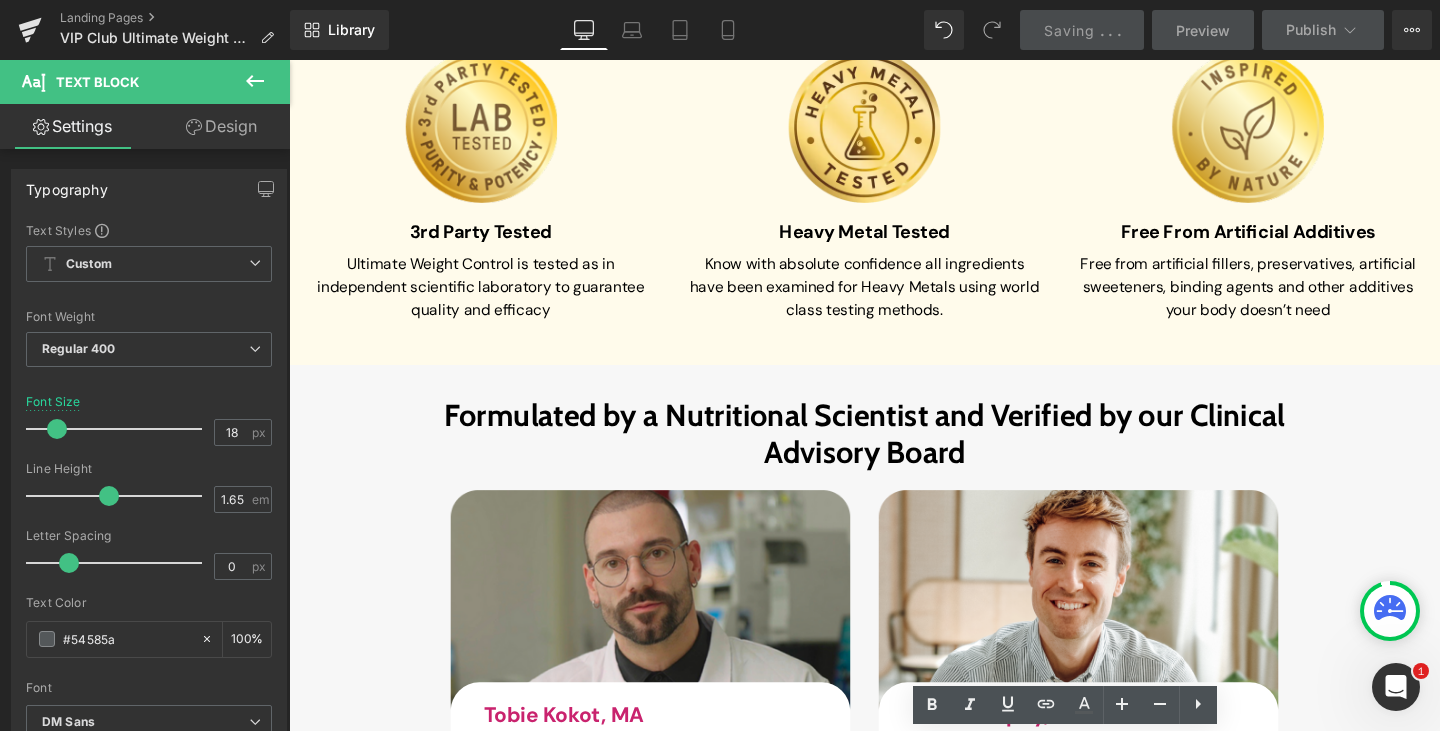 scroll, scrollTop: 9382, scrollLeft: 0, axis: vertical 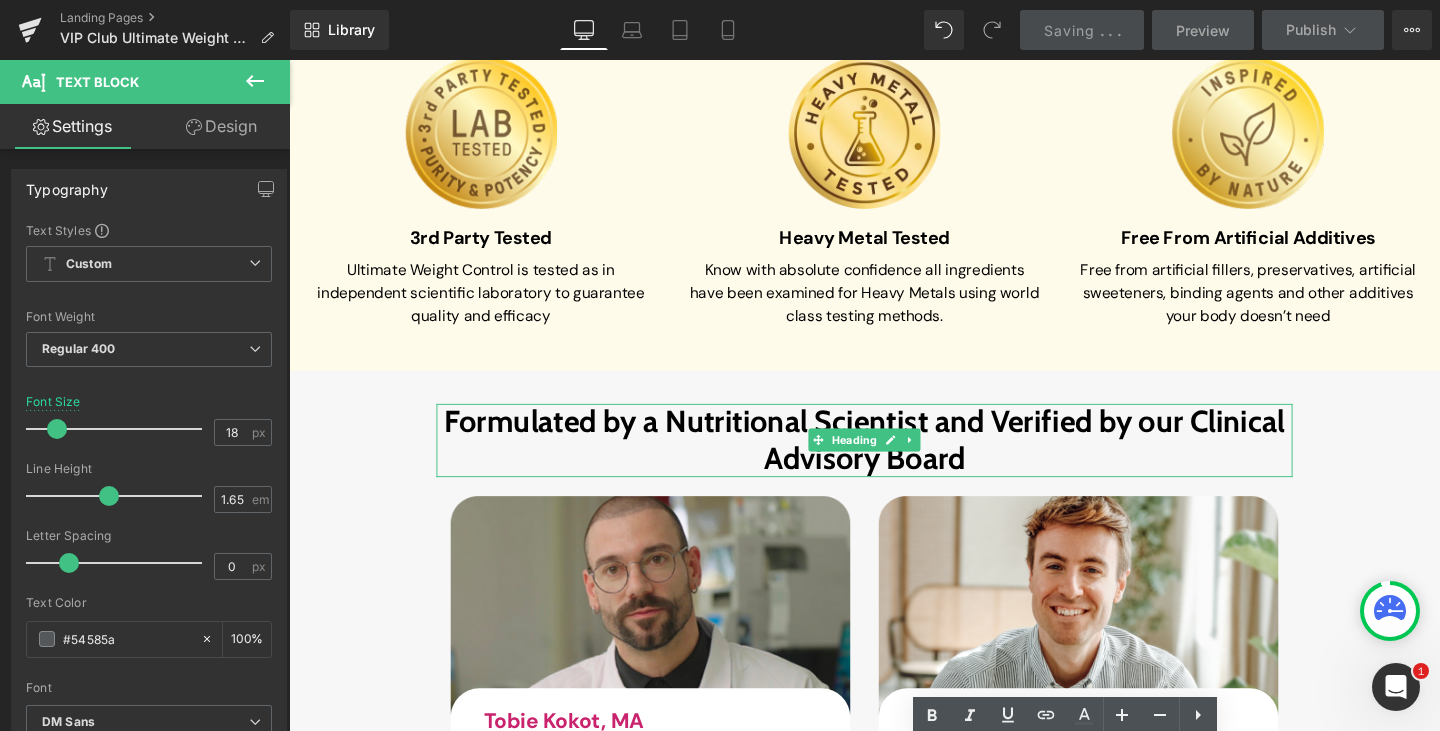 click on "Formulated by a Nutritional Scientist and Verified by our Clinical Advisory Board" at bounding box center [894, 460] 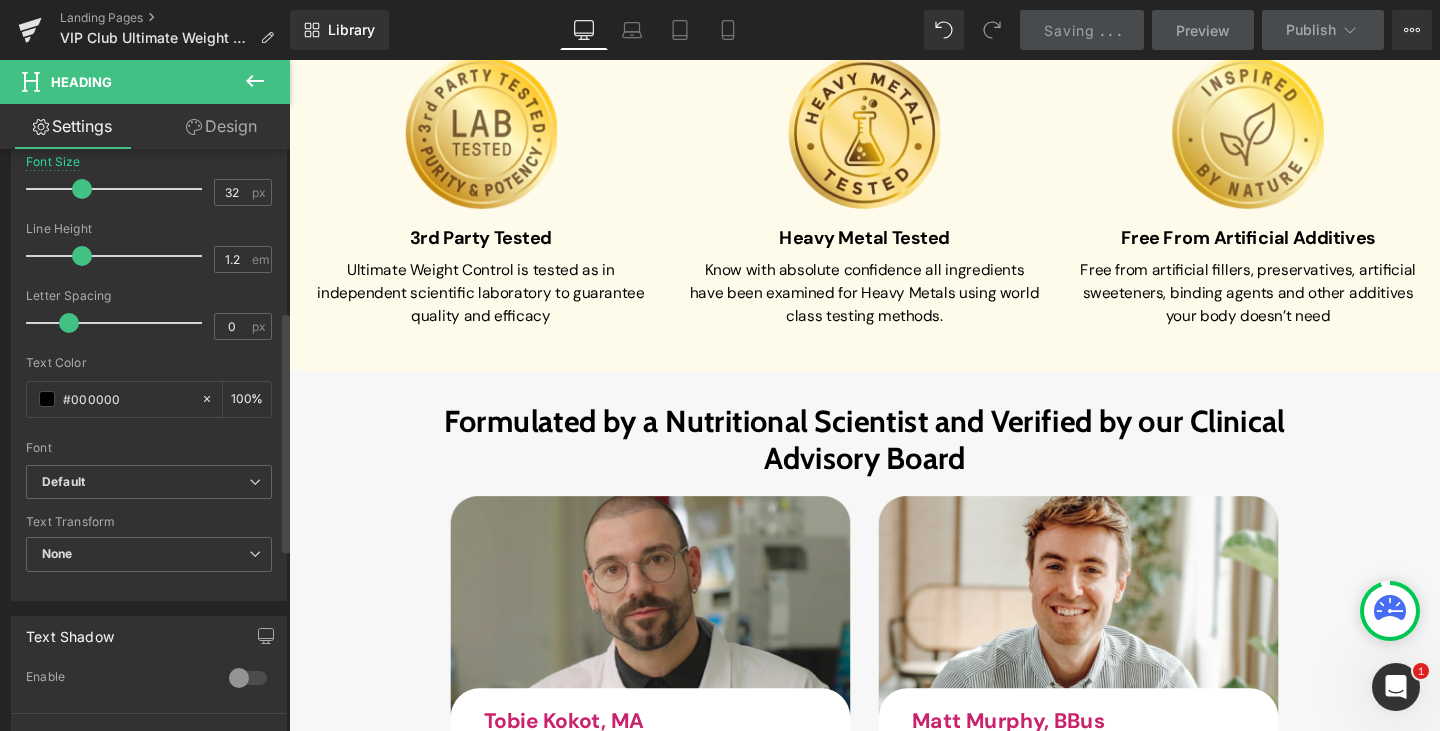 scroll, scrollTop: 397, scrollLeft: 0, axis: vertical 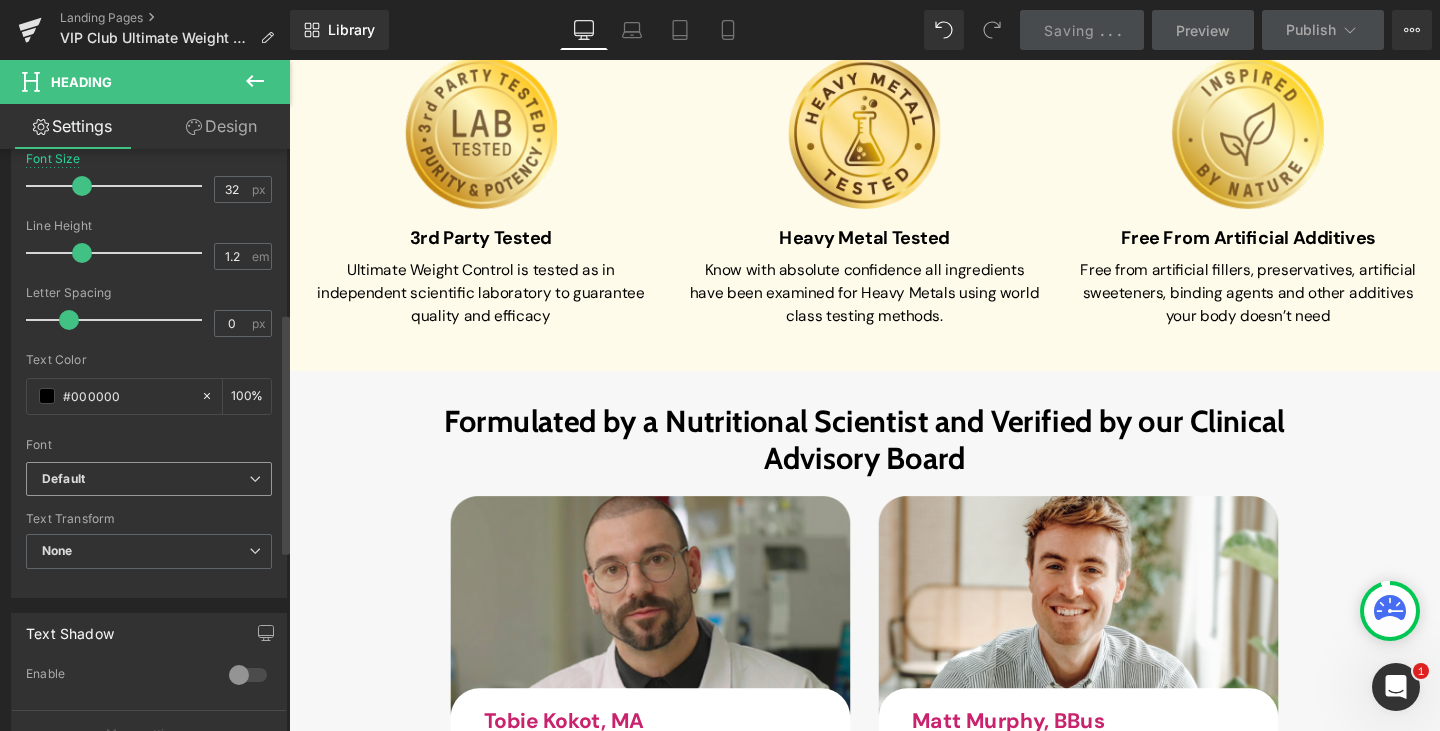 click on "Default" at bounding box center [145, 479] 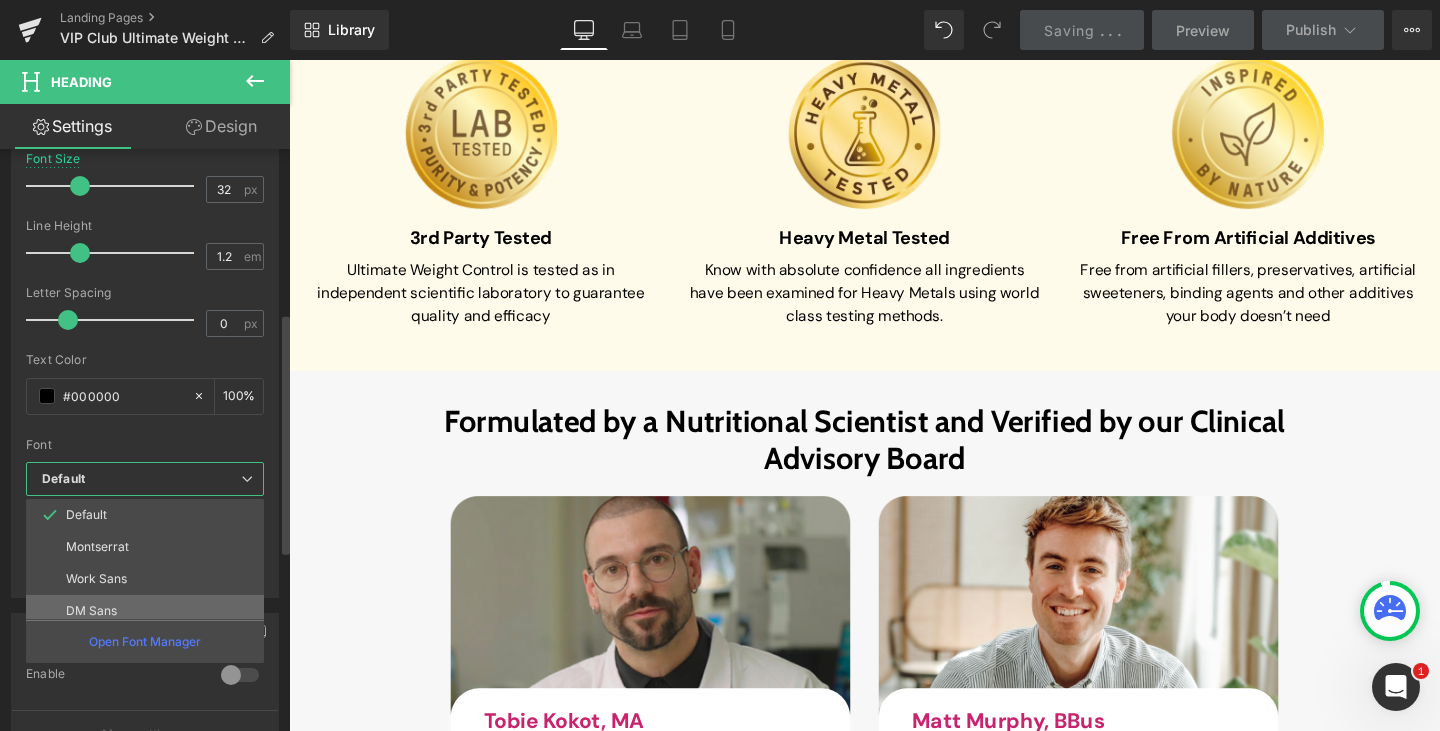 click on "DM Sans" at bounding box center (149, 611) 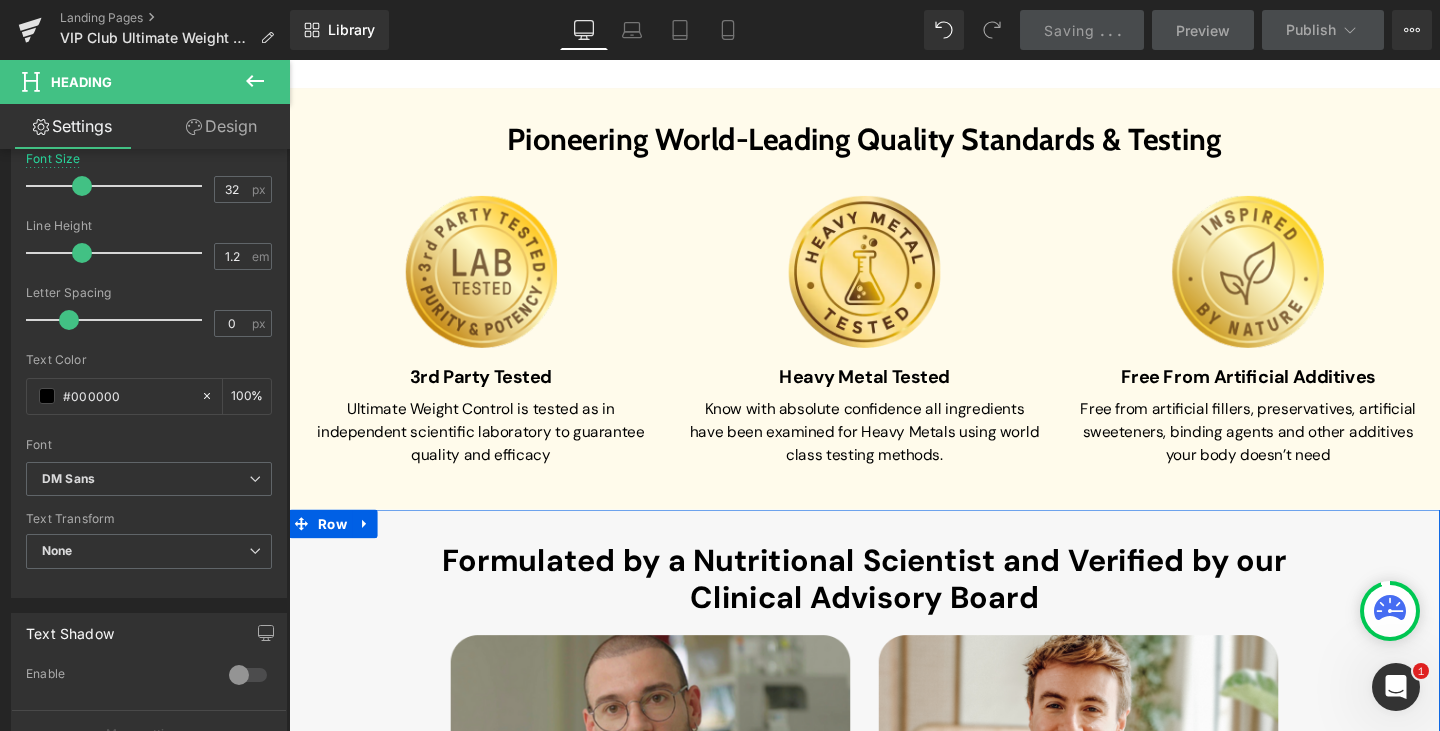 scroll, scrollTop: 9235, scrollLeft: 0, axis: vertical 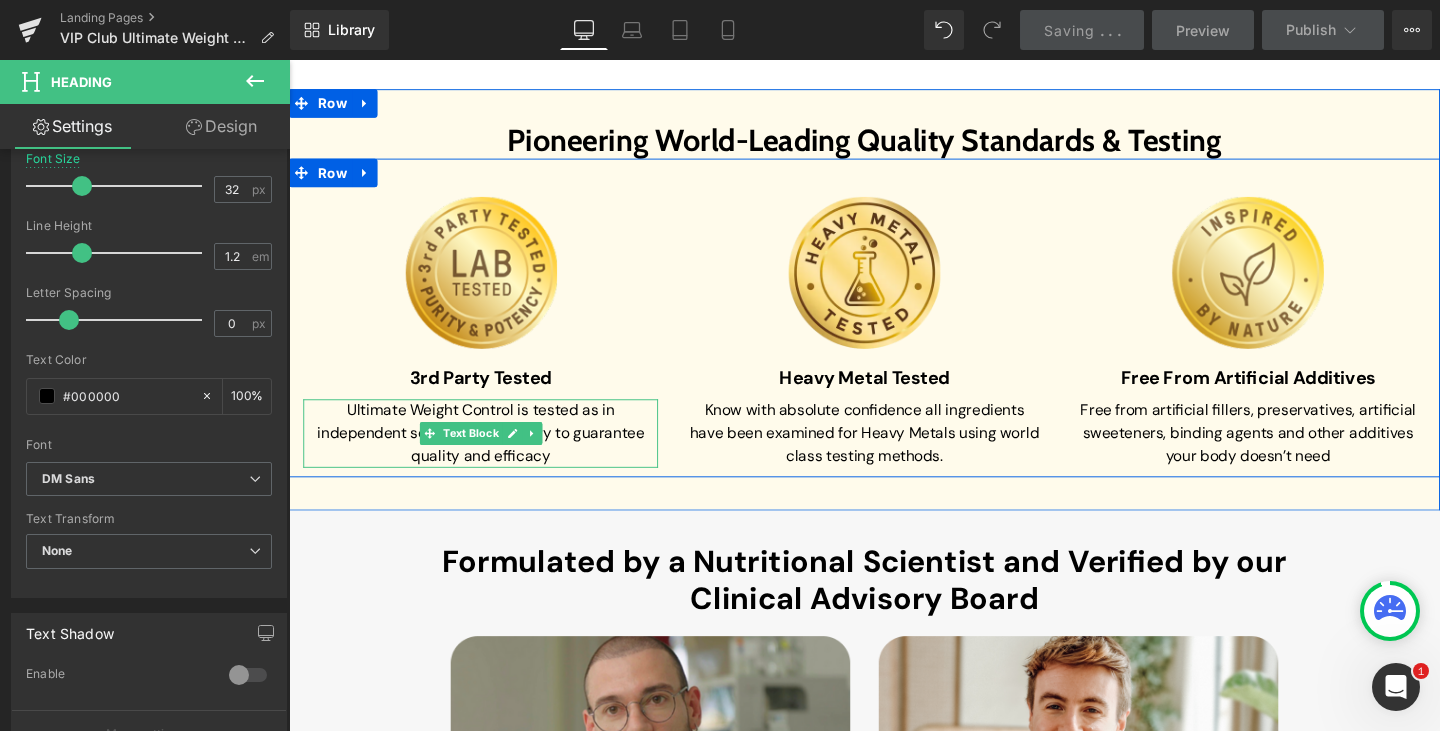 click on "Ultimate Weight Control is tested as in independent scientific laboratory to guarantee quality and efficacy" at bounding box center (493, 452) 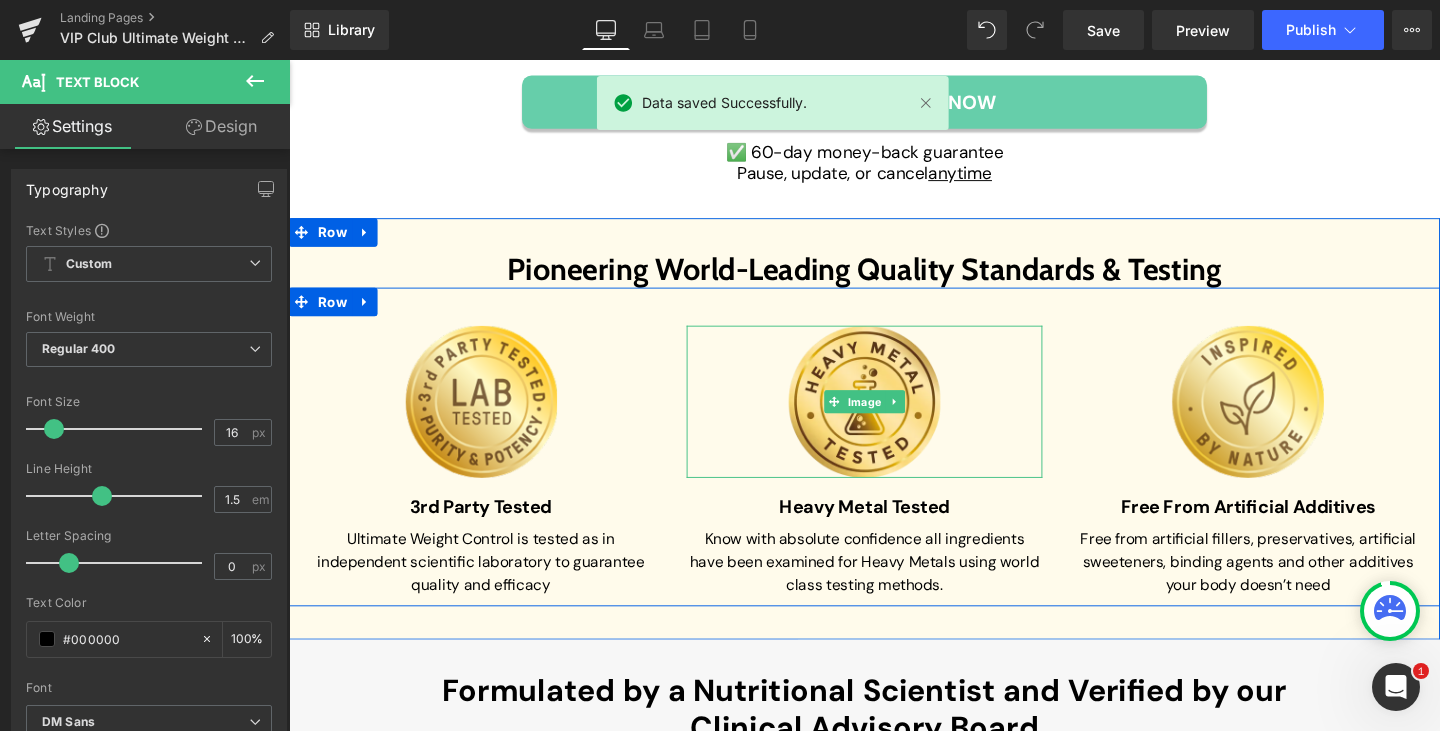scroll, scrollTop: 9099, scrollLeft: 0, axis: vertical 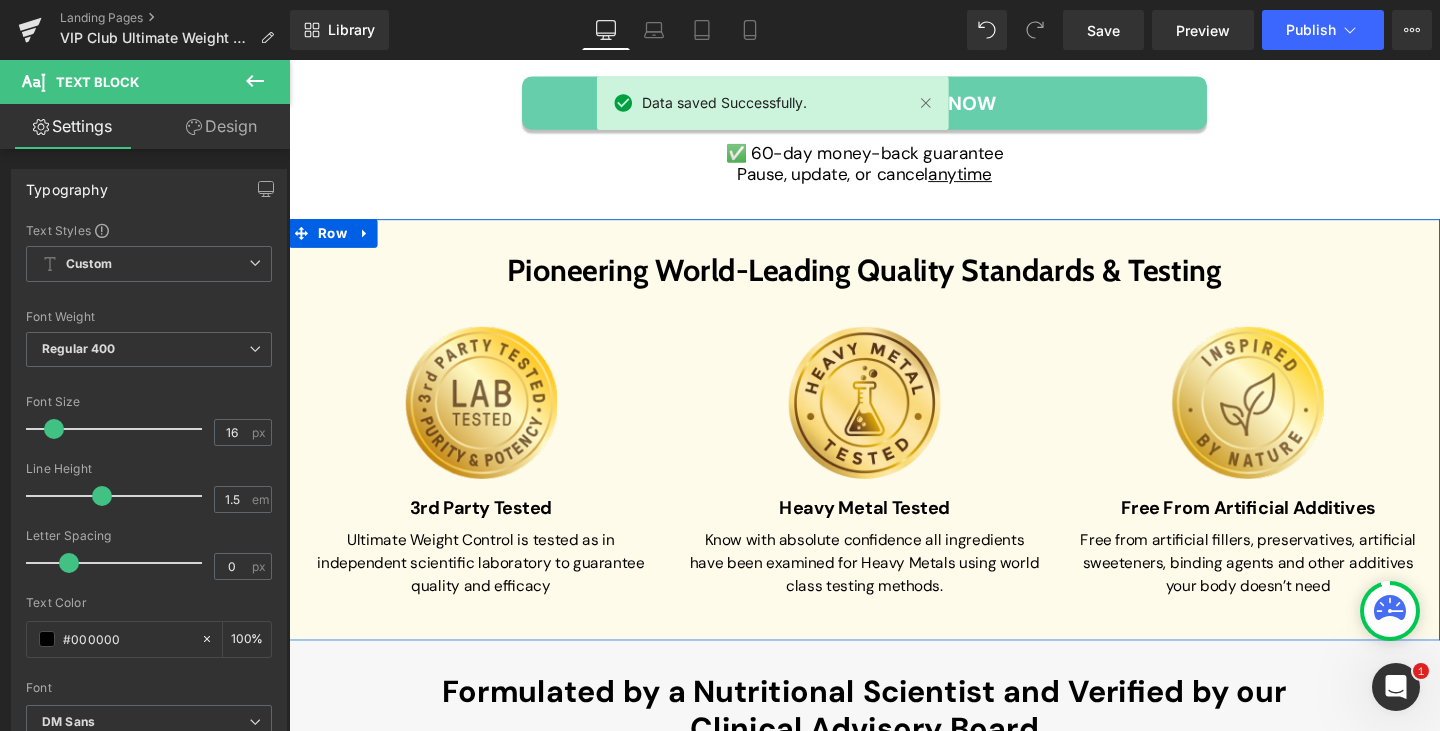 click on "Pioneering World-Leading Quality Standards & Testing" at bounding box center (894, 281) 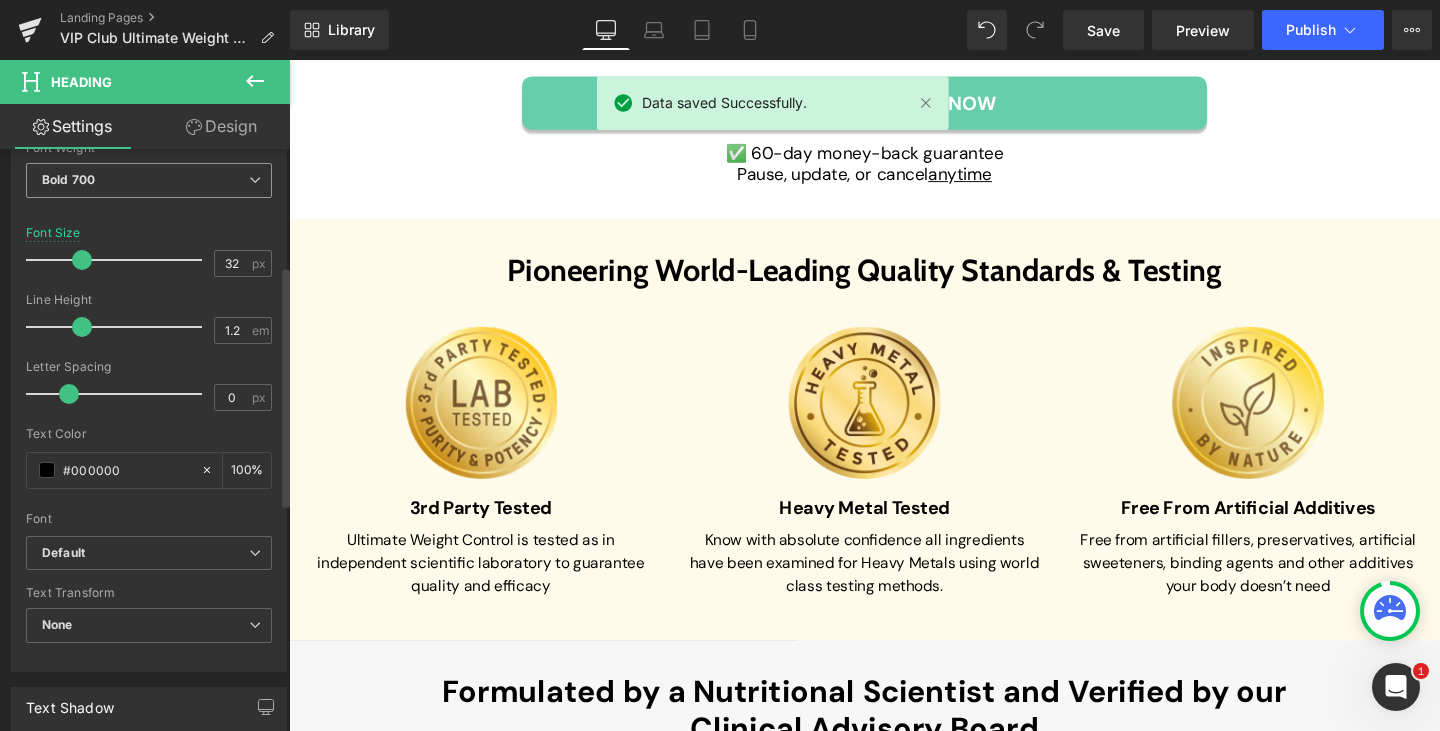 scroll, scrollTop: 335, scrollLeft: 0, axis: vertical 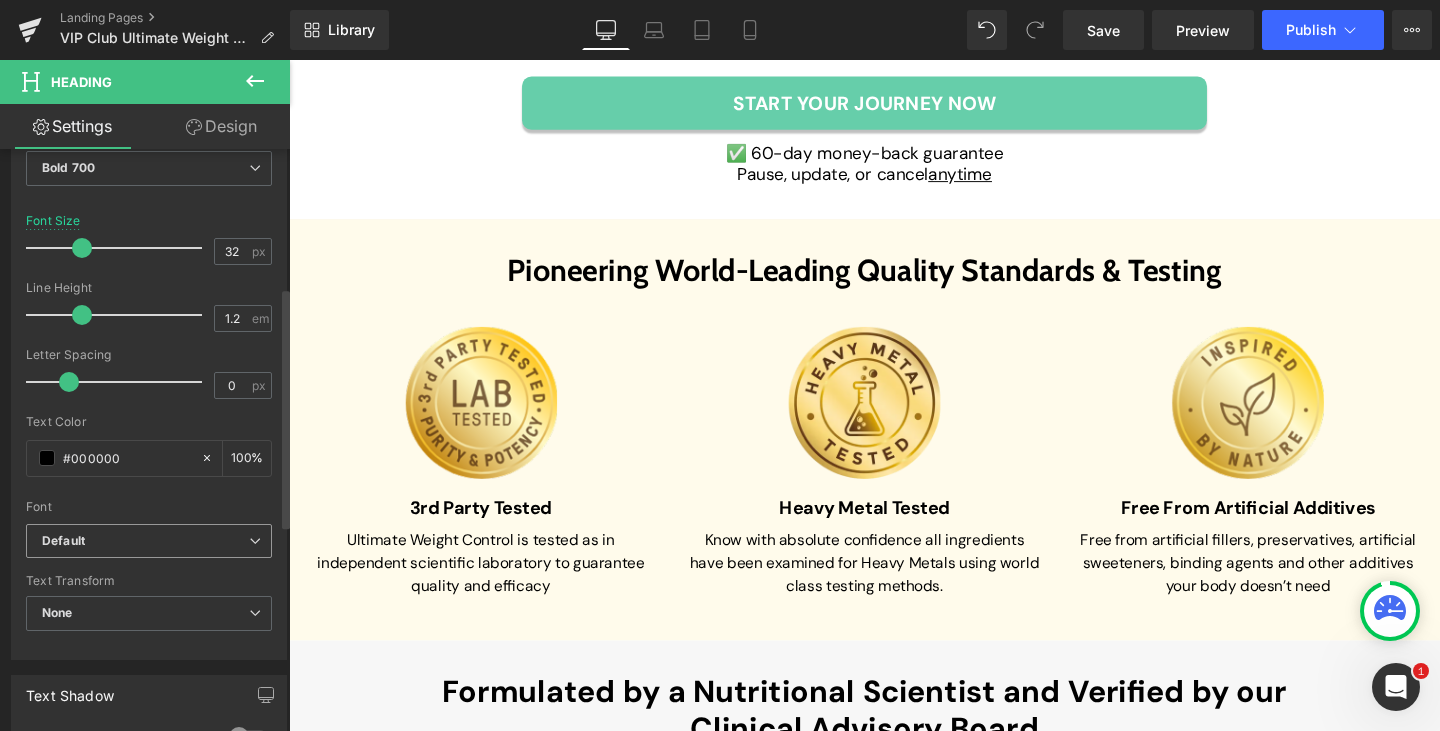 click on "Default" at bounding box center (149, 541) 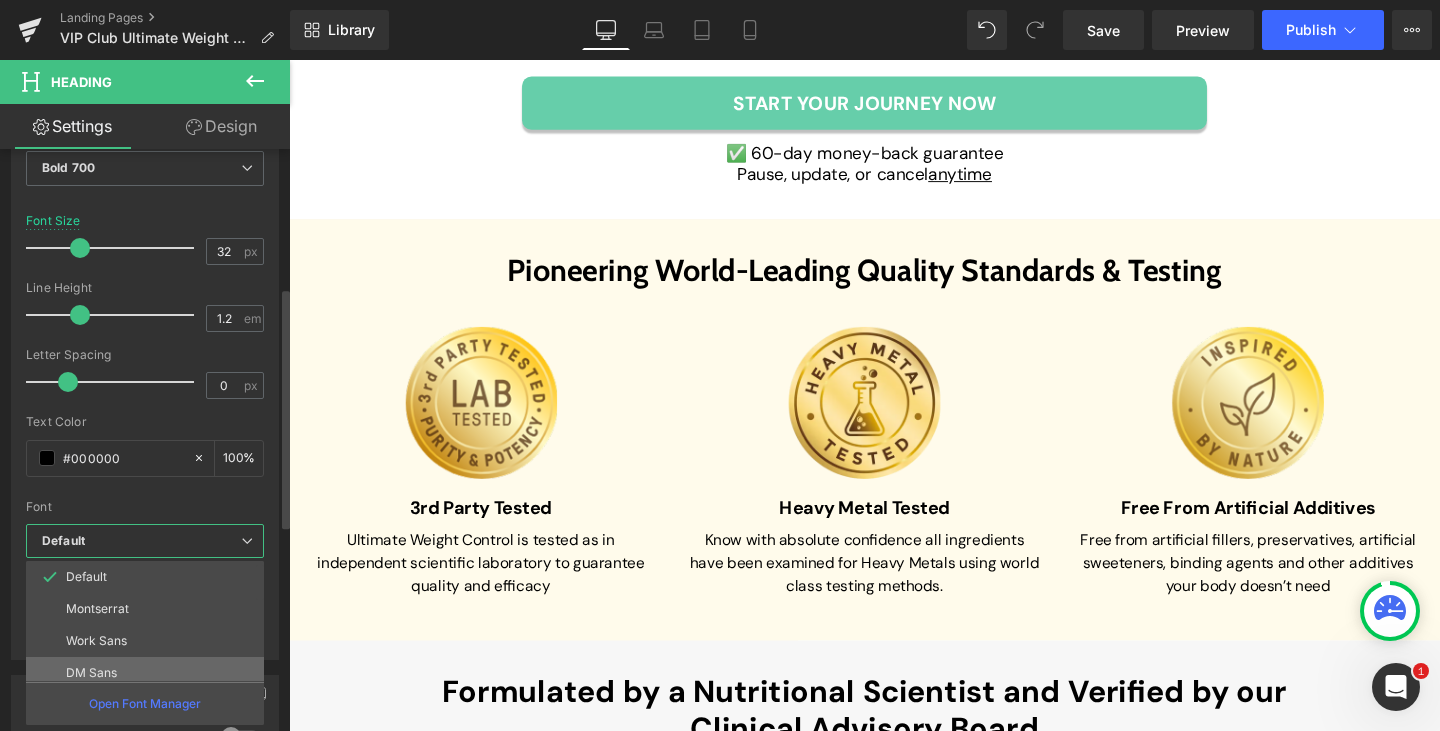 click on "DM Sans" at bounding box center (149, 673) 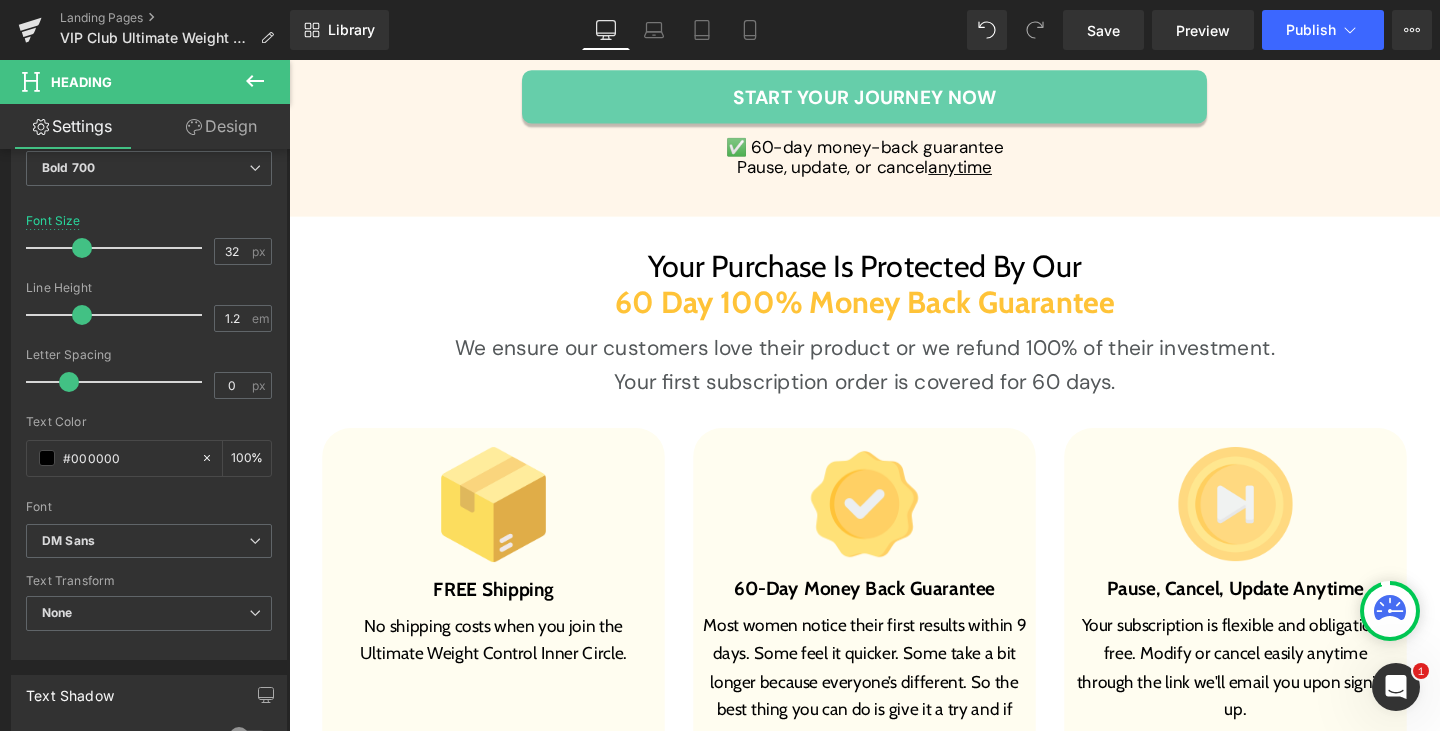 scroll, scrollTop: 8288, scrollLeft: 0, axis: vertical 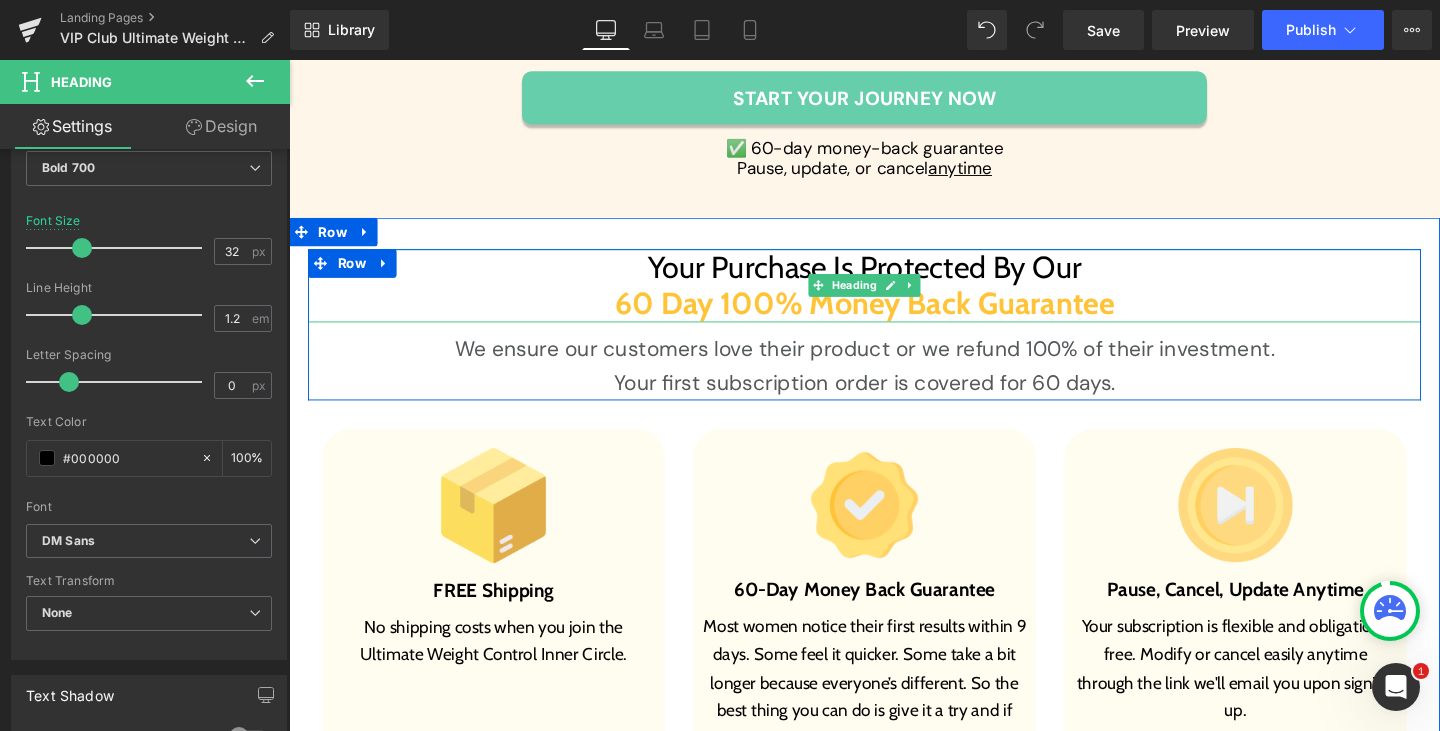 click on "Your Purchase Is Protected By Our" at bounding box center [894, 277] 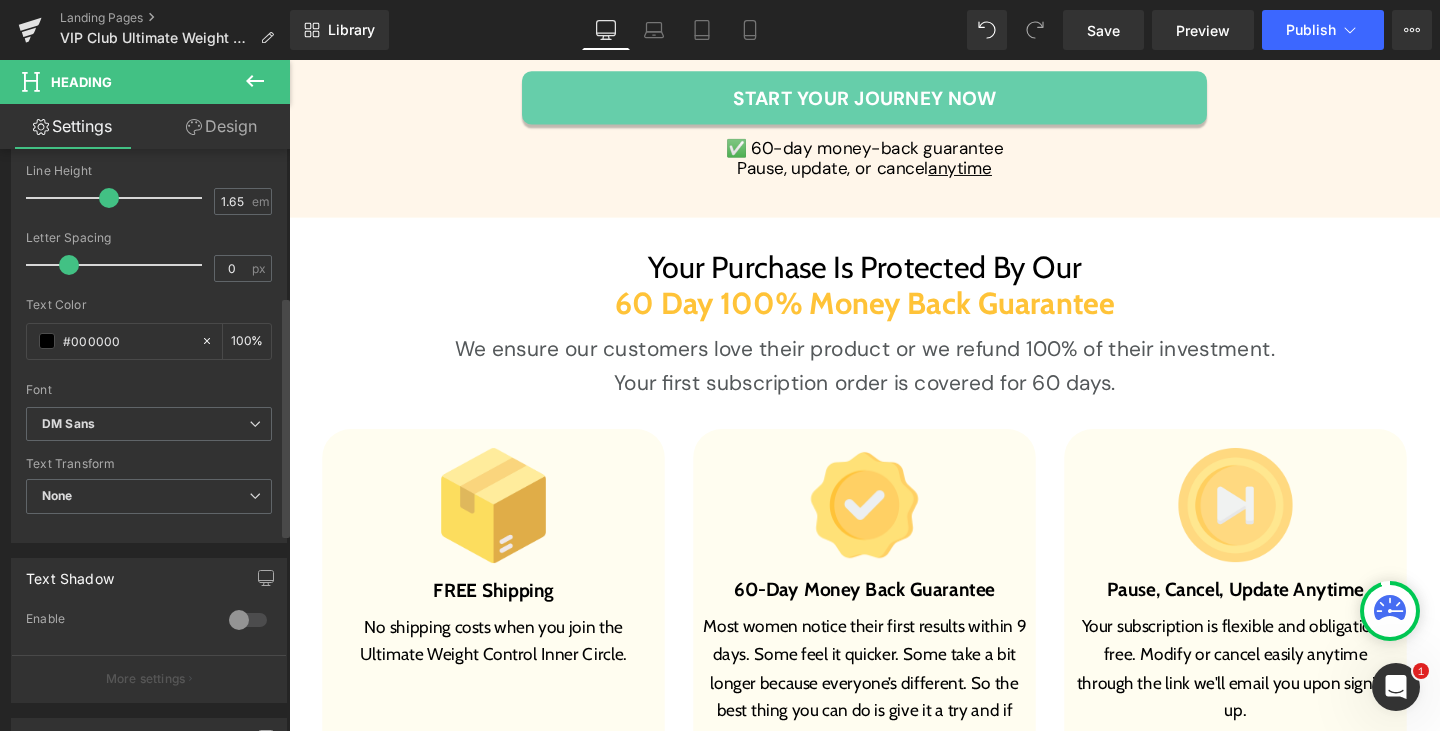 scroll, scrollTop: 456, scrollLeft: 0, axis: vertical 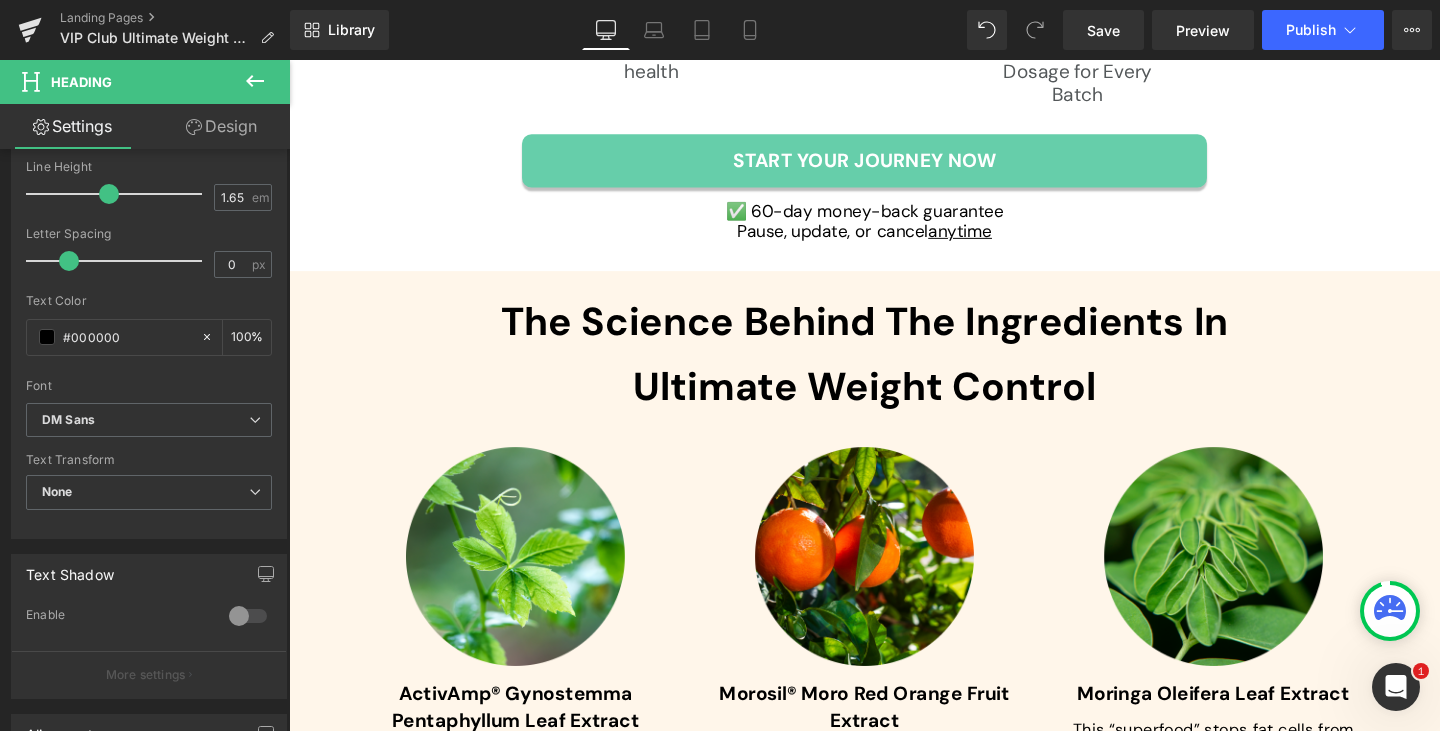 click on "The Science Behind The Ingredients In   Ultimate Weight Control" at bounding box center (894, 369) 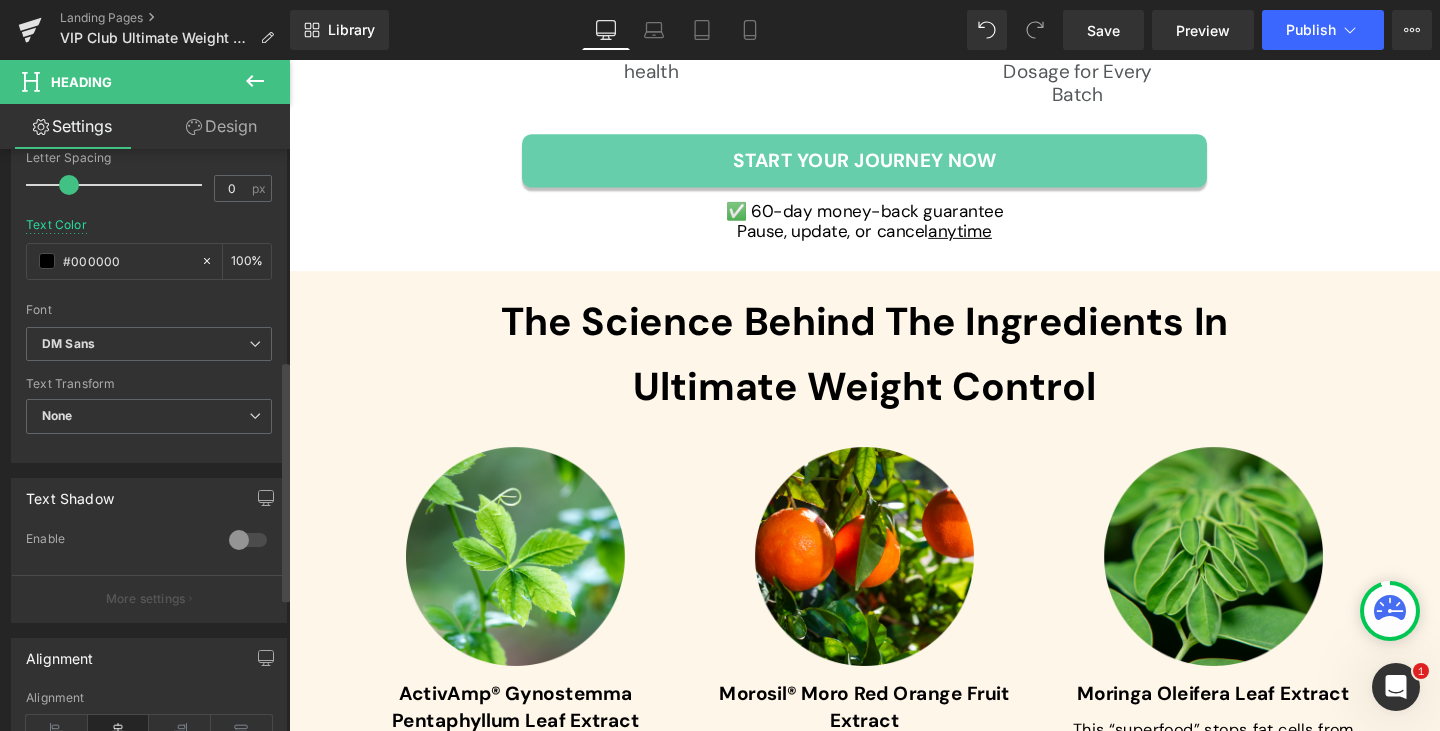 scroll, scrollTop: 537, scrollLeft: 0, axis: vertical 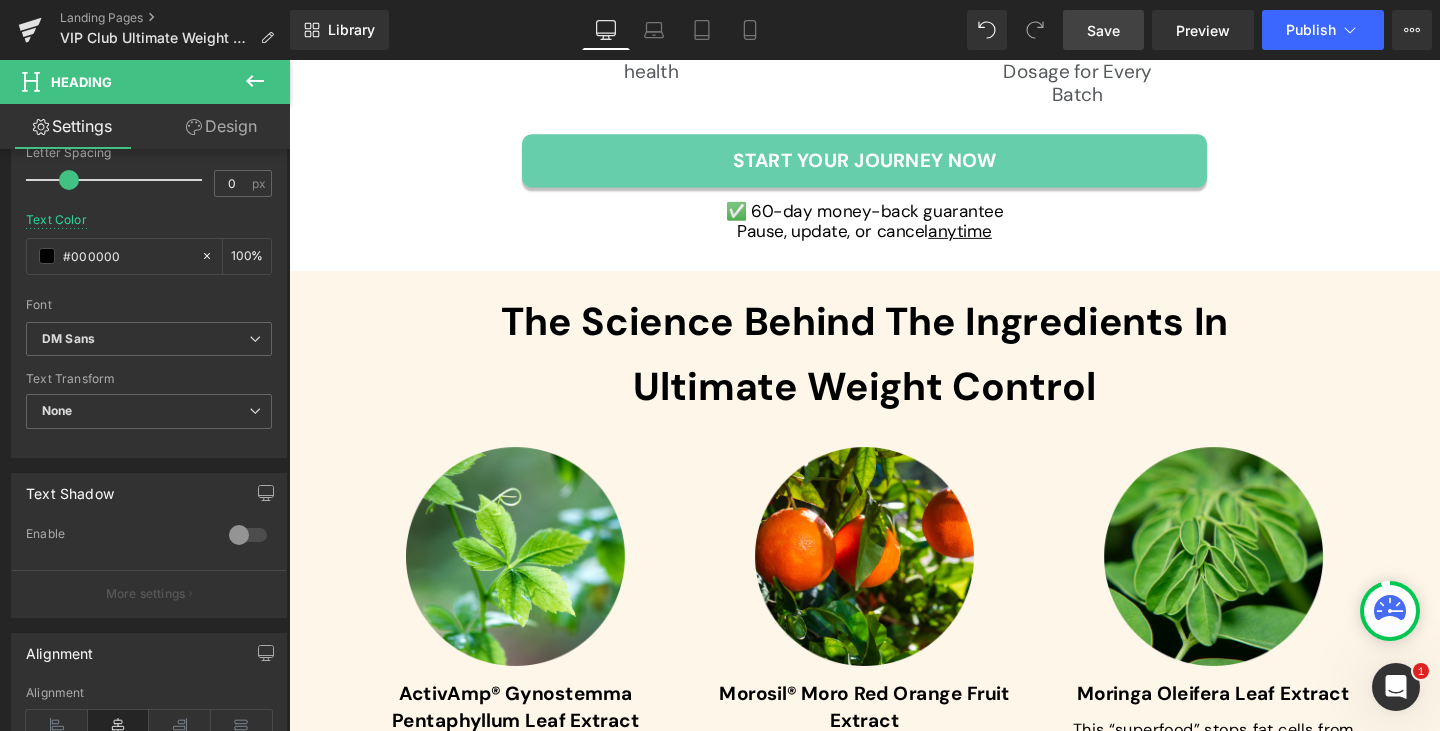 click on "Save" at bounding box center (1103, 30) 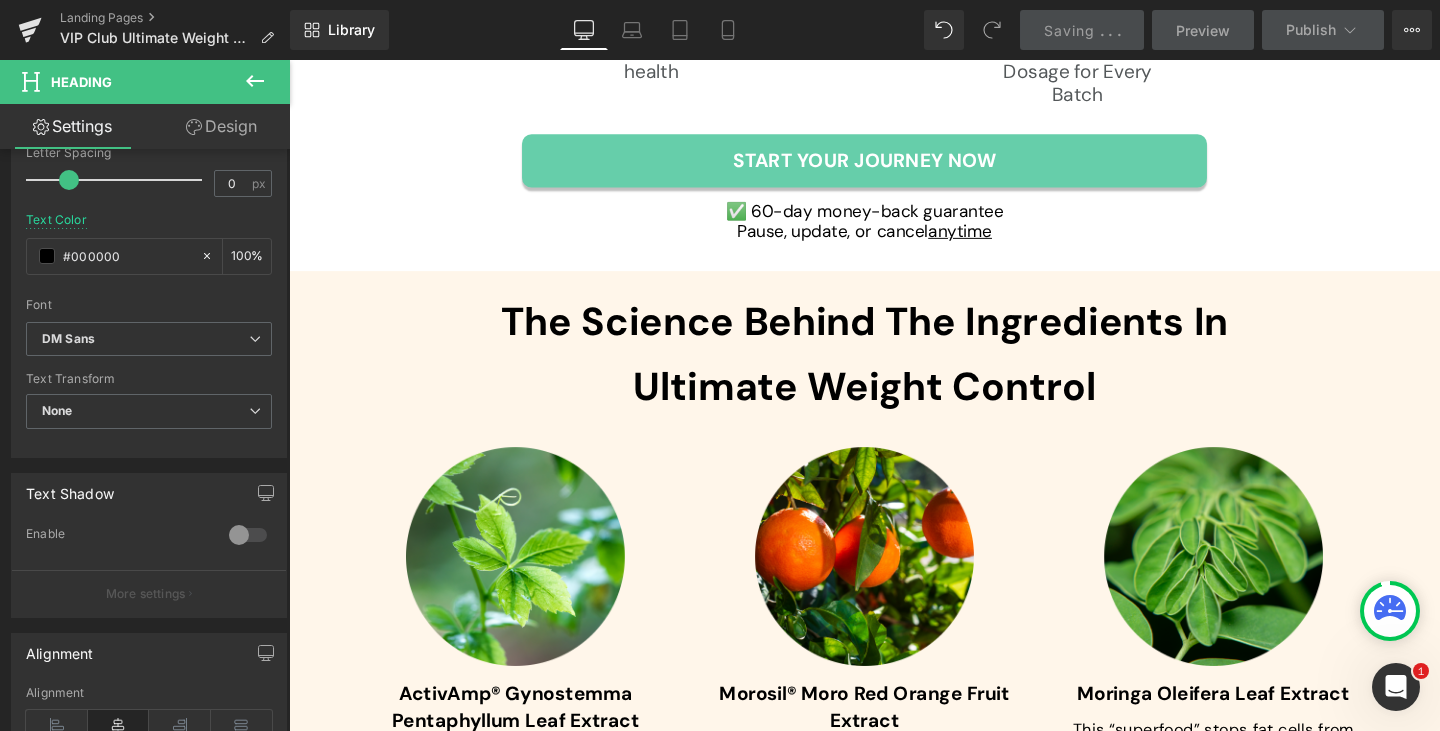 scroll, scrollTop: 6295, scrollLeft: 0, axis: vertical 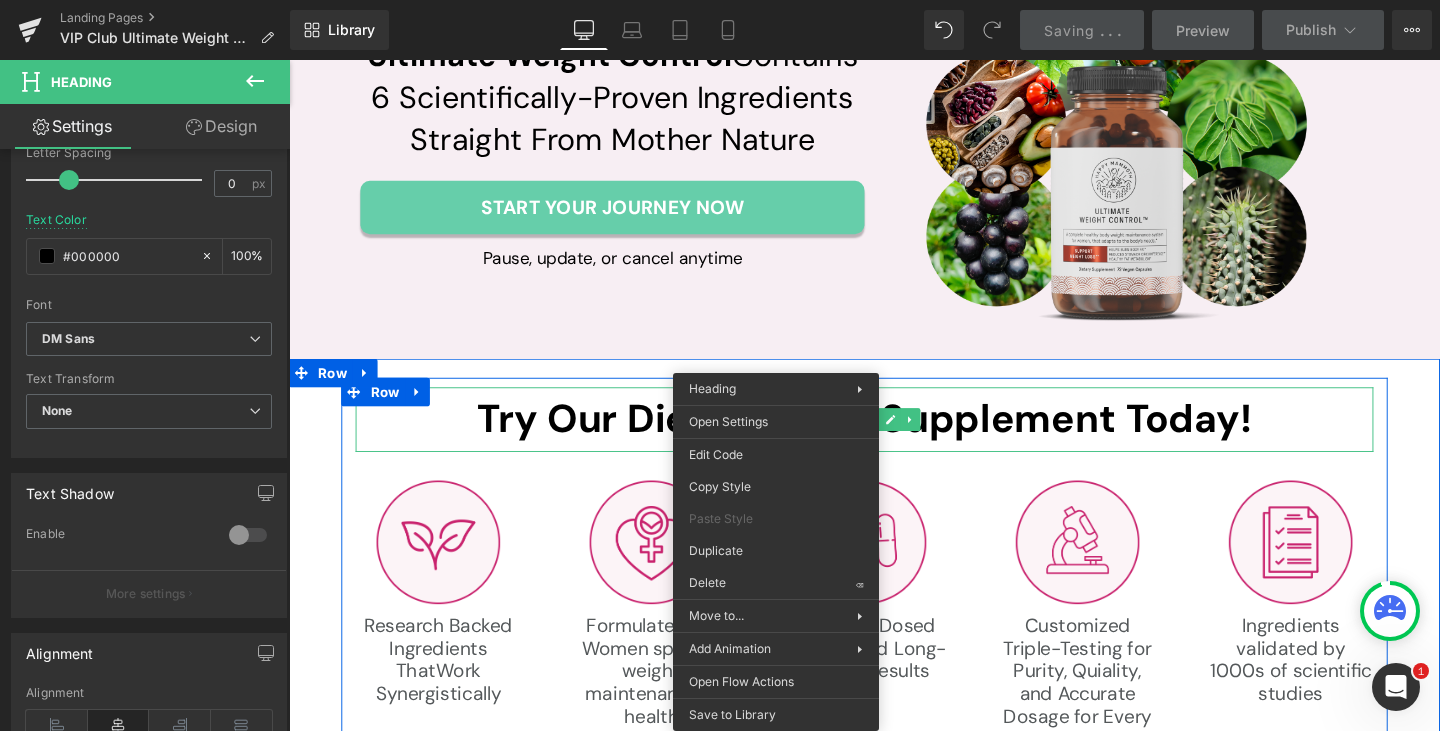 click on "Try Our Diet Friendly Supplement Today!" at bounding box center [894, 437] 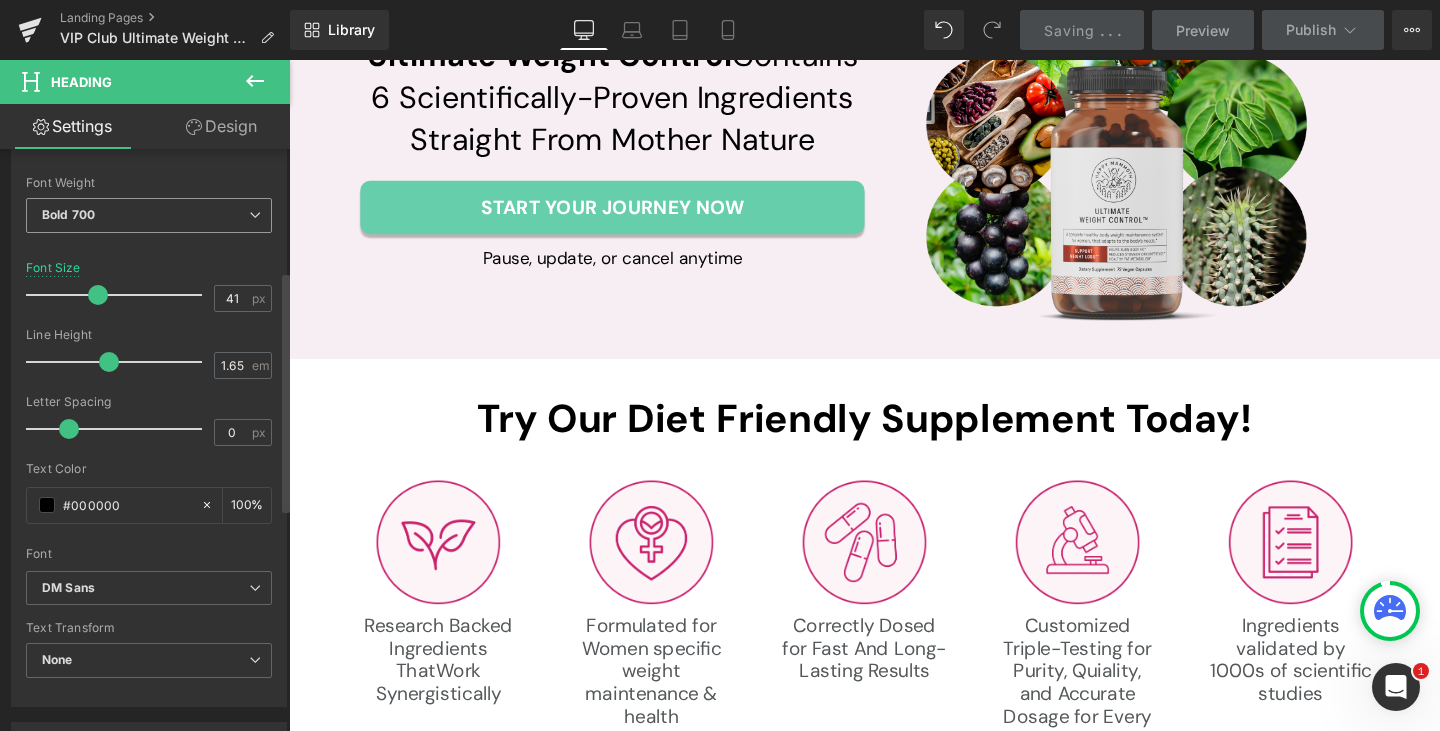 scroll, scrollTop: 298, scrollLeft: 0, axis: vertical 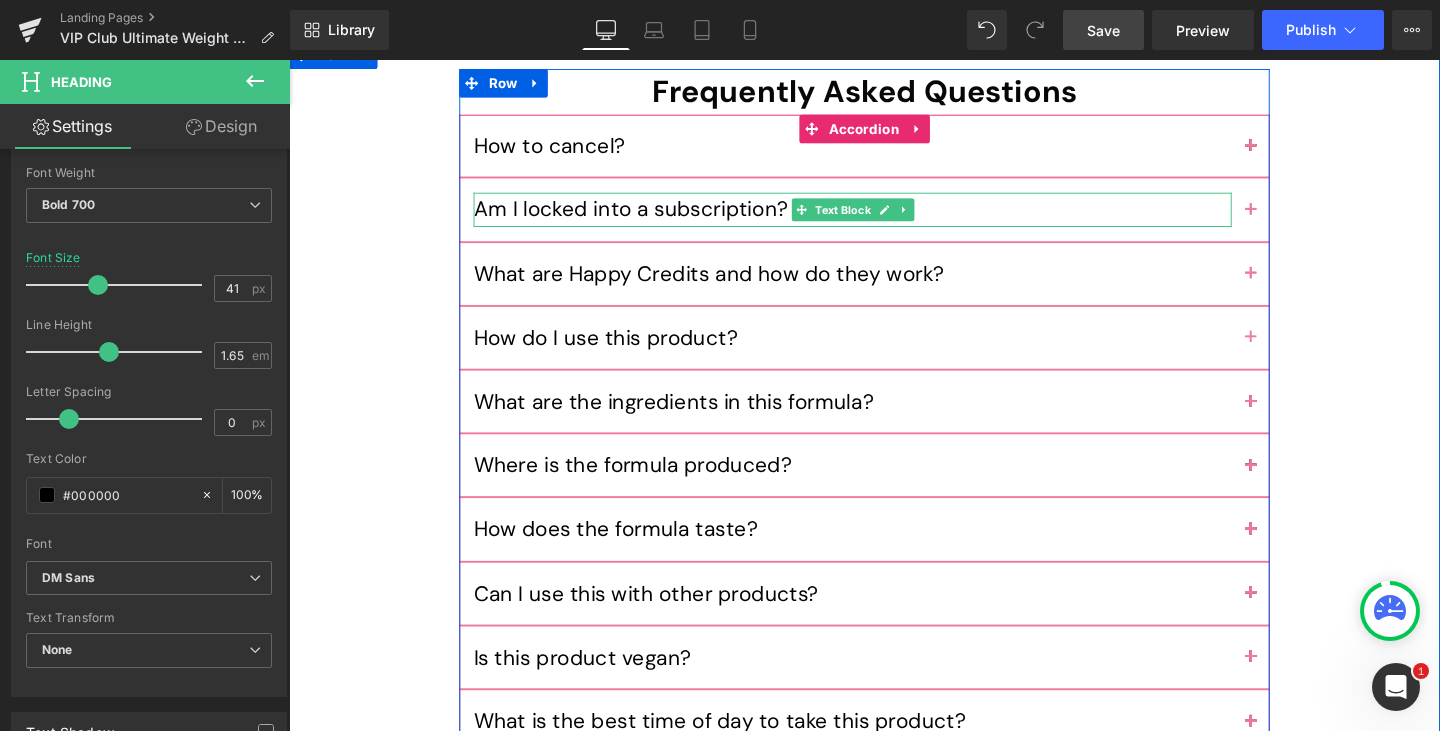 click on "Am I locked into a subscription?" at bounding box center [881, 216] 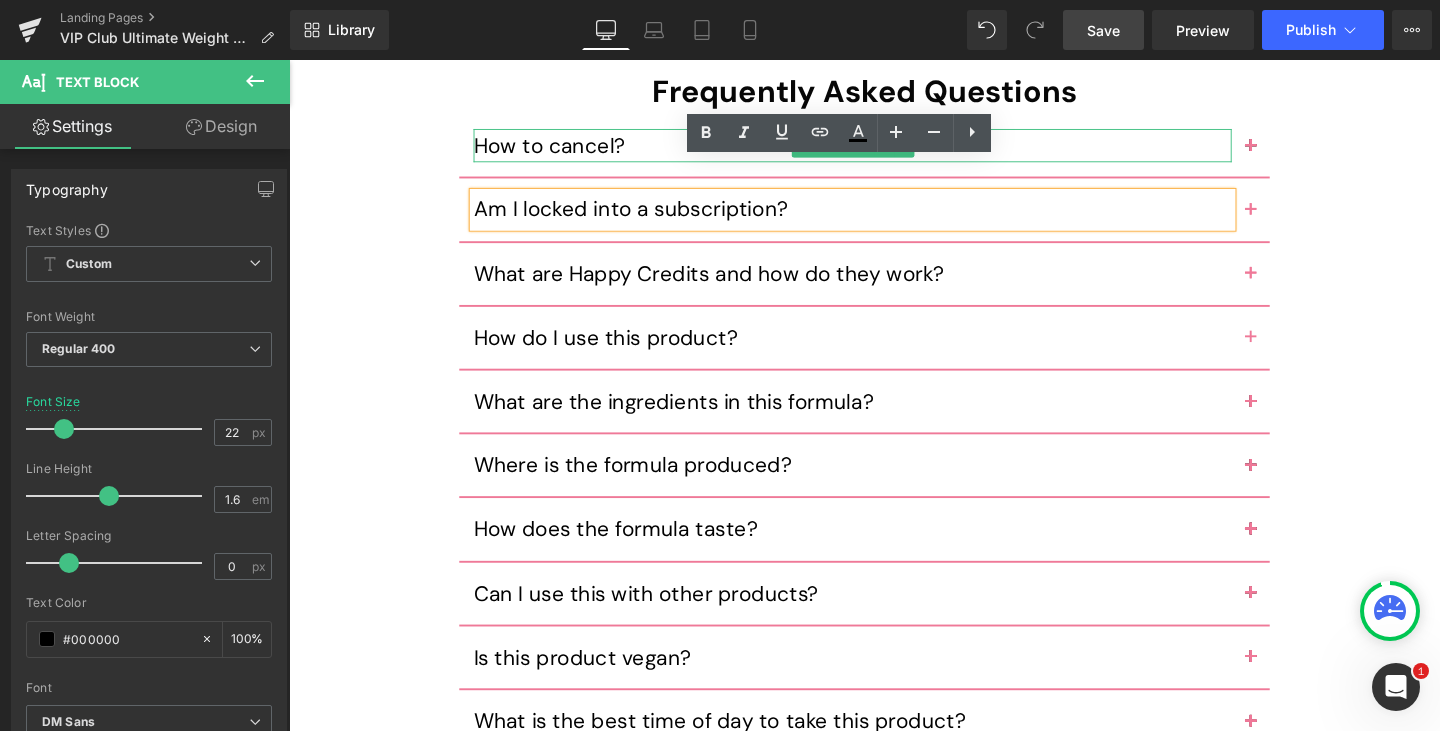 click on "How to cancel?" at bounding box center [881, 149] 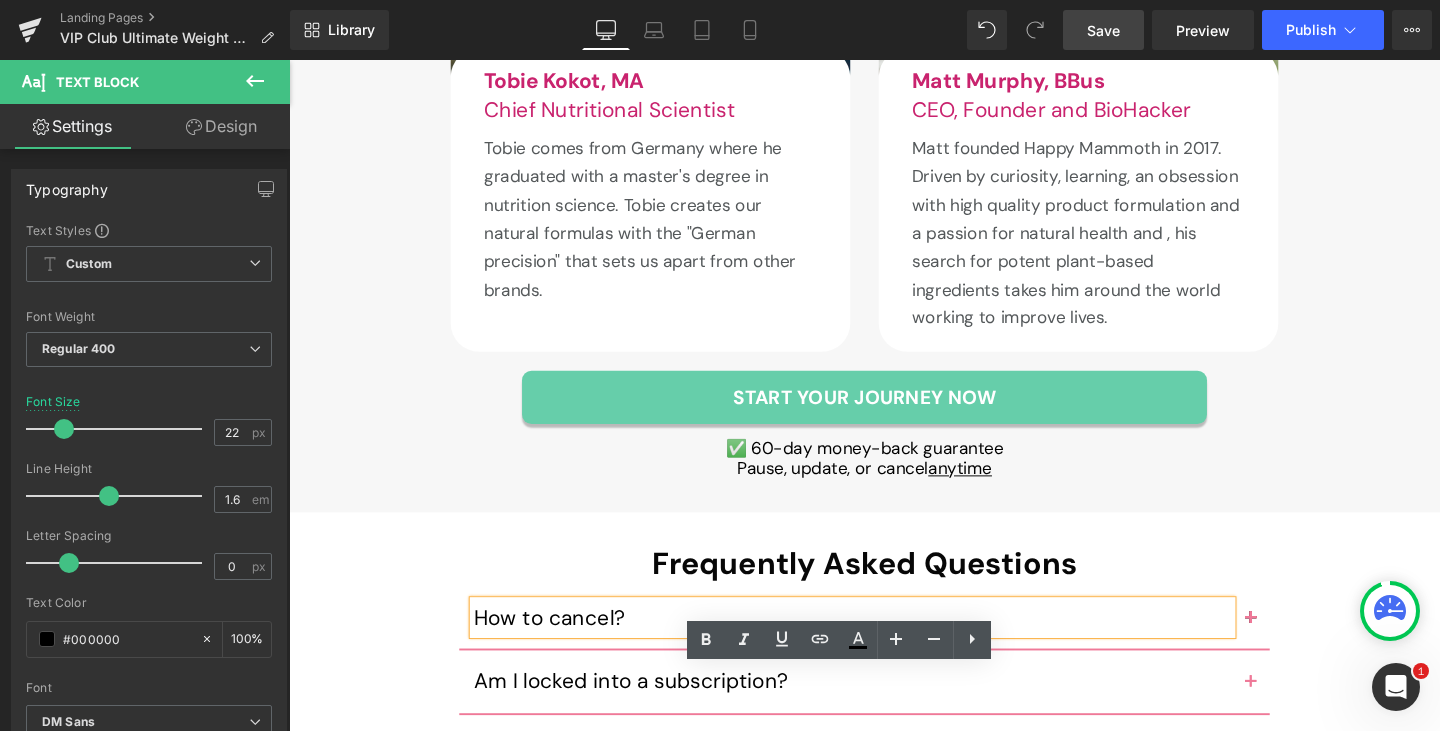 scroll, scrollTop: 9952, scrollLeft: 0, axis: vertical 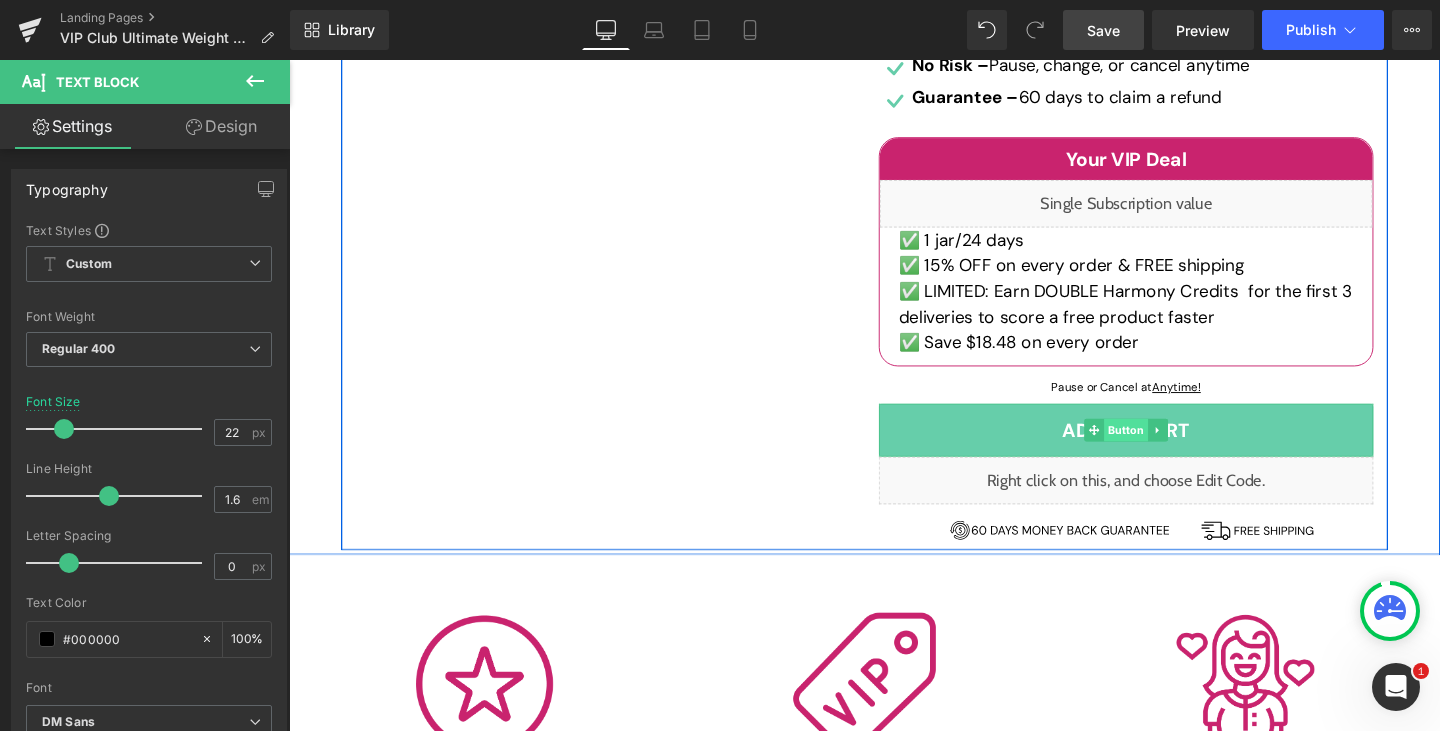 click on "Button" at bounding box center [1169, 449] 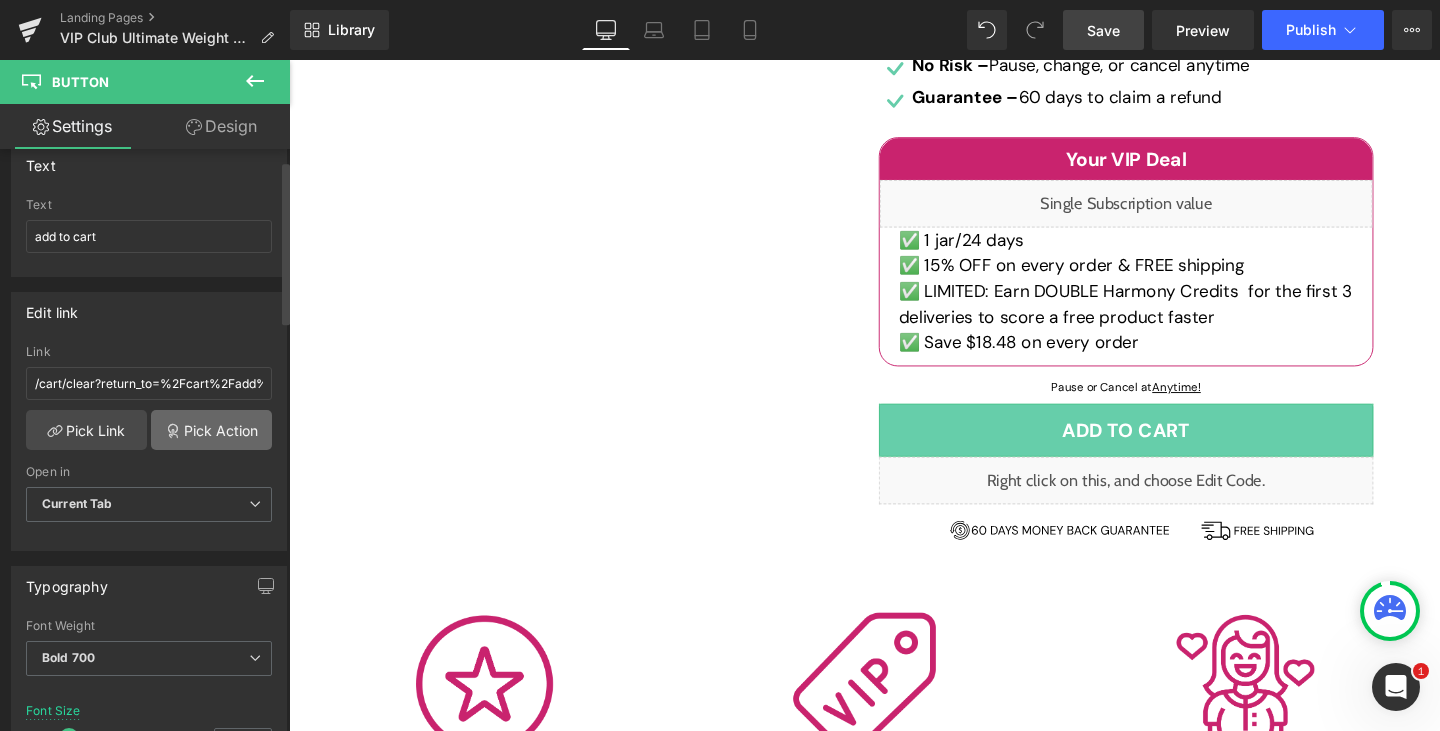 scroll, scrollTop: 200, scrollLeft: 0, axis: vertical 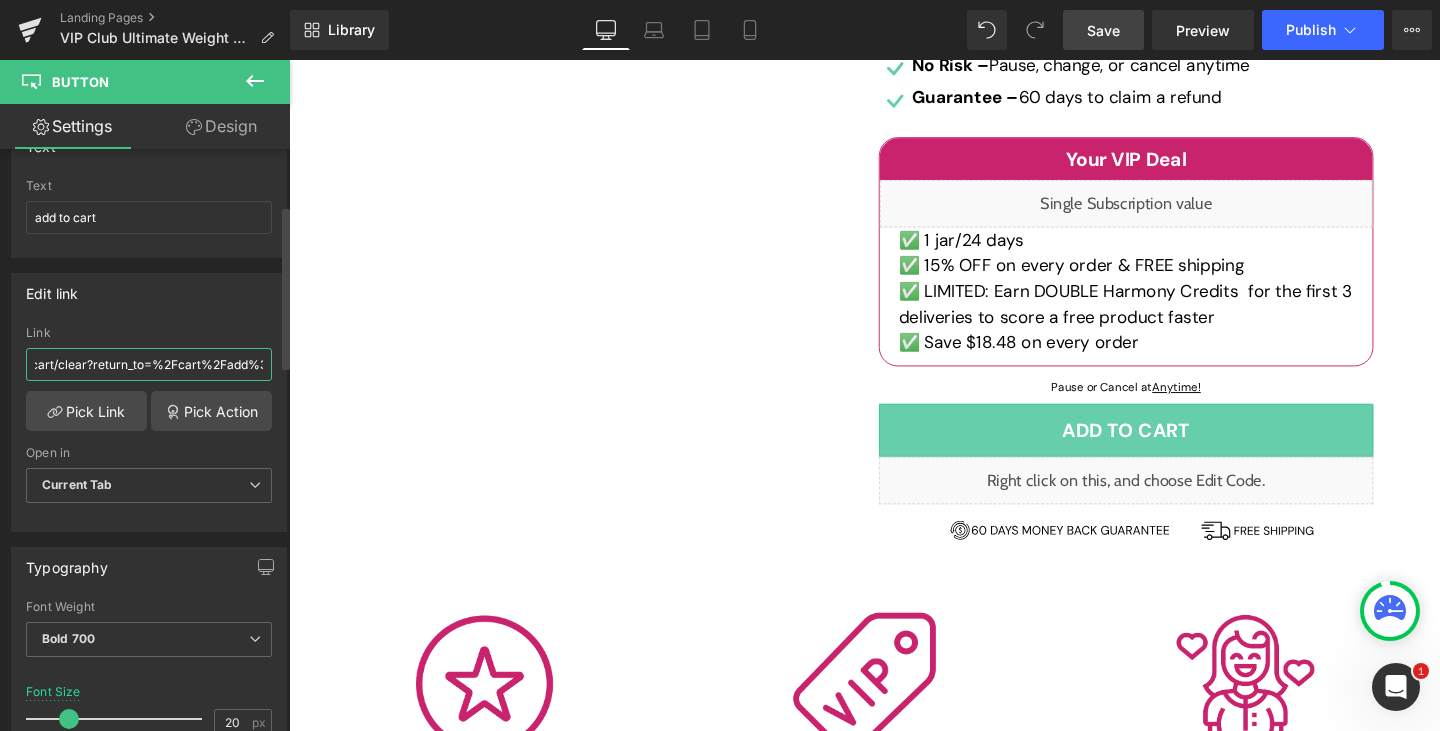 drag, startPoint x: 252, startPoint y: 363, endPoint x: 98, endPoint y: 359, distance: 154.05194 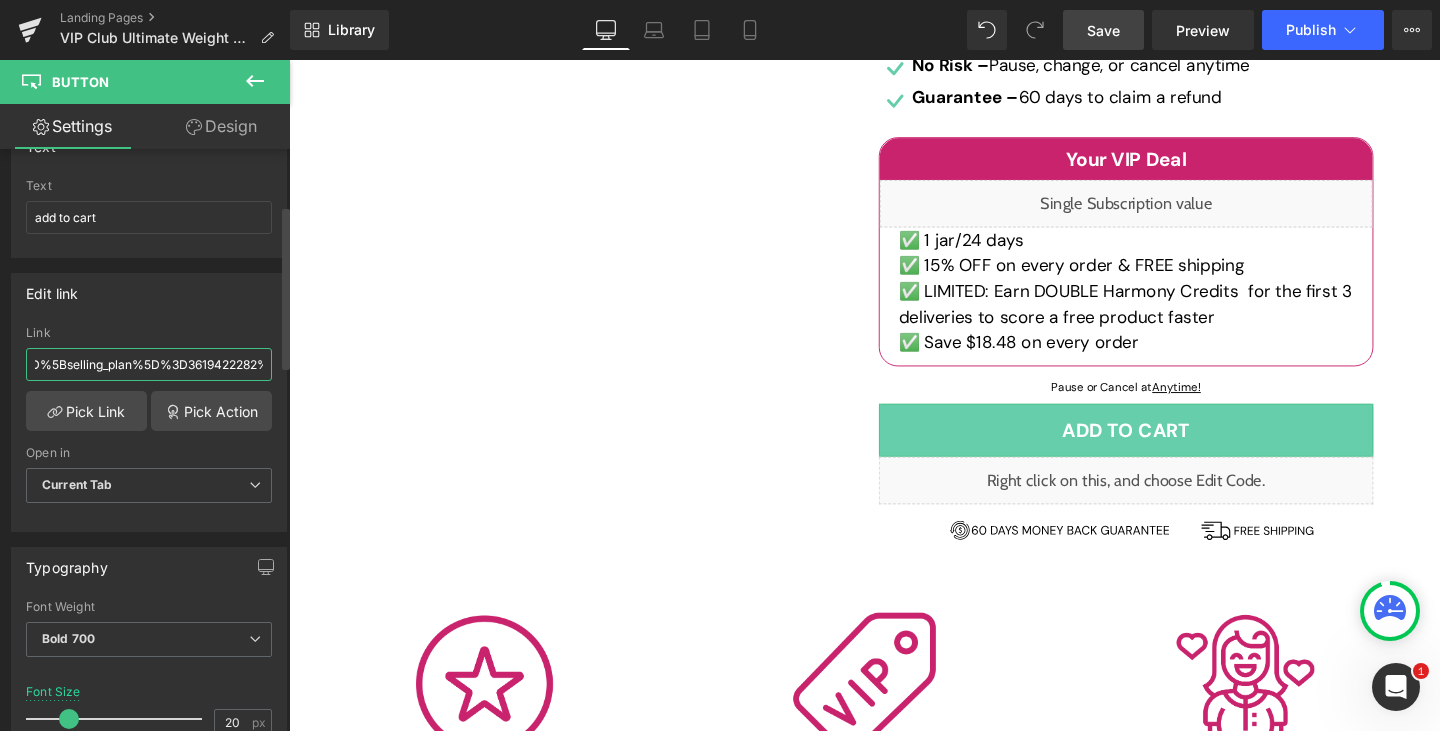 scroll, scrollTop: 0, scrollLeft: 891, axis: horizontal 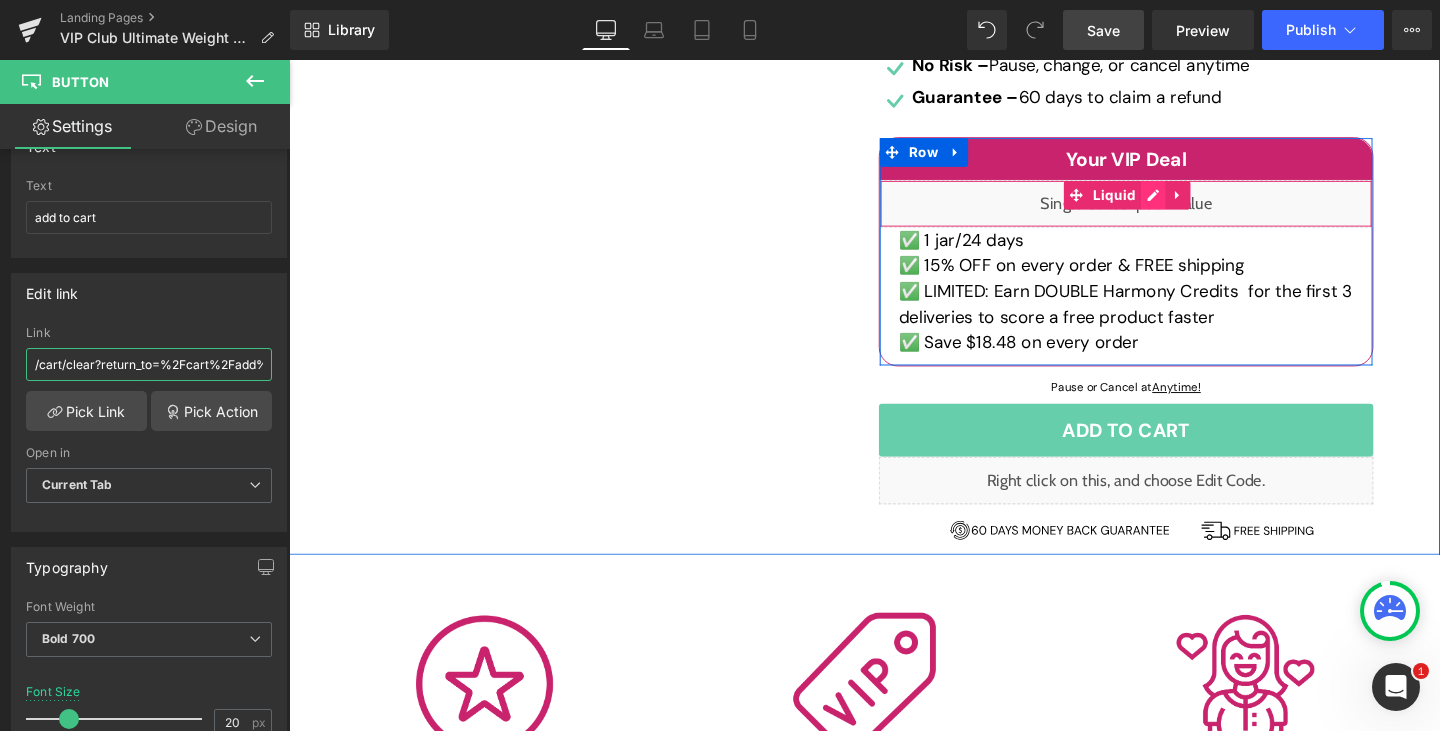 click on "Liquid" at bounding box center [1169, 211] 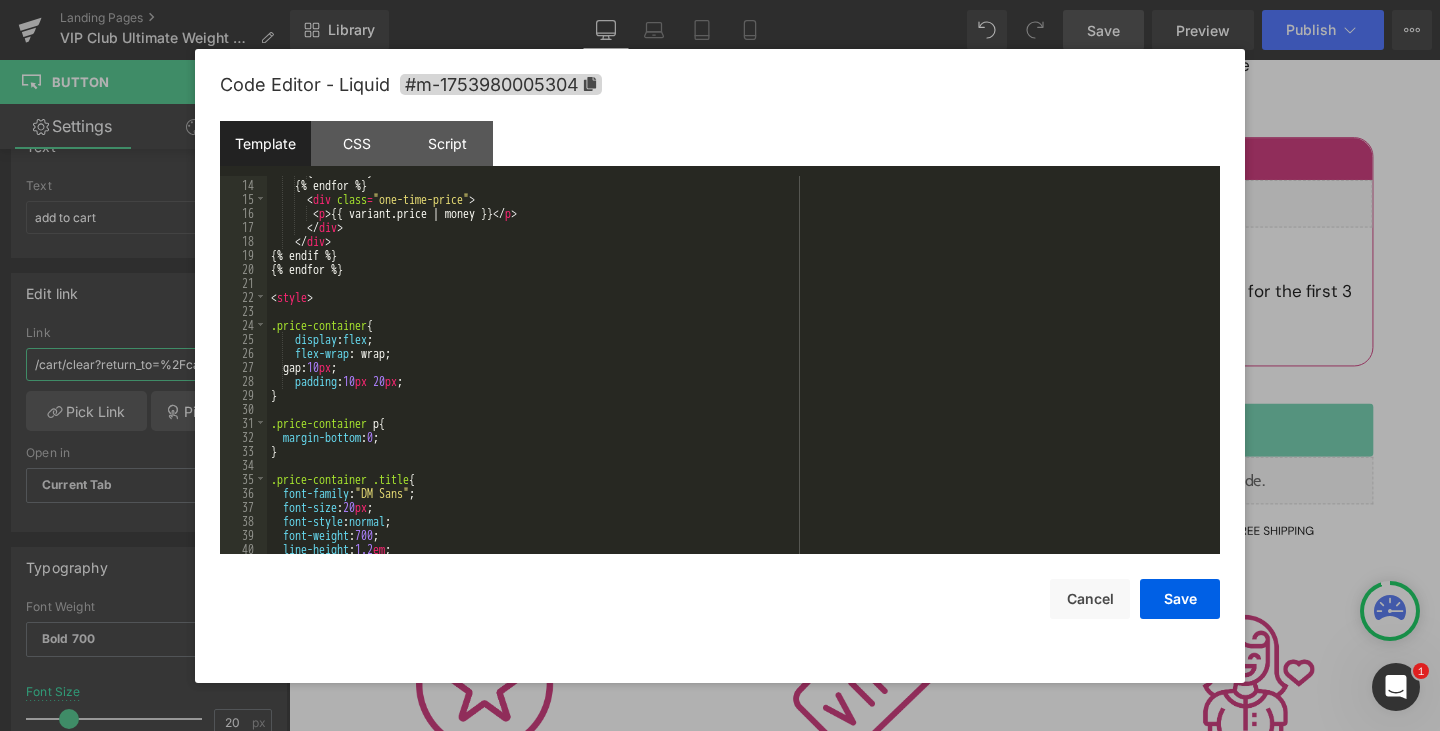 scroll, scrollTop: 0, scrollLeft: 0, axis: both 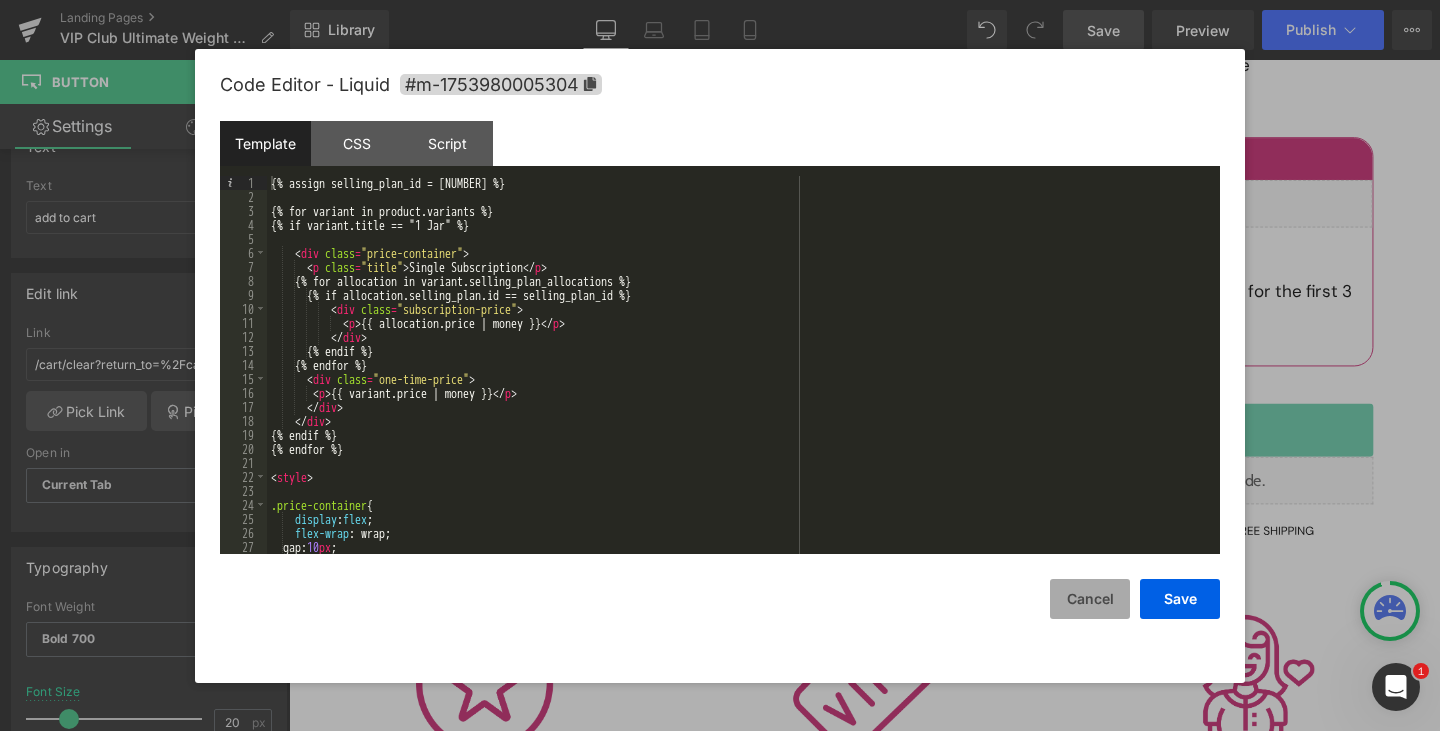click on "Cancel" at bounding box center [1090, 599] 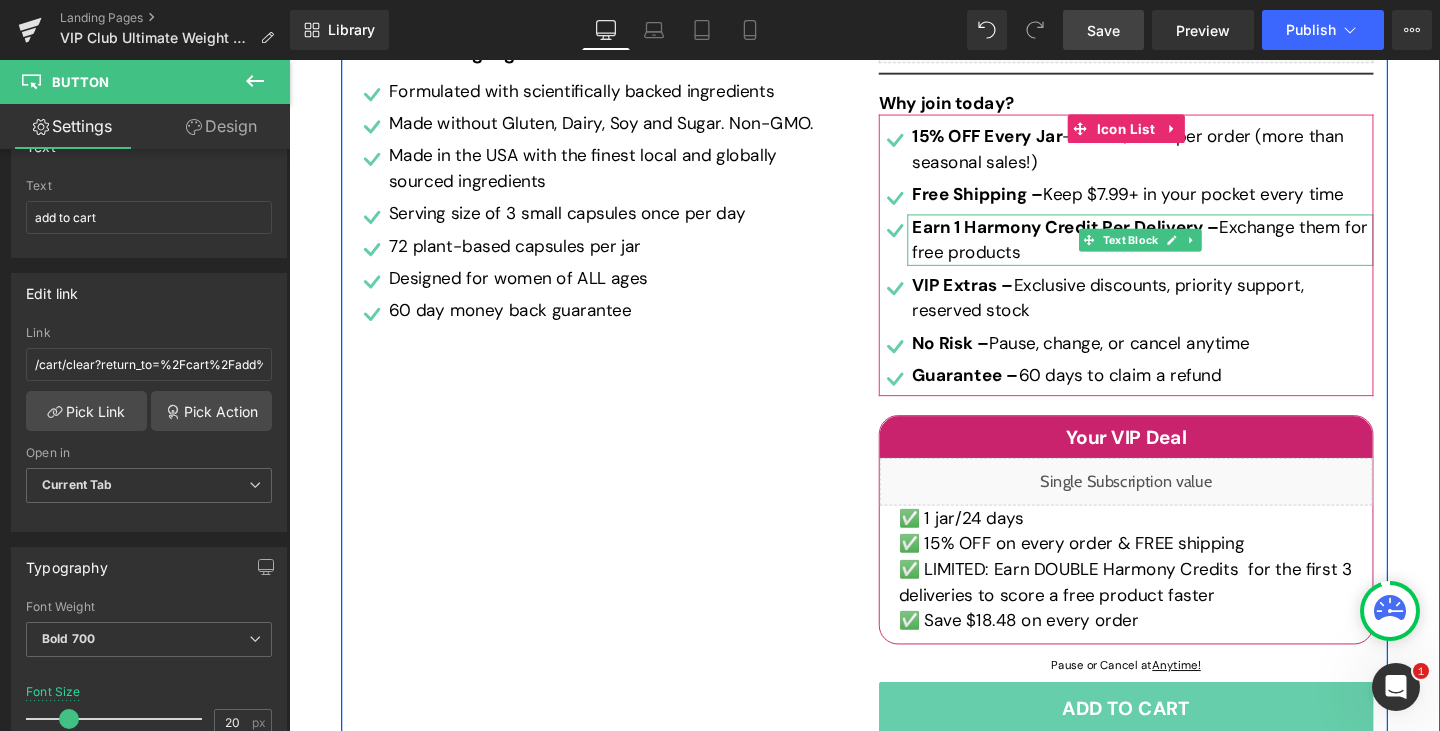 scroll, scrollTop: 700, scrollLeft: 0, axis: vertical 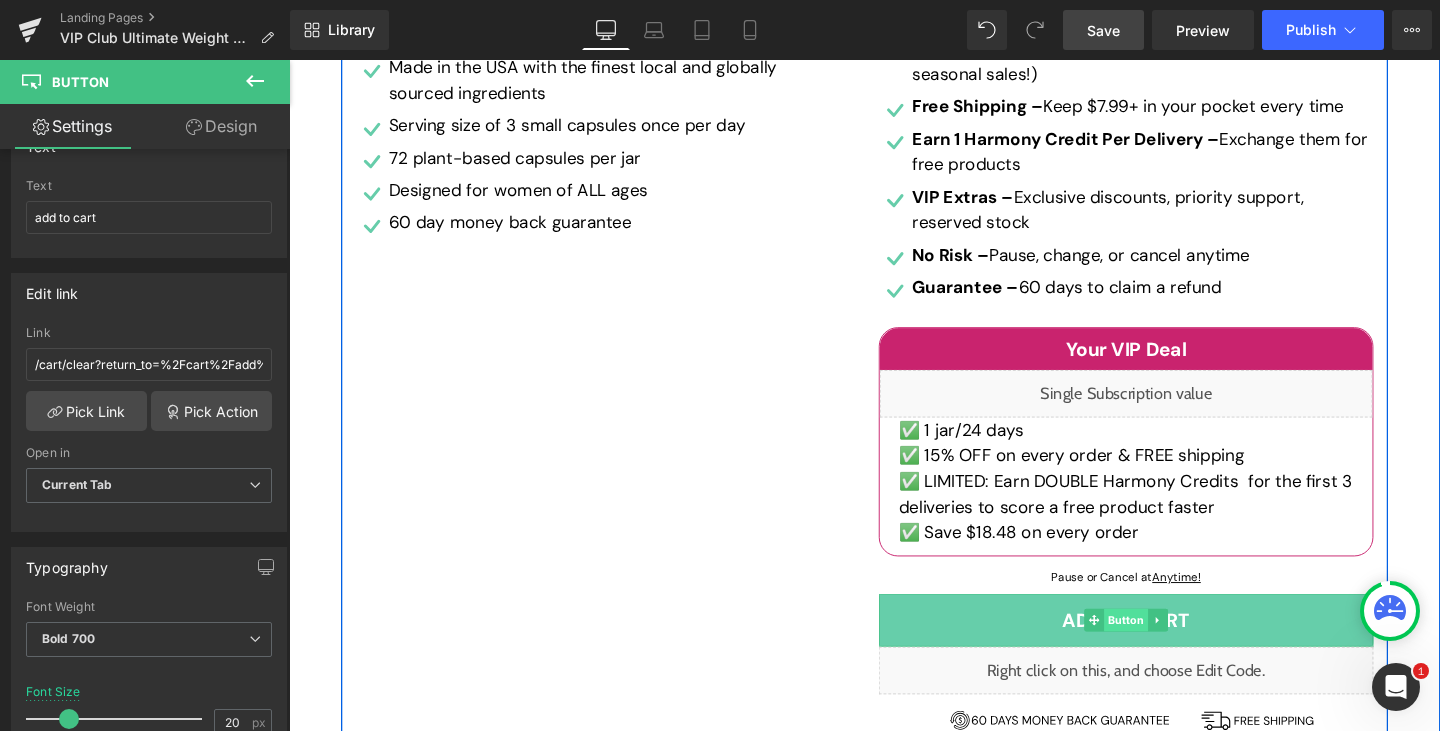 click on "Button" at bounding box center [1169, 649] 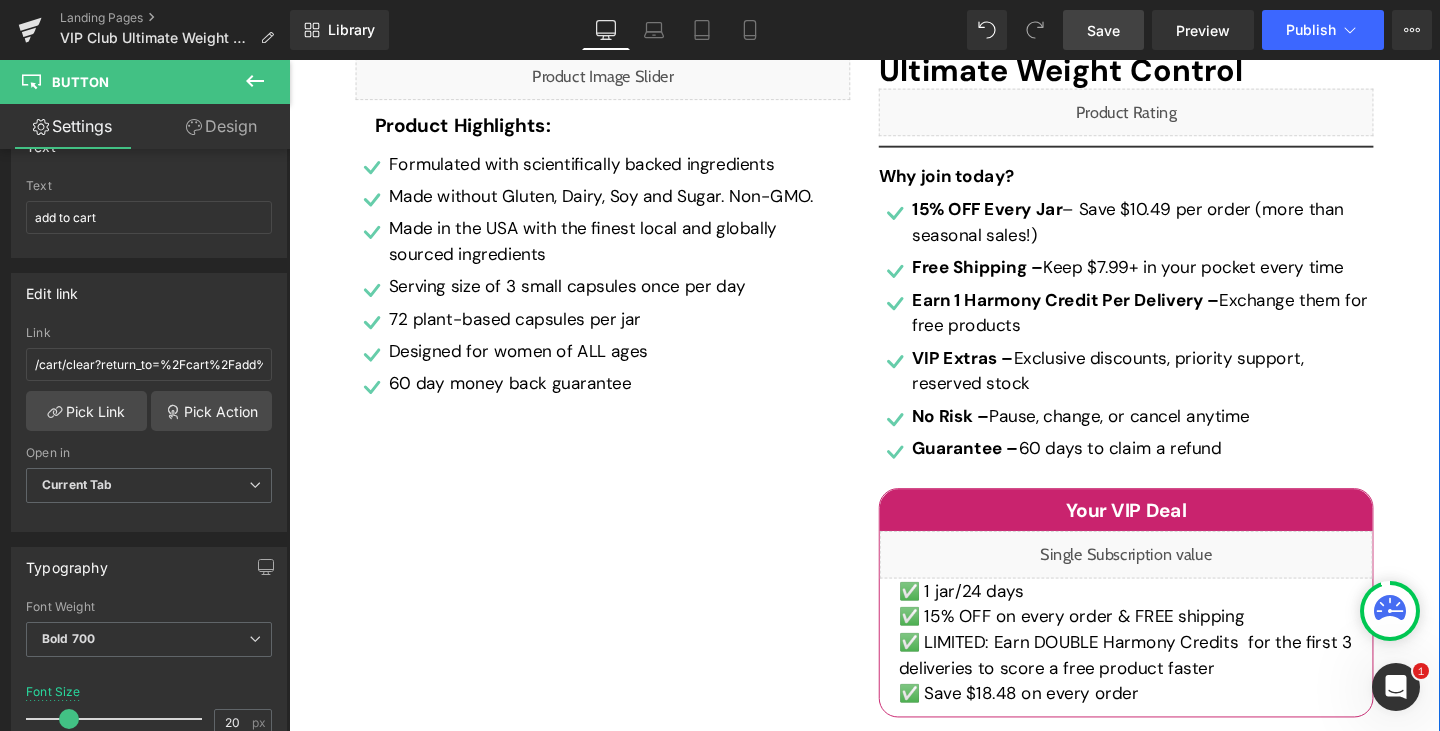 scroll, scrollTop: 300, scrollLeft: 0, axis: vertical 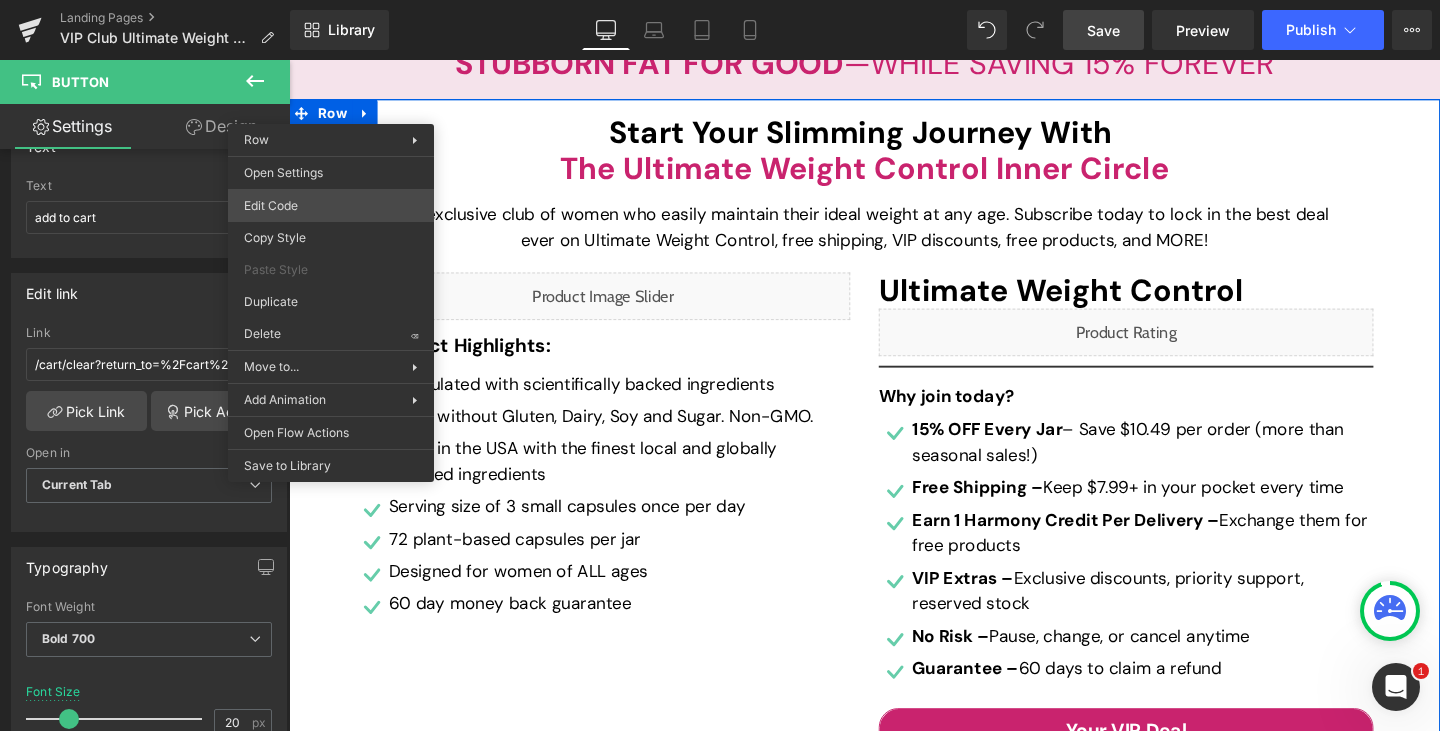 click on "Button  You are previewing how the   will restyle your page. You can not edit Elements in Preset Preview Mode.  Landing Pages VIP Club Ultimate Weight Control Library Desktop Desktop Laptop Tablet Mobile Save Preview Publish Scheduled View Live Page View with current Template Save Template to Library Schedule Publish Publish Settings Shortcuts  Your page can’t be published   You've reached the maximum number of published pages on your plan  (0/0).  You need to upgrade your plan or unpublish all your pages to get 1 publish slot.   Unpublish pages   Upgrade plan  Elements Global Style Base Row  rows, columns, layouts, div Heading  headings, titles, h1,h2,h3,h4,h5,h6 Text Block  texts, paragraphs, contents, blocks Image  images, photos, alts, uploads Icon  icons, symbols Button  button, call to action, cta Separator  separators, dividers, horizontal lines Liquid  liquid, custom code, html, javascript, css, reviews, apps, applications, embeded, iframe Banner Parallax  Hero Banner  Stack Tabs  Carousel  List" at bounding box center (720, 0) 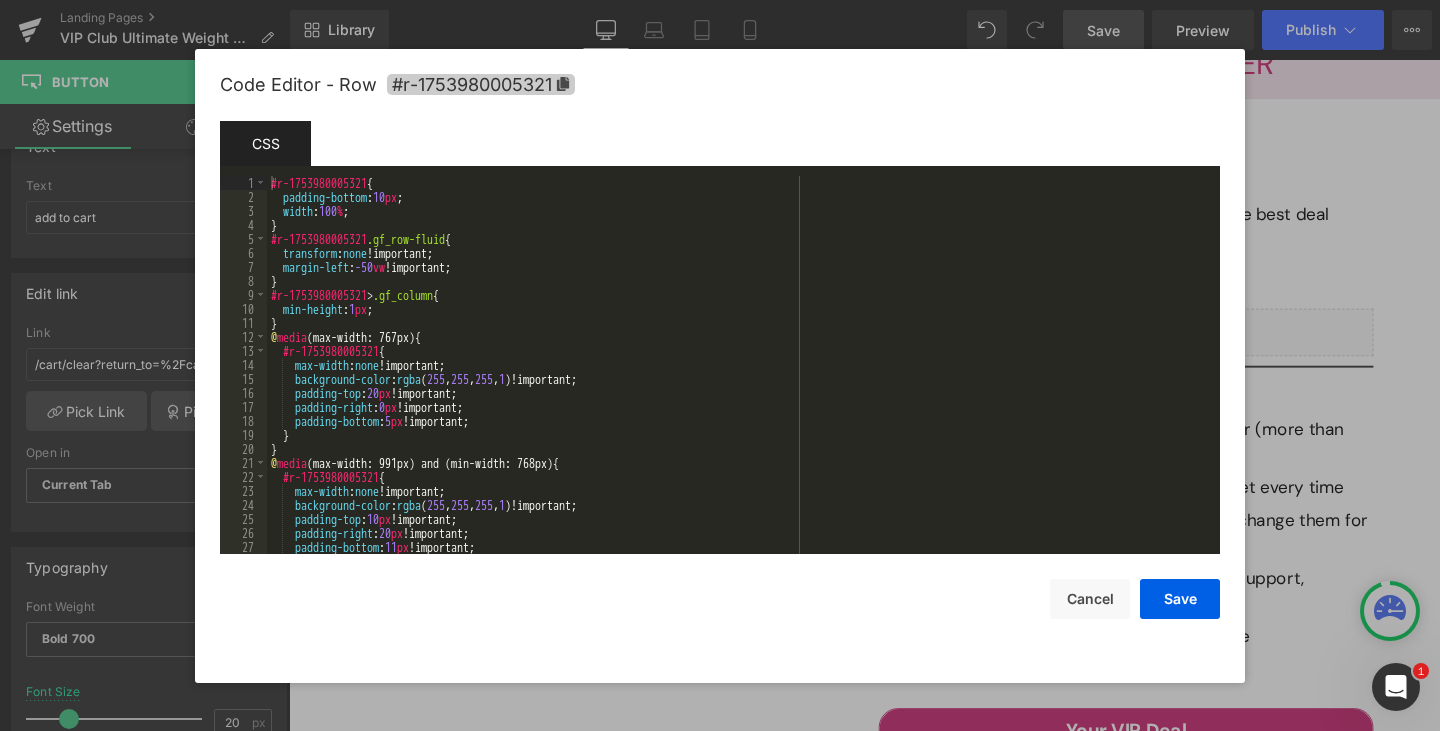 click on "#r-1753980005321" at bounding box center (481, 84) 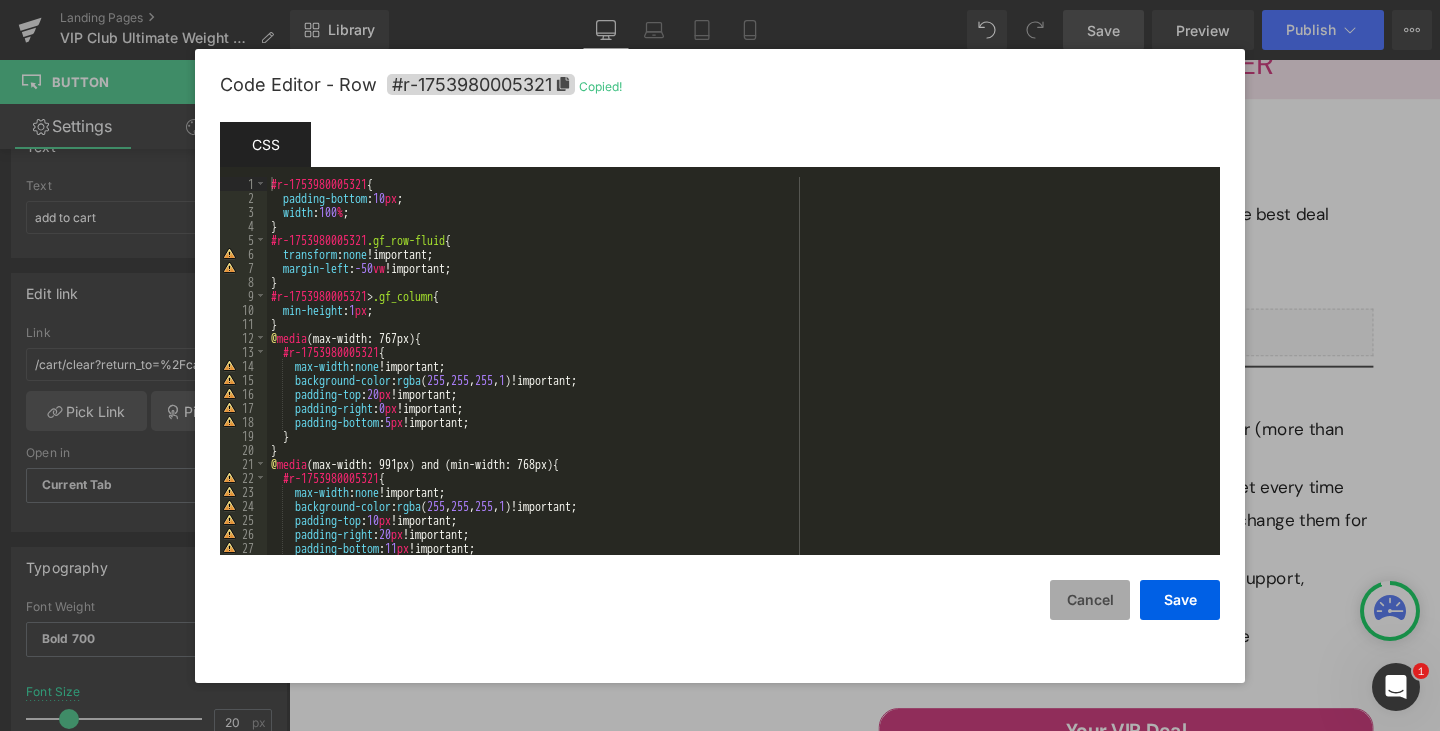 click on "Cancel" at bounding box center (1090, 600) 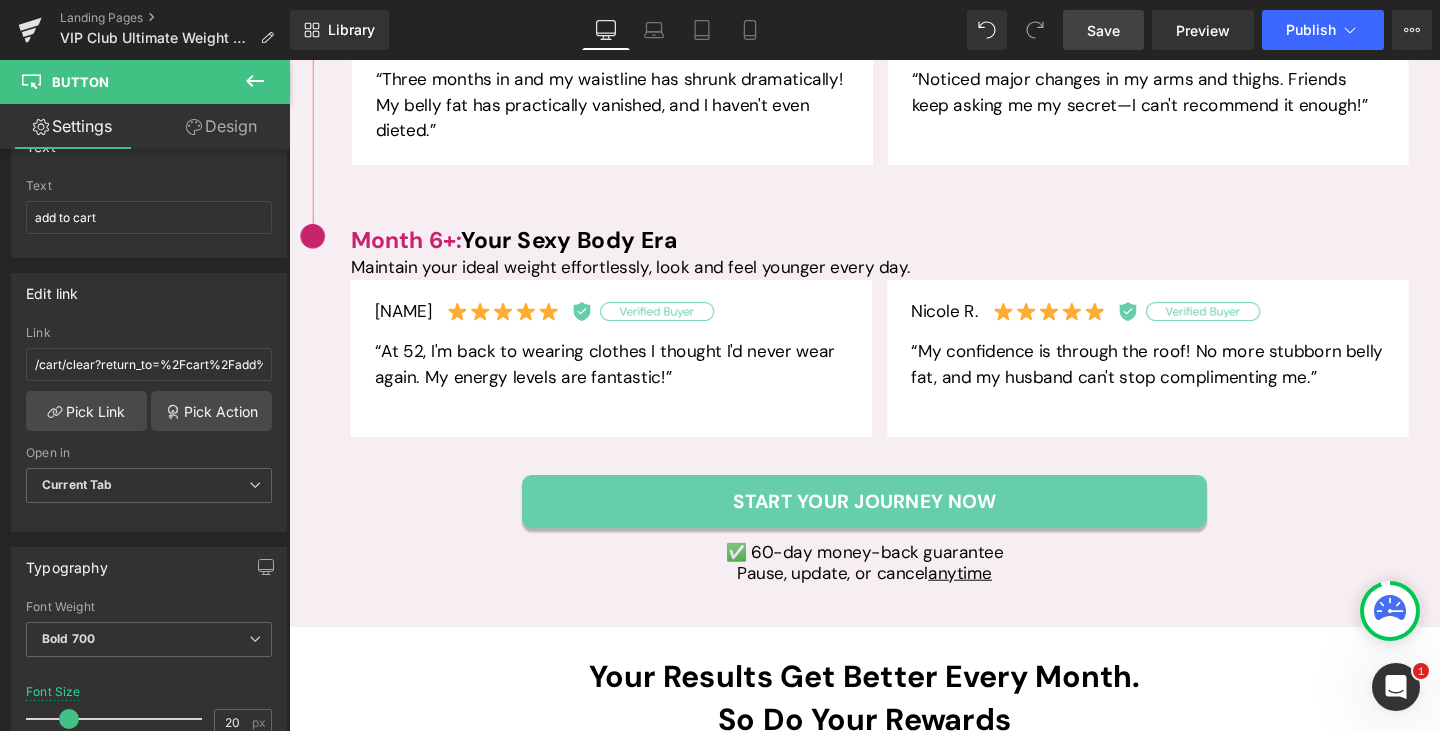 scroll, scrollTop: 2800, scrollLeft: 0, axis: vertical 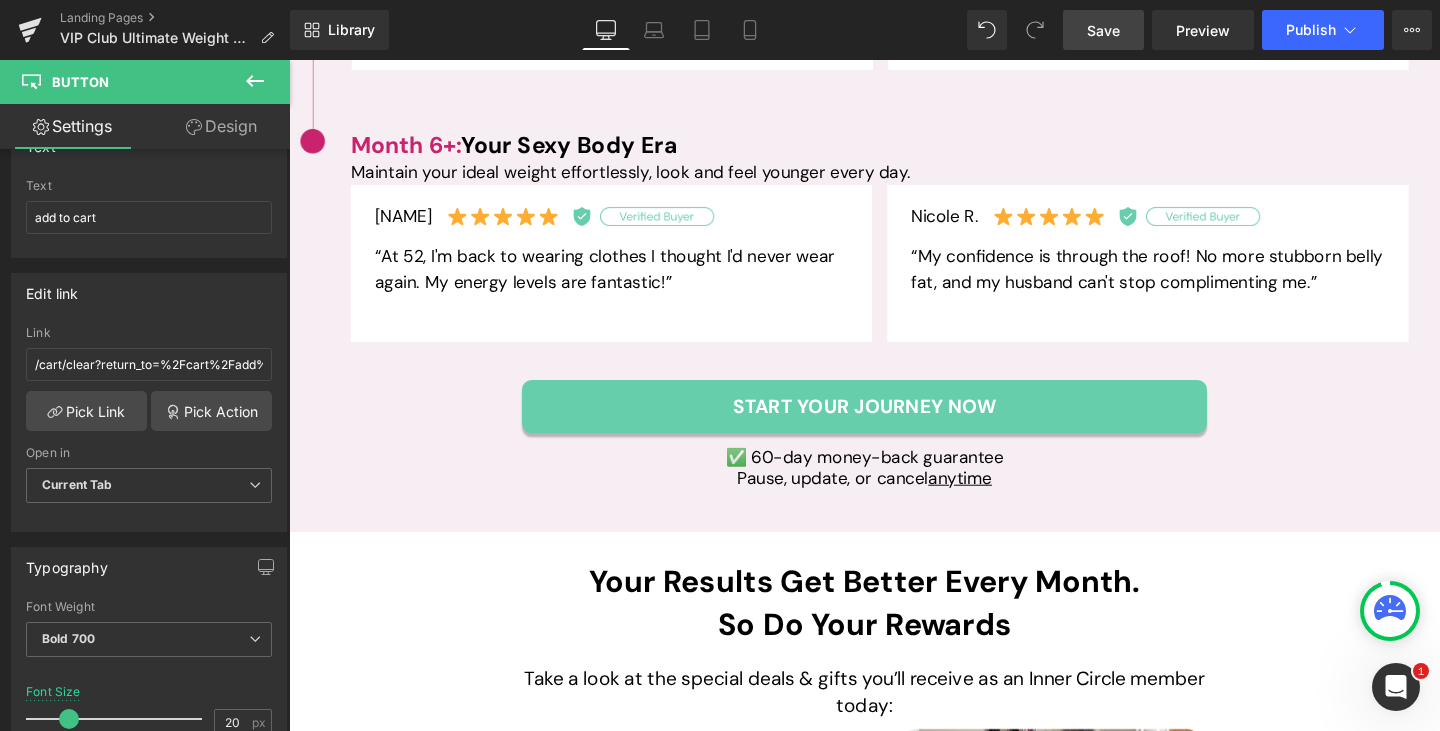 click on "start your journey now Button" at bounding box center (894, 424) 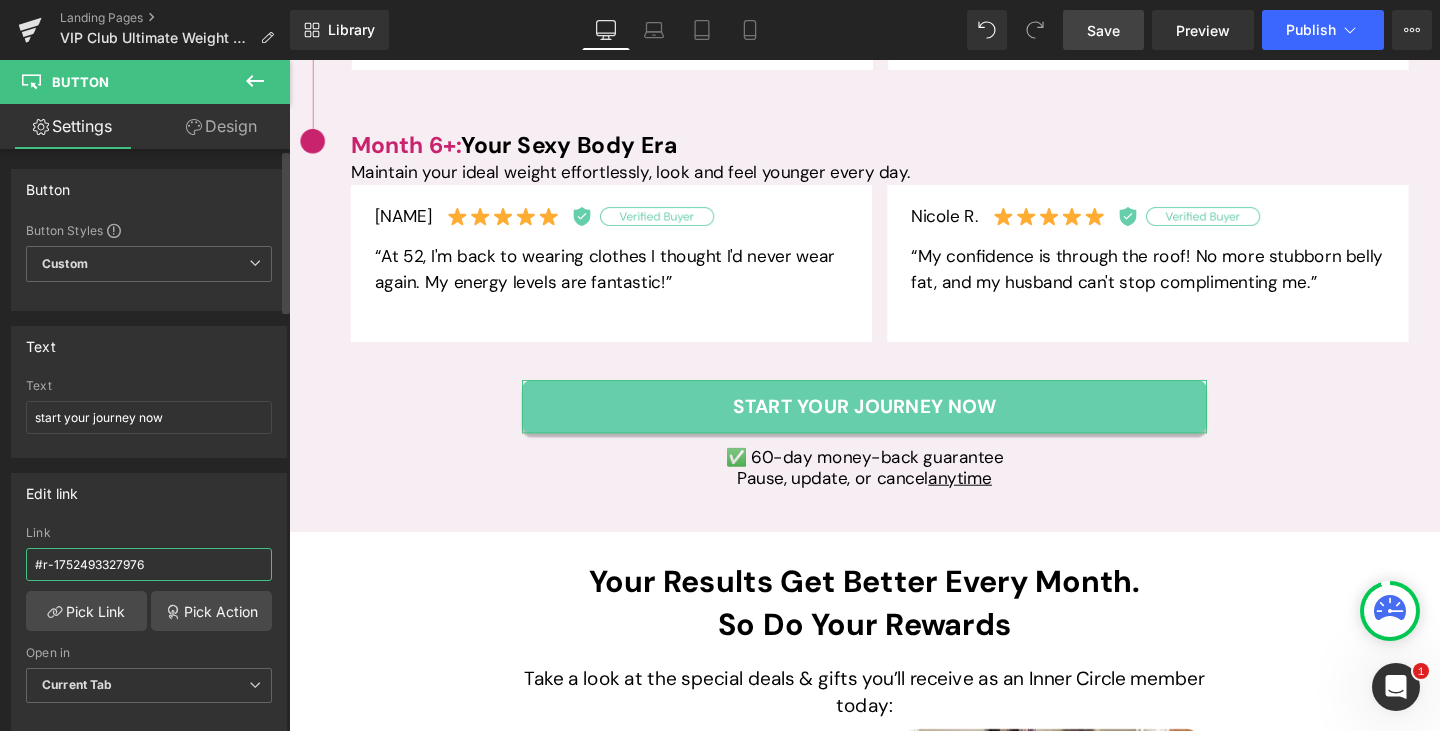 click on "#r-1752493327976" at bounding box center [149, 564] 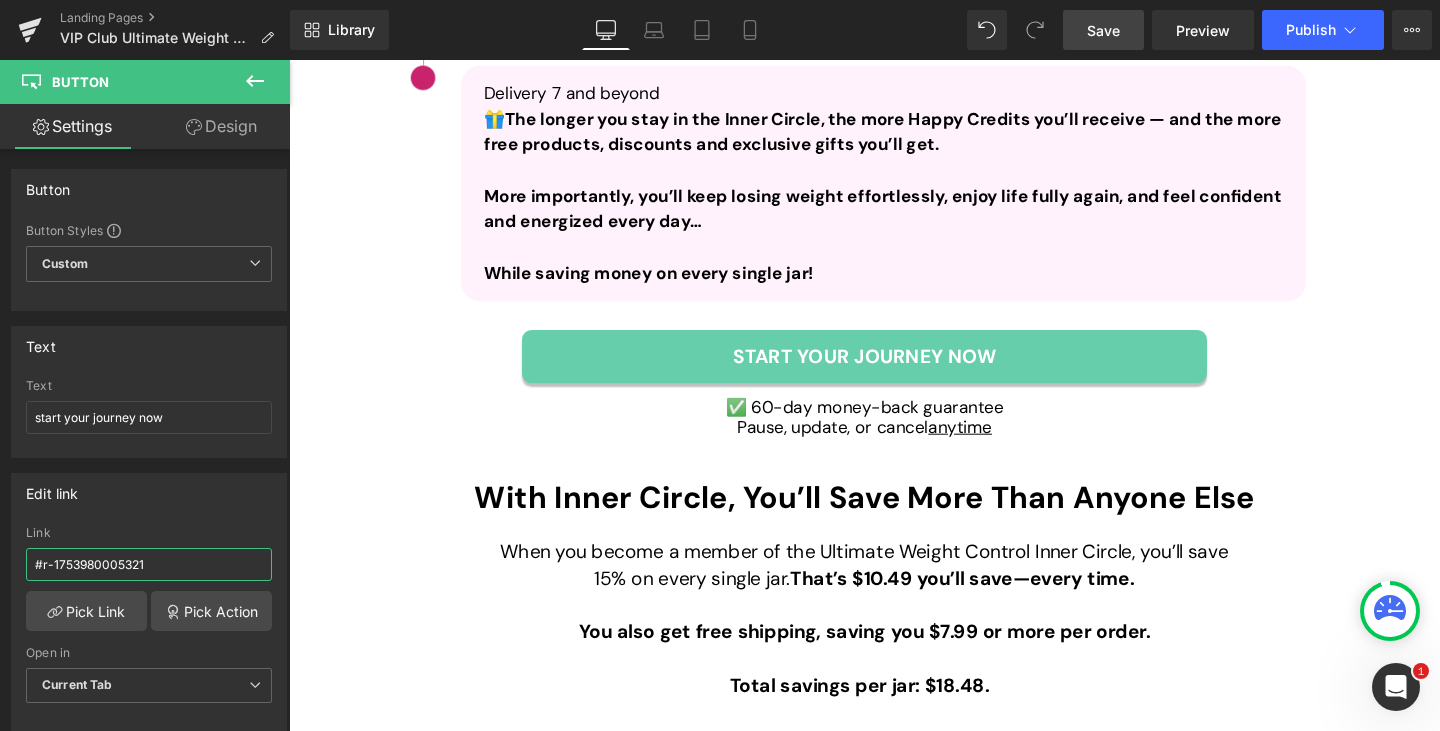 scroll, scrollTop: 4700, scrollLeft: 0, axis: vertical 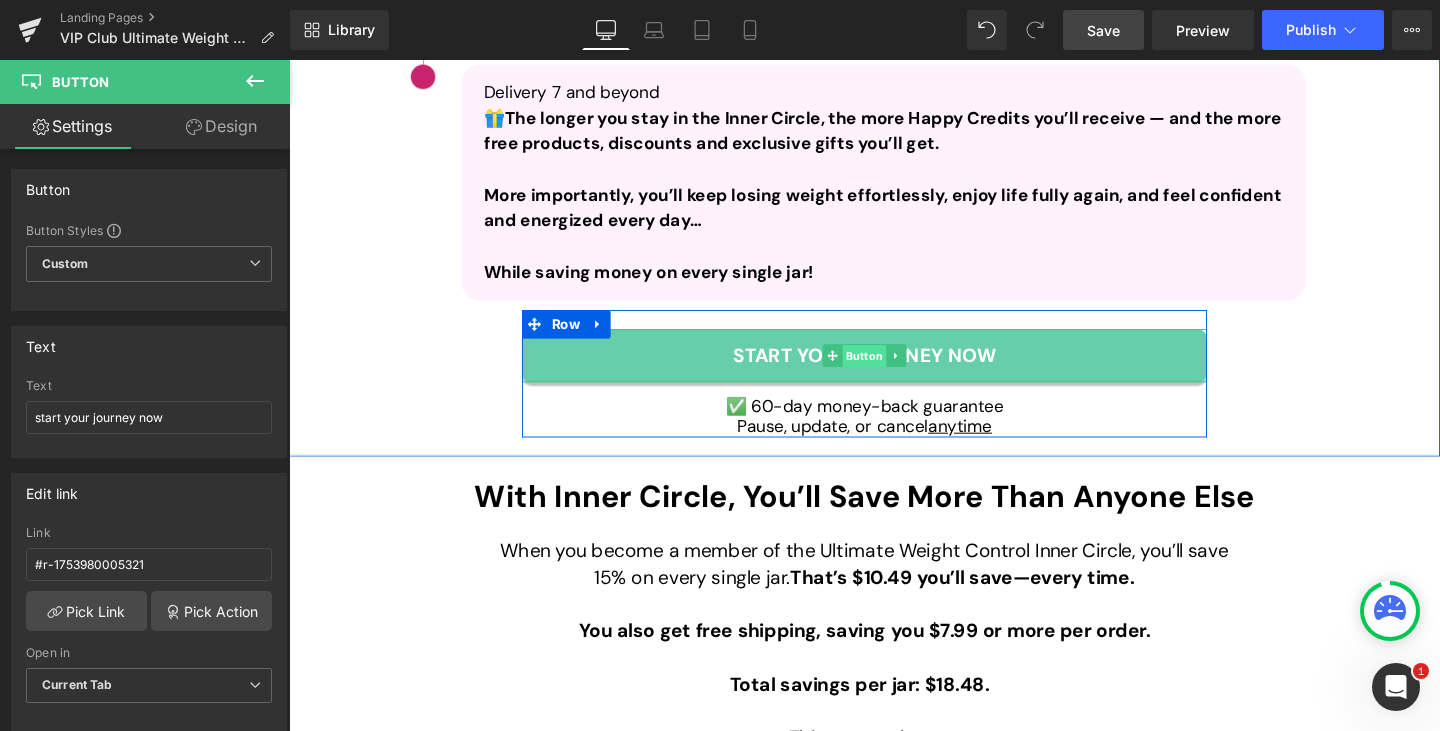 click on "Button" at bounding box center (894, 371) 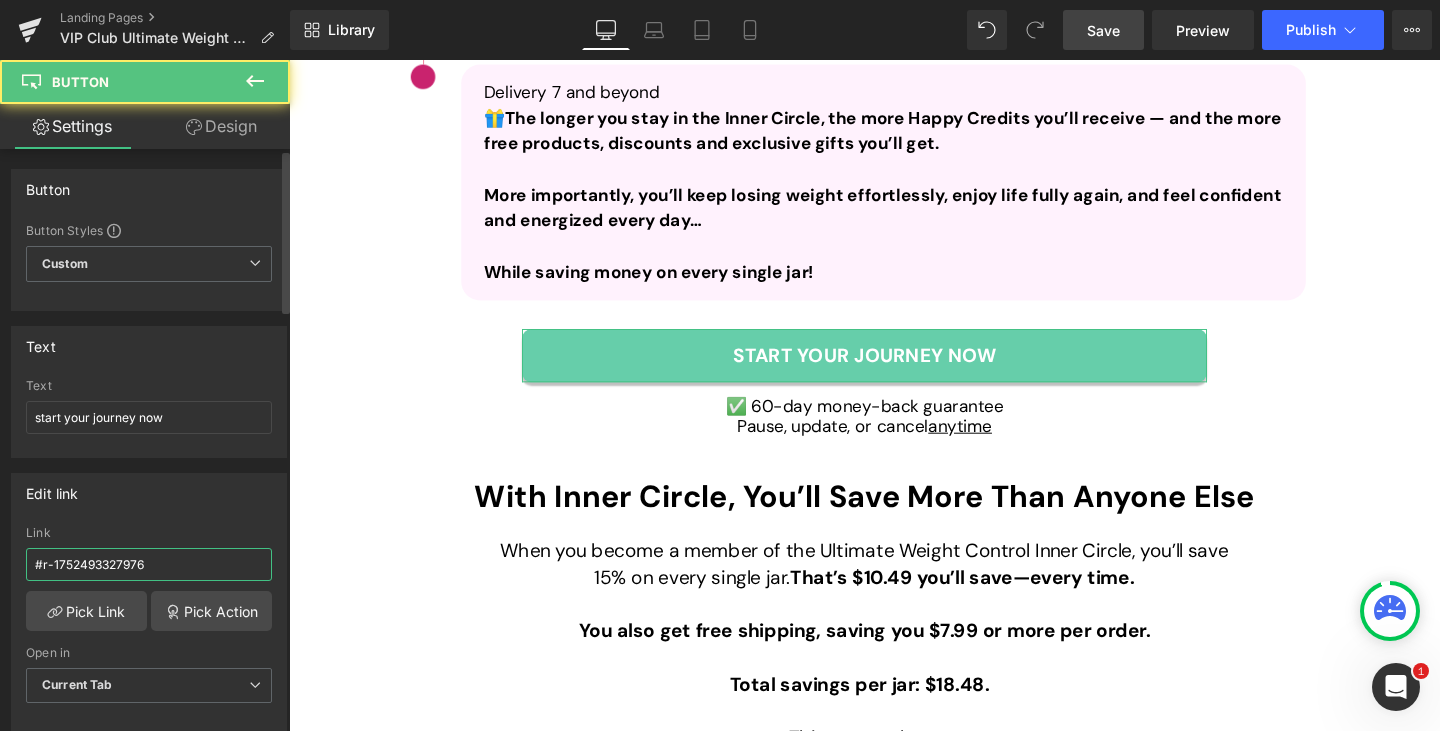 click on "#r-1752493327976" at bounding box center (149, 564) 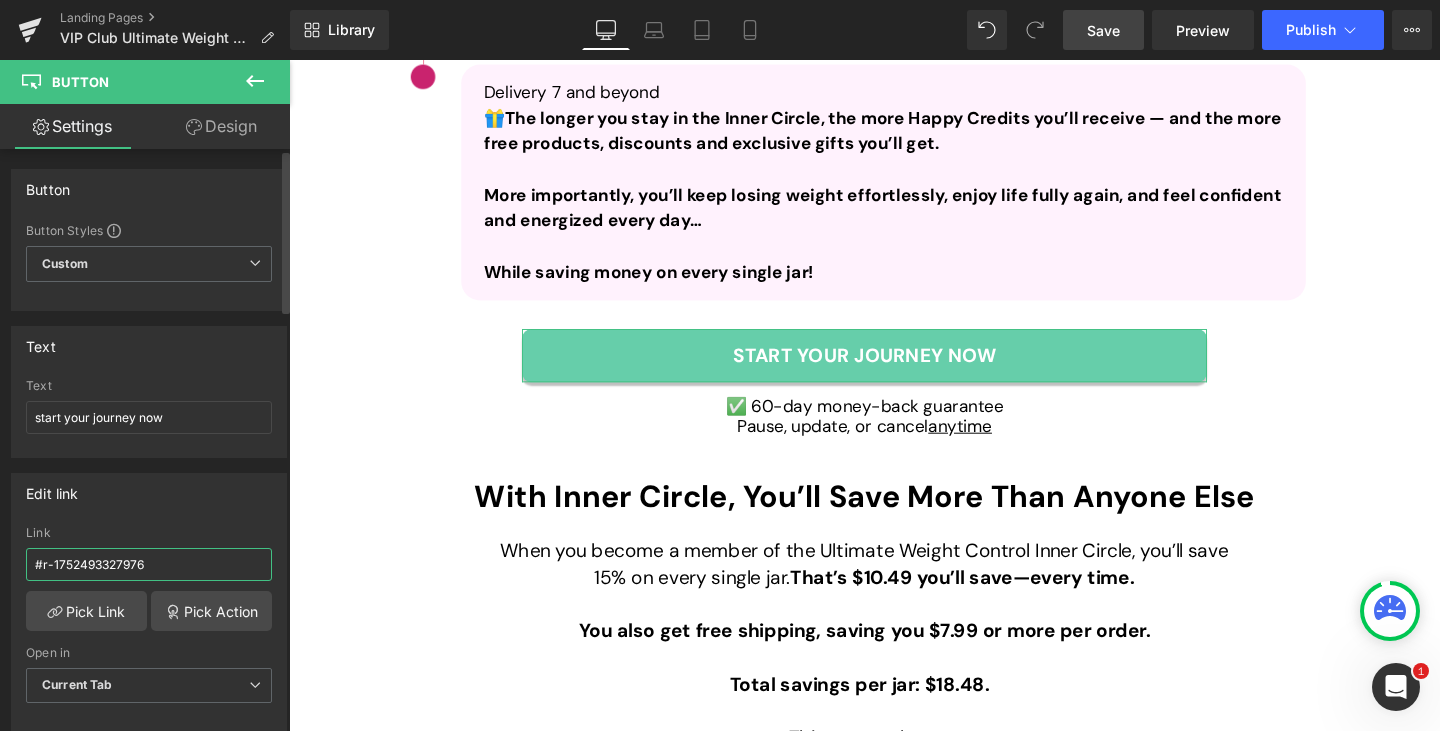 type on "#r-1753980005321" 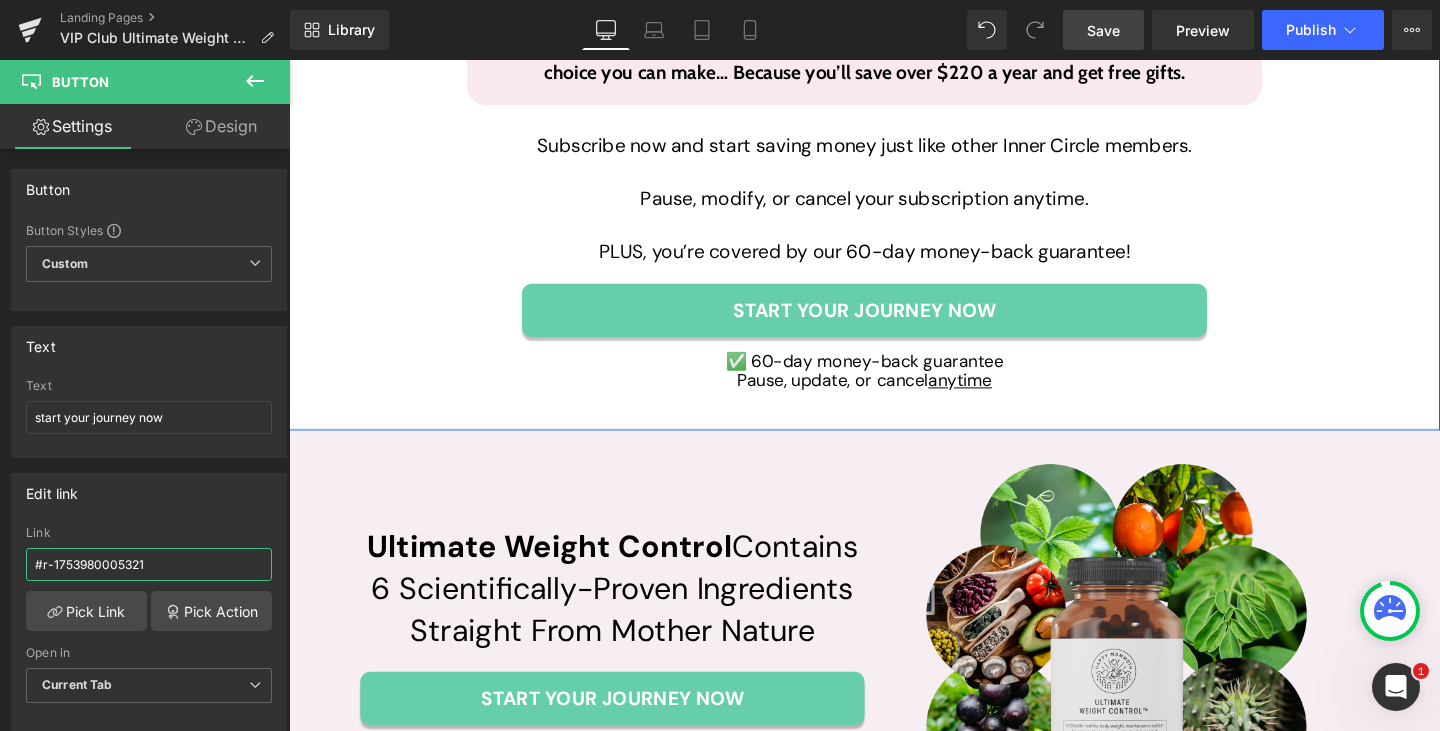 scroll, scrollTop: 5800, scrollLeft: 0, axis: vertical 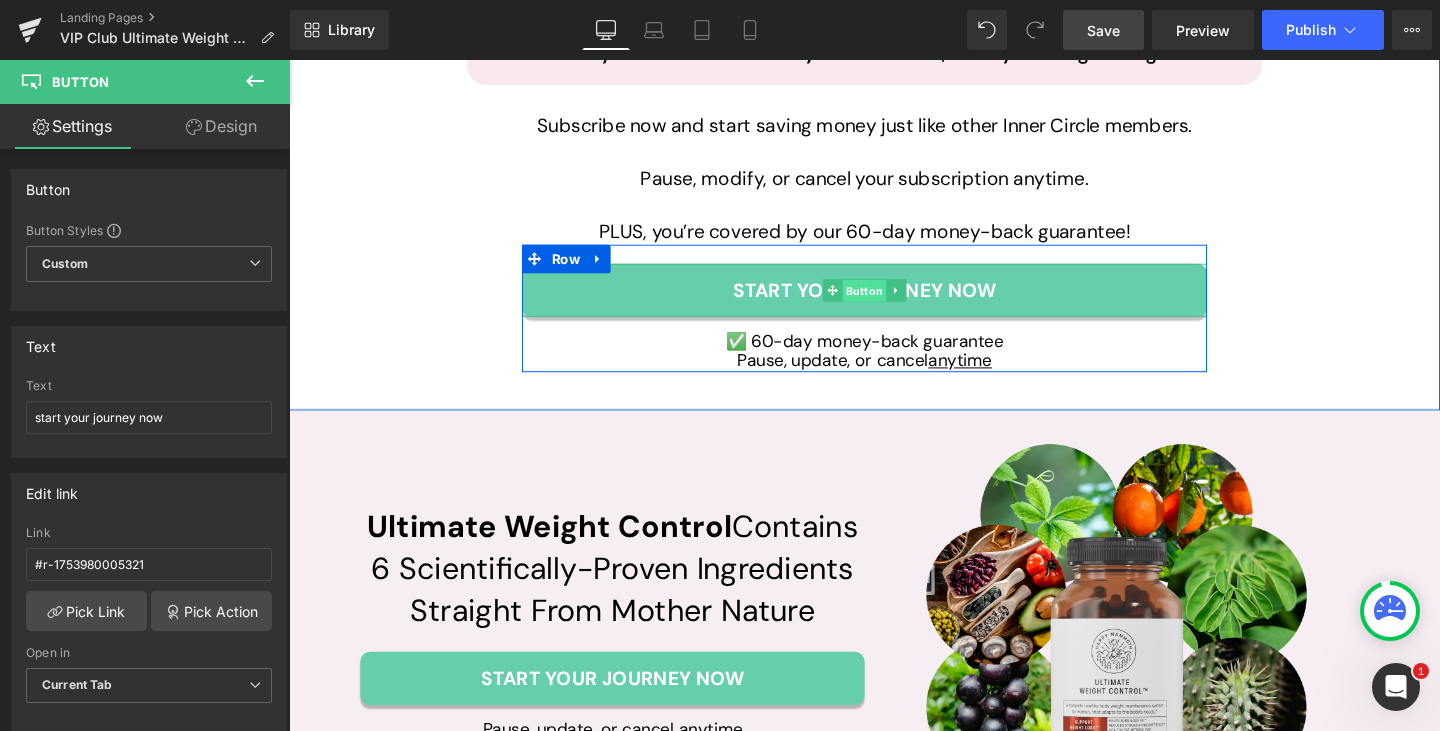 click on "Button" at bounding box center [894, 302] 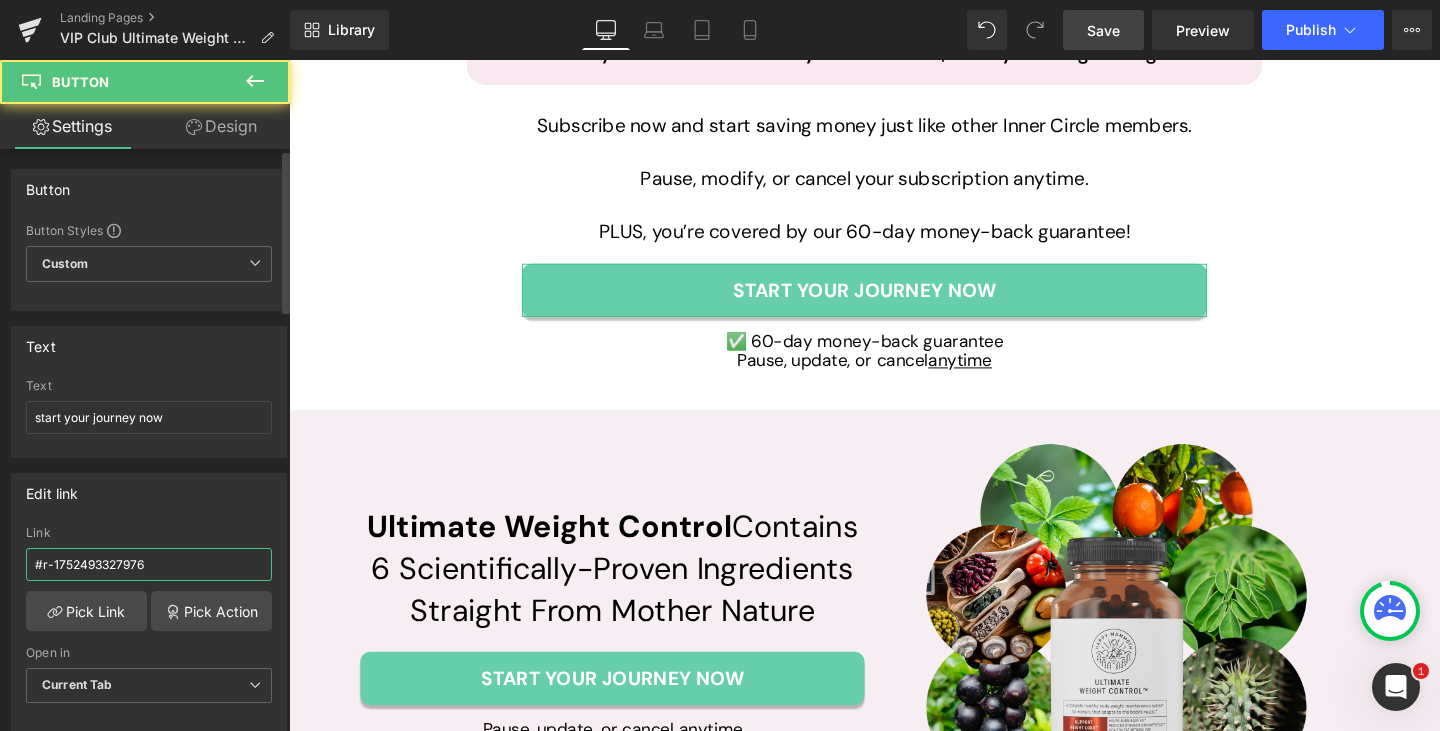 click on "#r-1752493327976" at bounding box center [149, 564] 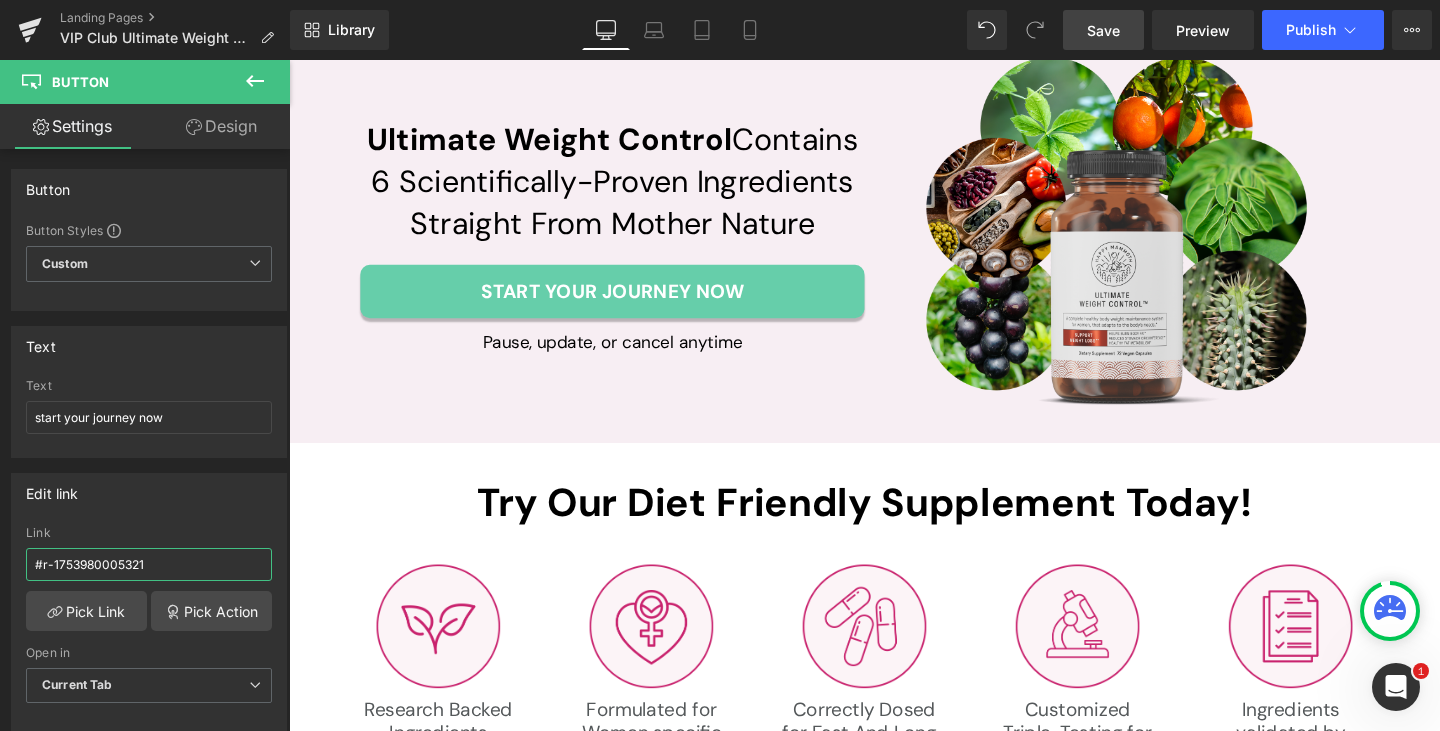 scroll, scrollTop: 6300, scrollLeft: 0, axis: vertical 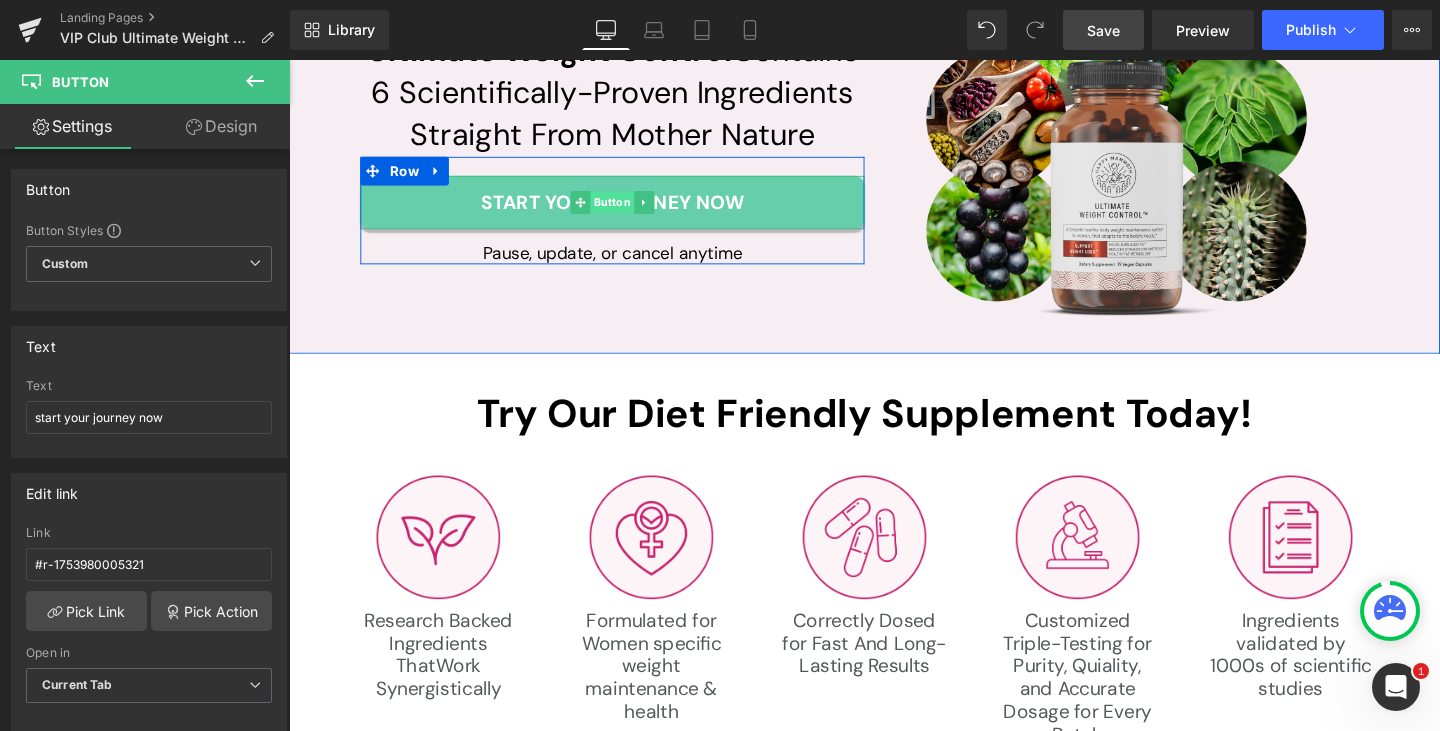 click on "Button" at bounding box center [629, 210] 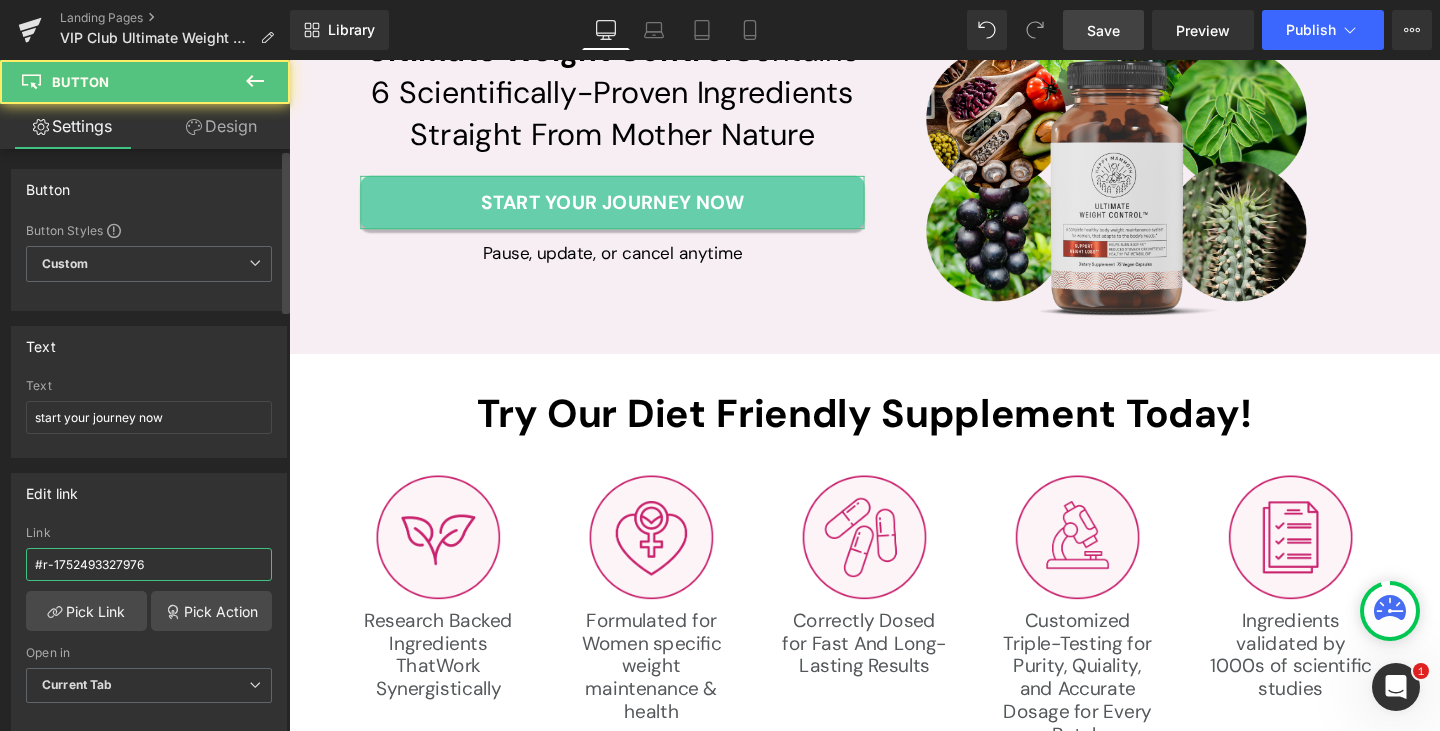 click on "#r-1752493327976" at bounding box center (149, 564) 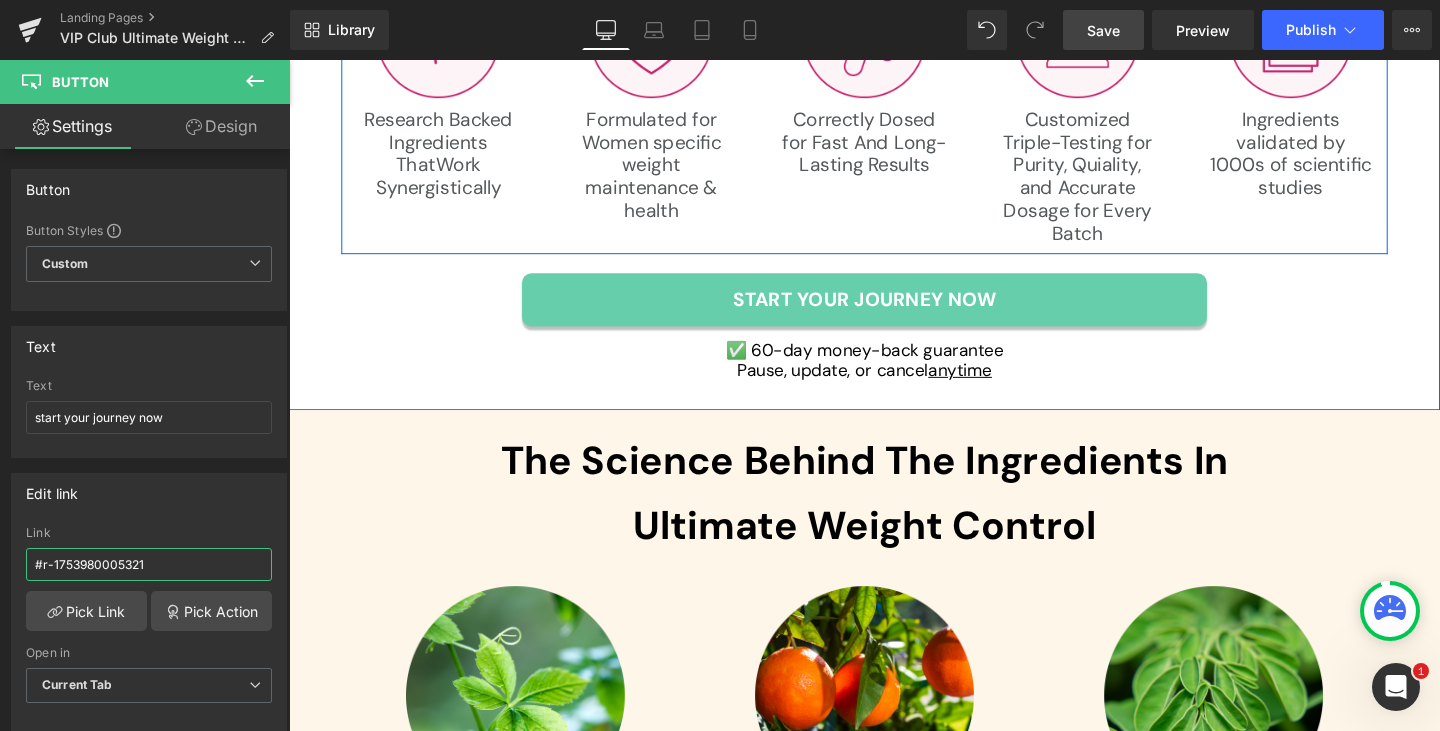 scroll, scrollTop: 6900, scrollLeft: 0, axis: vertical 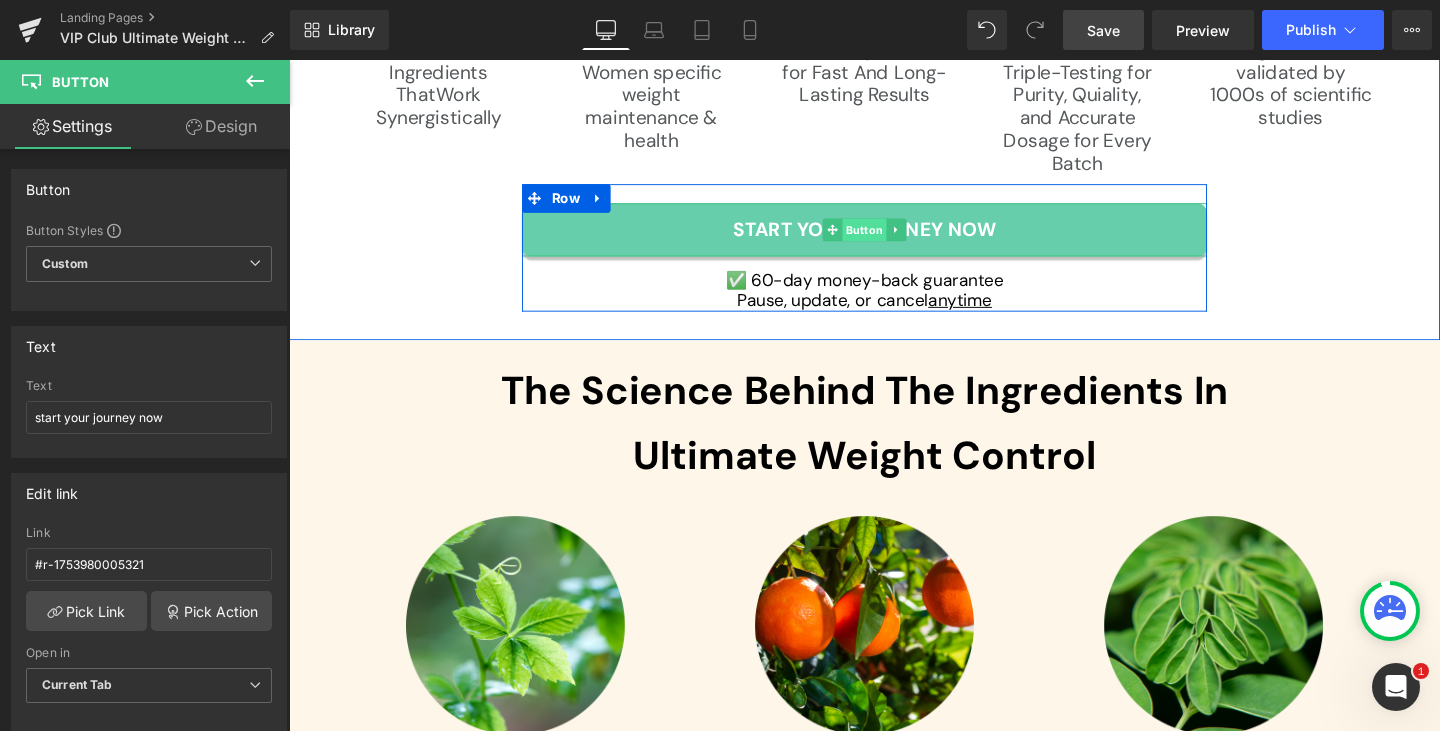 click on "Button" at bounding box center [894, 239] 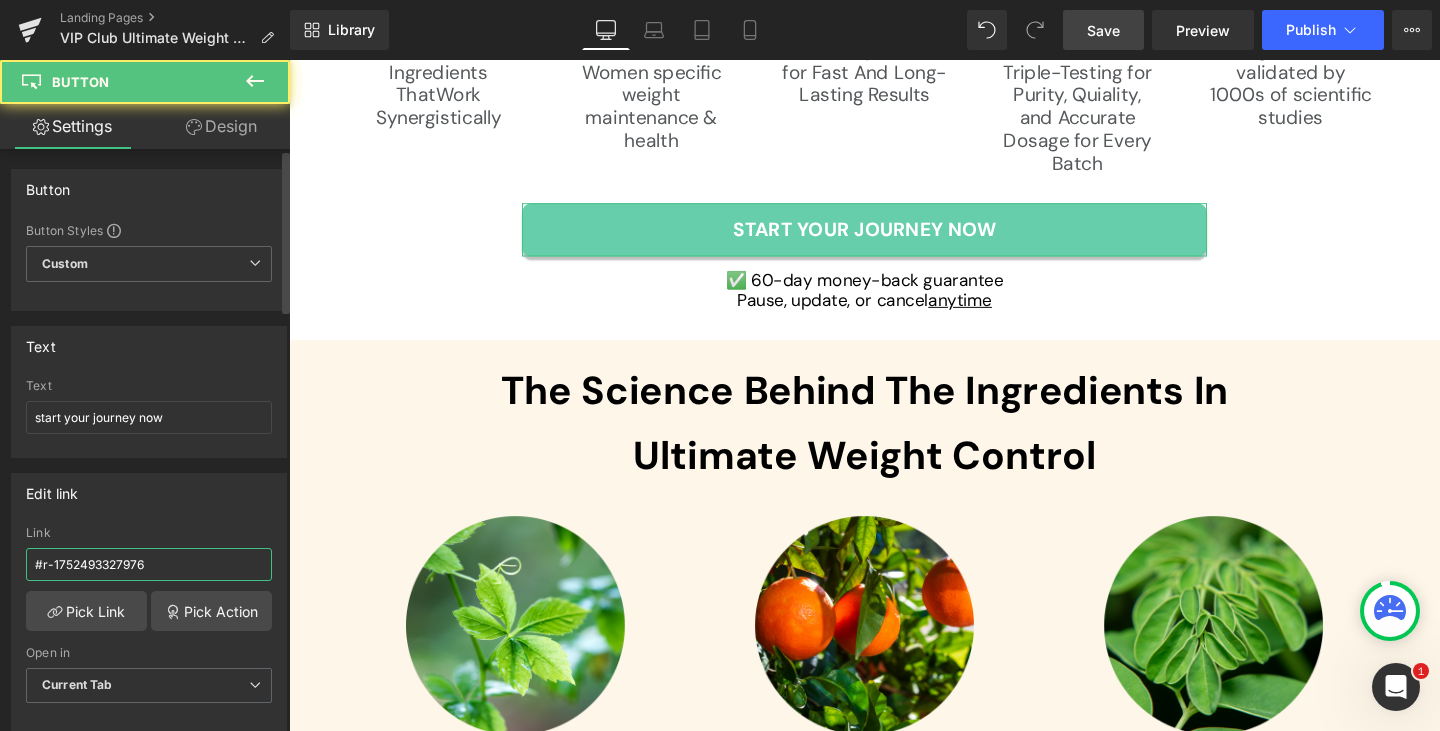 click on "#r-1752493327976" at bounding box center [149, 564] 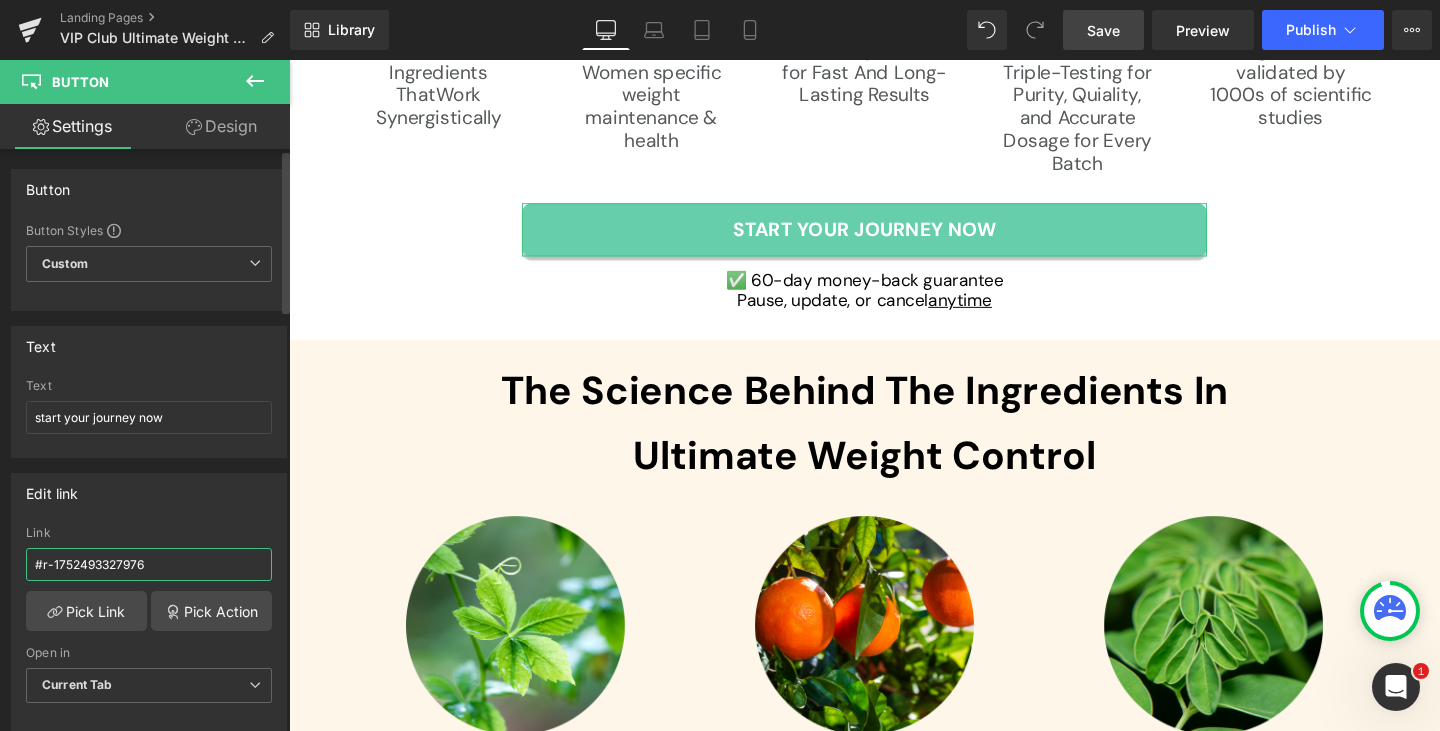 paste on "[PHONE]" 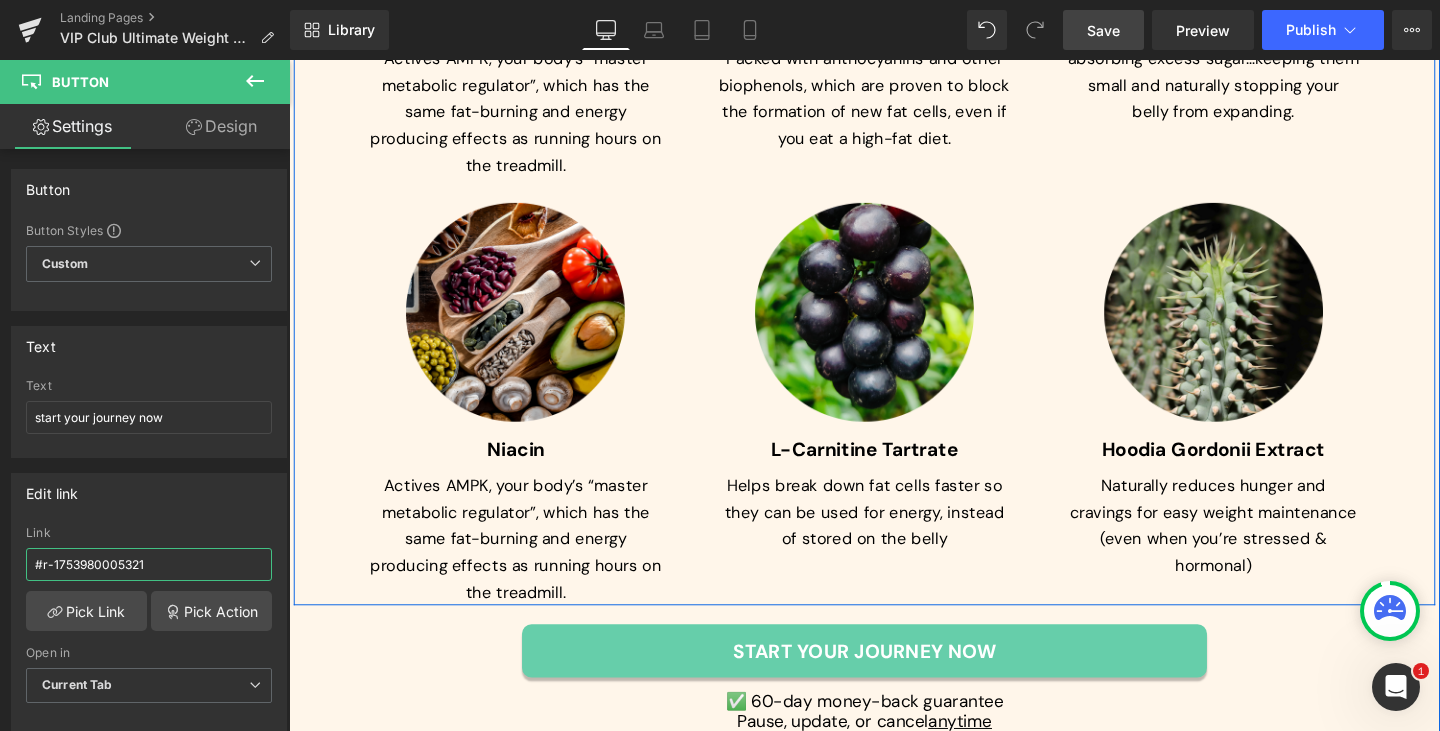 scroll, scrollTop: 7900, scrollLeft: 0, axis: vertical 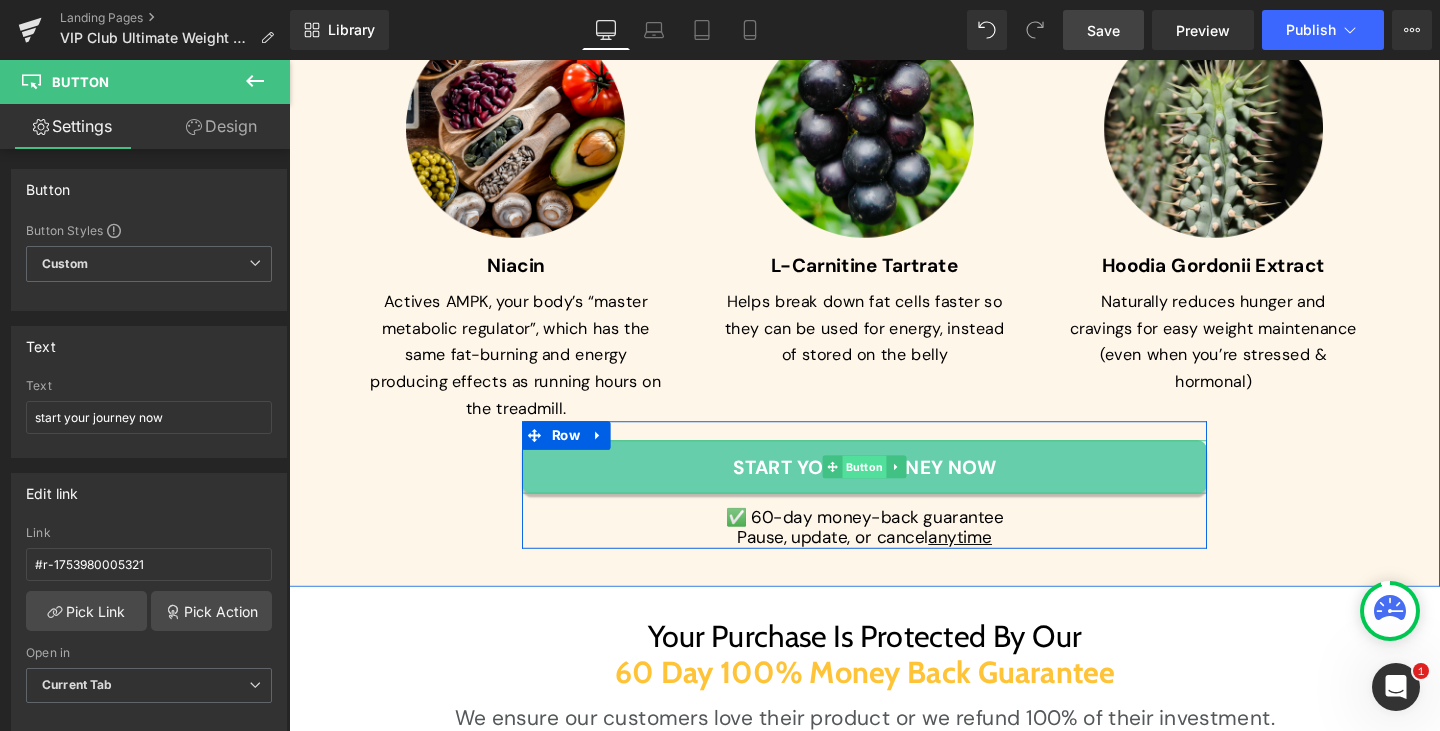 click on "Button" at bounding box center (894, 488) 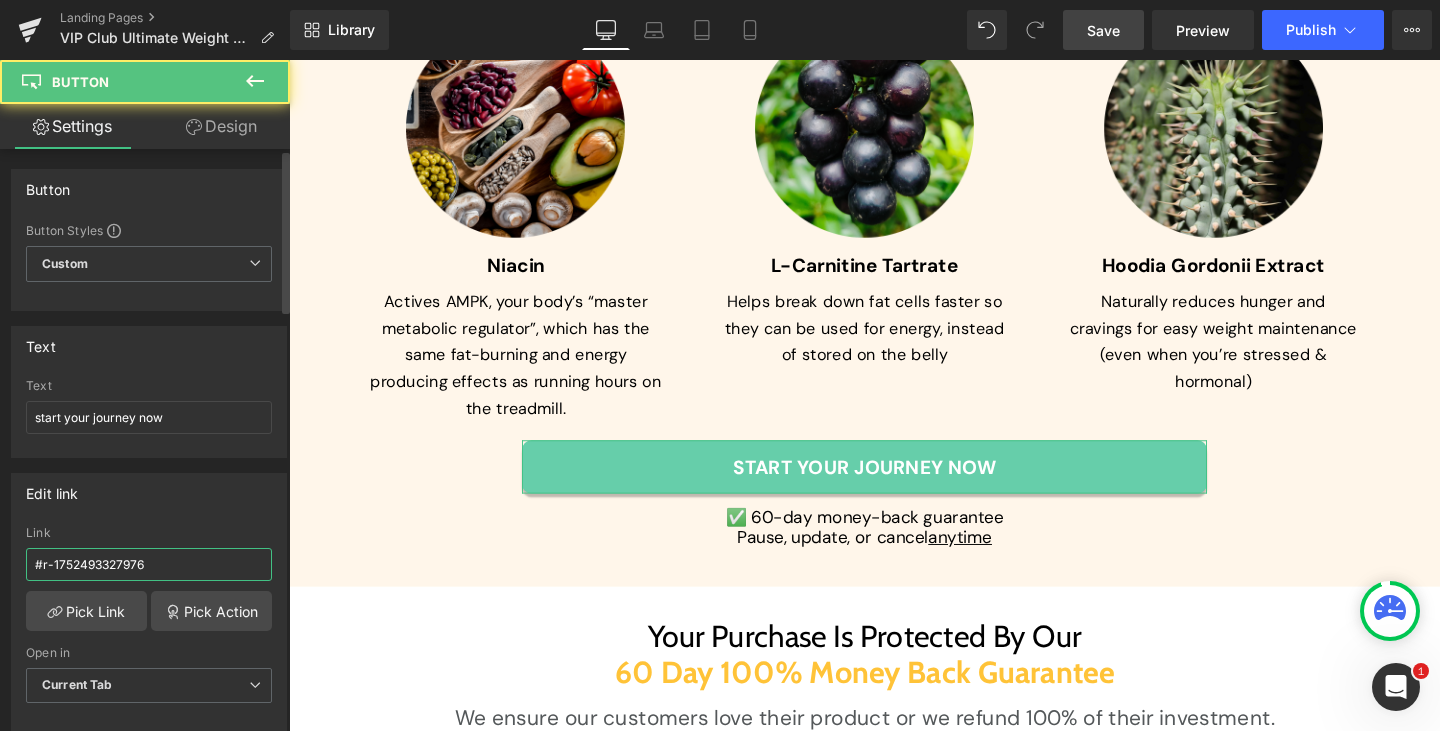 click on "#r-1752493327976" at bounding box center [149, 564] 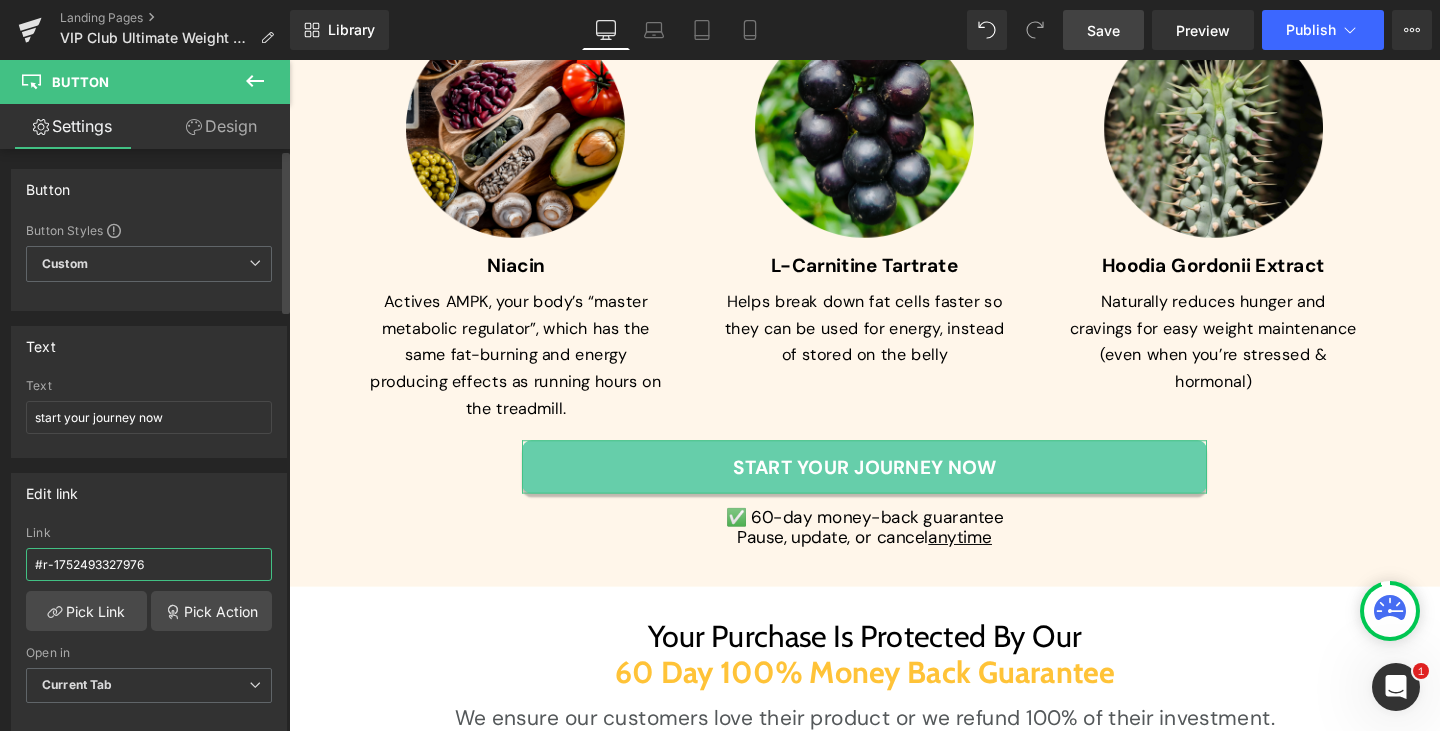 paste on "[PHONE]" 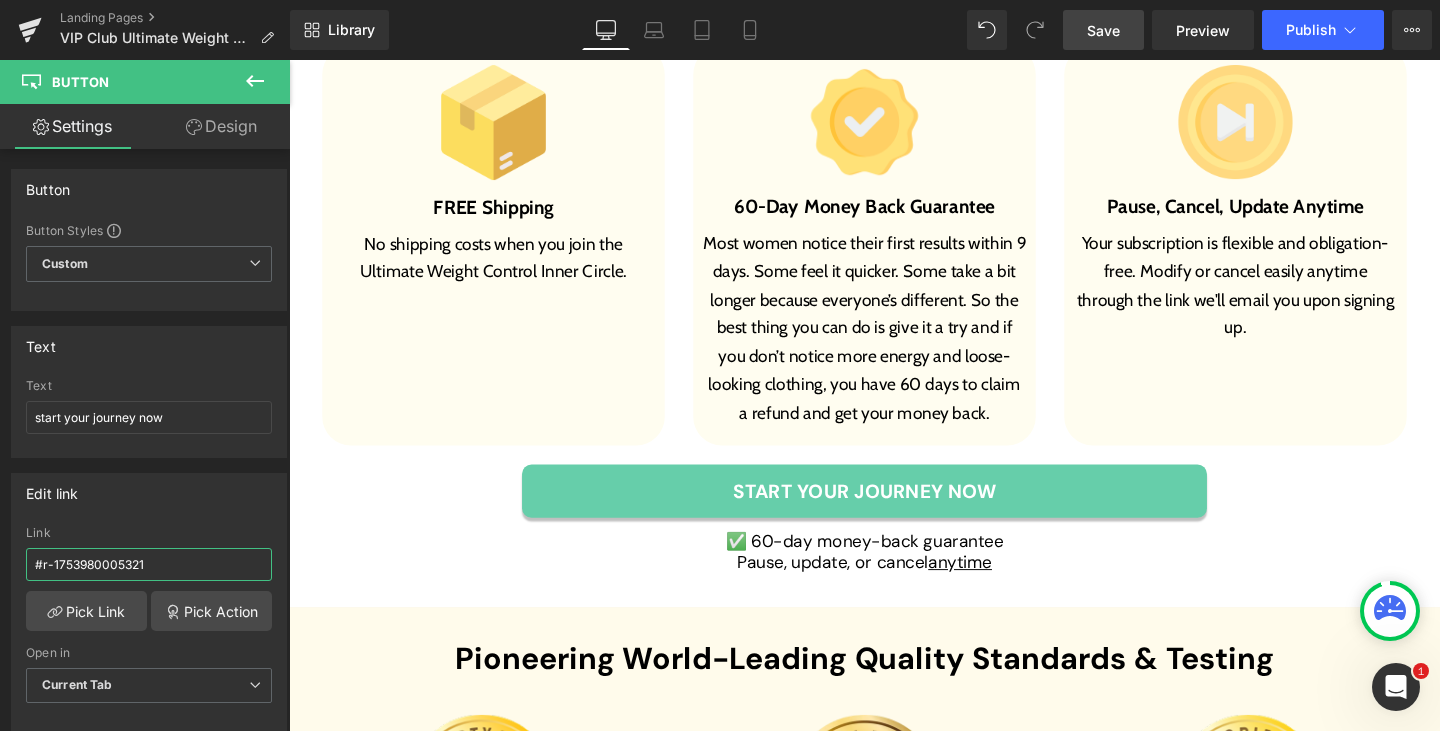 scroll, scrollTop: 8700, scrollLeft: 0, axis: vertical 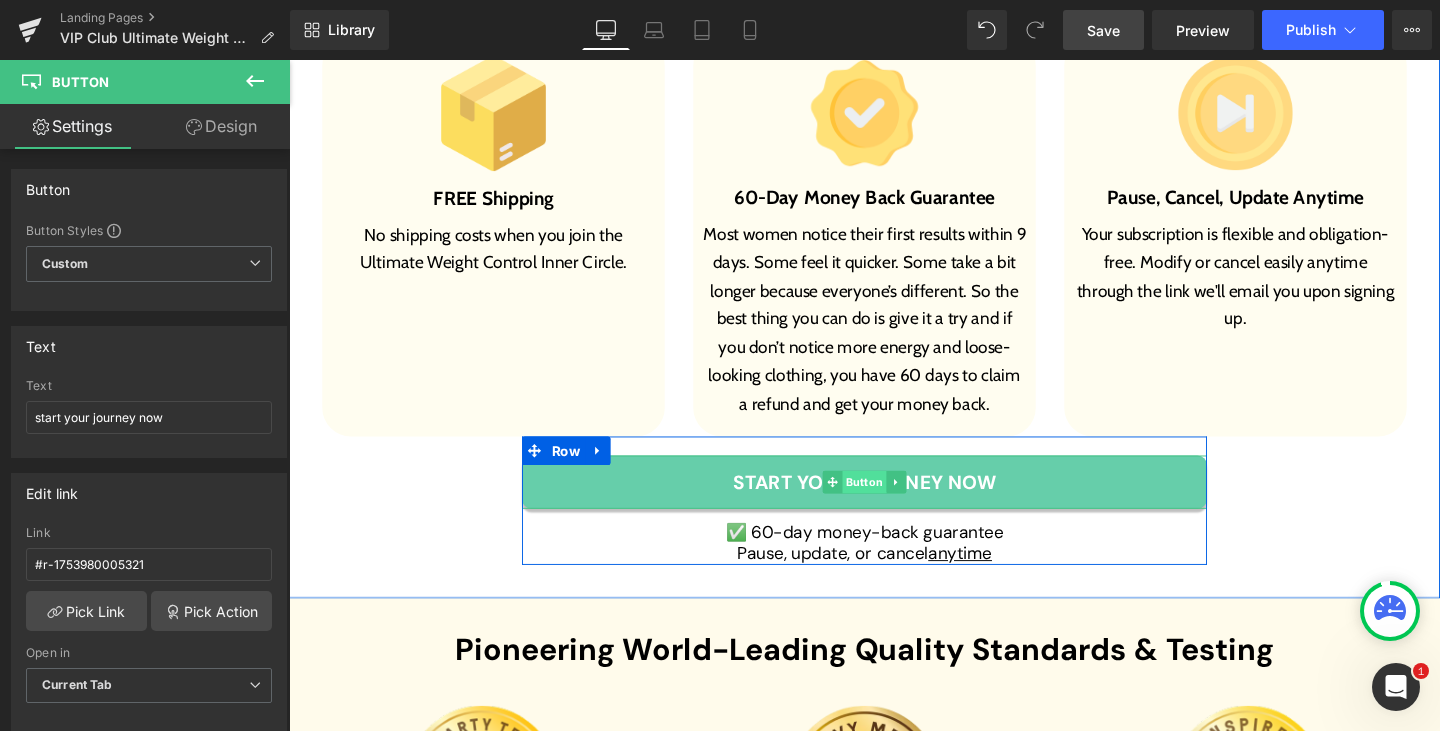 click on "Button" at bounding box center (894, 504) 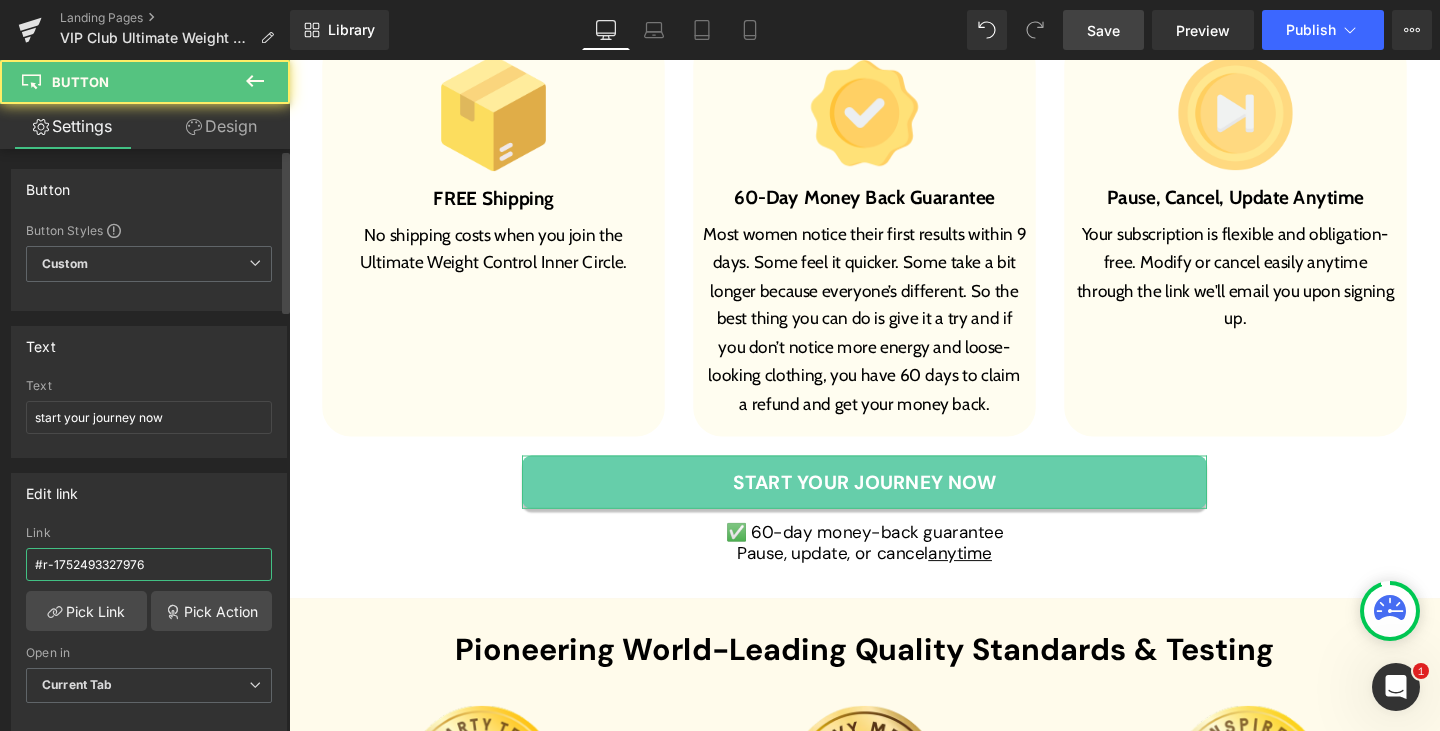 click on "#r-1752493327976" at bounding box center [149, 564] 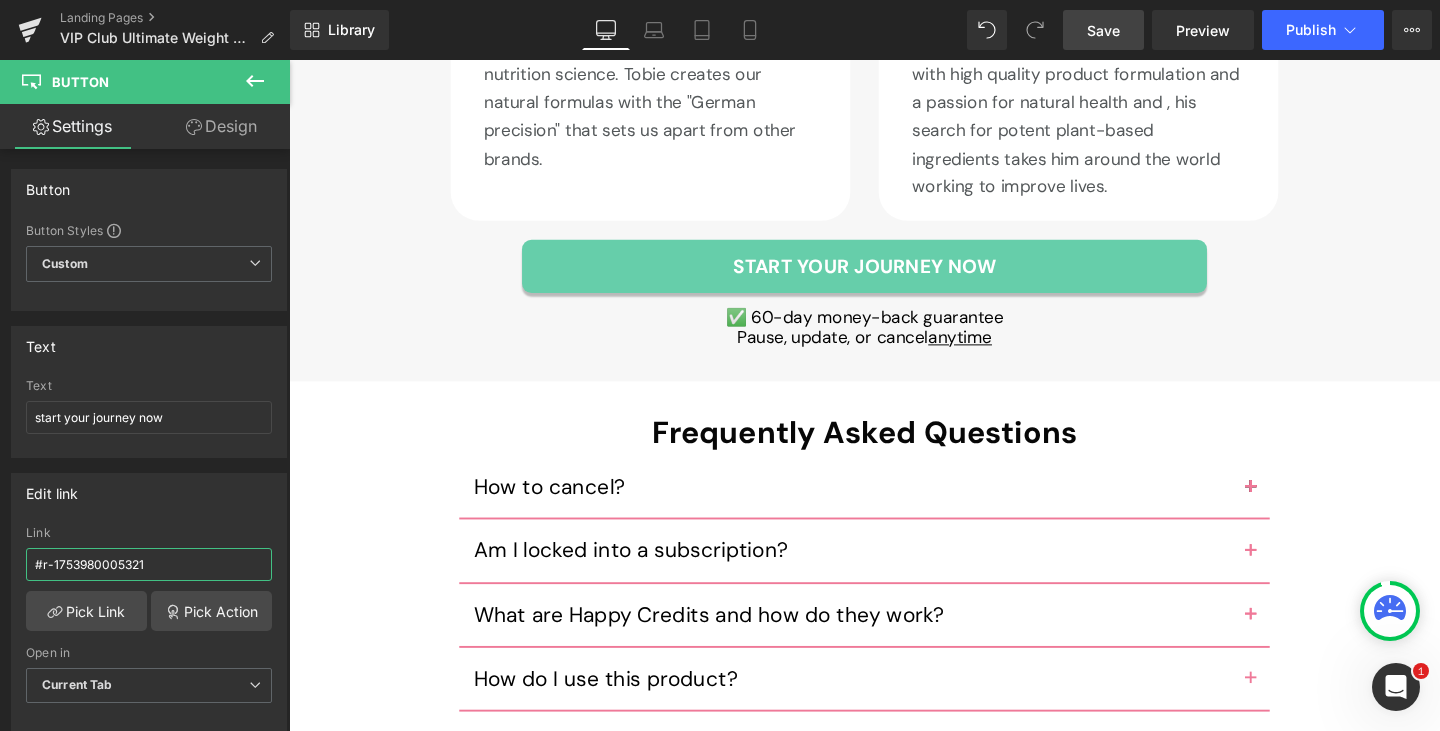 scroll, scrollTop: 10200, scrollLeft: 0, axis: vertical 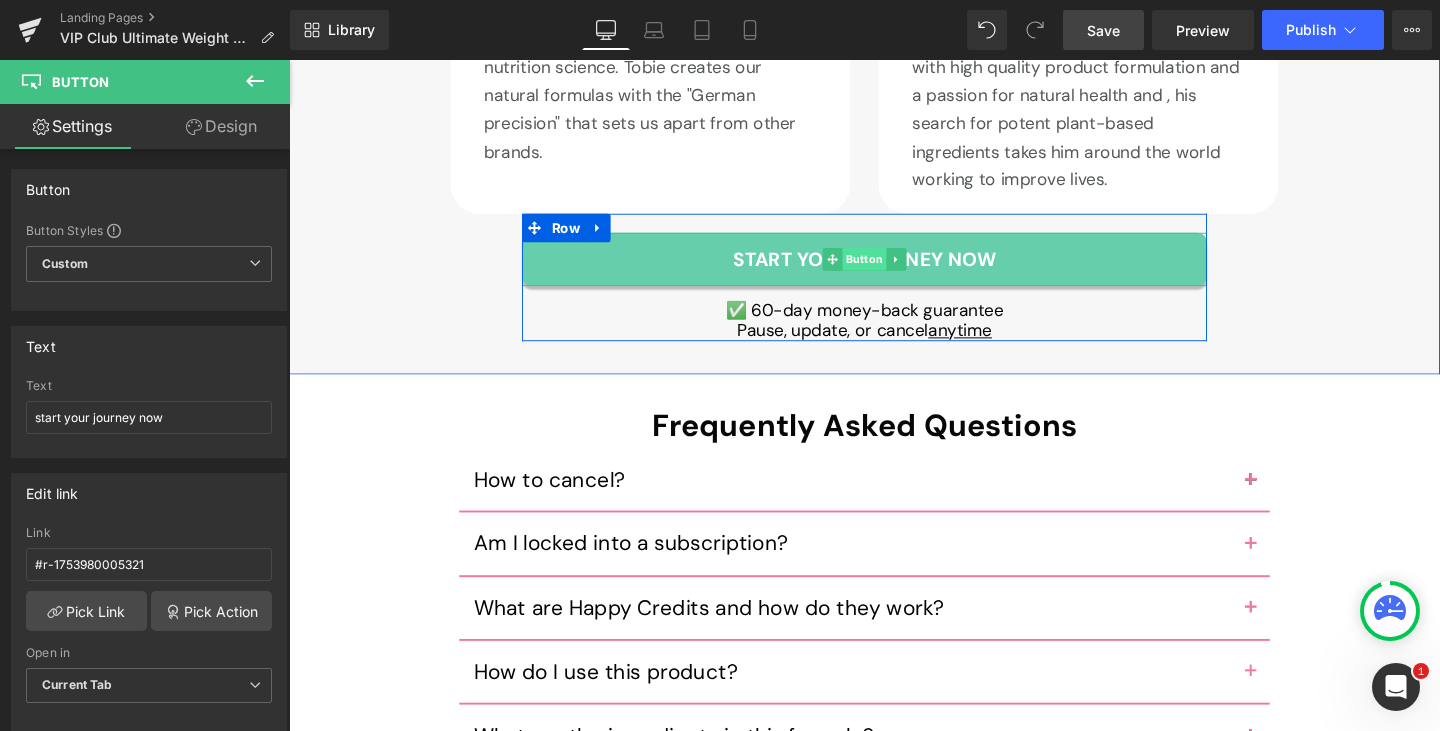 click on "Button" at bounding box center [894, 270] 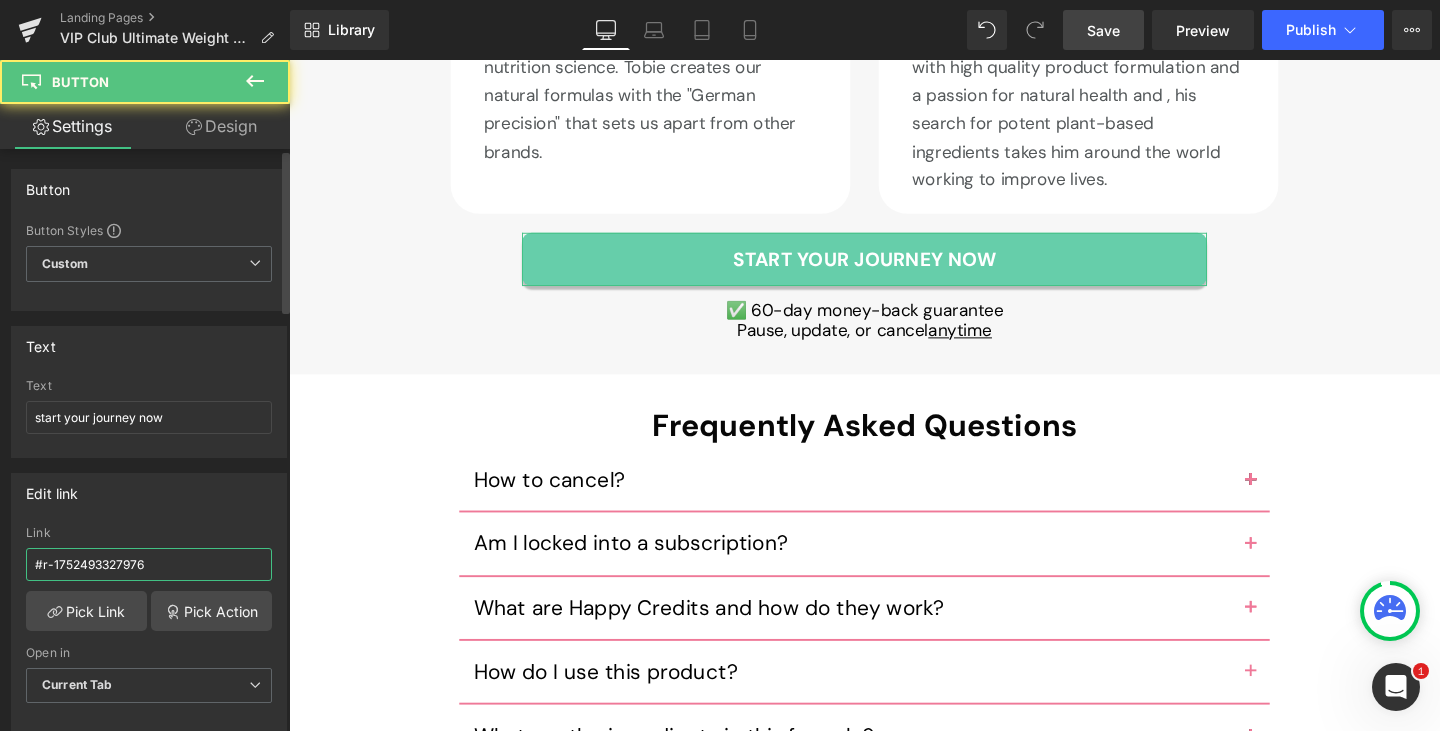 click on "#r-1752493327976" at bounding box center [149, 564] 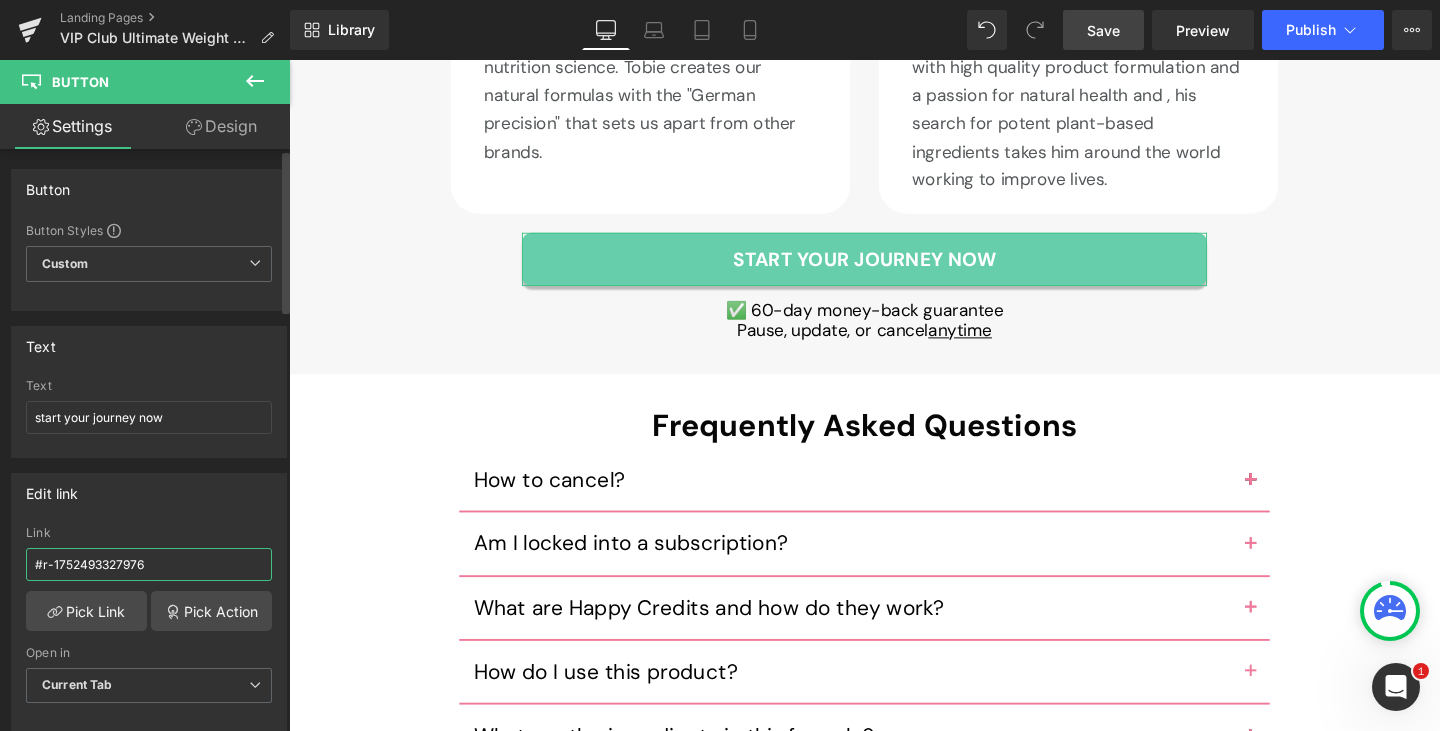 paste on "[PHONE]" 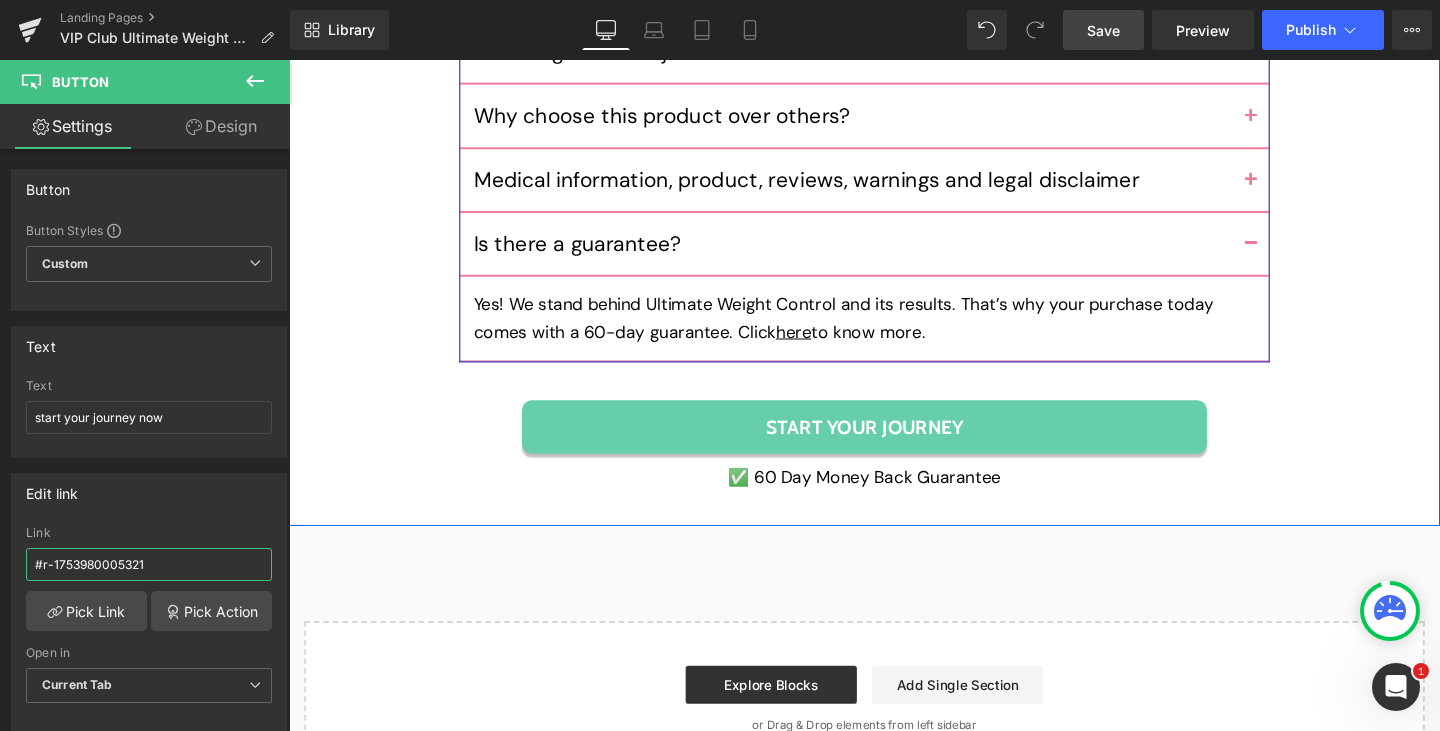 scroll, scrollTop: 11600, scrollLeft: 0, axis: vertical 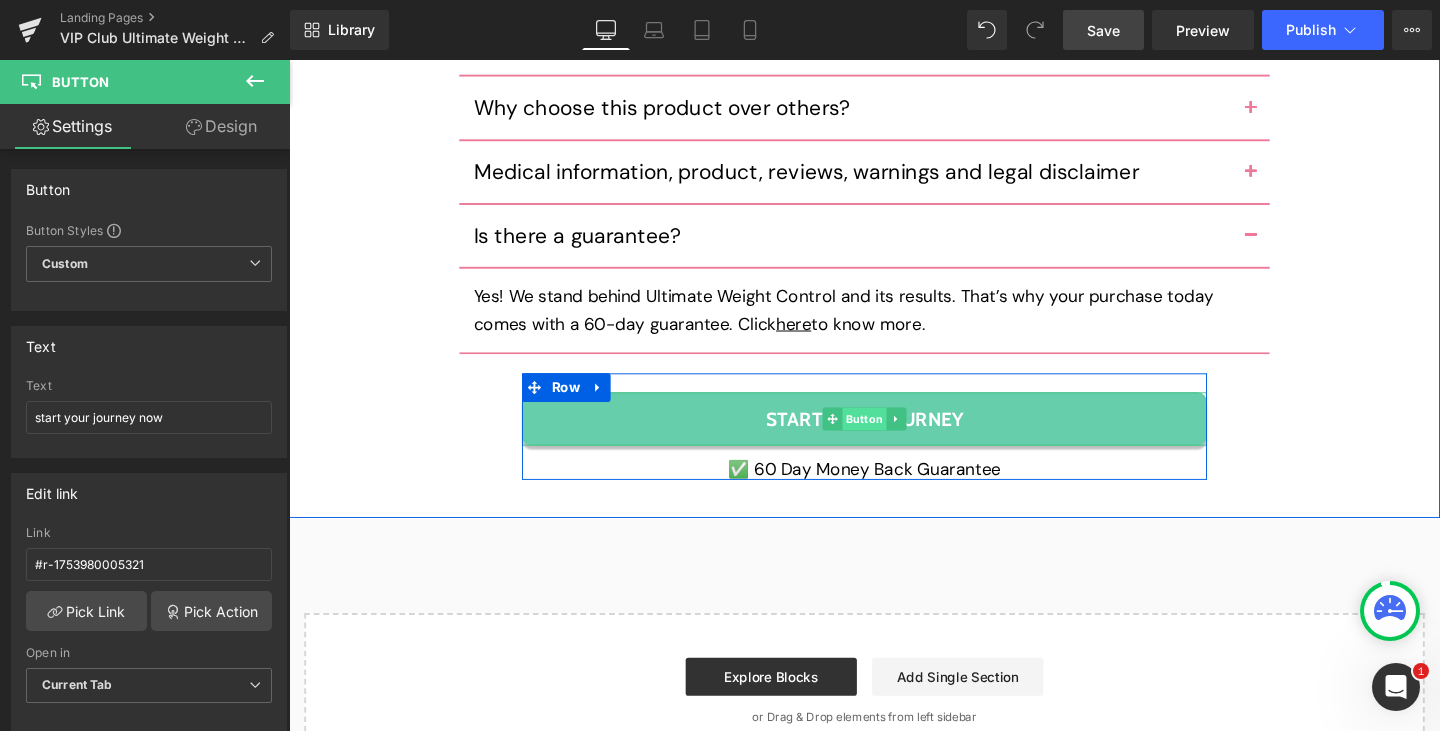 click on "Button" at bounding box center [894, 437] 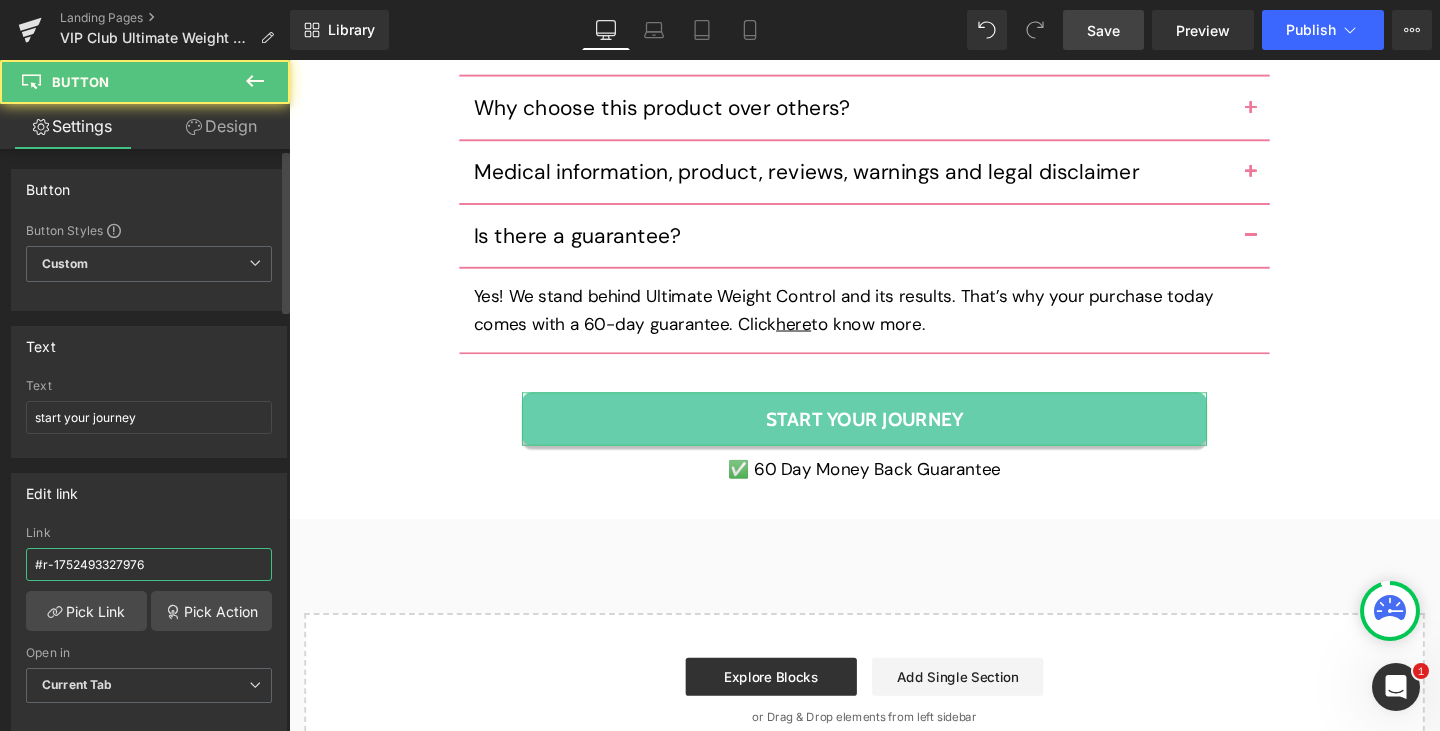 click on "#r-1752493327976" at bounding box center (149, 564) 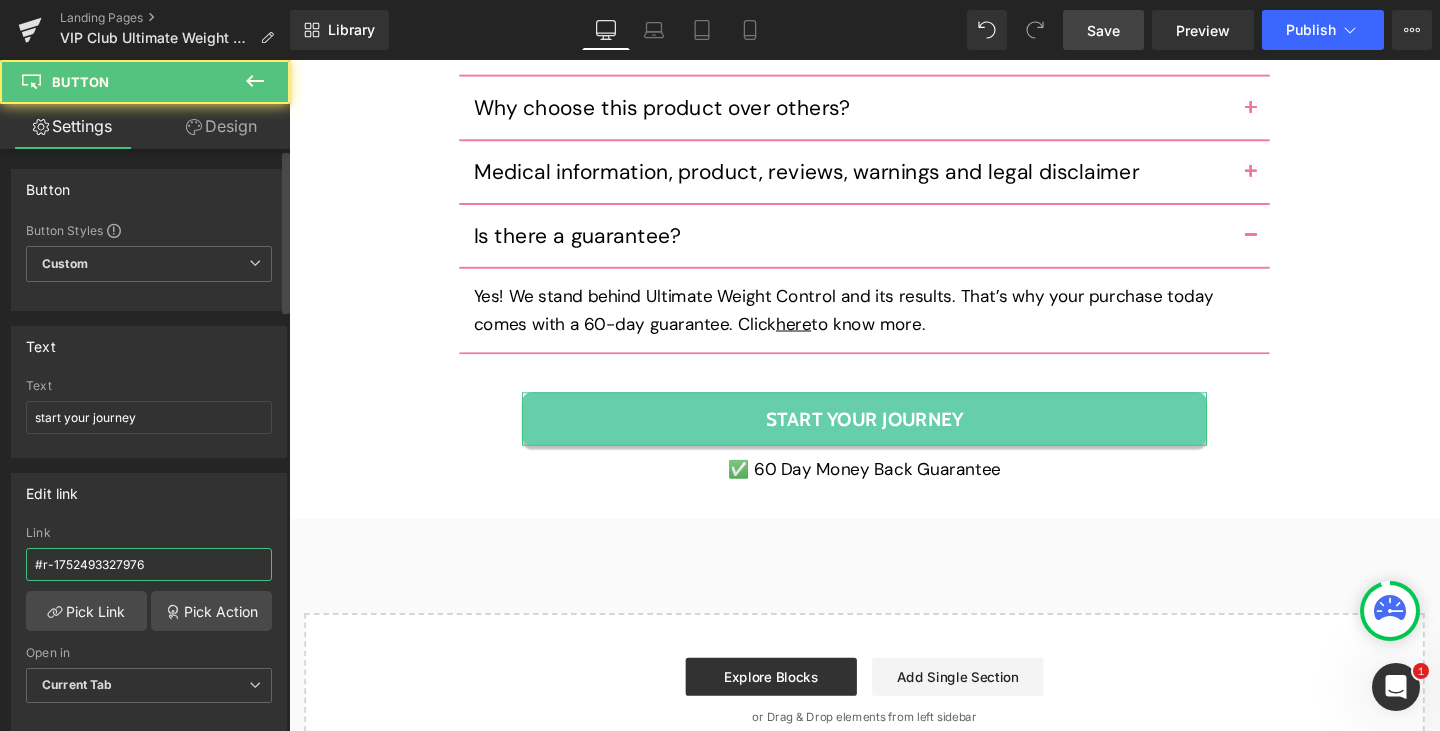 paste on "[PHONE]" 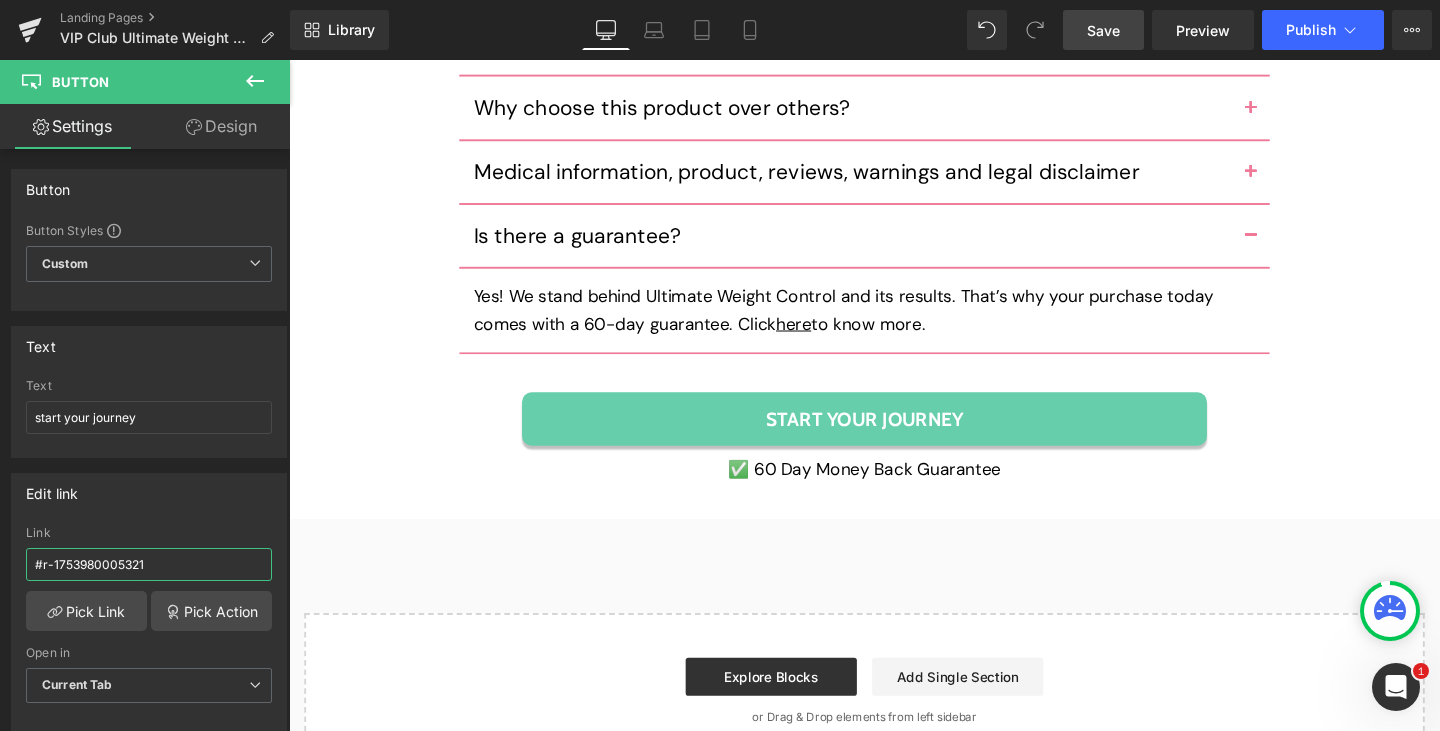 type on "#r-1753980005321" 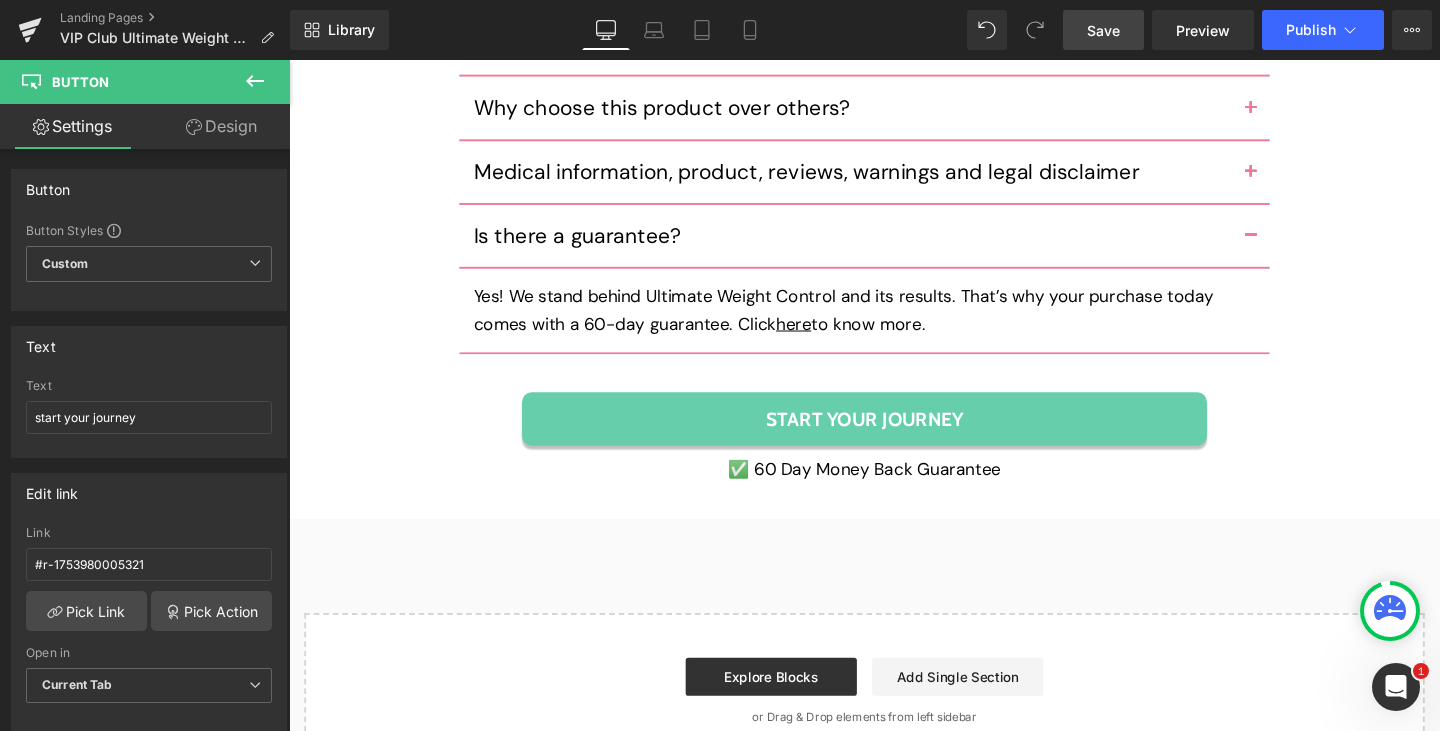 click on "Save" at bounding box center (1103, 30) 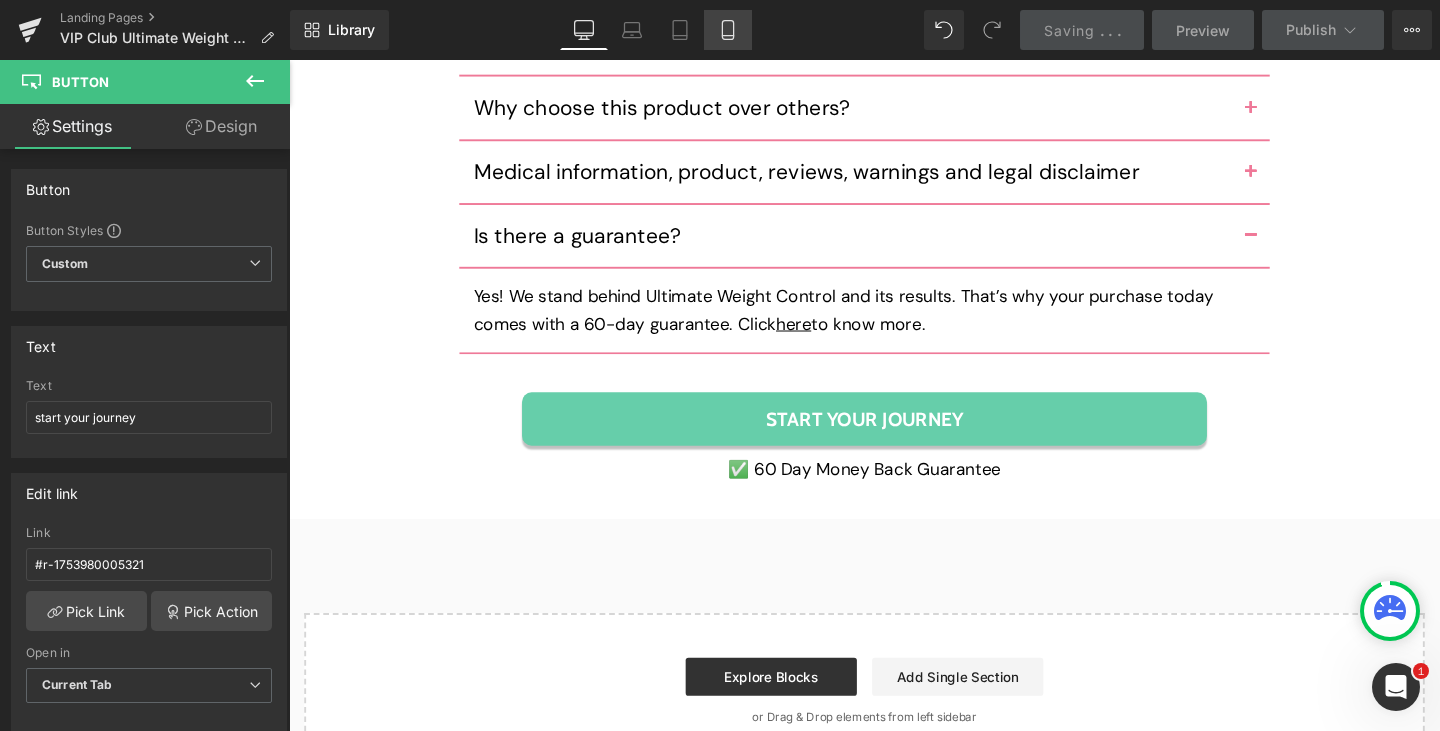click on "Mobile" at bounding box center (728, 30) 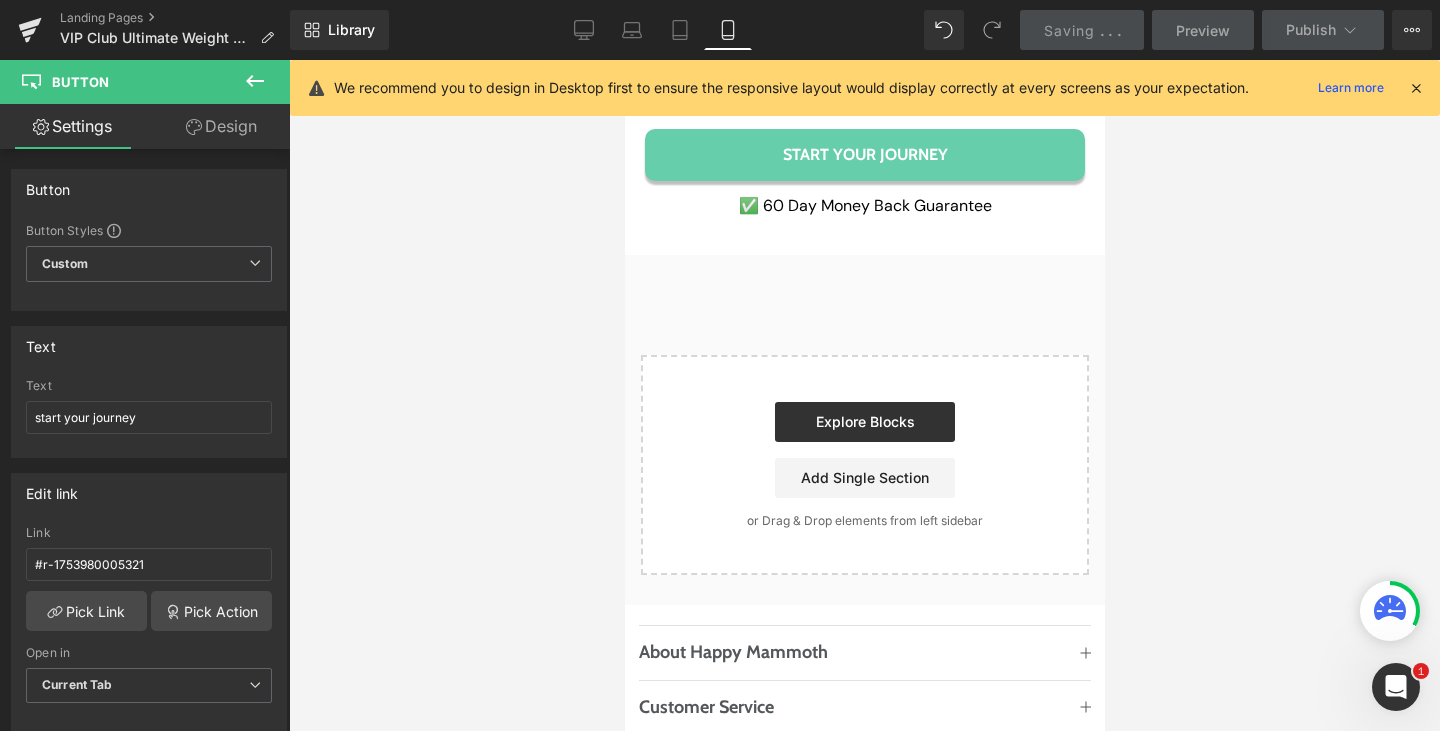 scroll, scrollTop: 15939, scrollLeft: 0, axis: vertical 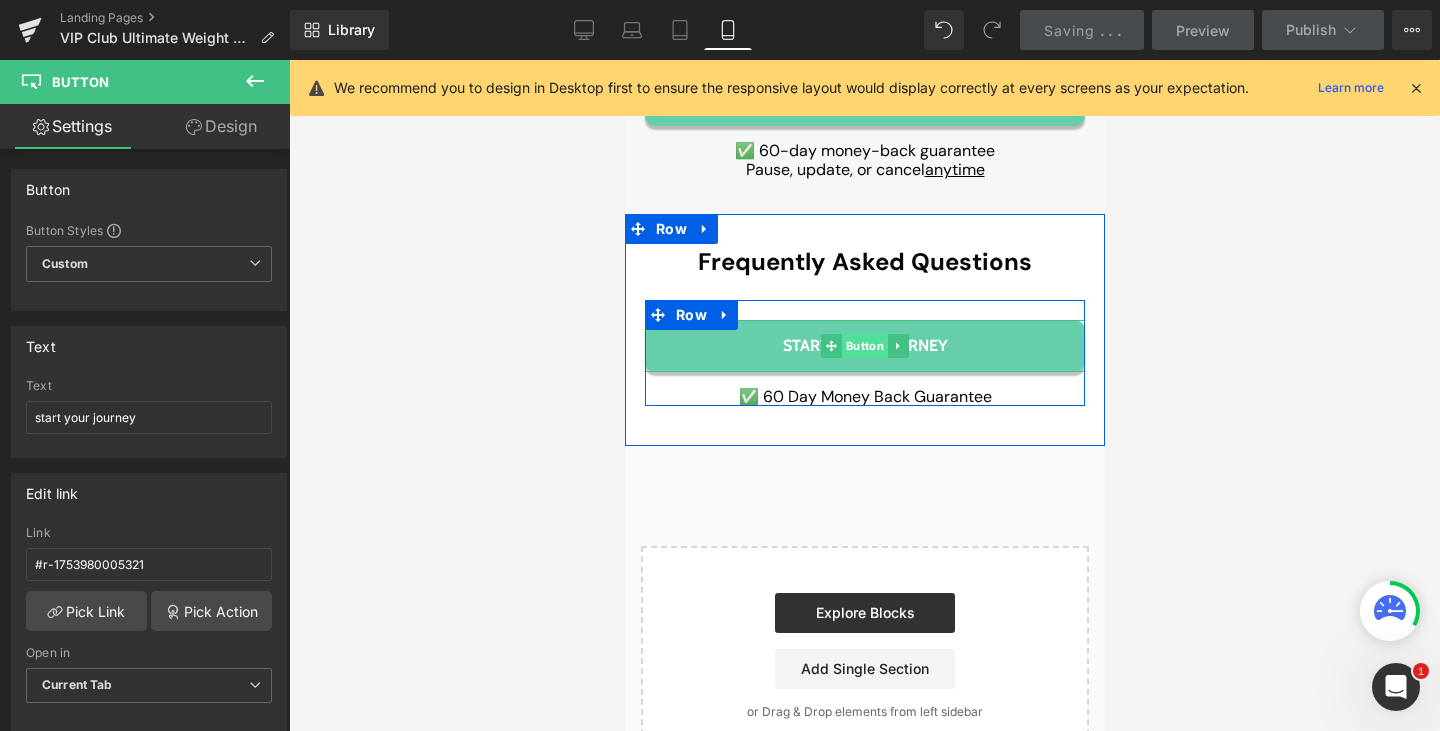 click on "Button" at bounding box center (864, 346) 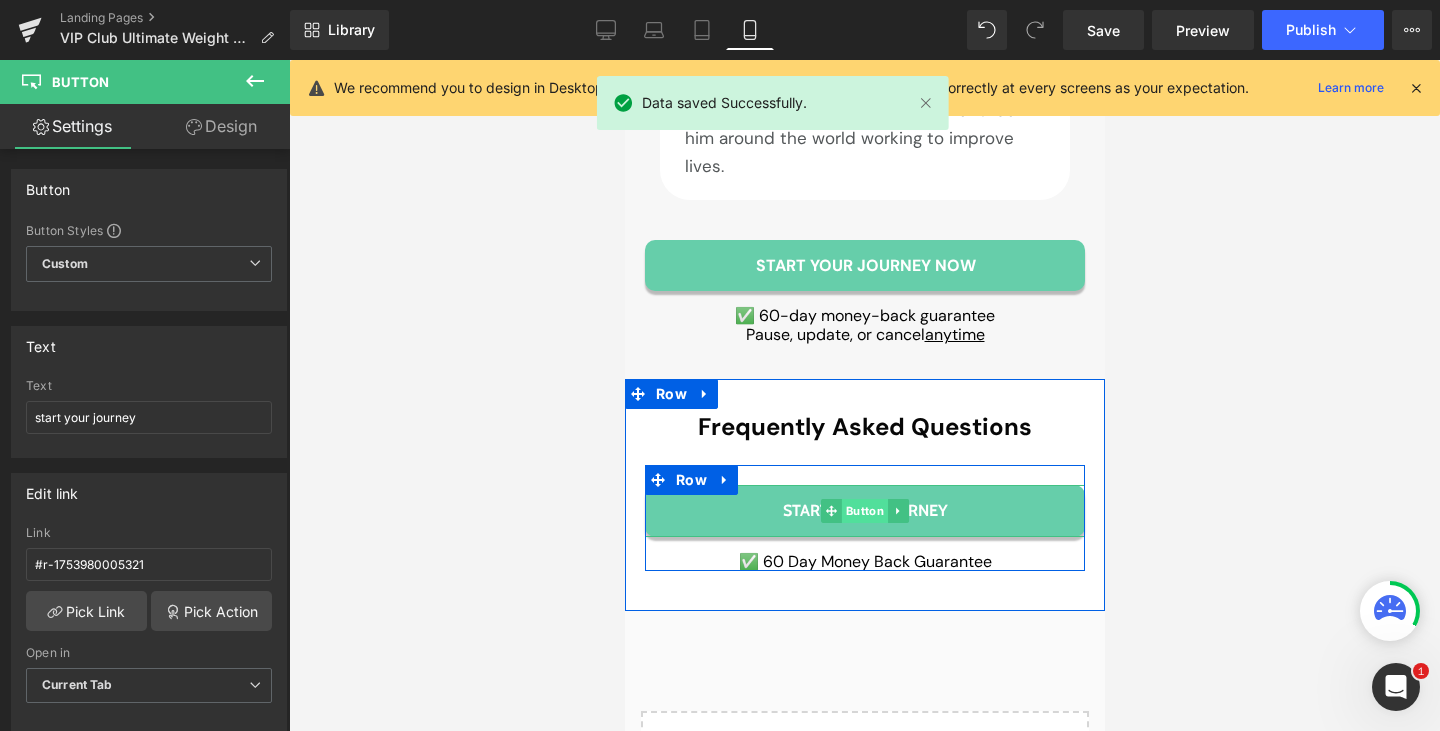scroll, scrollTop: 15739, scrollLeft: 0, axis: vertical 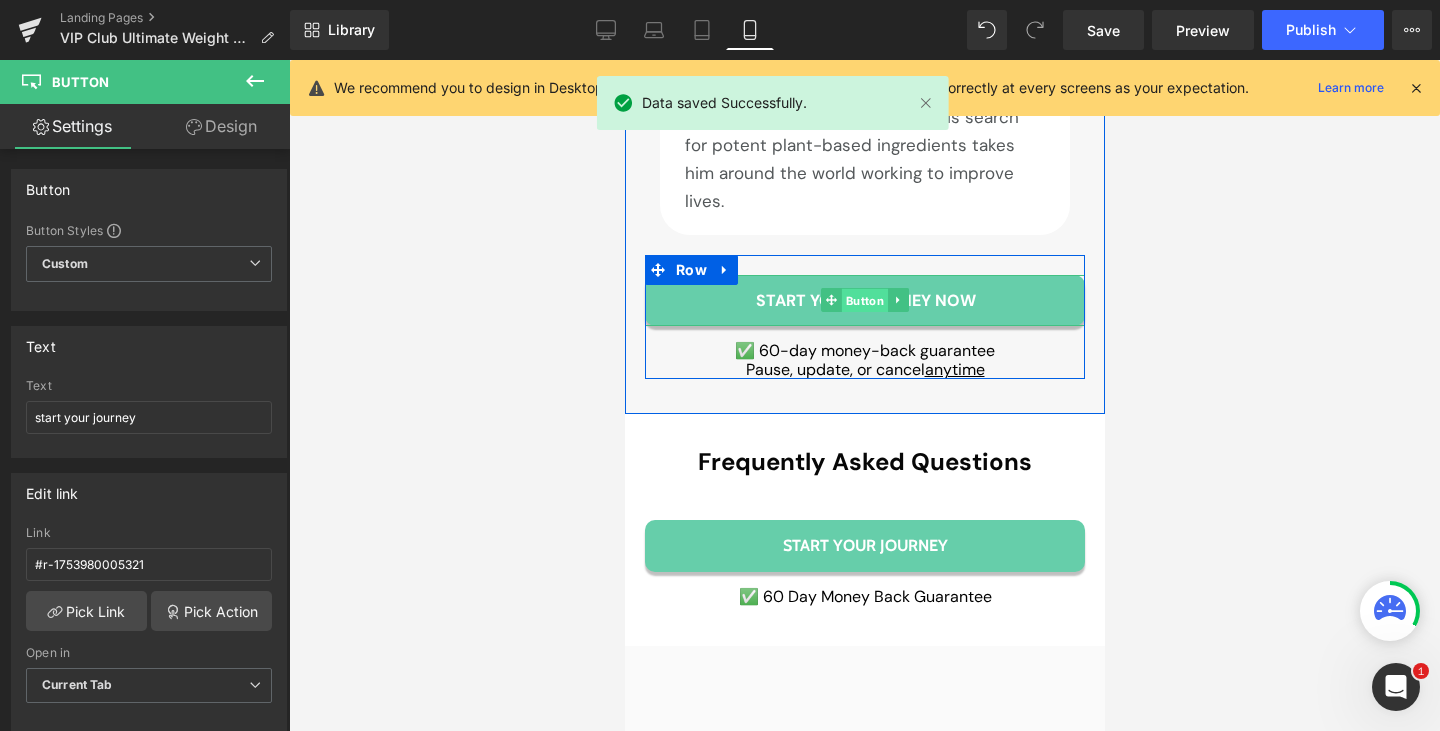 click on "Button" at bounding box center (864, 301) 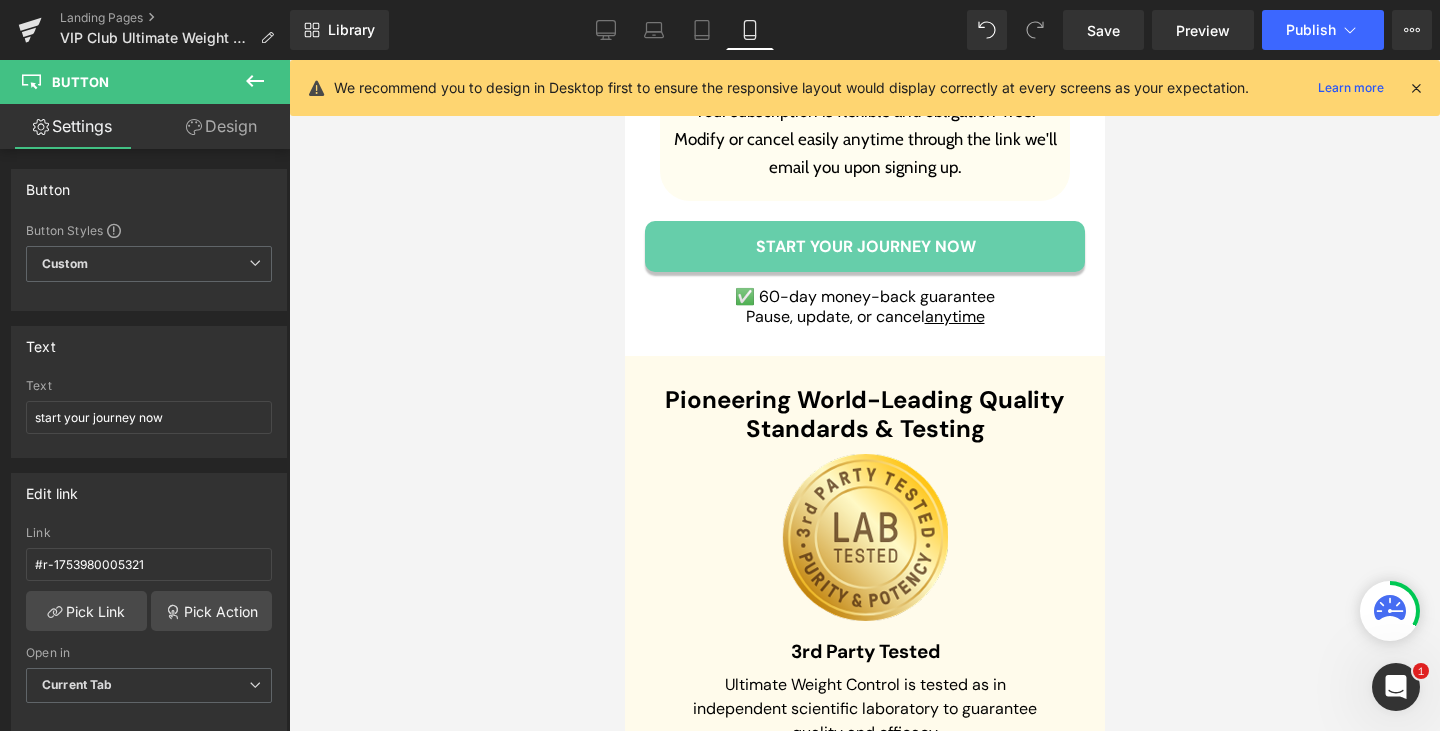 scroll, scrollTop: 13339, scrollLeft: 0, axis: vertical 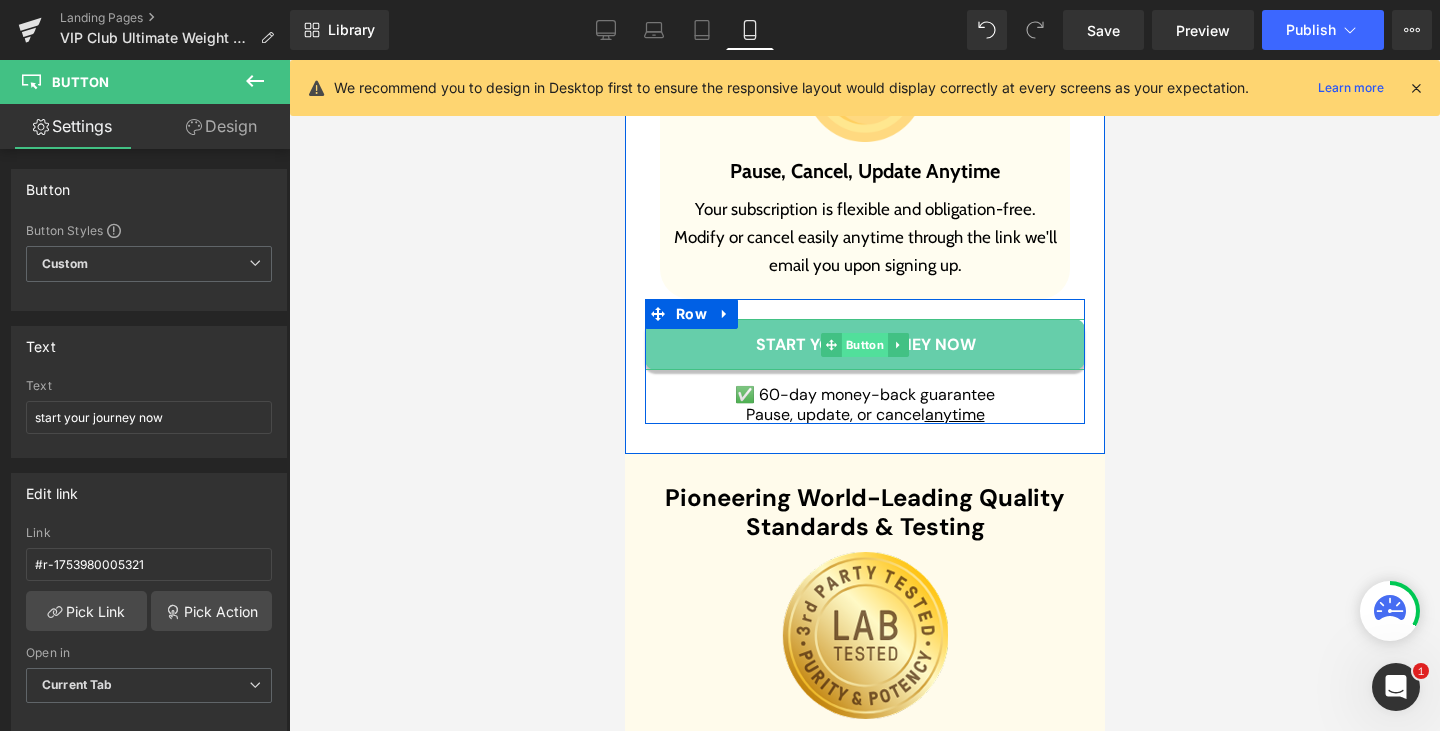 click on "Button" at bounding box center [864, 345] 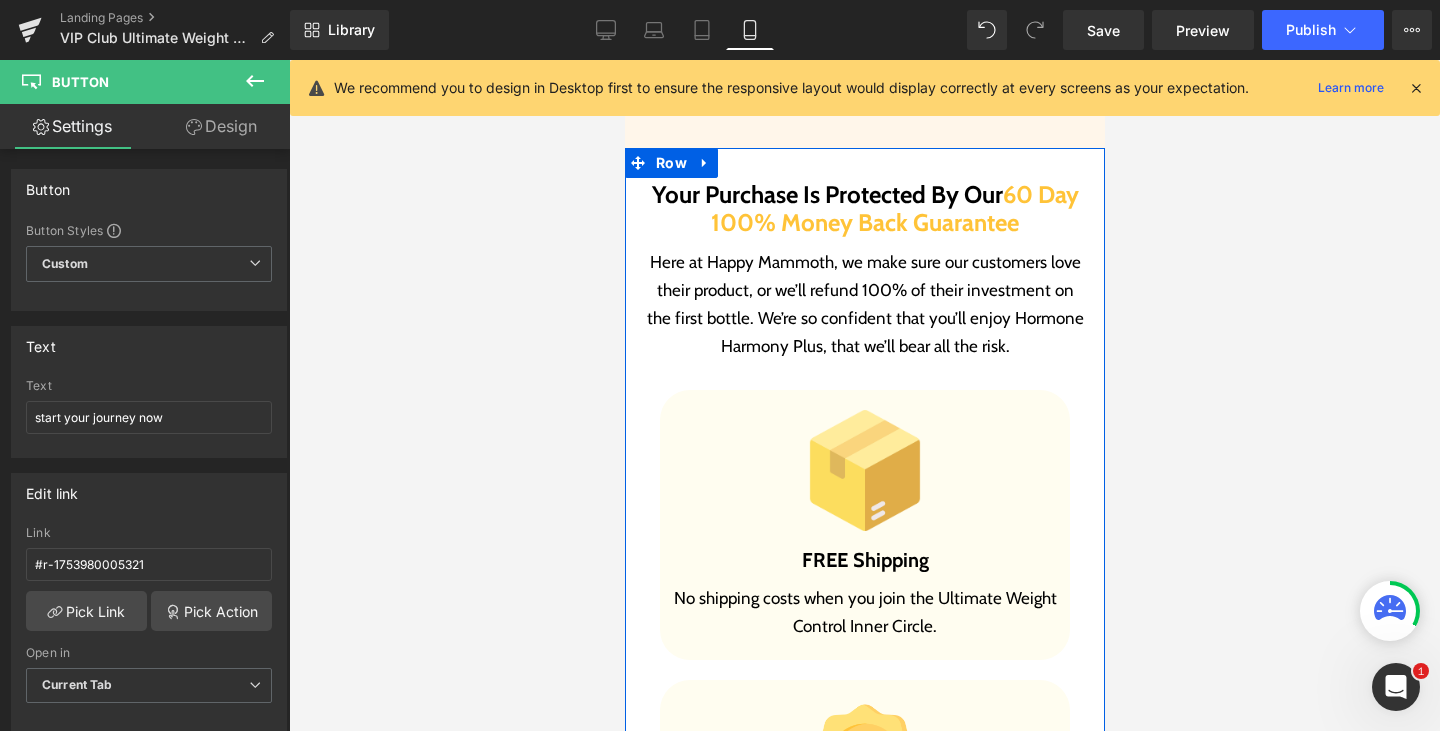 scroll, scrollTop: 12139, scrollLeft: 0, axis: vertical 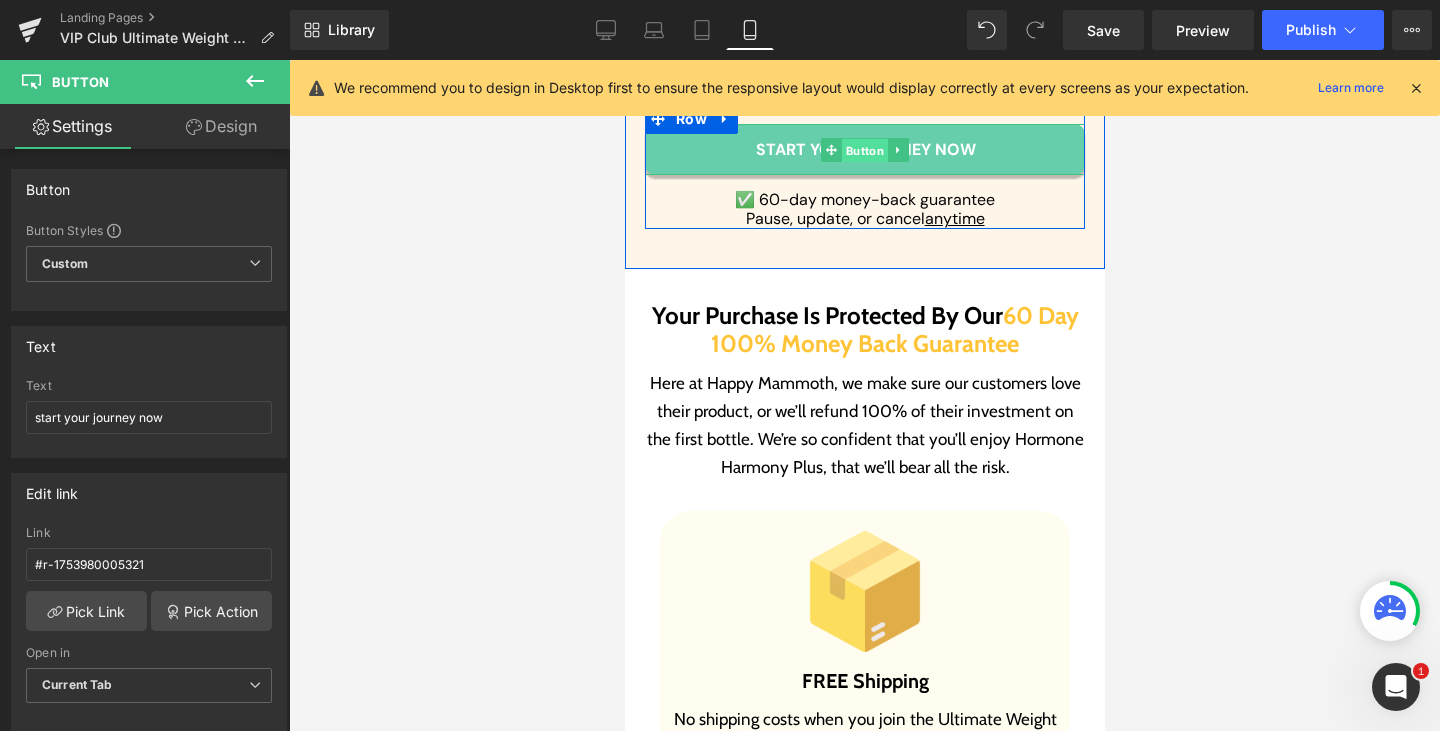 click on "Button" at bounding box center [864, 150] 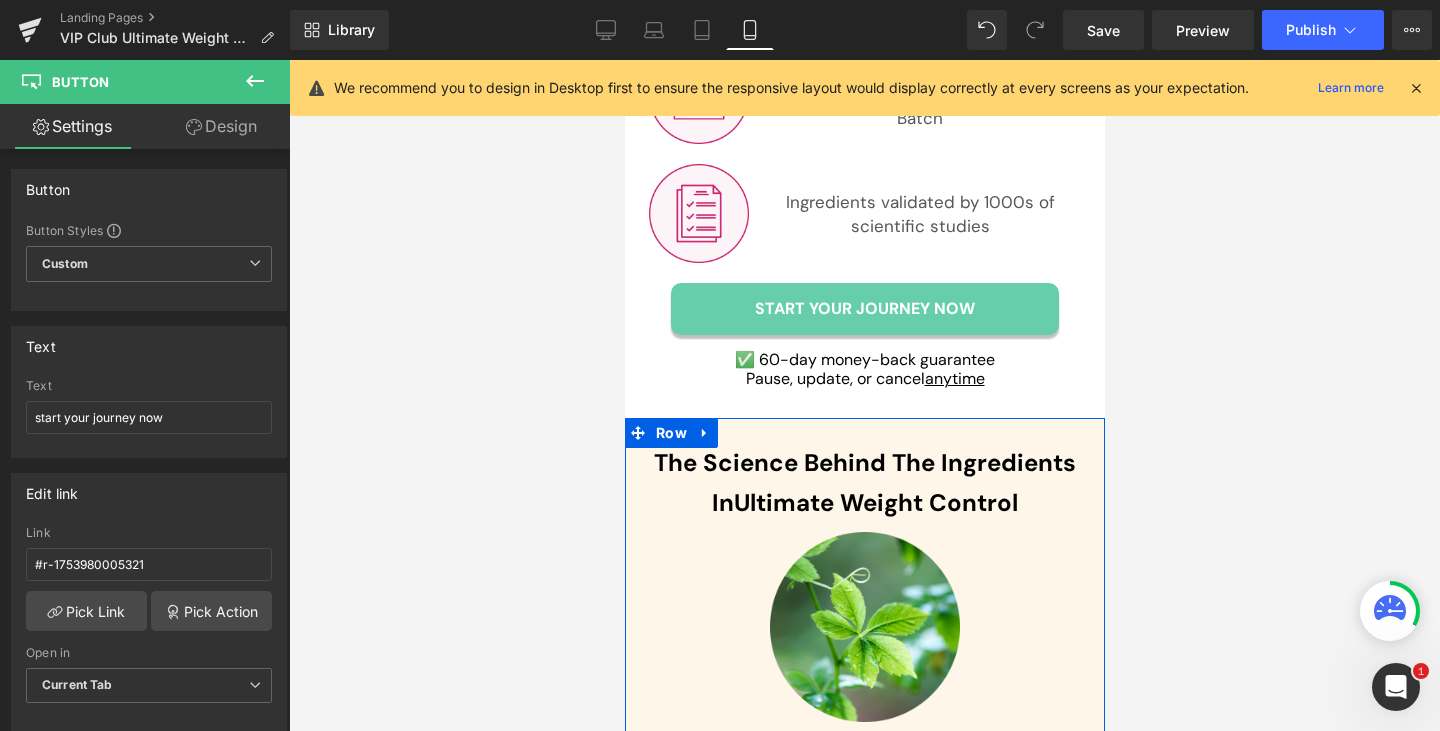 scroll, scrollTop: 9639, scrollLeft: 0, axis: vertical 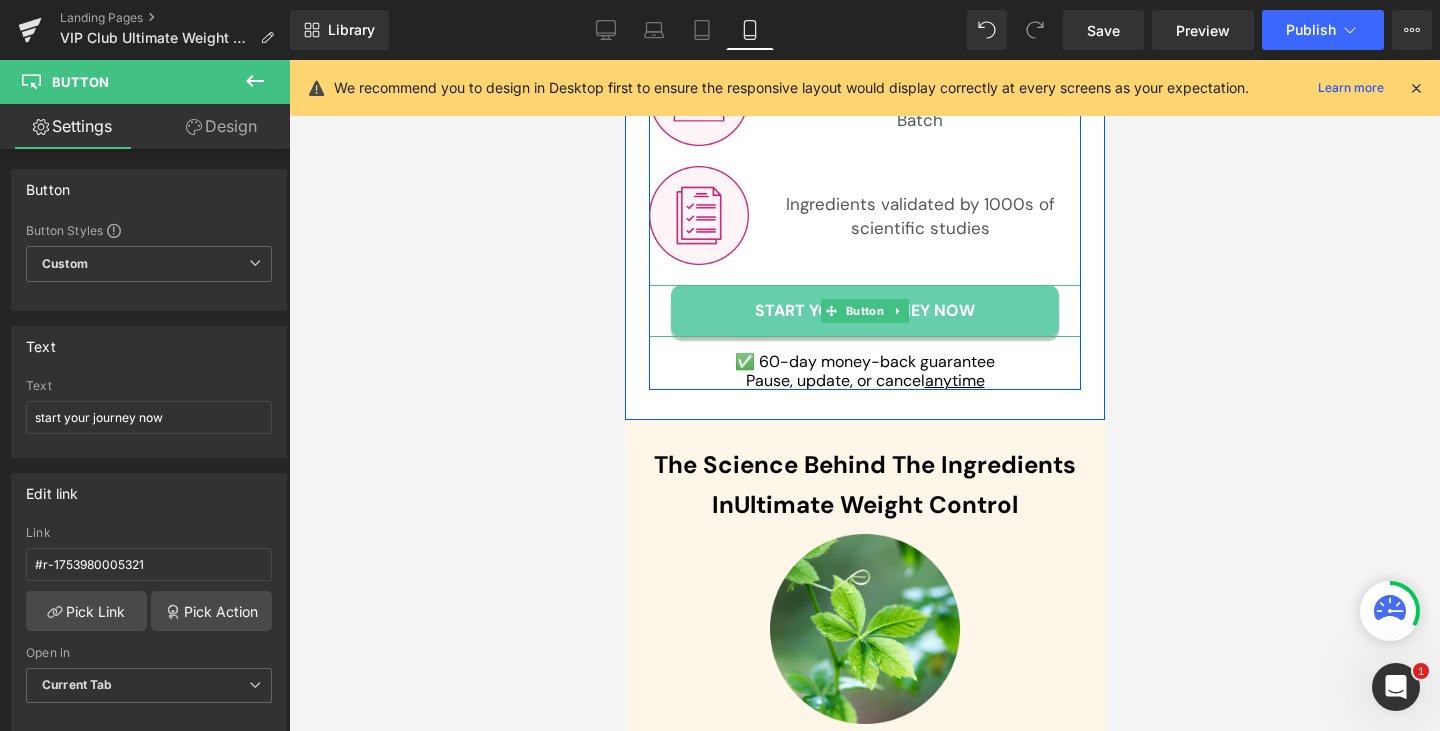 click on "Button" at bounding box center [864, 311] 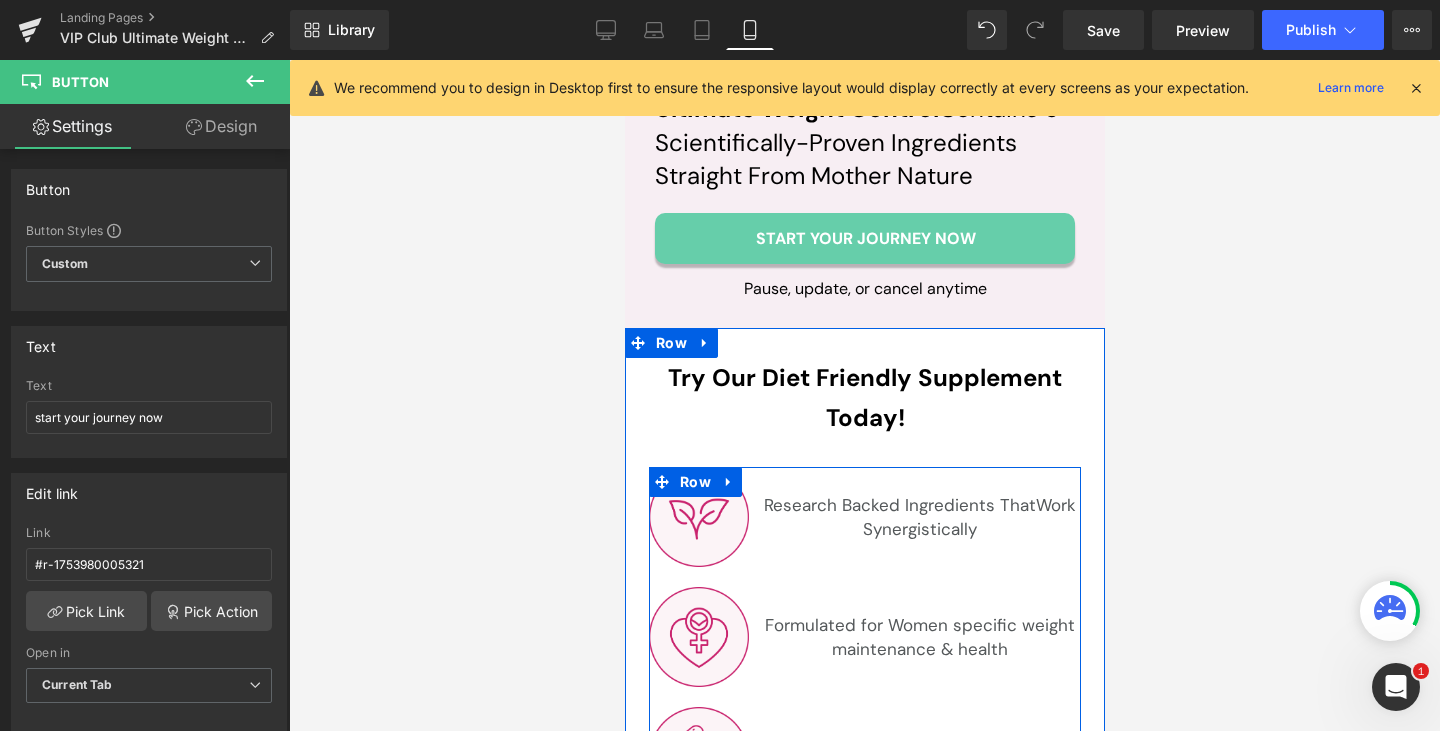 scroll, scrollTop: 8839, scrollLeft: 0, axis: vertical 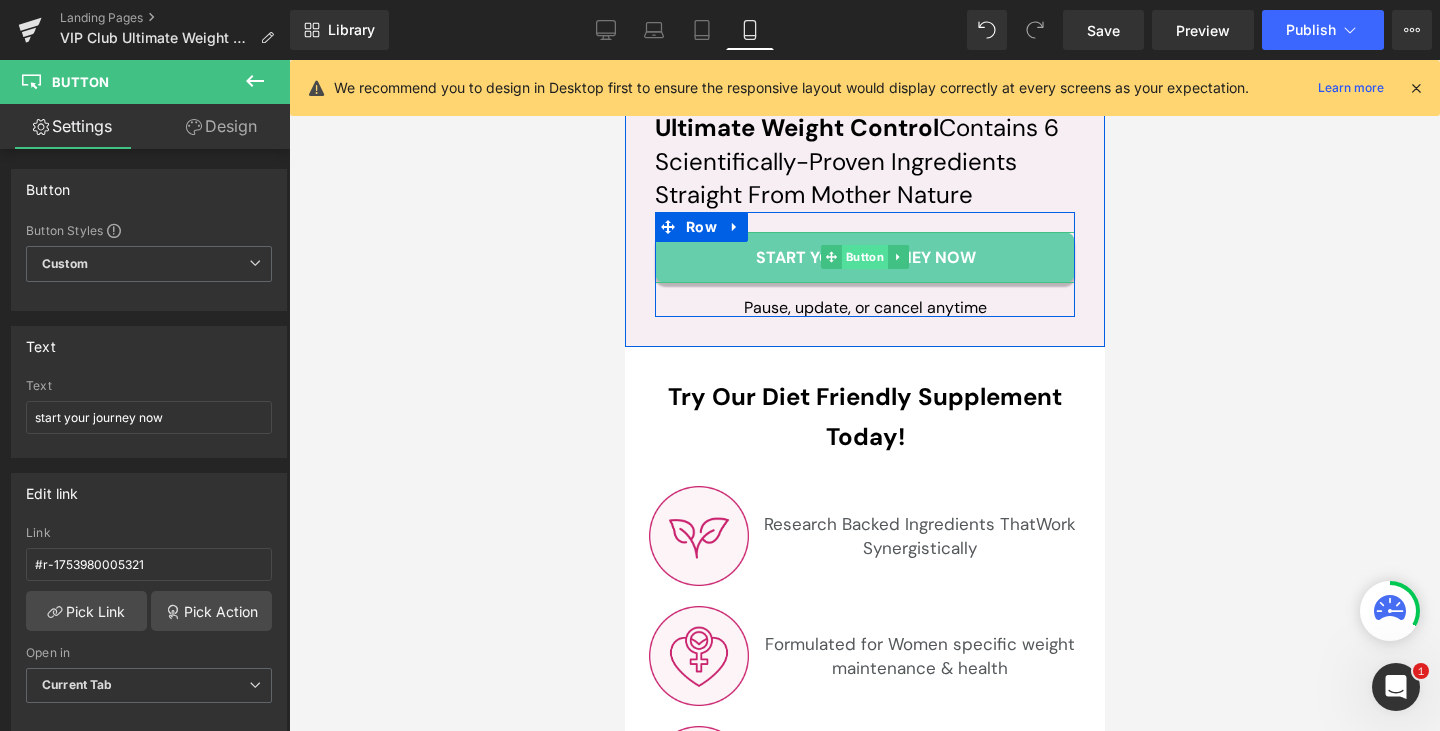 click on "Button" at bounding box center [864, 257] 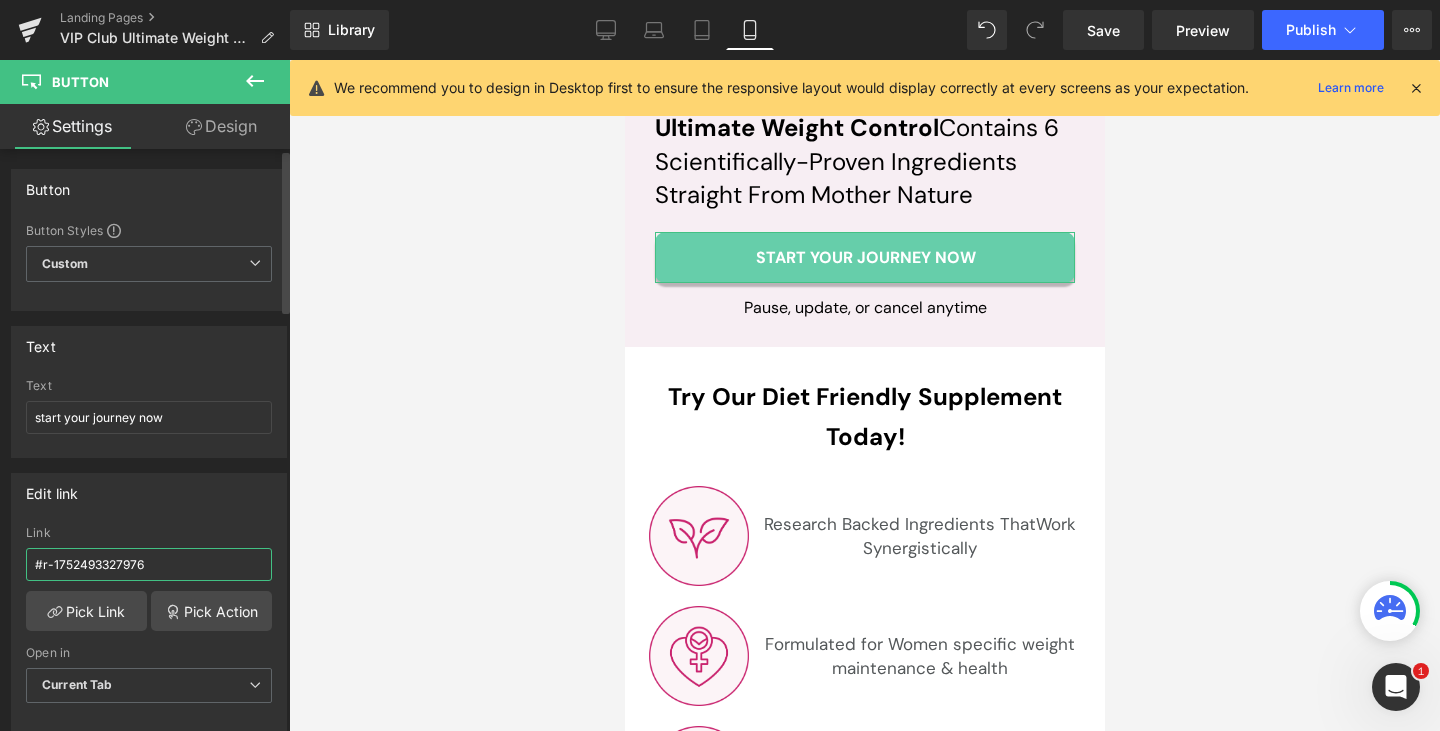 click on "#r-1752493327976" at bounding box center [149, 564] 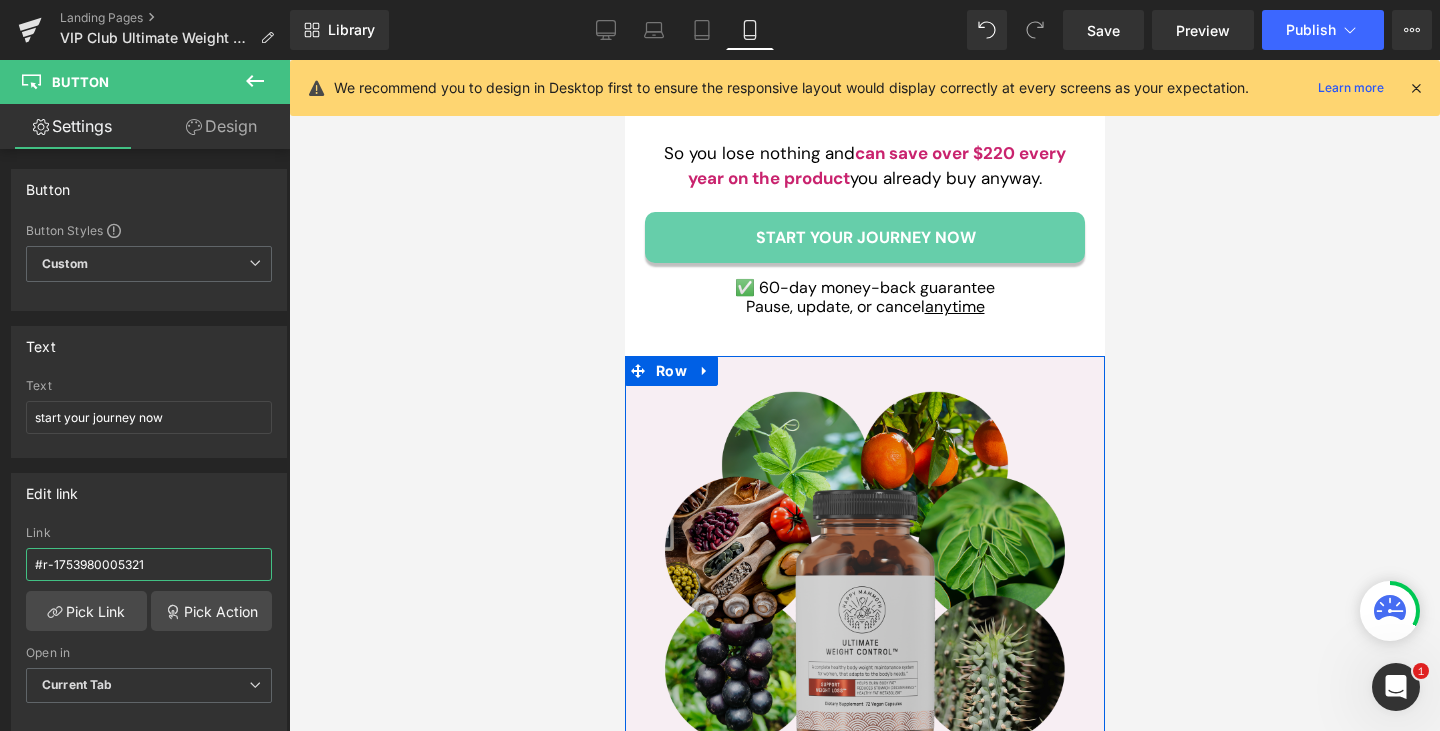 scroll, scrollTop: 8139, scrollLeft: 0, axis: vertical 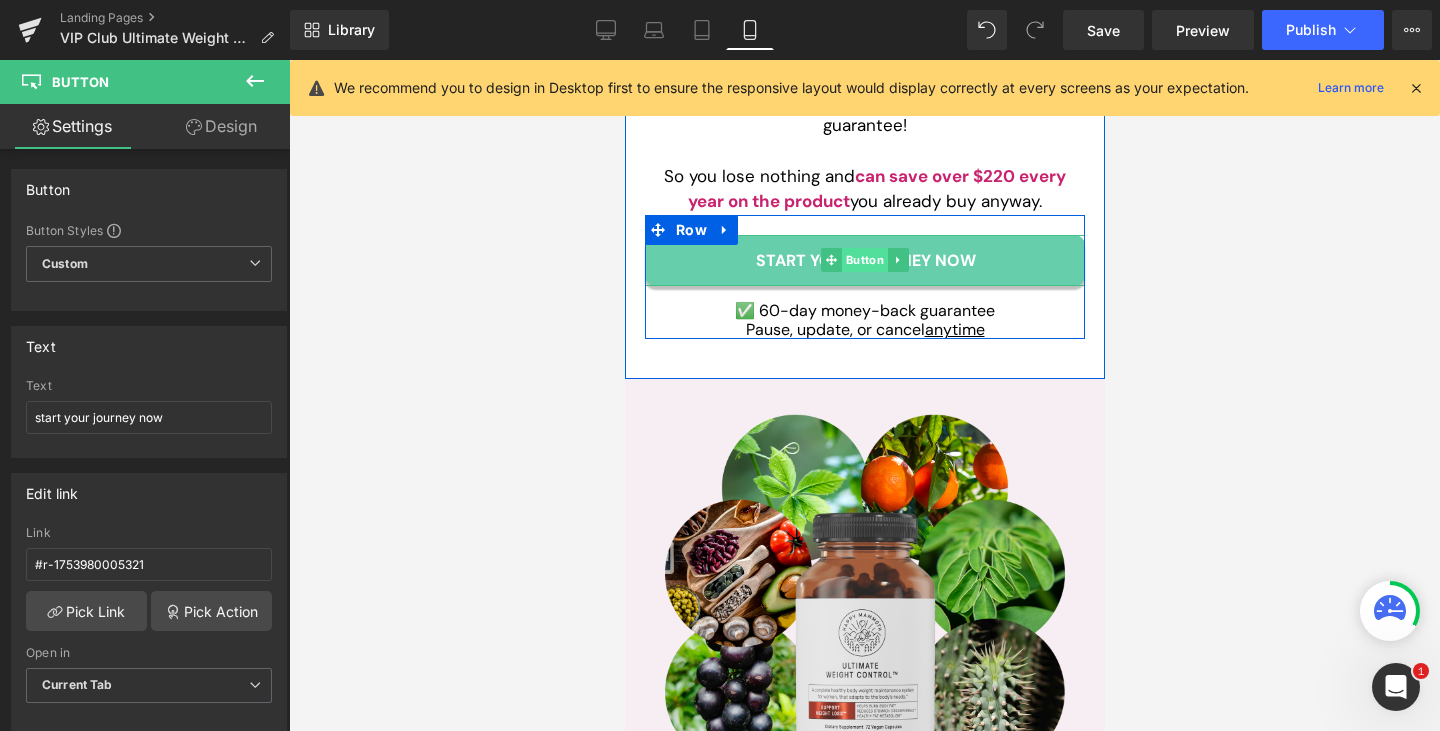 click on "Button" at bounding box center (864, 260) 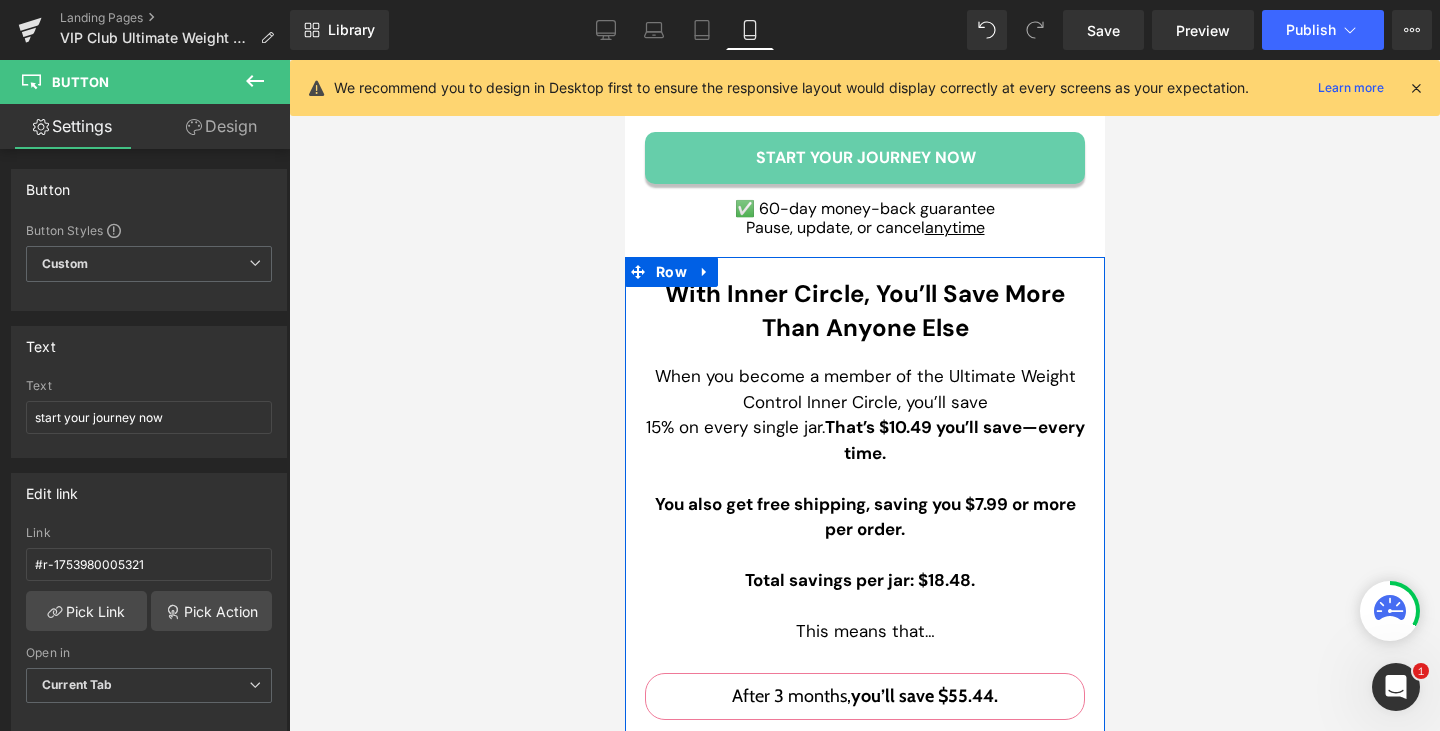 scroll, scrollTop: 6939, scrollLeft: 0, axis: vertical 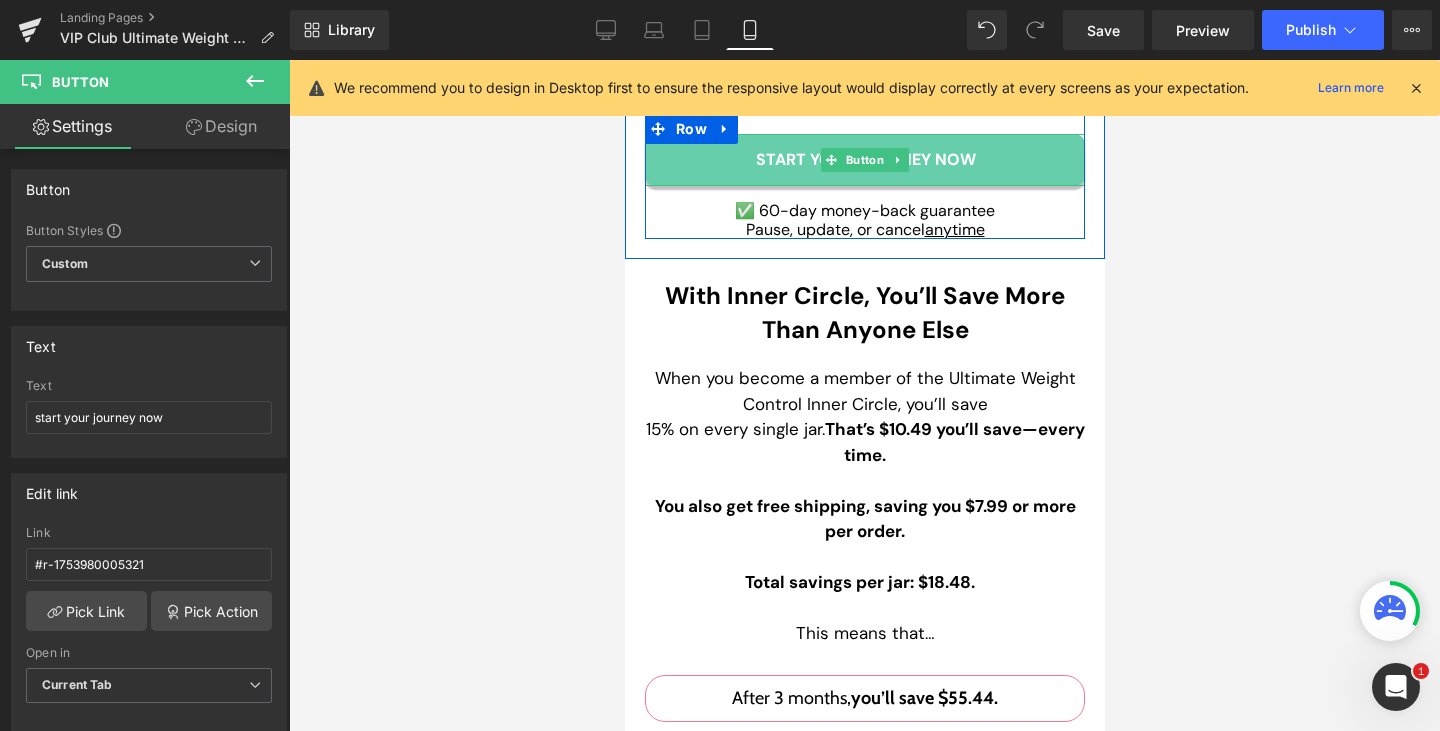 click on "Button" at bounding box center (864, 160) 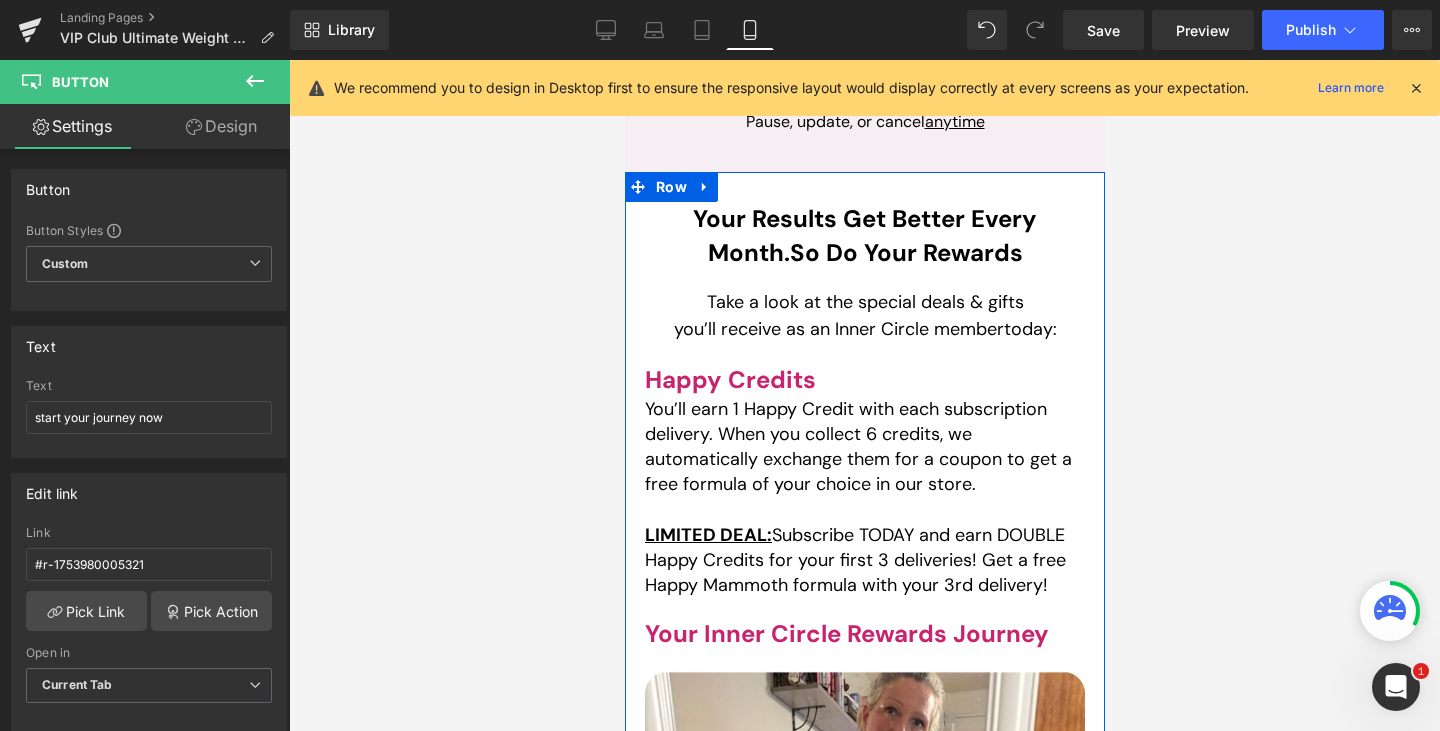 scroll, scrollTop: 4539, scrollLeft: 0, axis: vertical 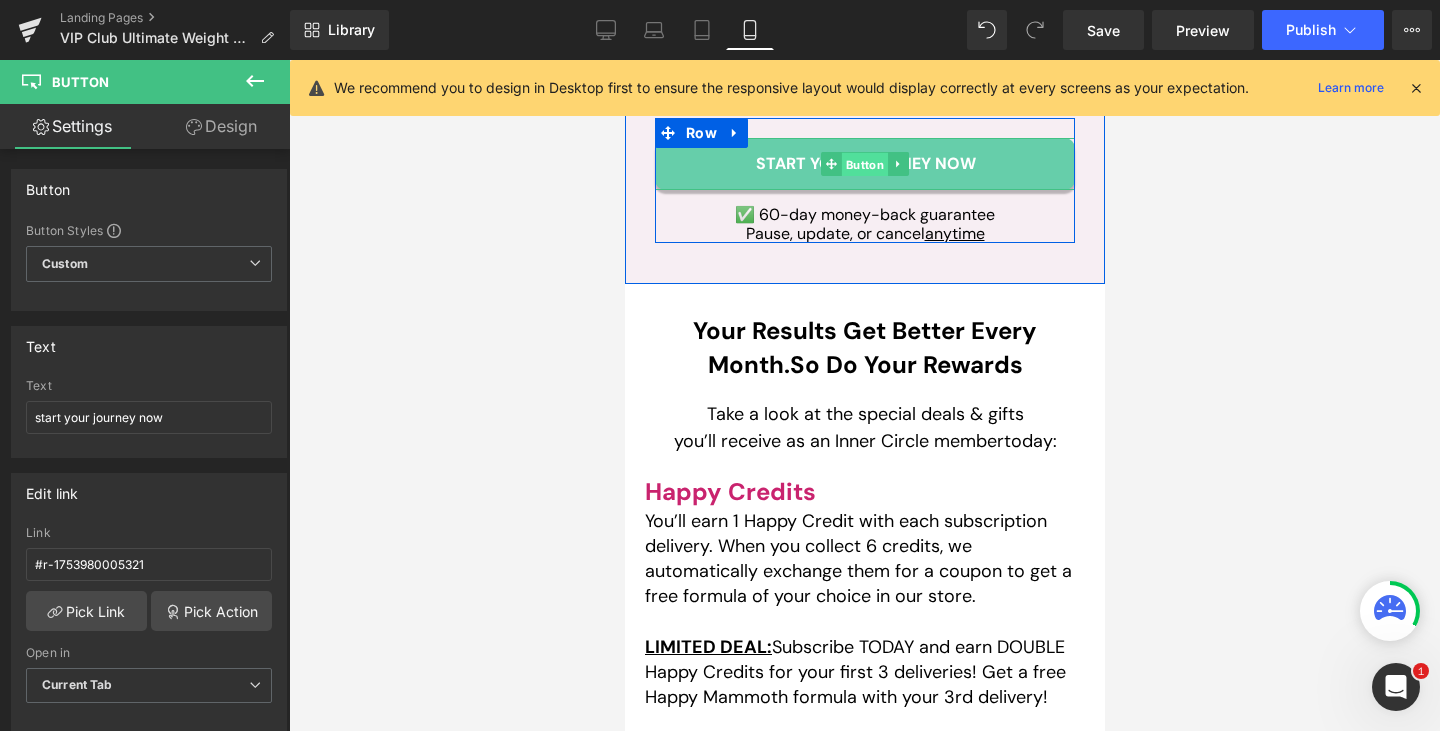 click on "Button" at bounding box center [864, 165] 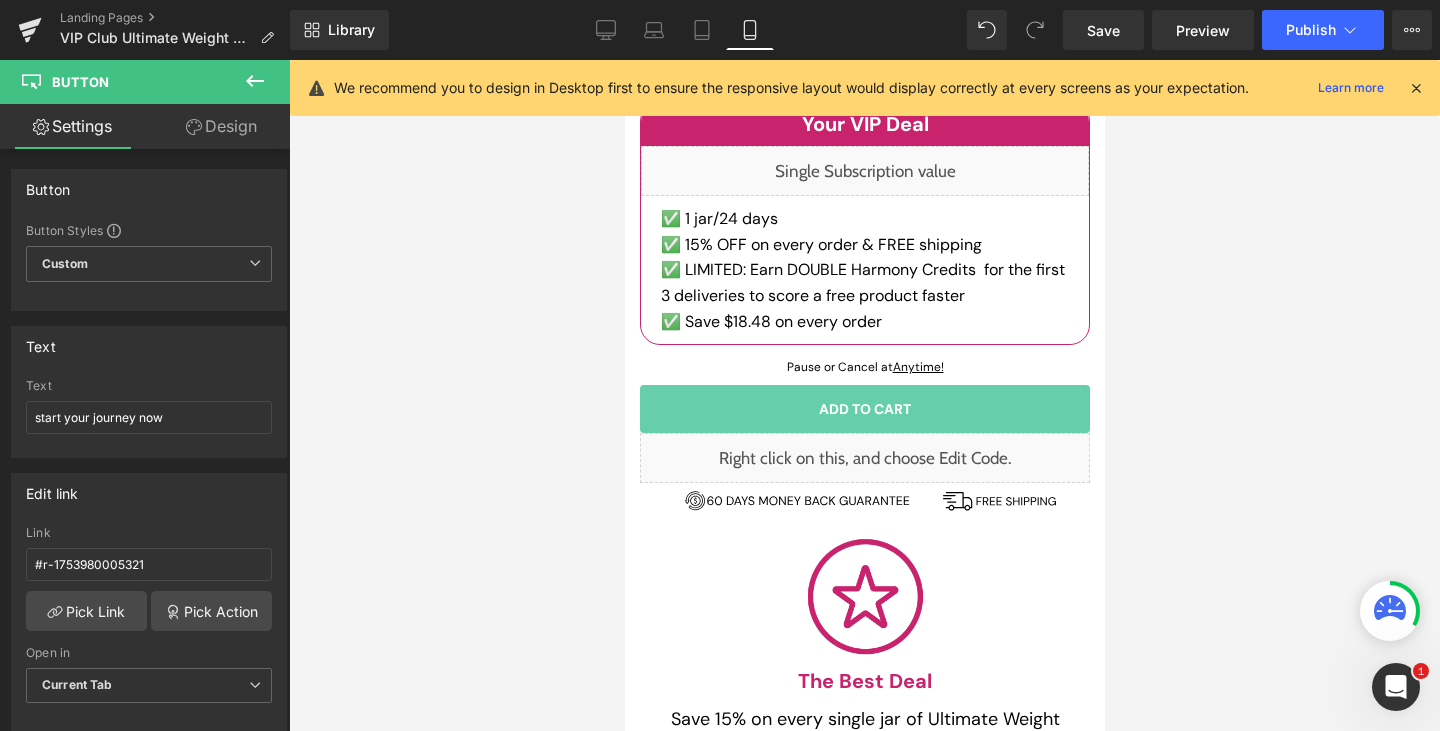 scroll, scrollTop: 1039, scrollLeft: 0, axis: vertical 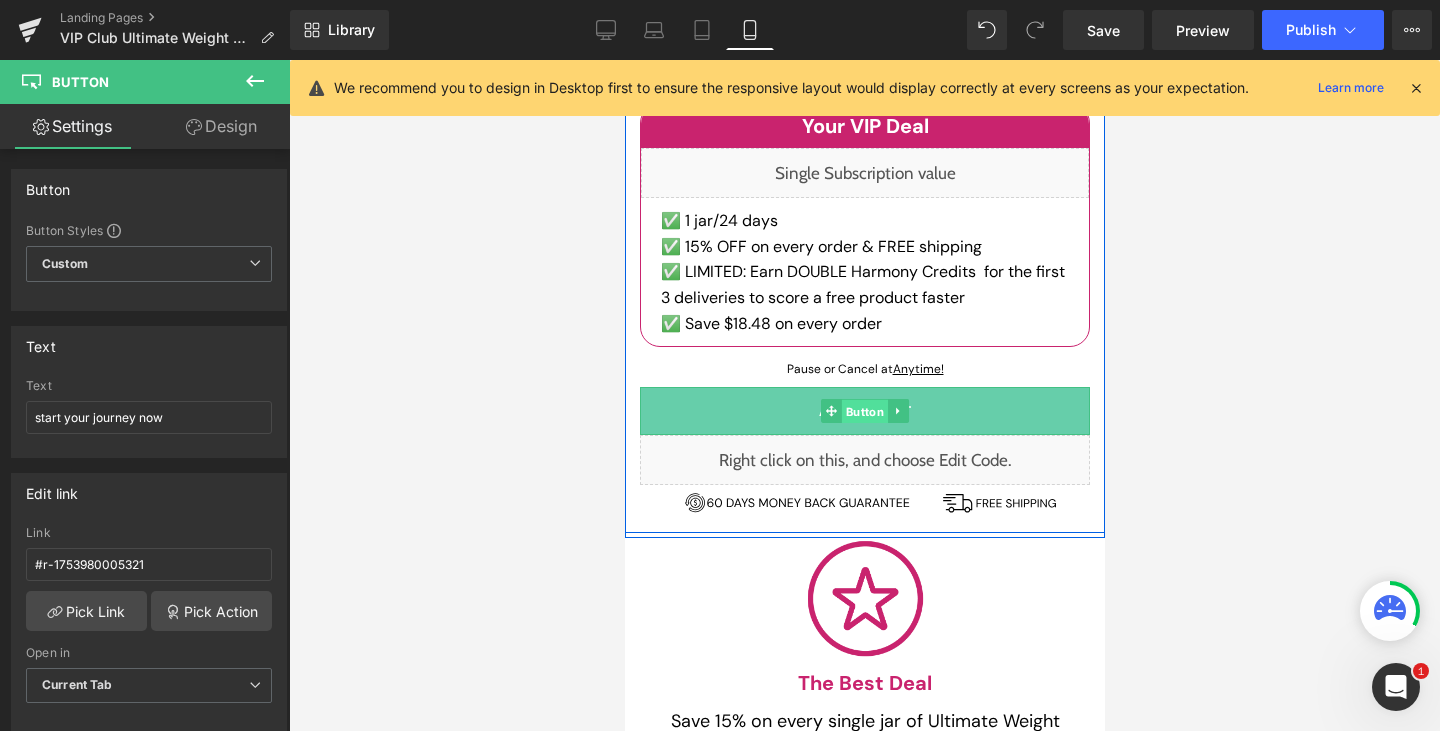 click on "Button" at bounding box center (864, 412) 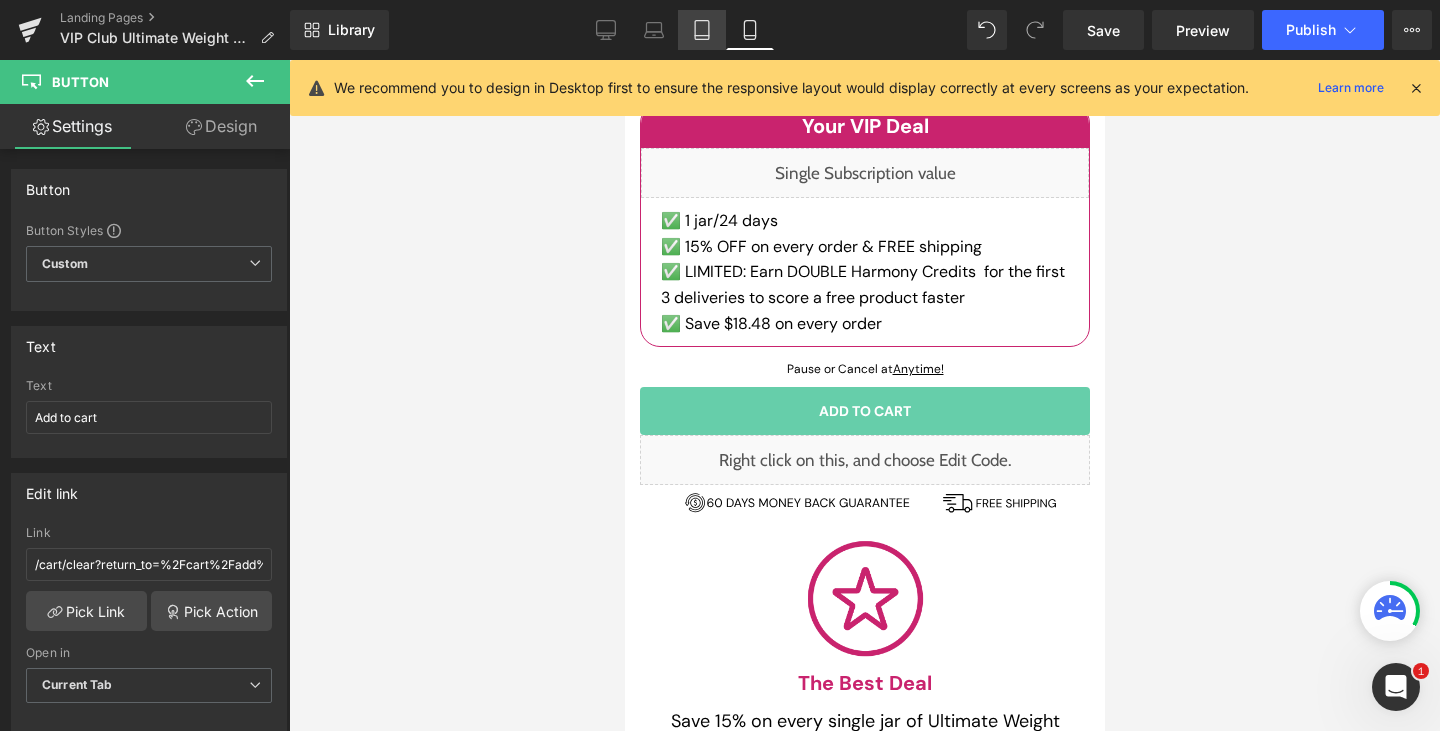 drag, startPoint x: 716, startPoint y: 37, endPoint x: 349, endPoint y: 274, distance: 436.873 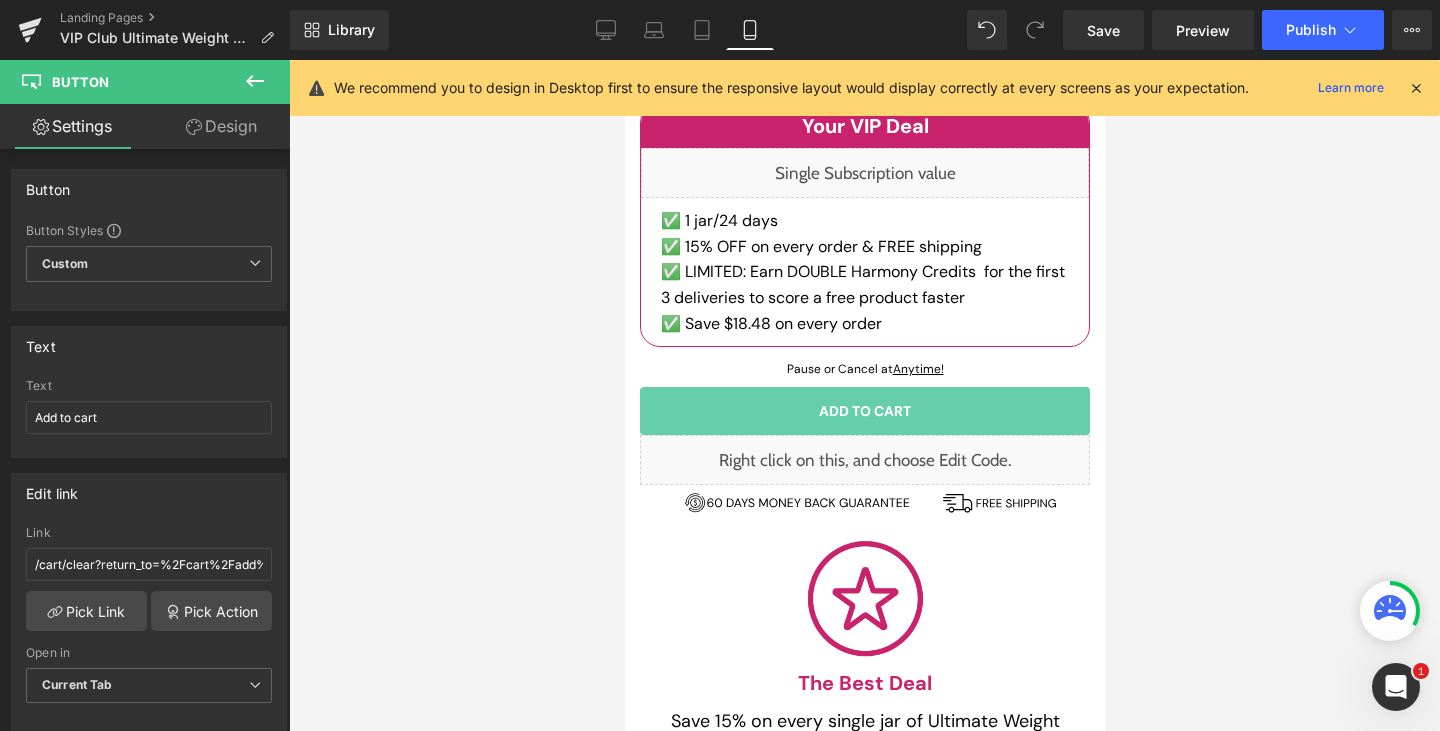 type on "15" 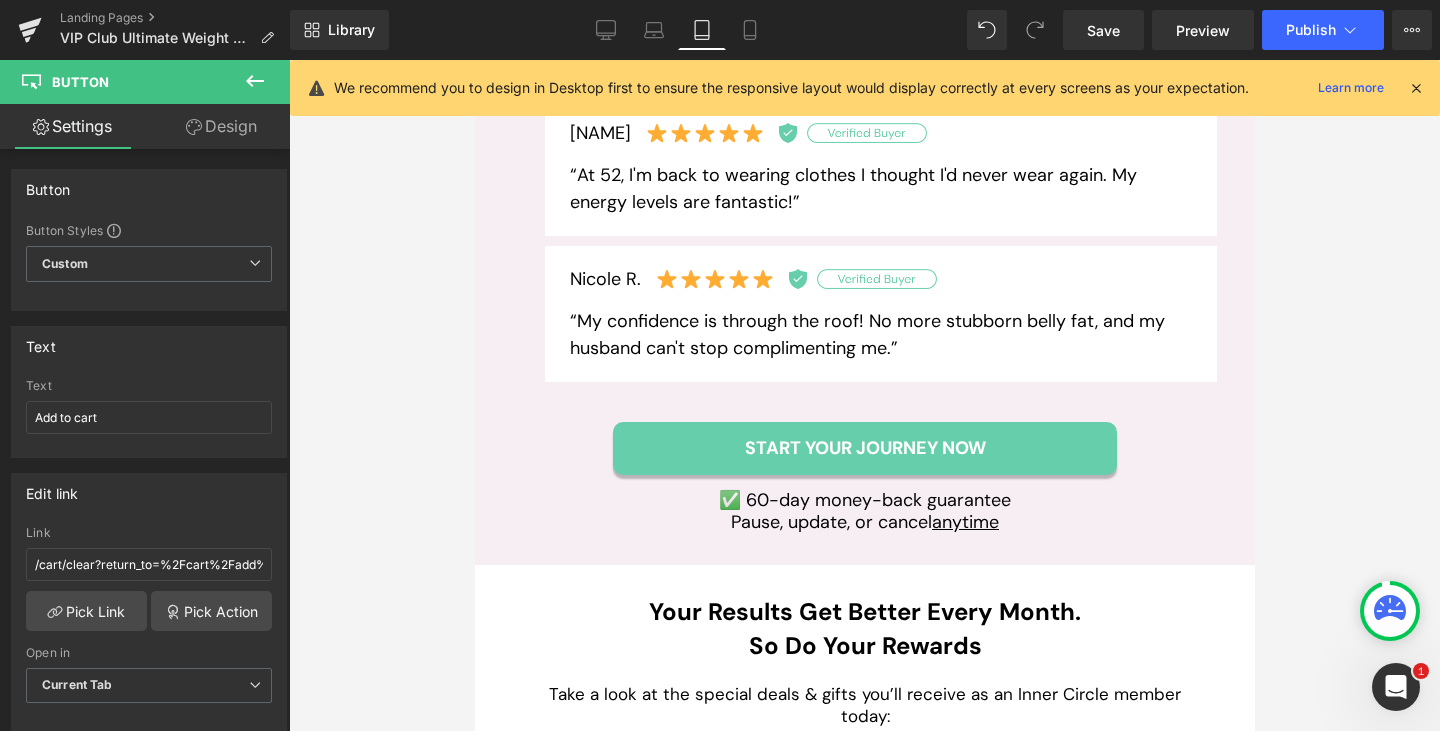 scroll, scrollTop: 3781, scrollLeft: 0, axis: vertical 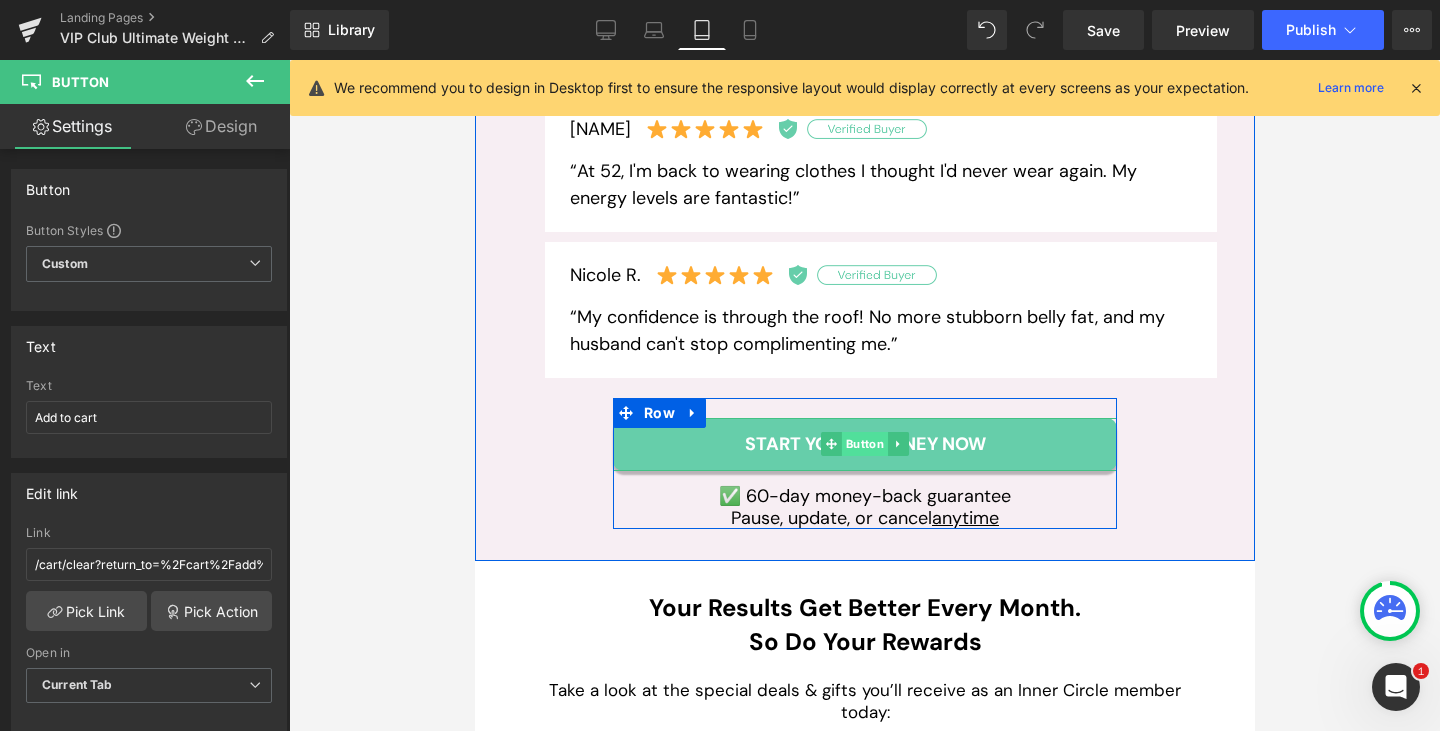 click on "Button" at bounding box center [864, 444] 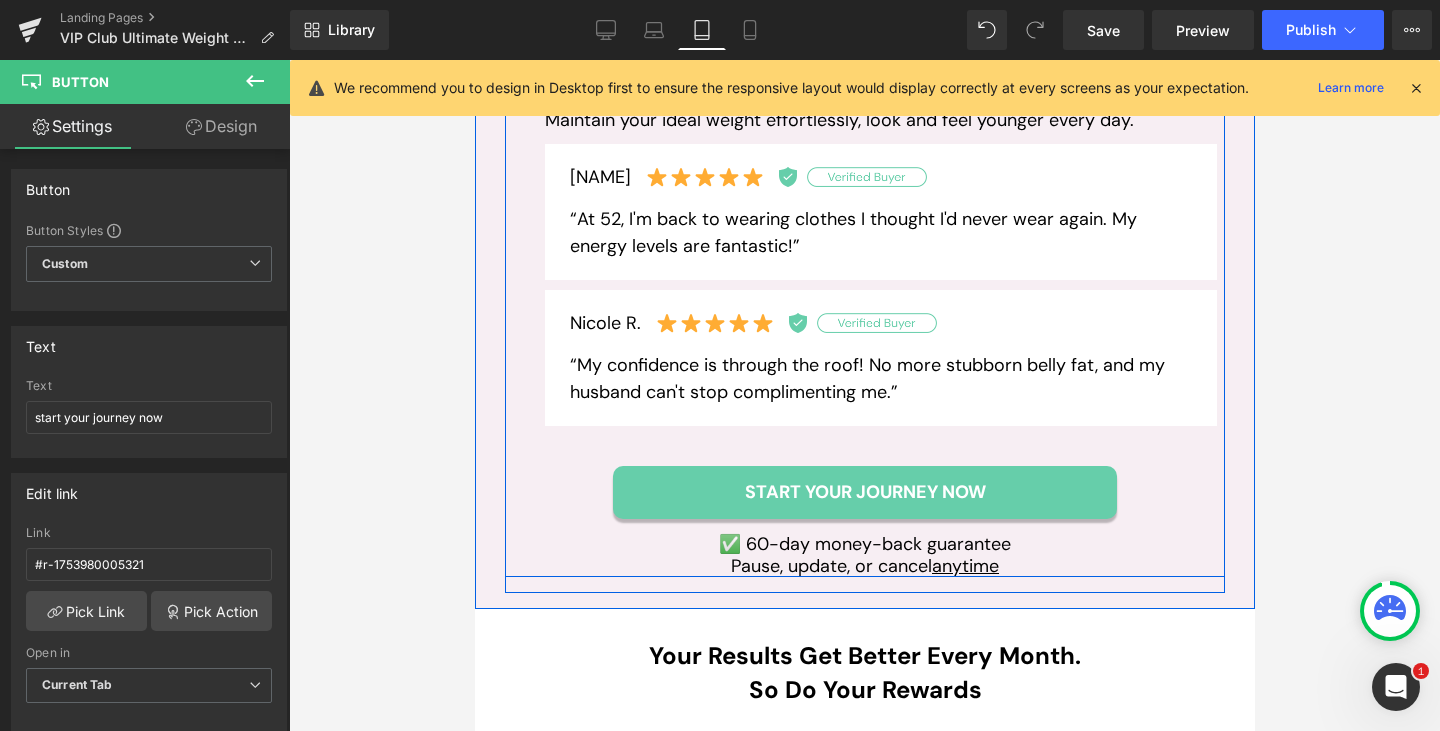 scroll, scrollTop: 3781, scrollLeft: 0, axis: vertical 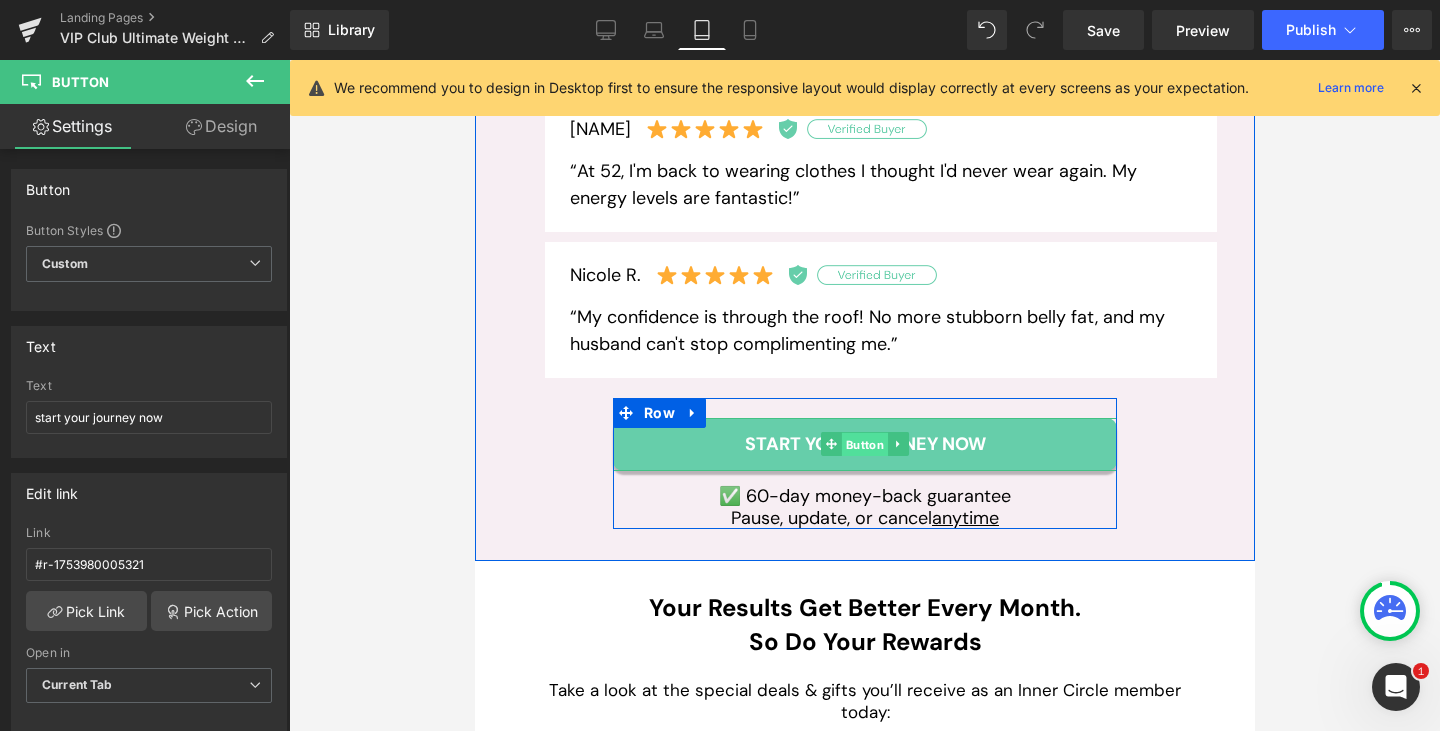 click on "Button" at bounding box center (864, 445) 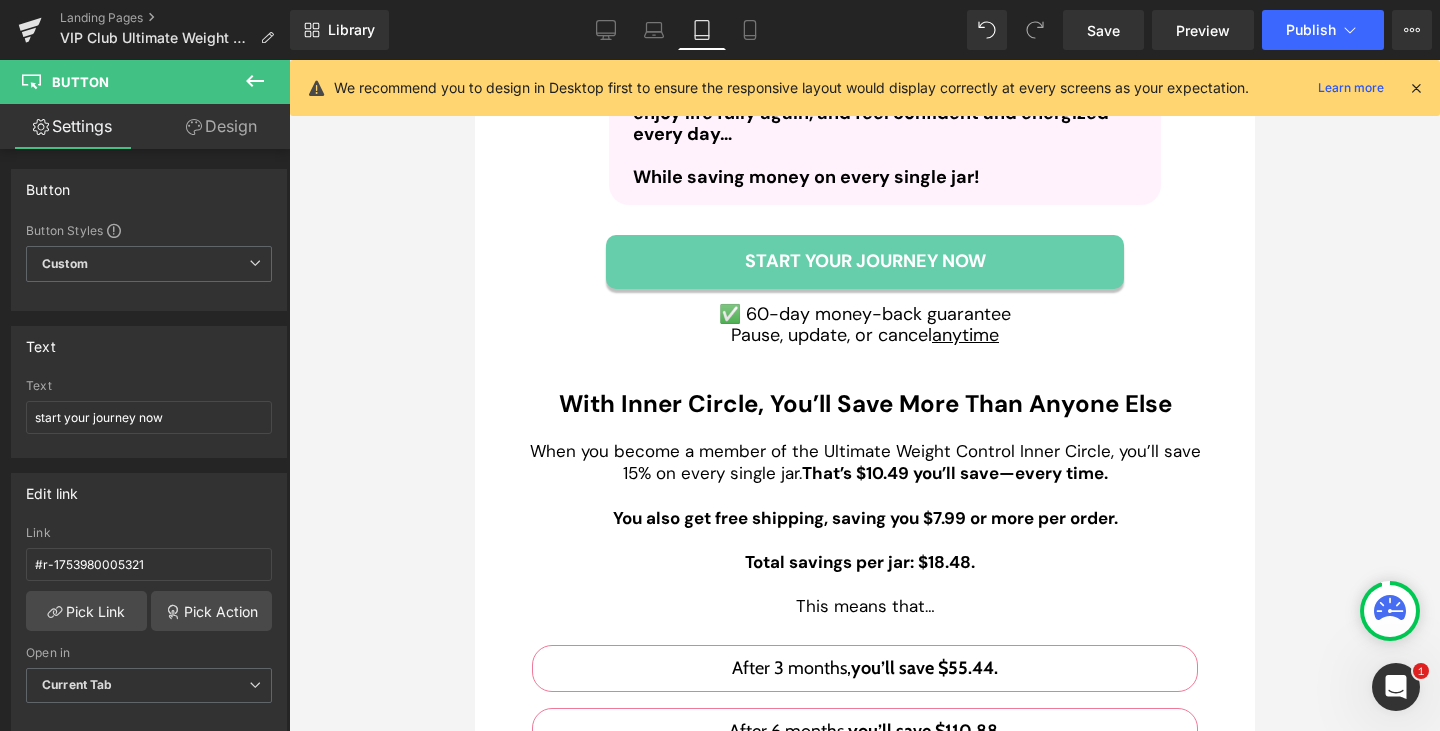 scroll, scrollTop: 5681, scrollLeft: 0, axis: vertical 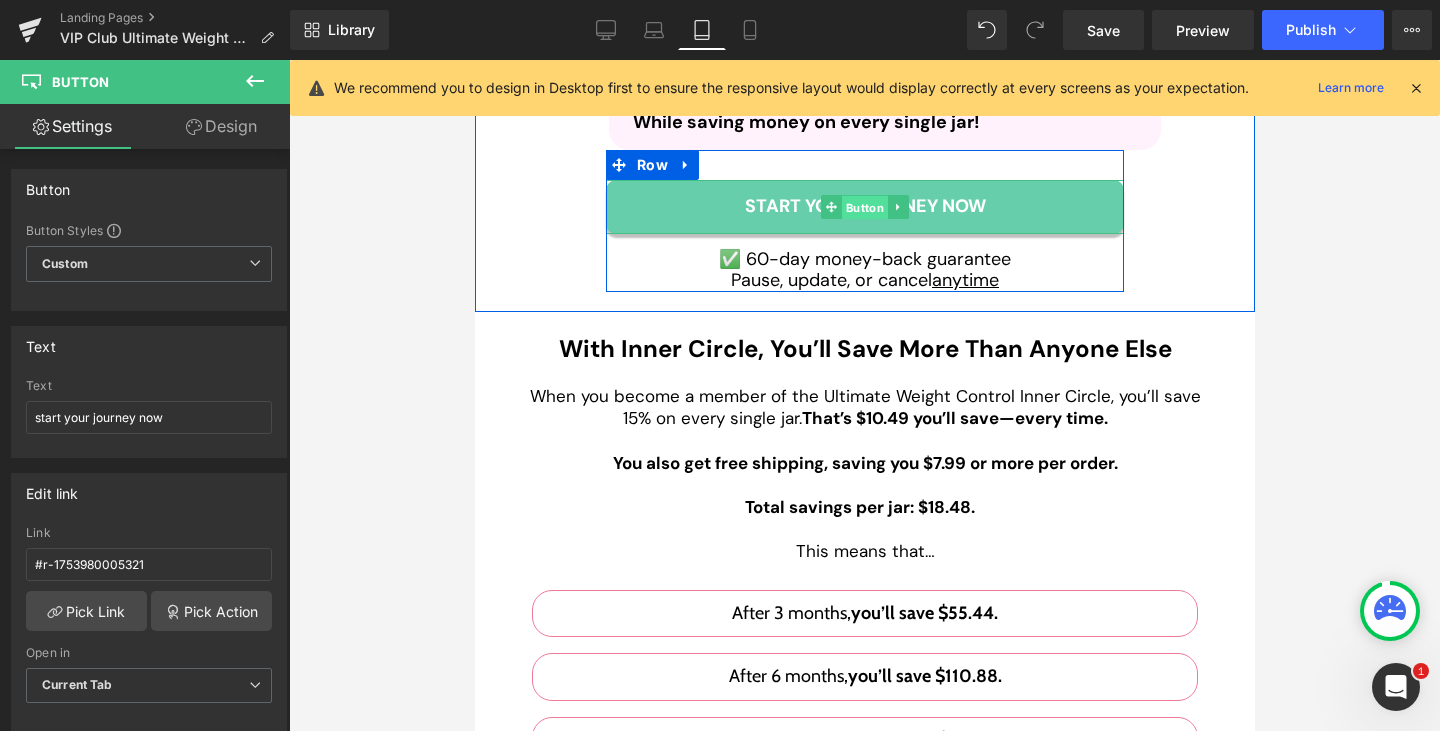 click on "Button" at bounding box center [864, 208] 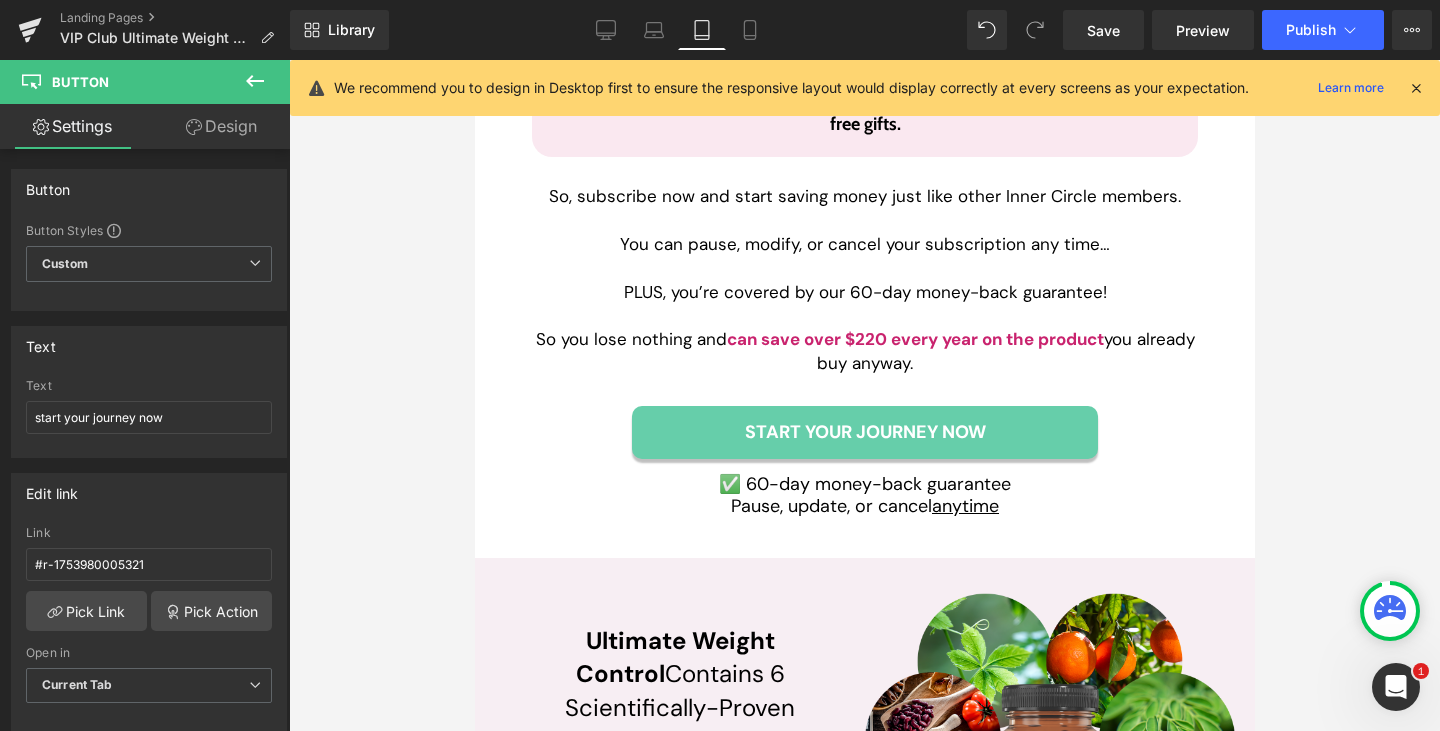 scroll, scrollTop: 6581, scrollLeft: 0, axis: vertical 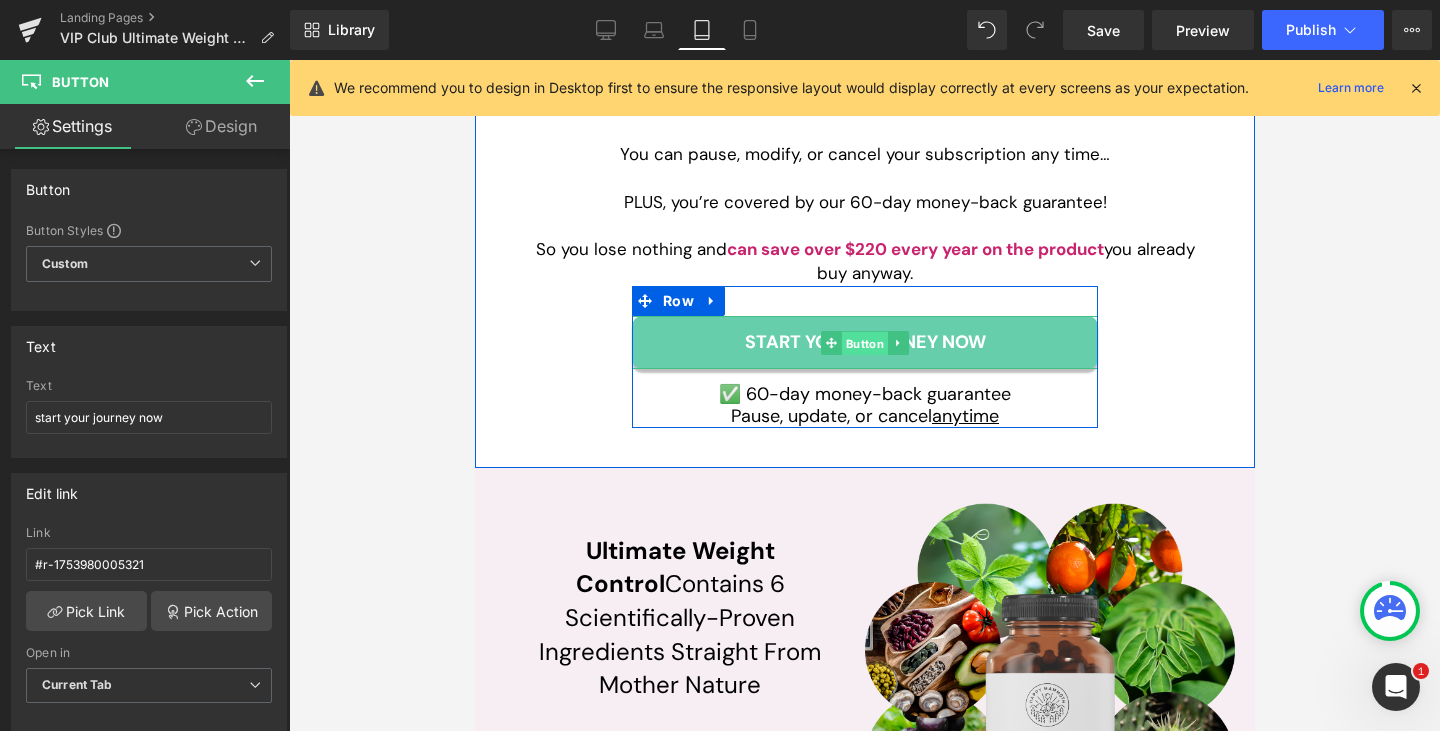 click on "Button" at bounding box center [864, 343] 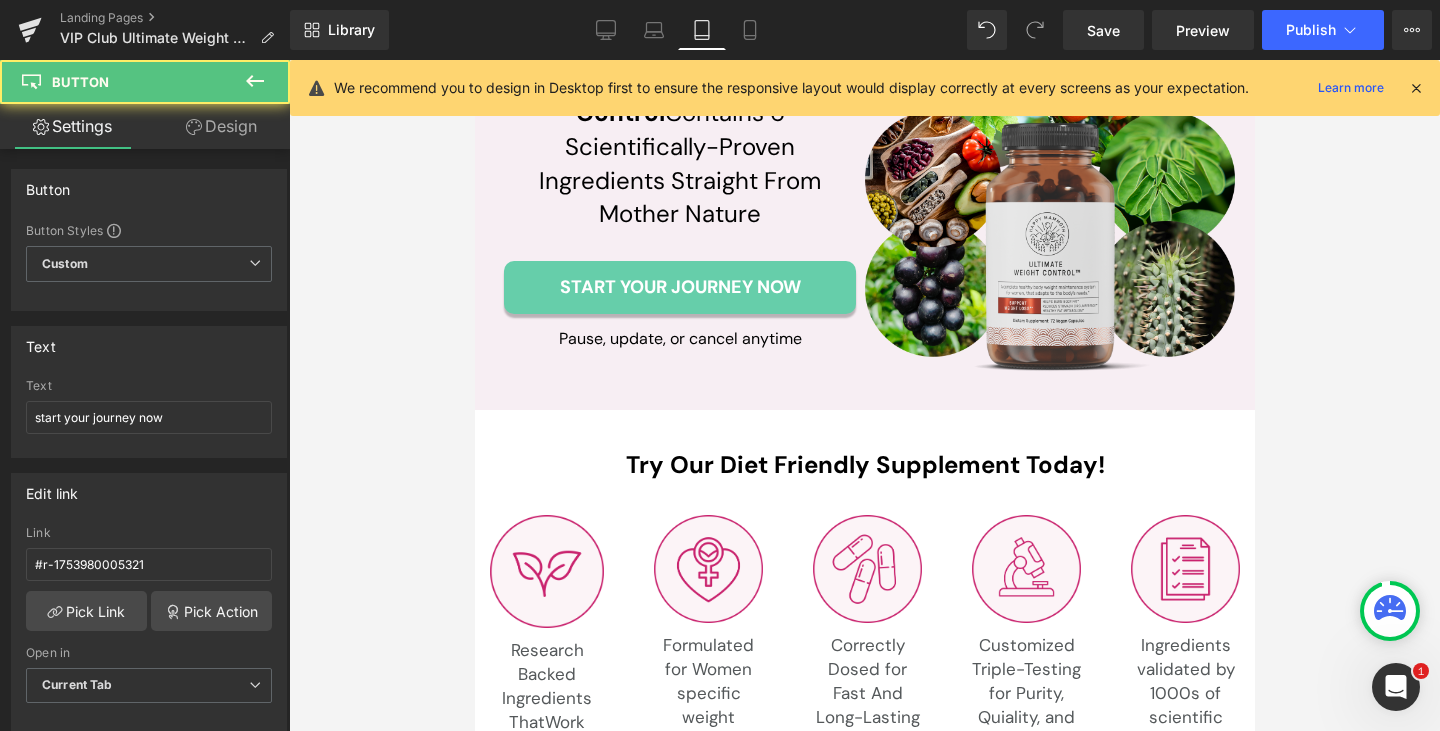 scroll, scrollTop: 7081, scrollLeft: 0, axis: vertical 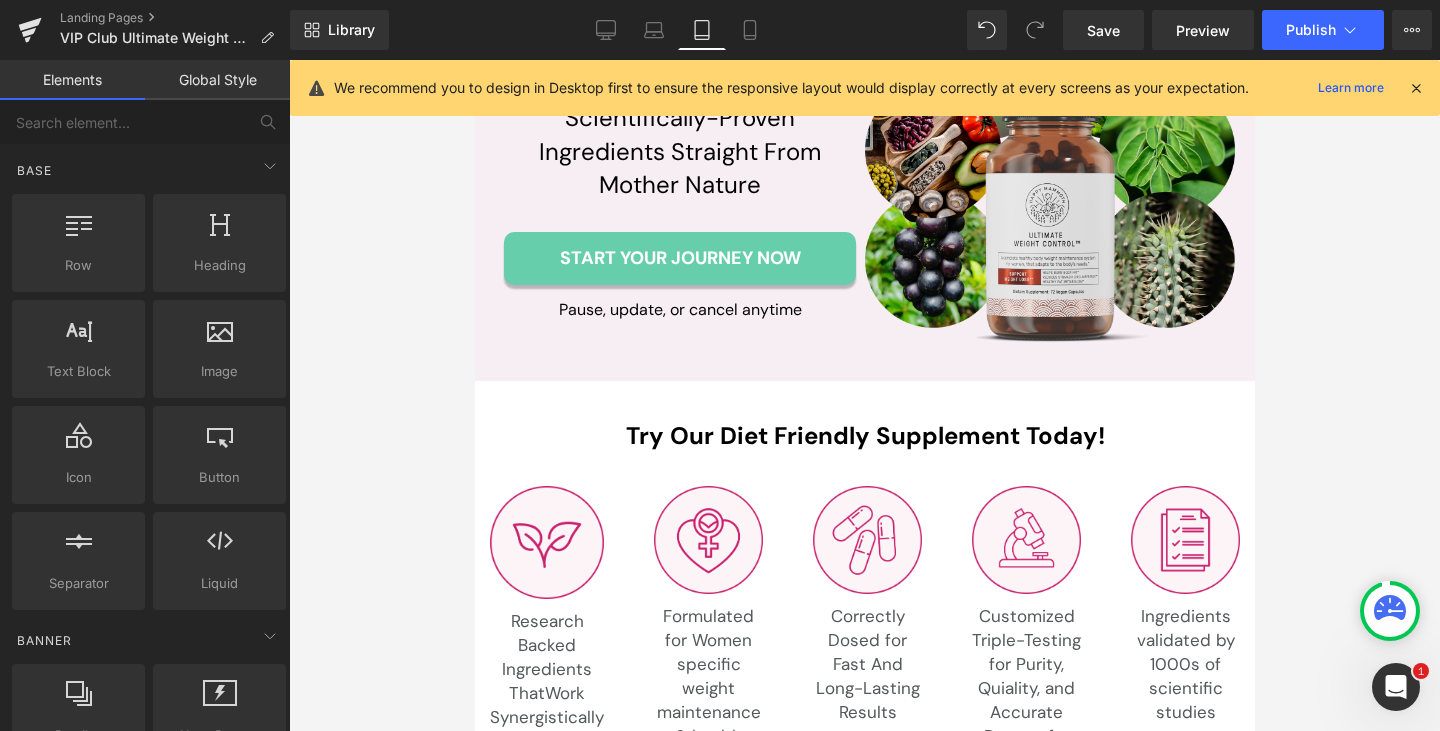click at bounding box center [864, 395] 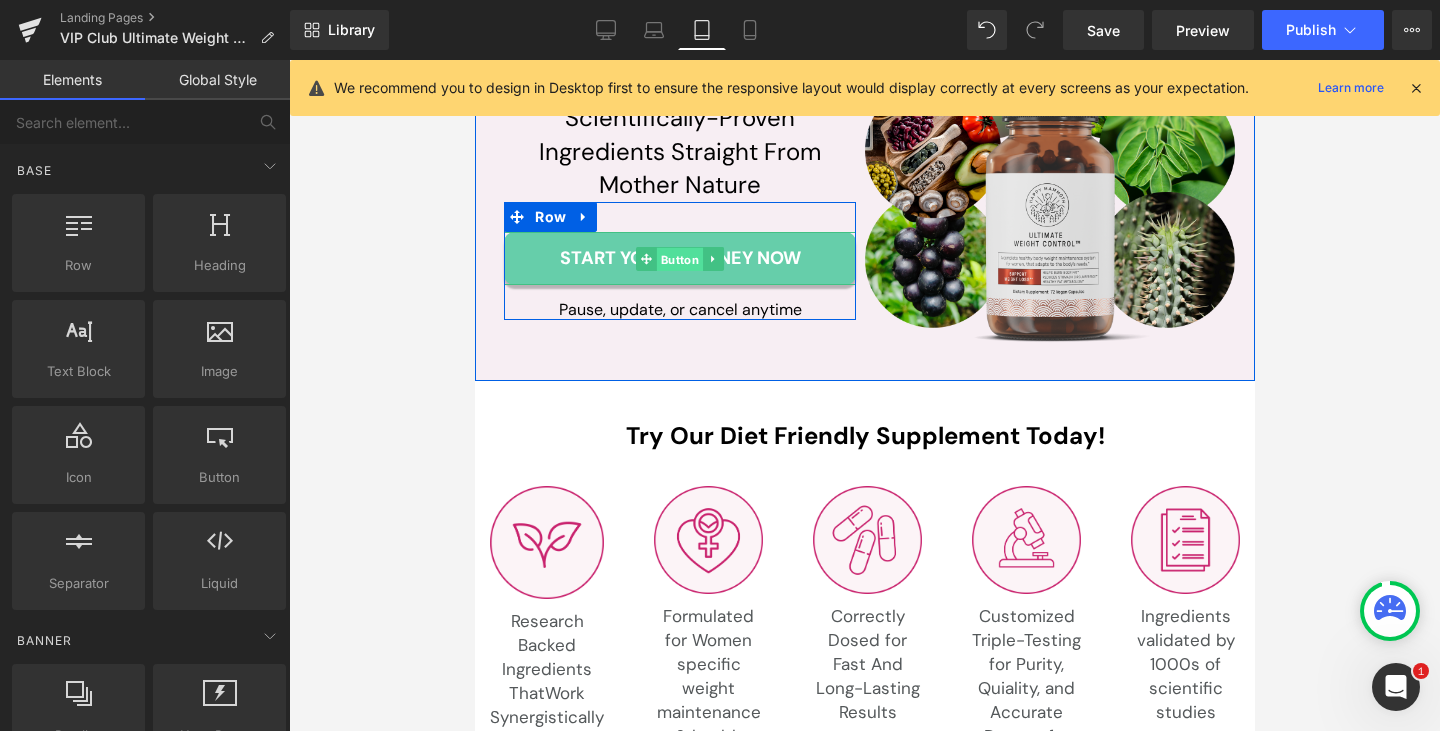 click on "Button" at bounding box center (679, 259) 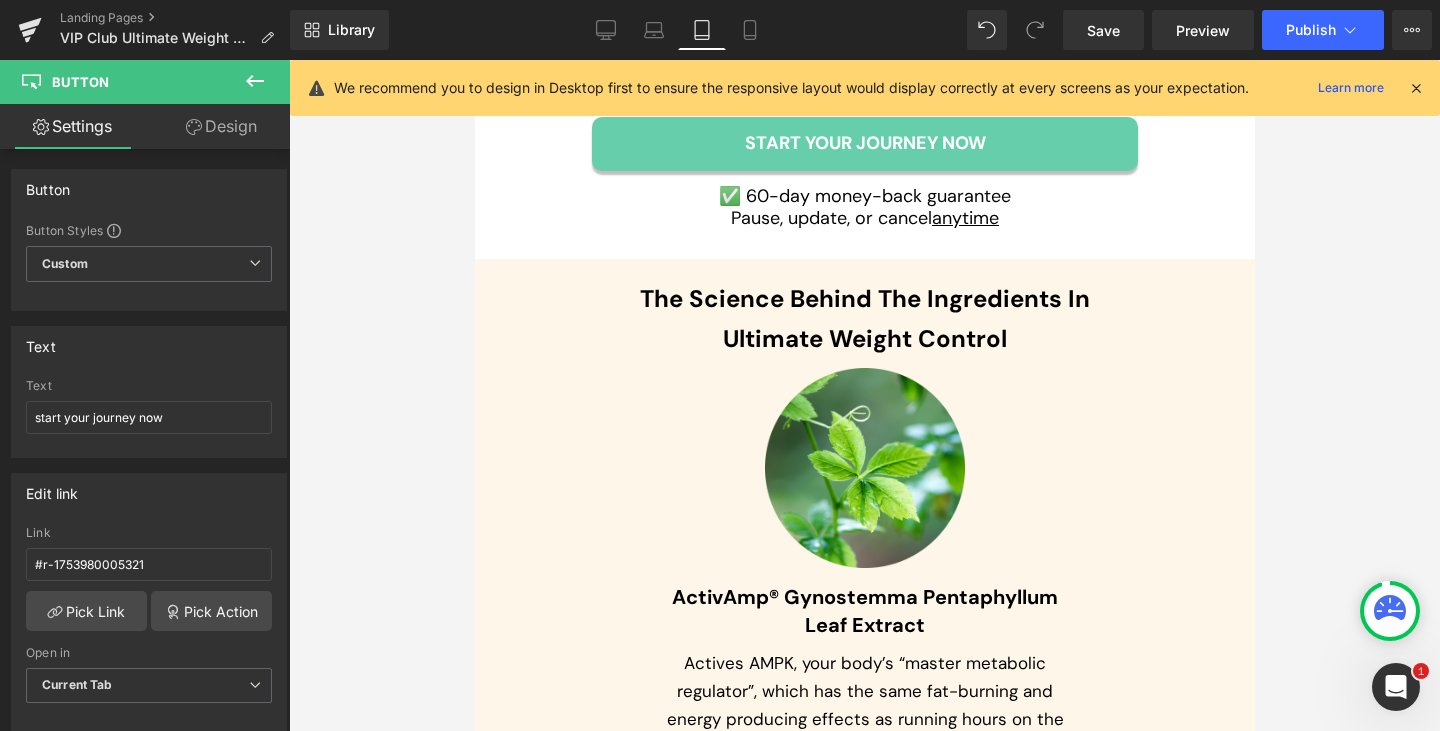 scroll, scrollTop: 7781, scrollLeft: 0, axis: vertical 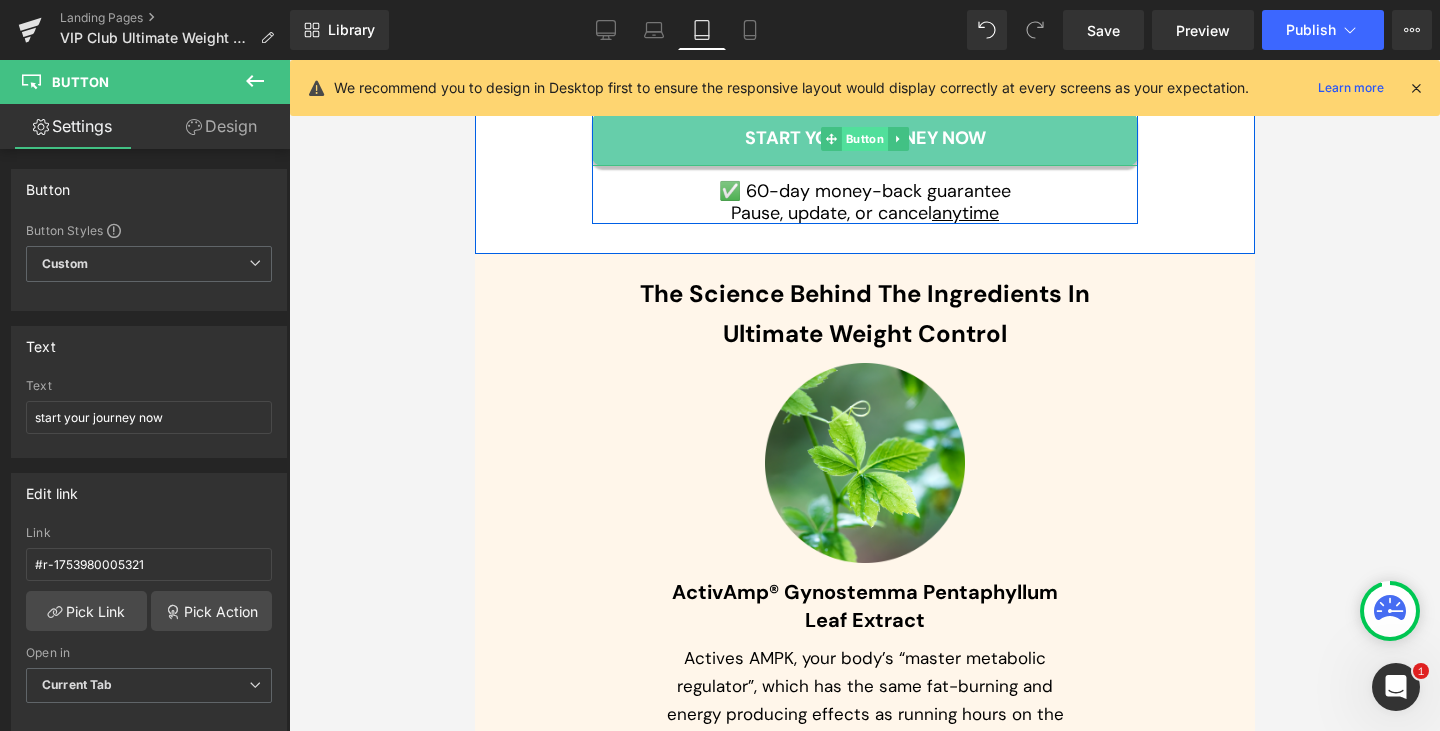 click on "Button" at bounding box center [864, 139] 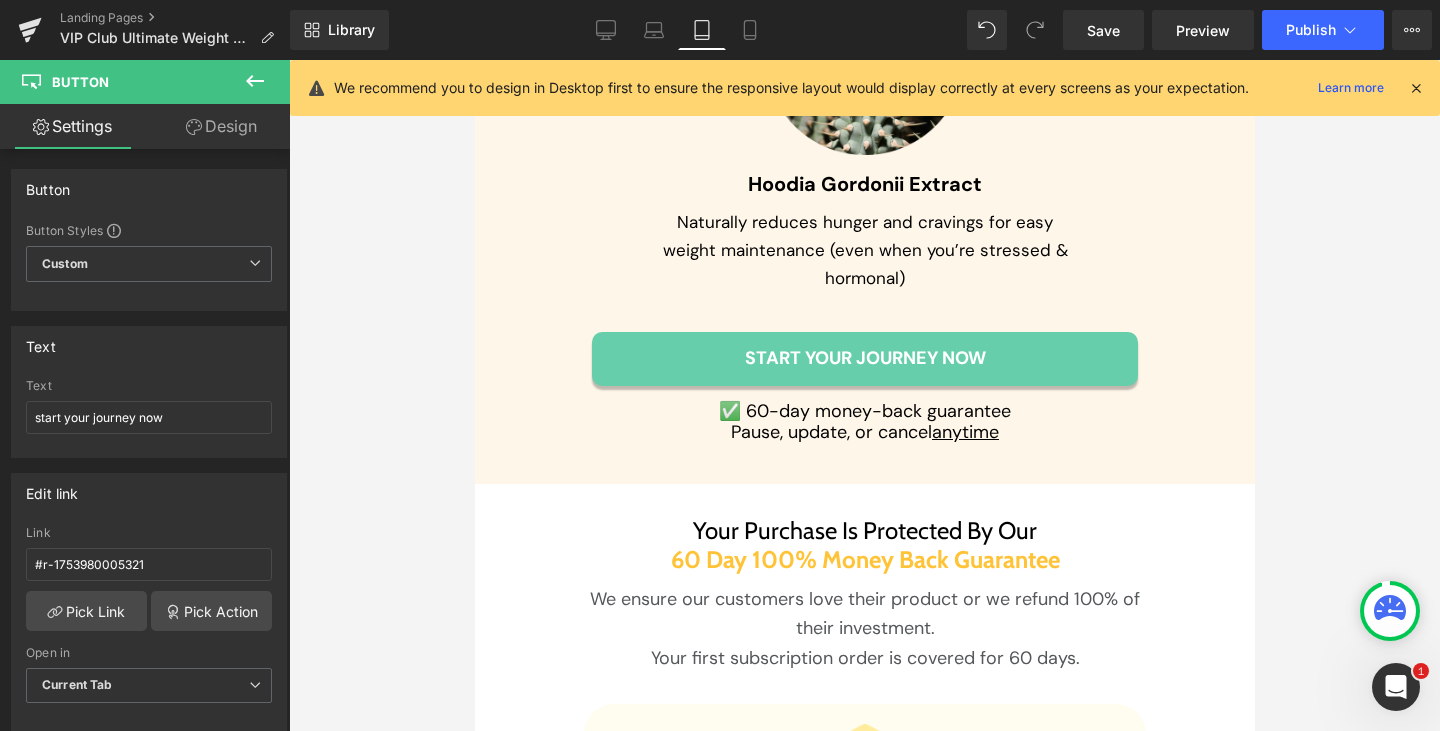 scroll, scrollTop: 10181, scrollLeft: 0, axis: vertical 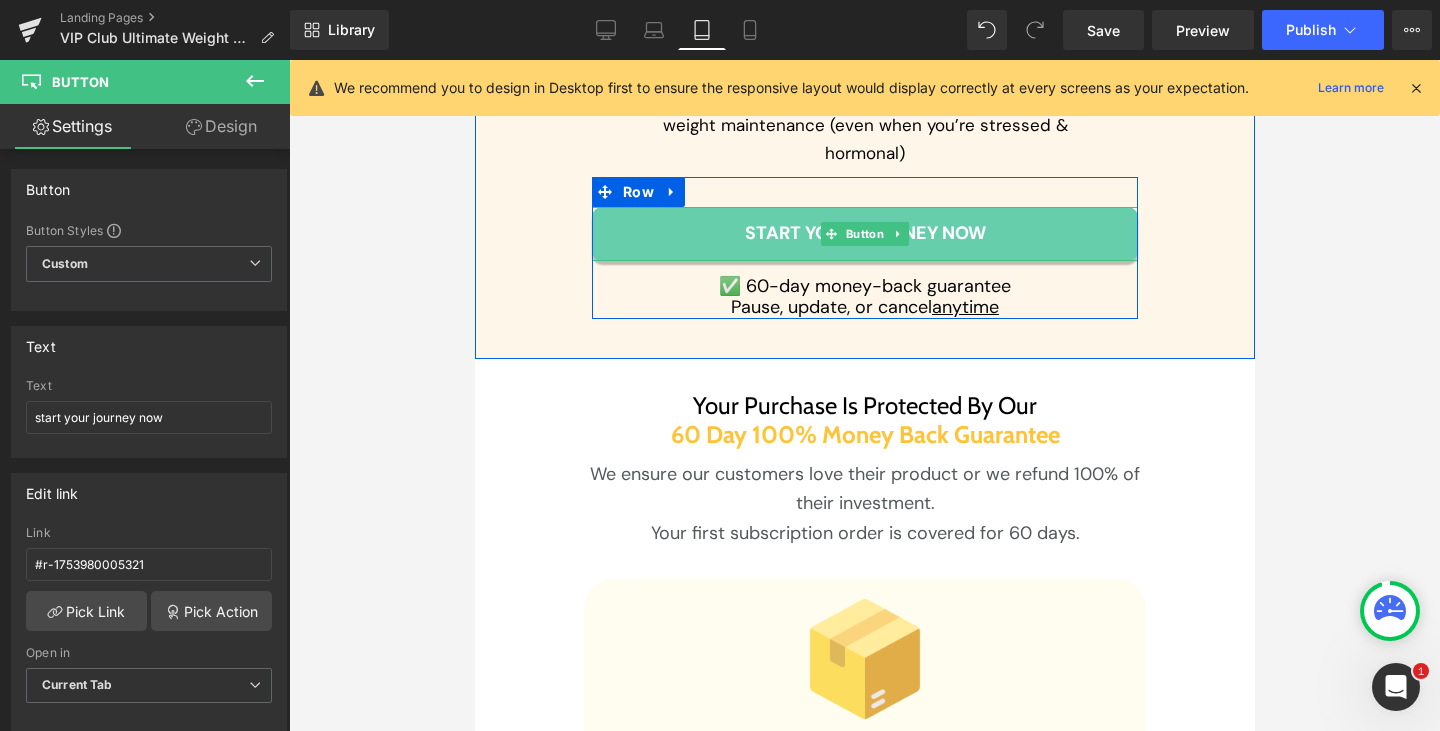 click on "Button" at bounding box center [864, 234] 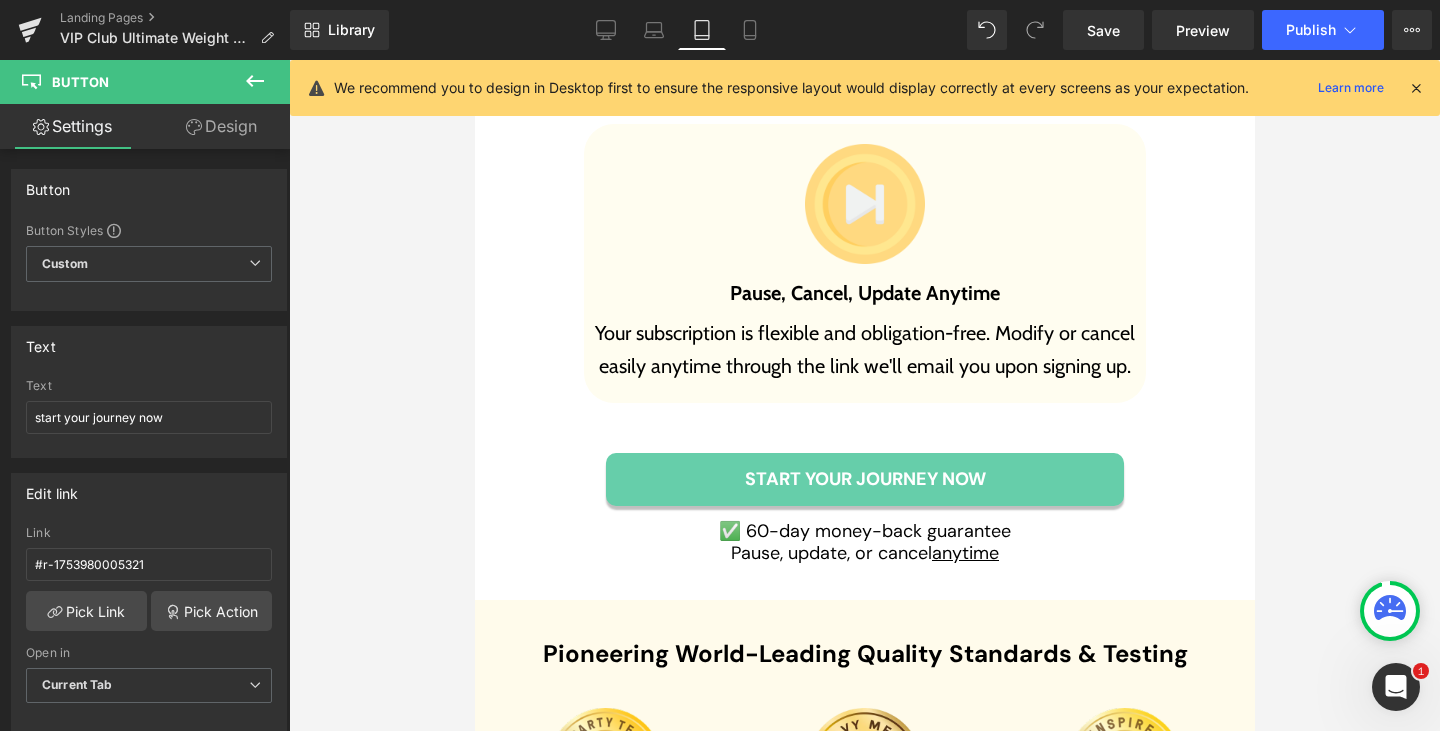 scroll, scrollTop: 11481, scrollLeft: 0, axis: vertical 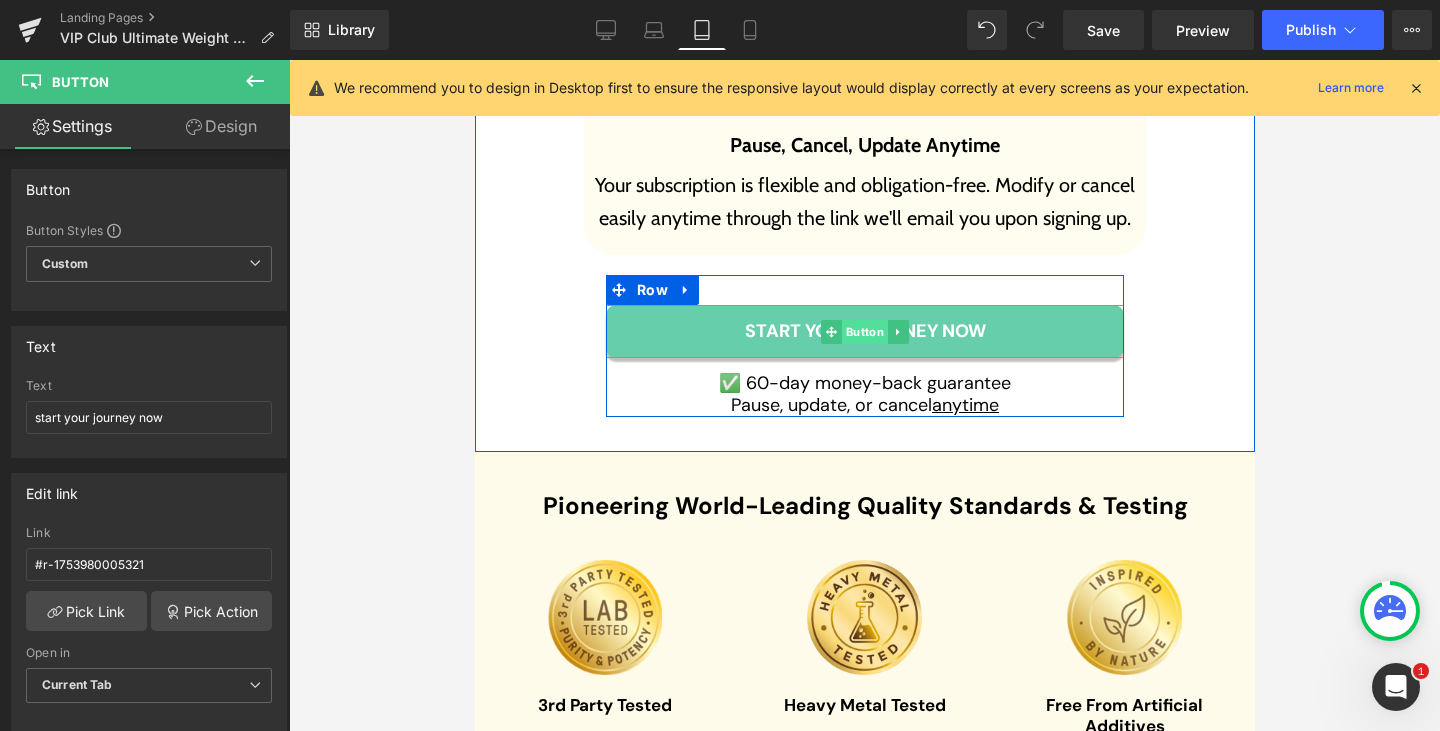 click on "Button" at bounding box center [864, 332] 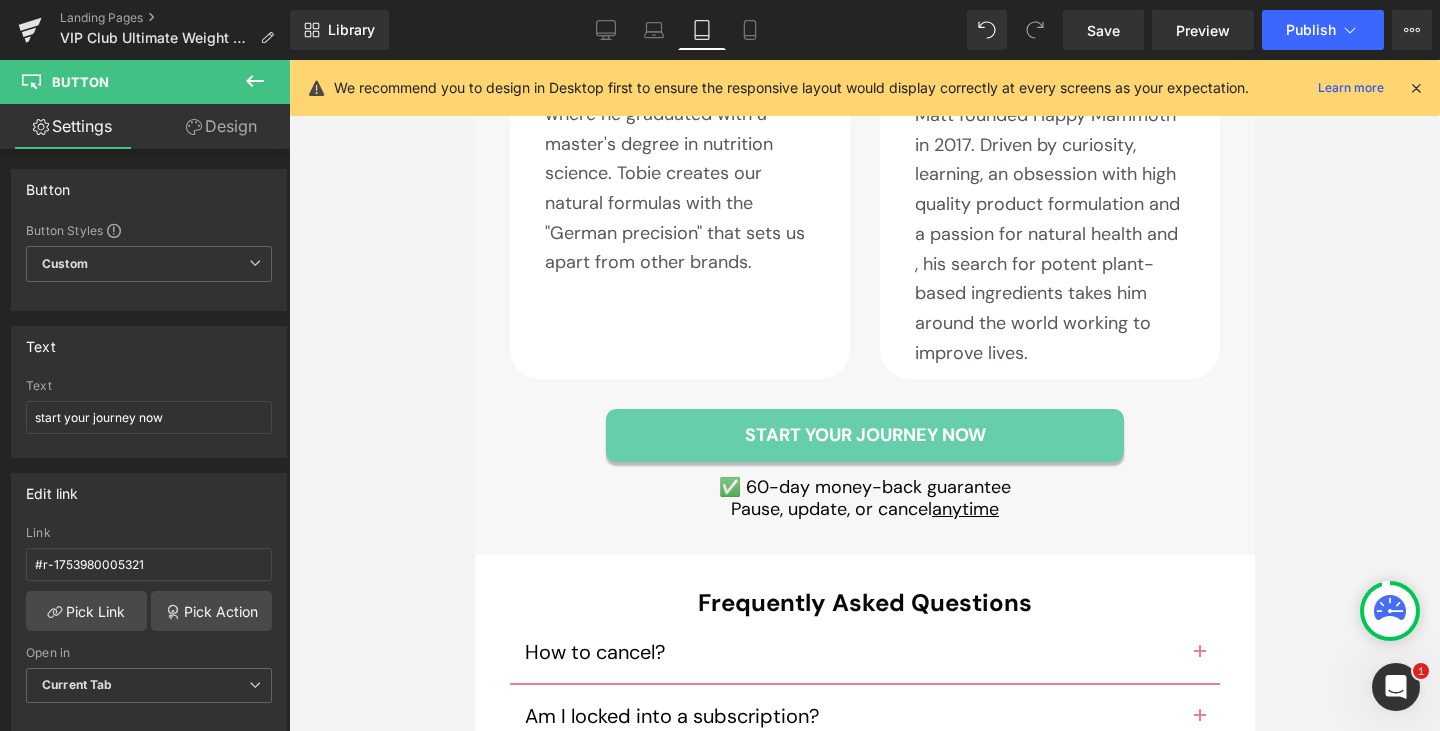 scroll, scrollTop: 12781, scrollLeft: 0, axis: vertical 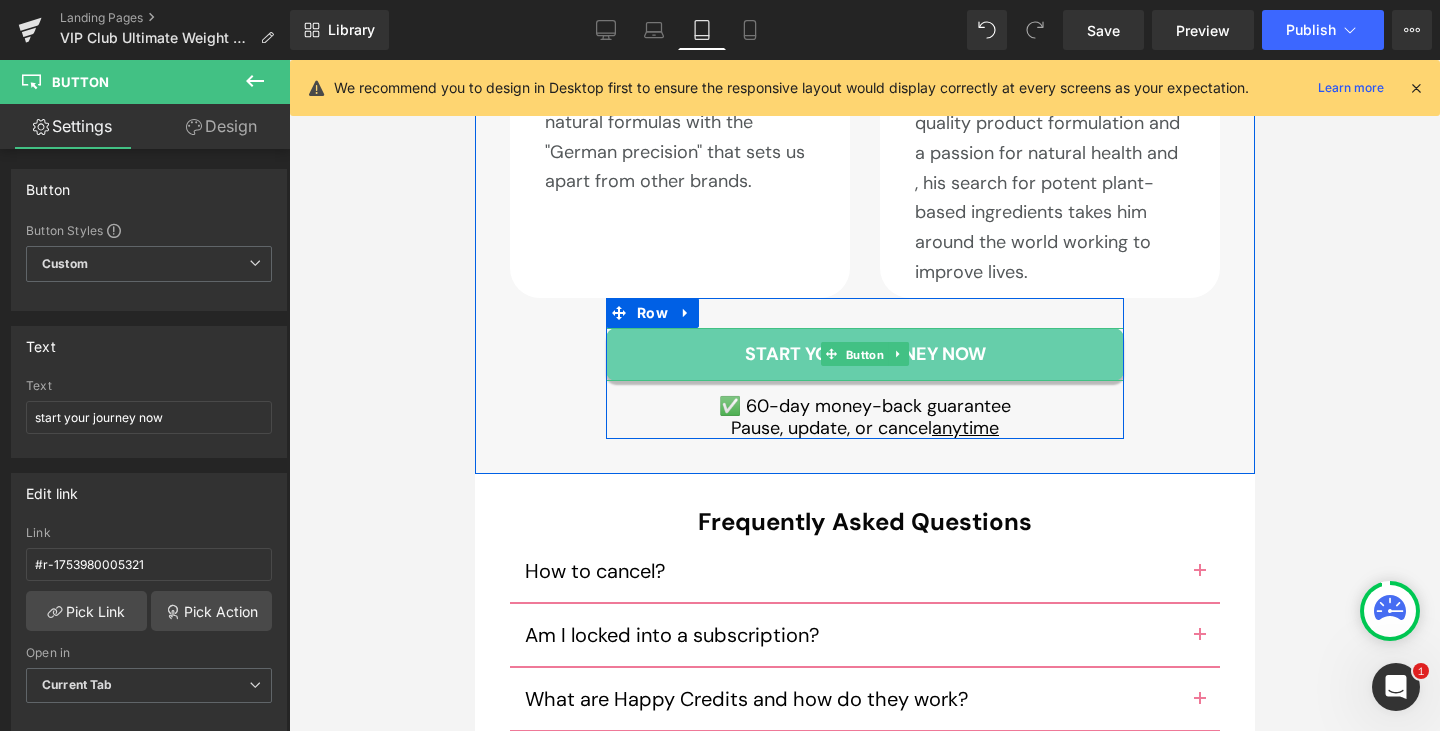 click on "Button" at bounding box center (864, 355) 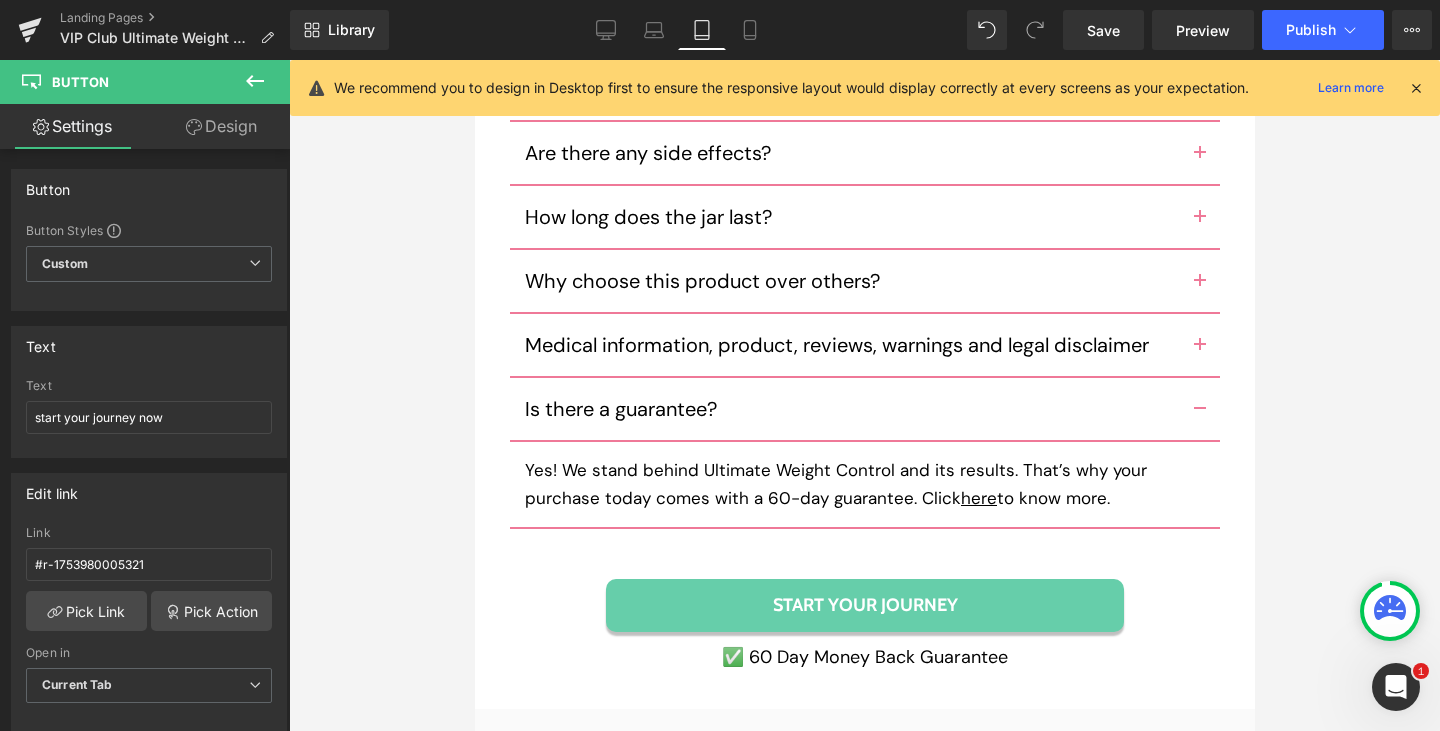 scroll, scrollTop: 14081, scrollLeft: 0, axis: vertical 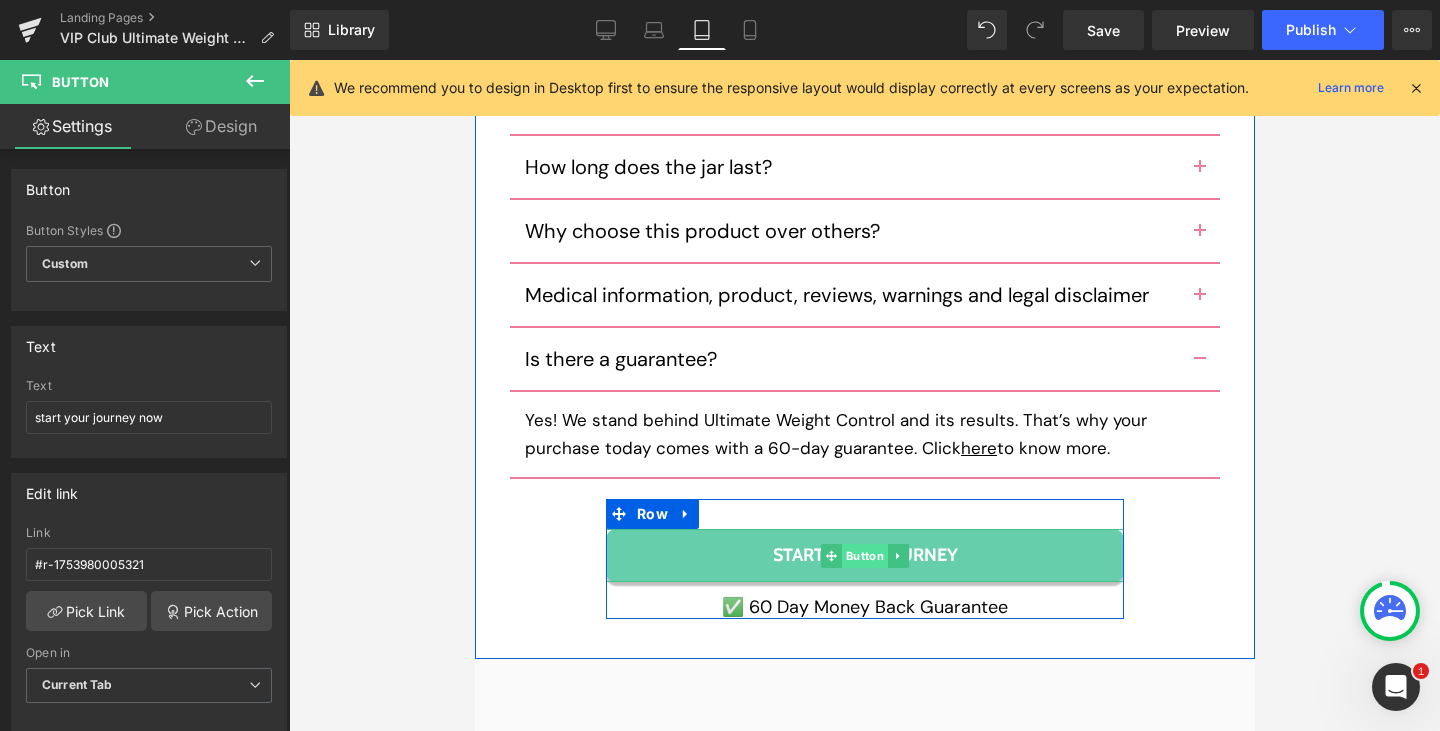 click on "Button" at bounding box center (864, 556) 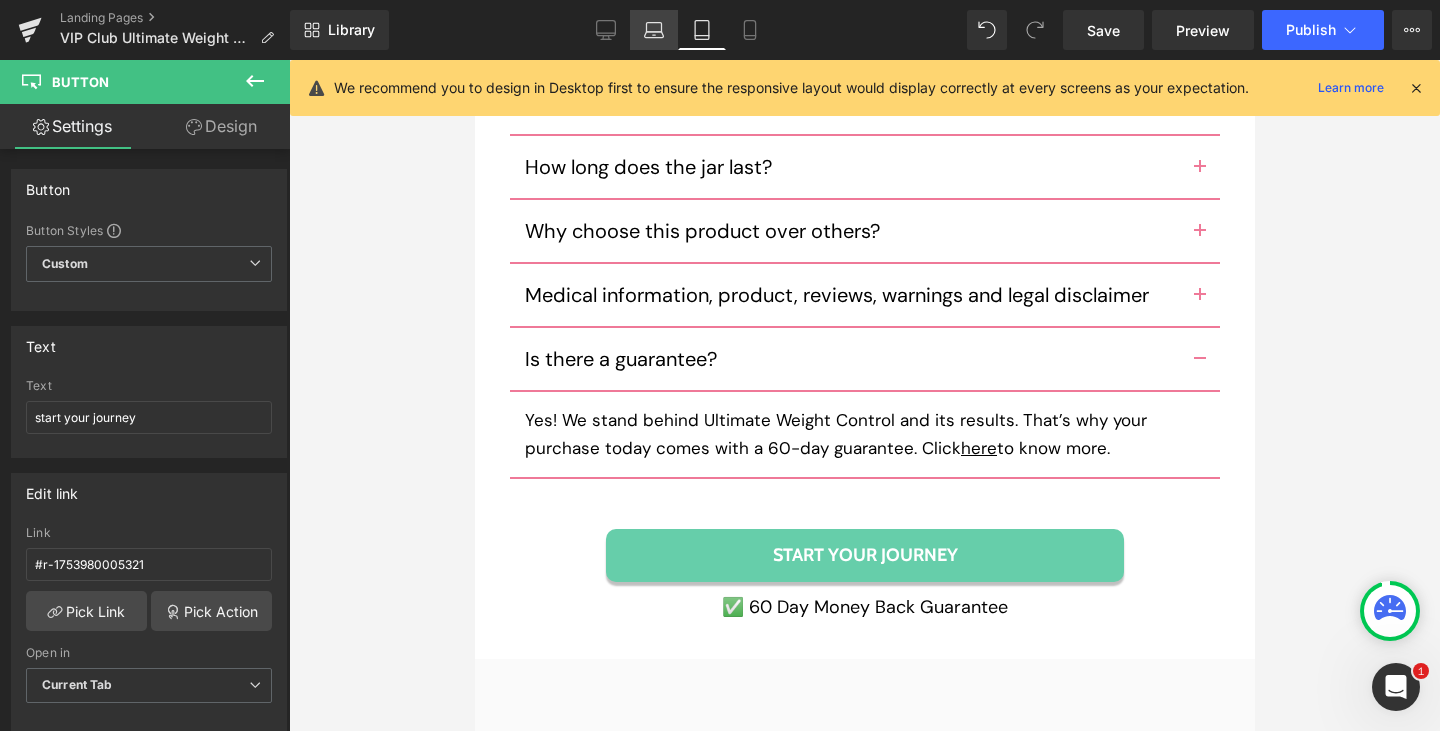 click 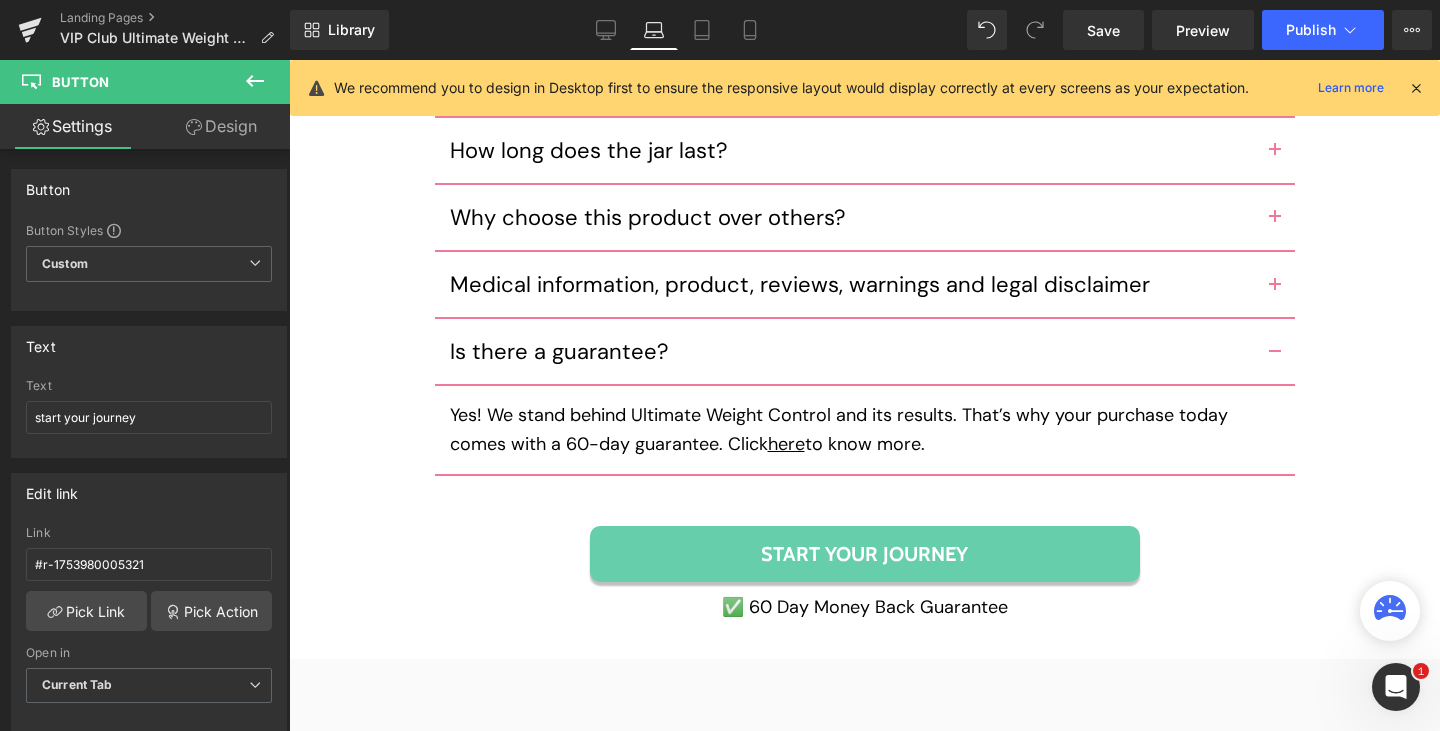scroll, scrollTop: 11646, scrollLeft: 0, axis: vertical 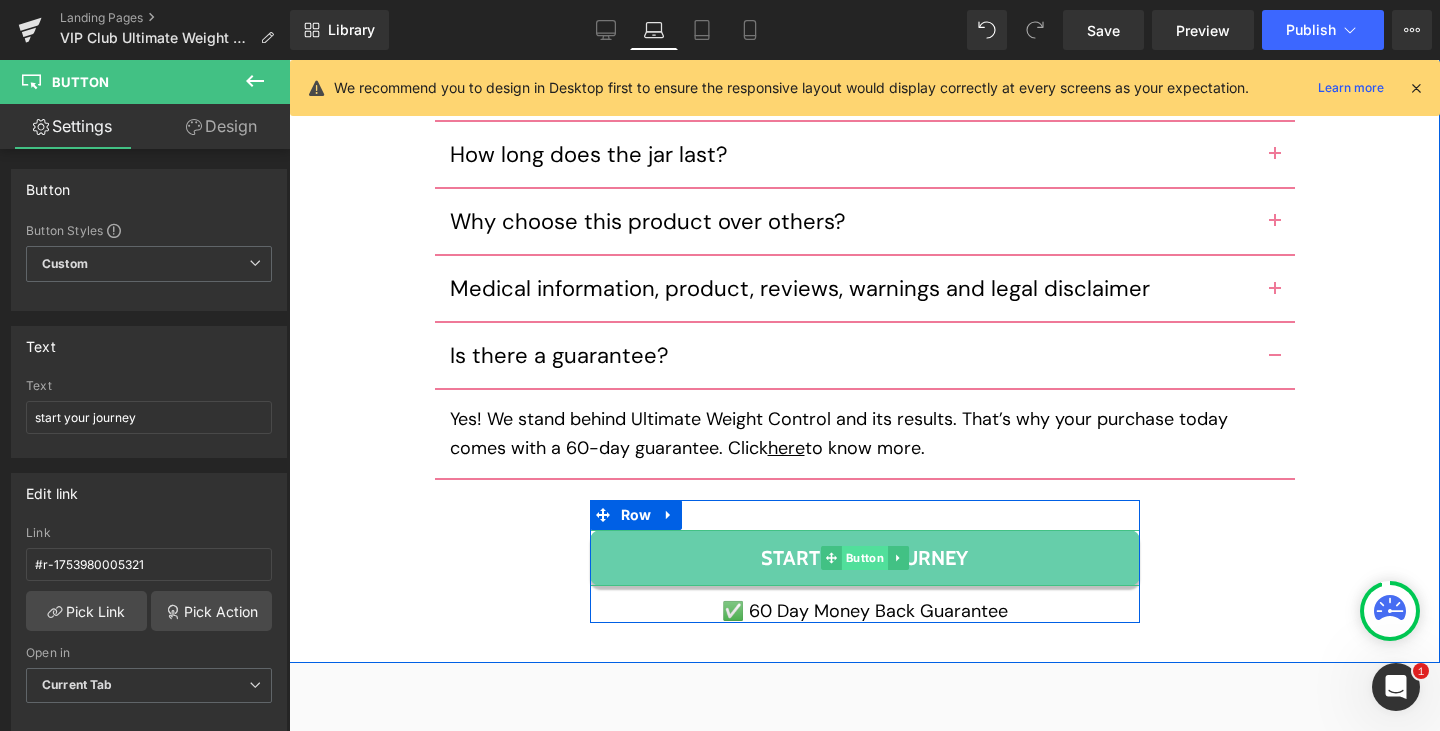 click on "Button" at bounding box center (864, 558) 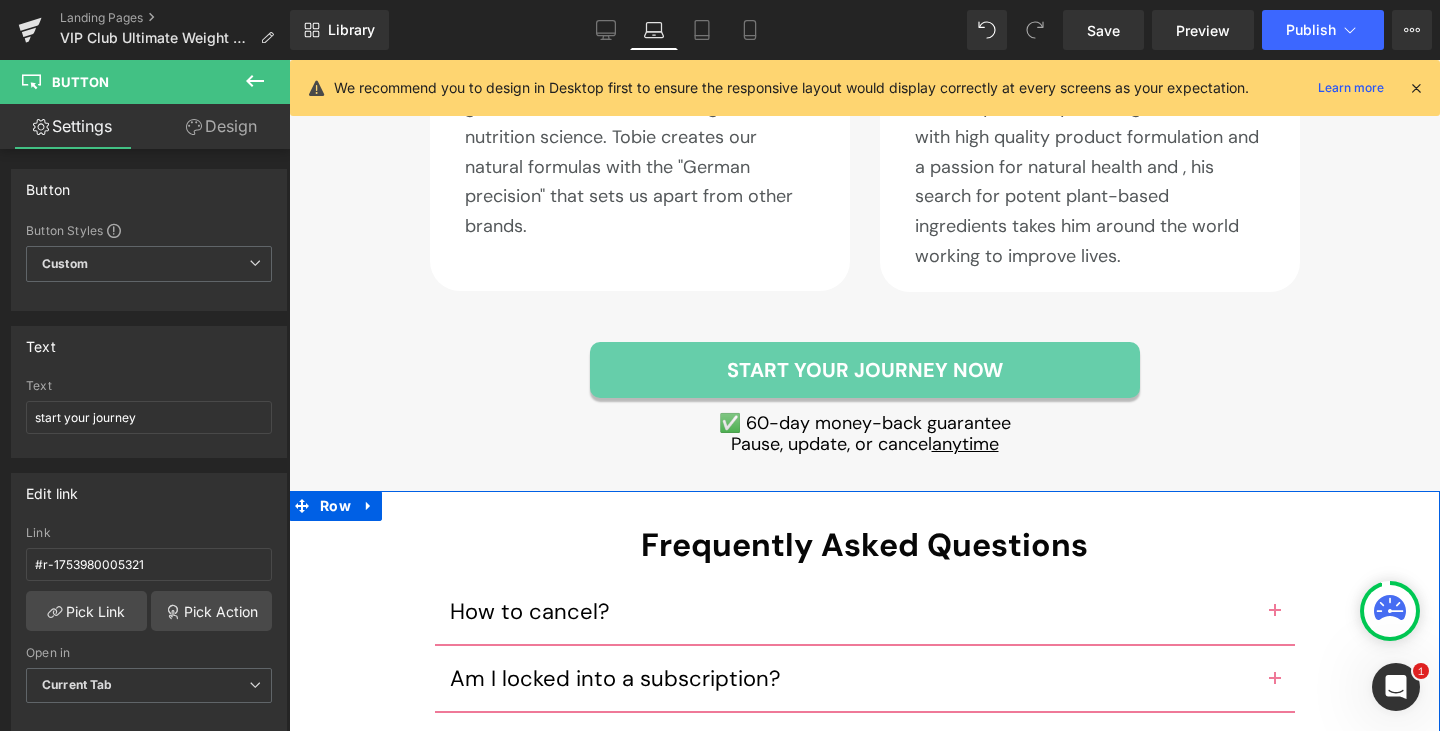scroll, scrollTop: 10246, scrollLeft: 0, axis: vertical 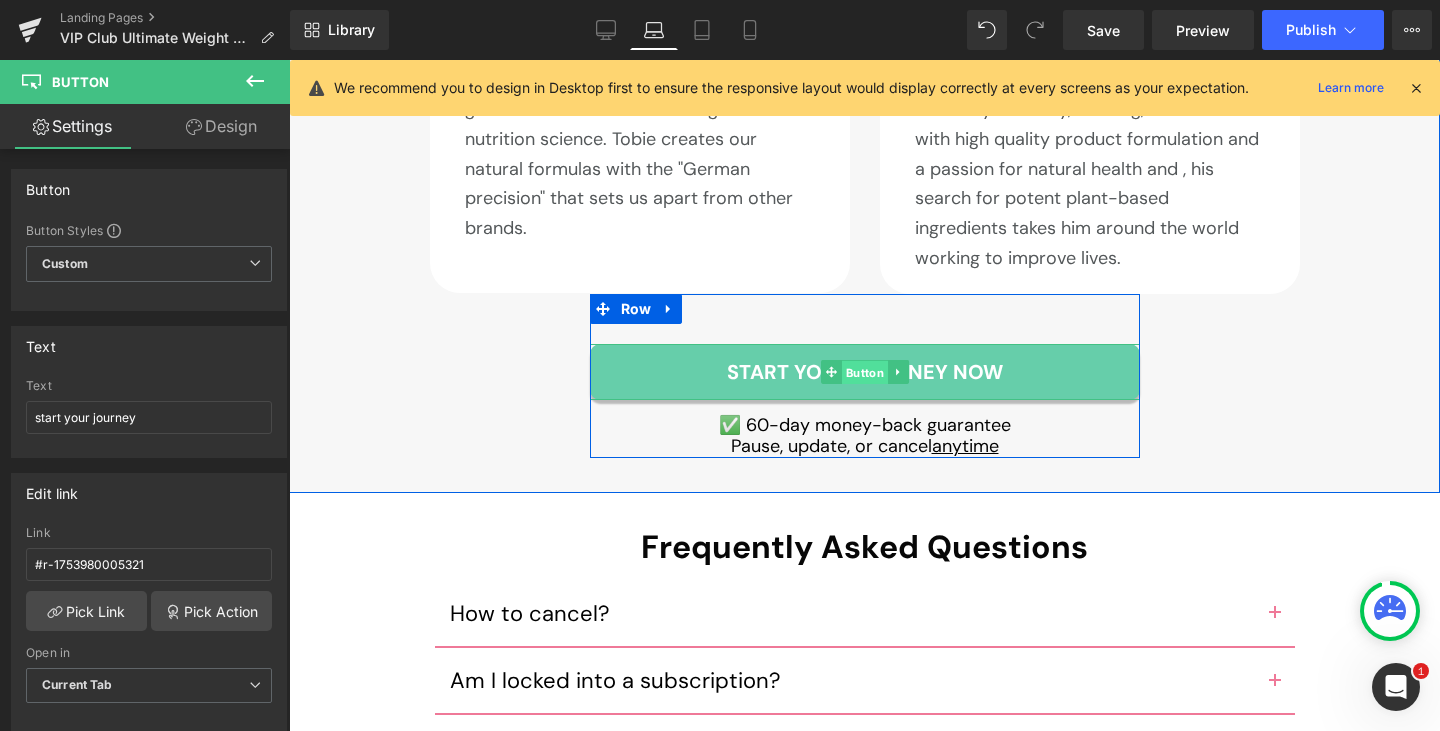 click on "Button" at bounding box center (864, 372) 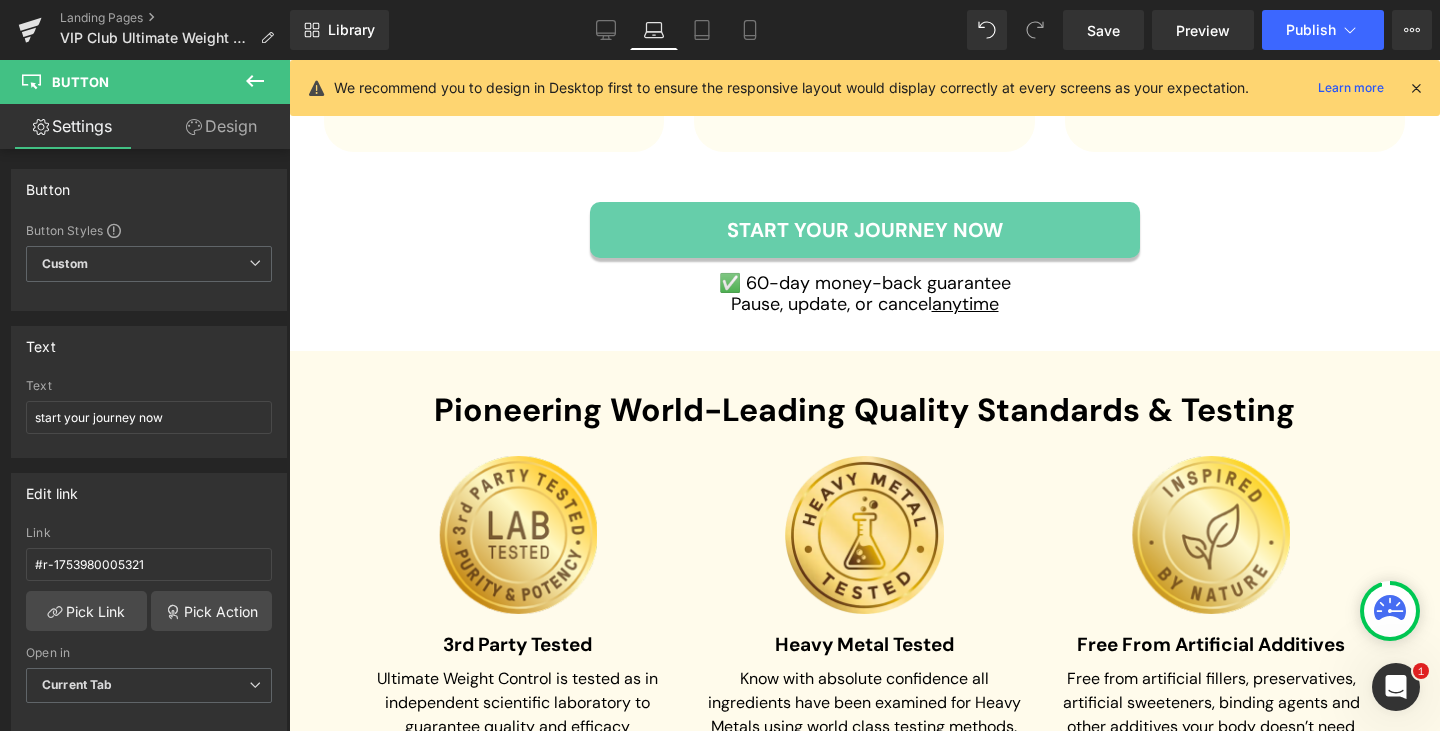 scroll, scrollTop: 9046, scrollLeft: 0, axis: vertical 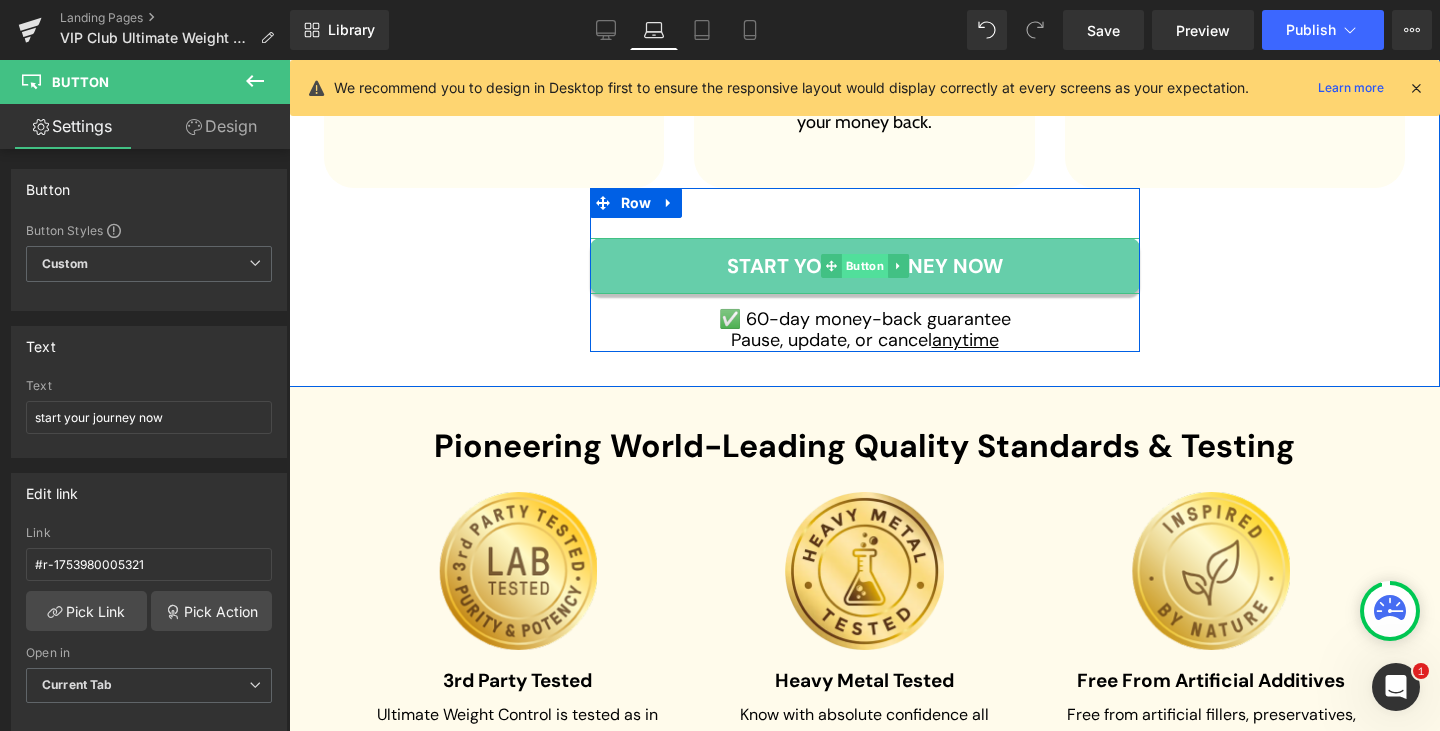 click on "Button" at bounding box center [864, 266] 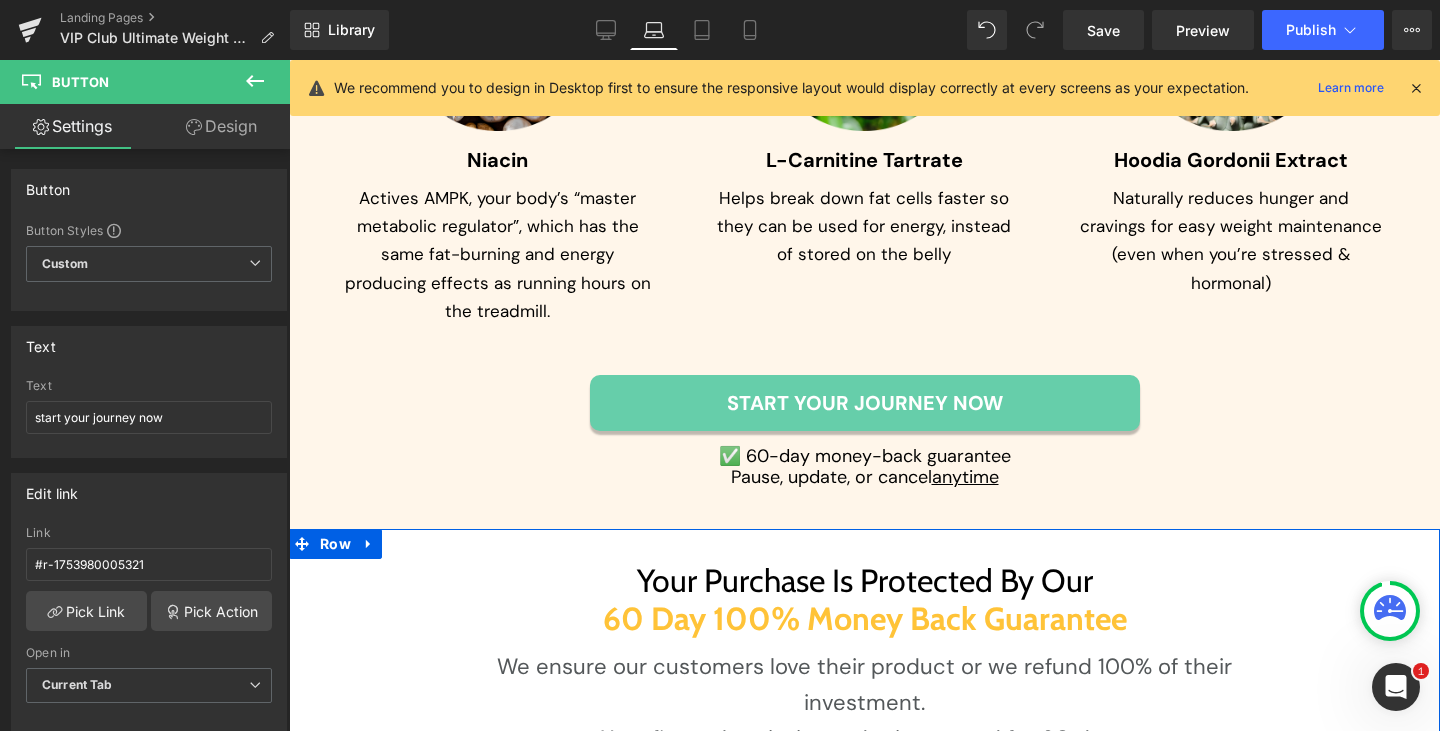 scroll, scrollTop: 7946, scrollLeft: 0, axis: vertical 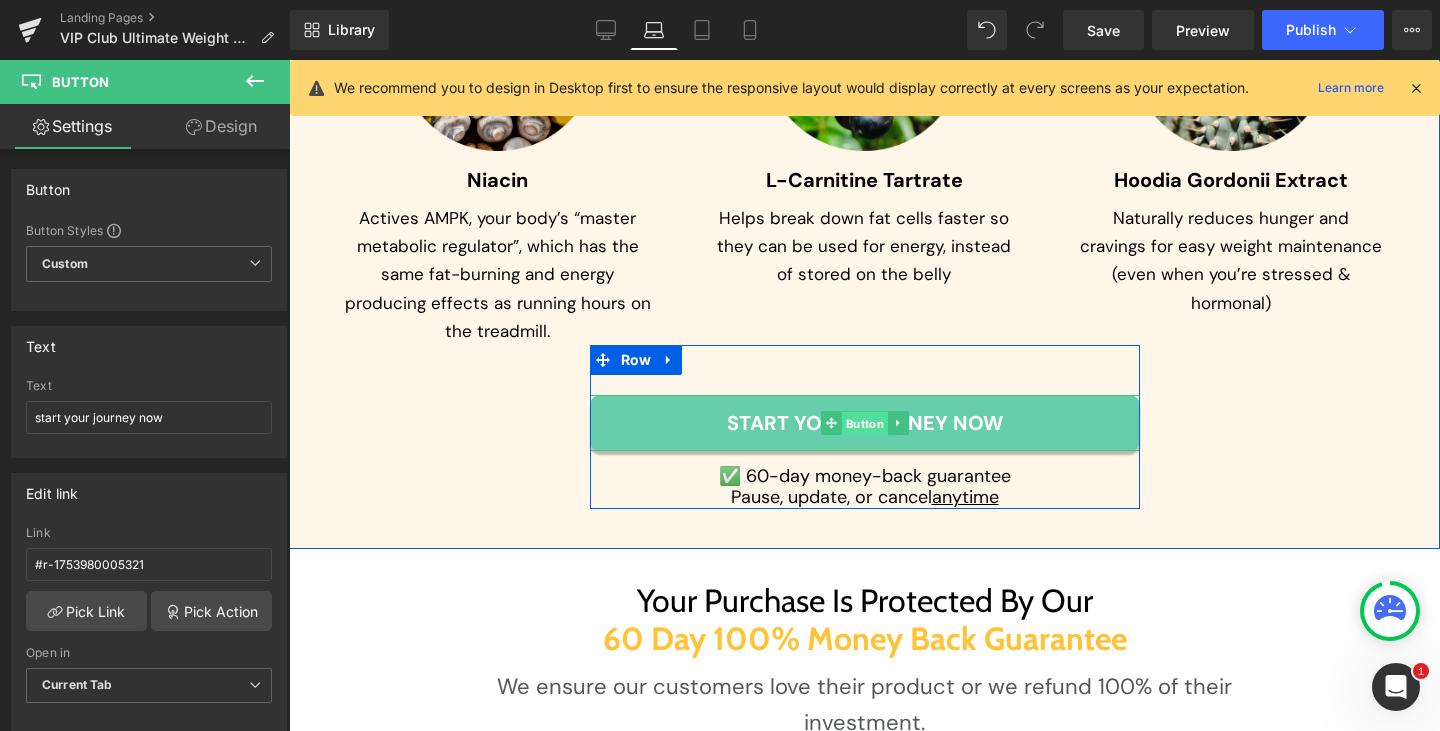 click on "Button" at bounding box center (864, 423) 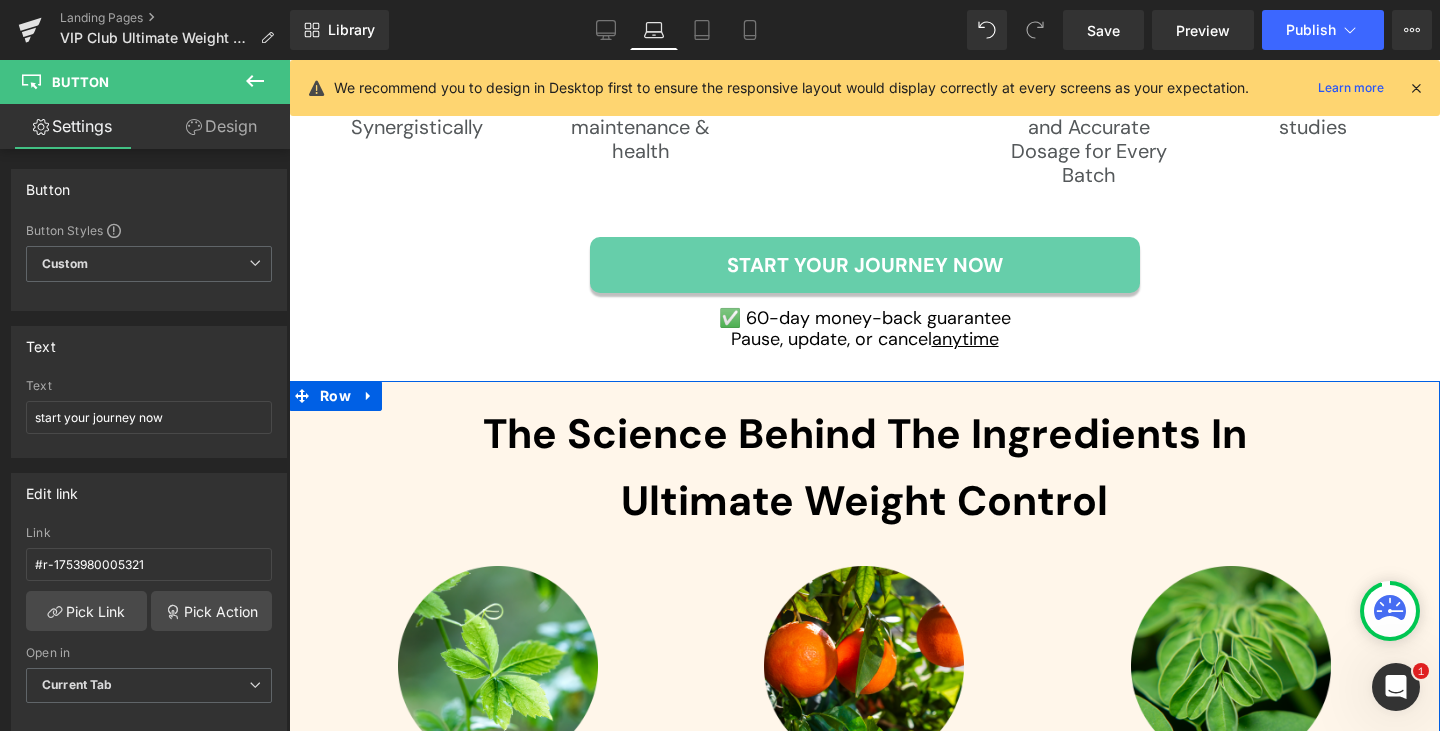 scroll, scrollTop: 6646, scrollLeft: 0, axis: vertical 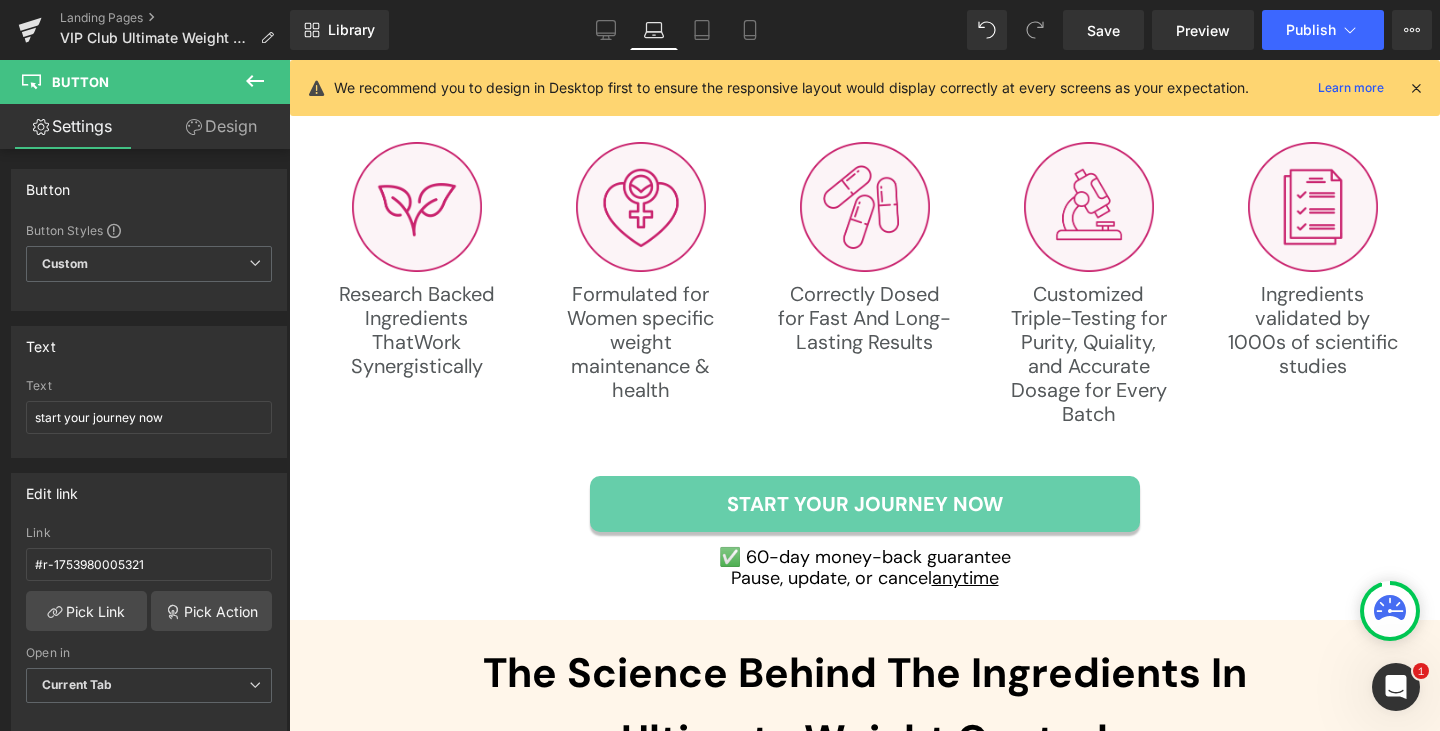 click on "start your journey now Button" at bounding box center (865, 504) 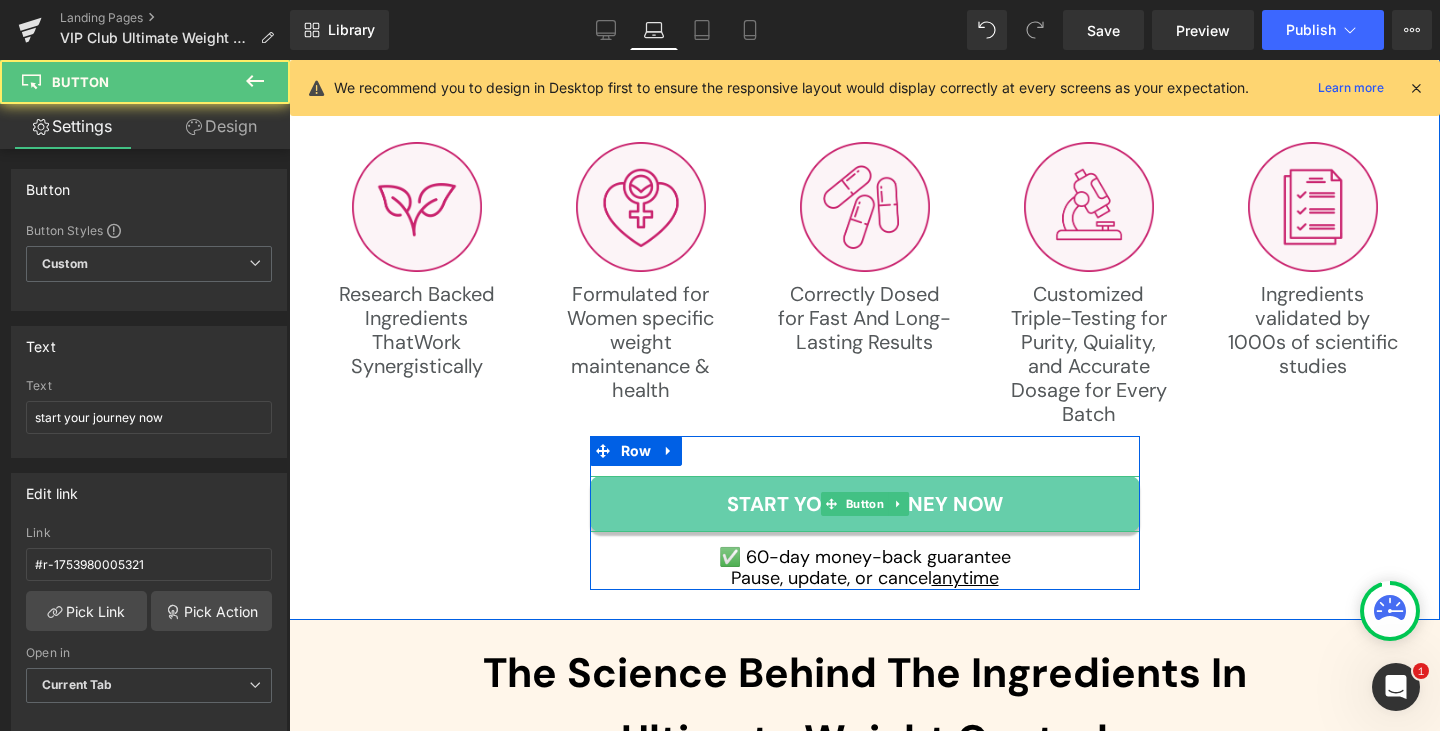 click on "Button" at bounding box center [864, 504] 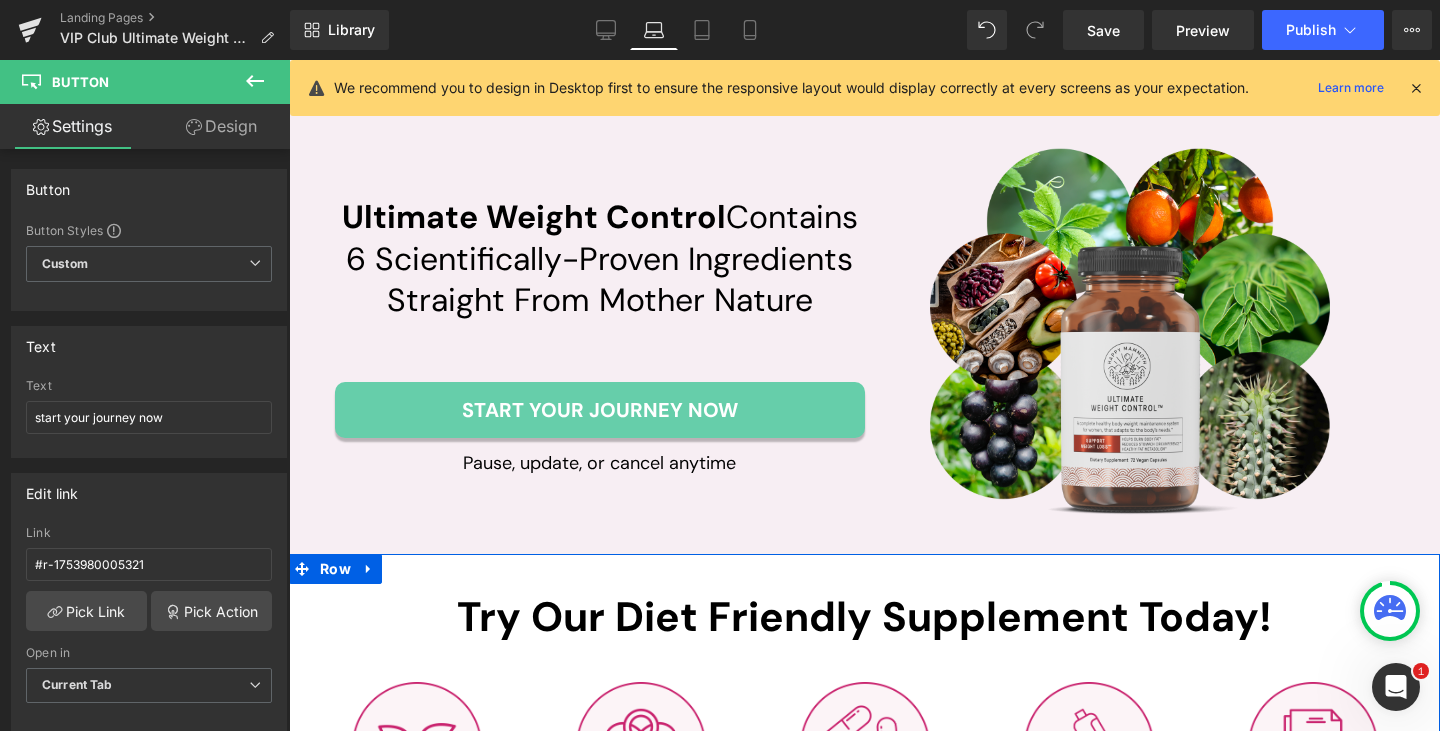 scroll, scrollTop: 6046, scrollLeft: 0, axis: vertical 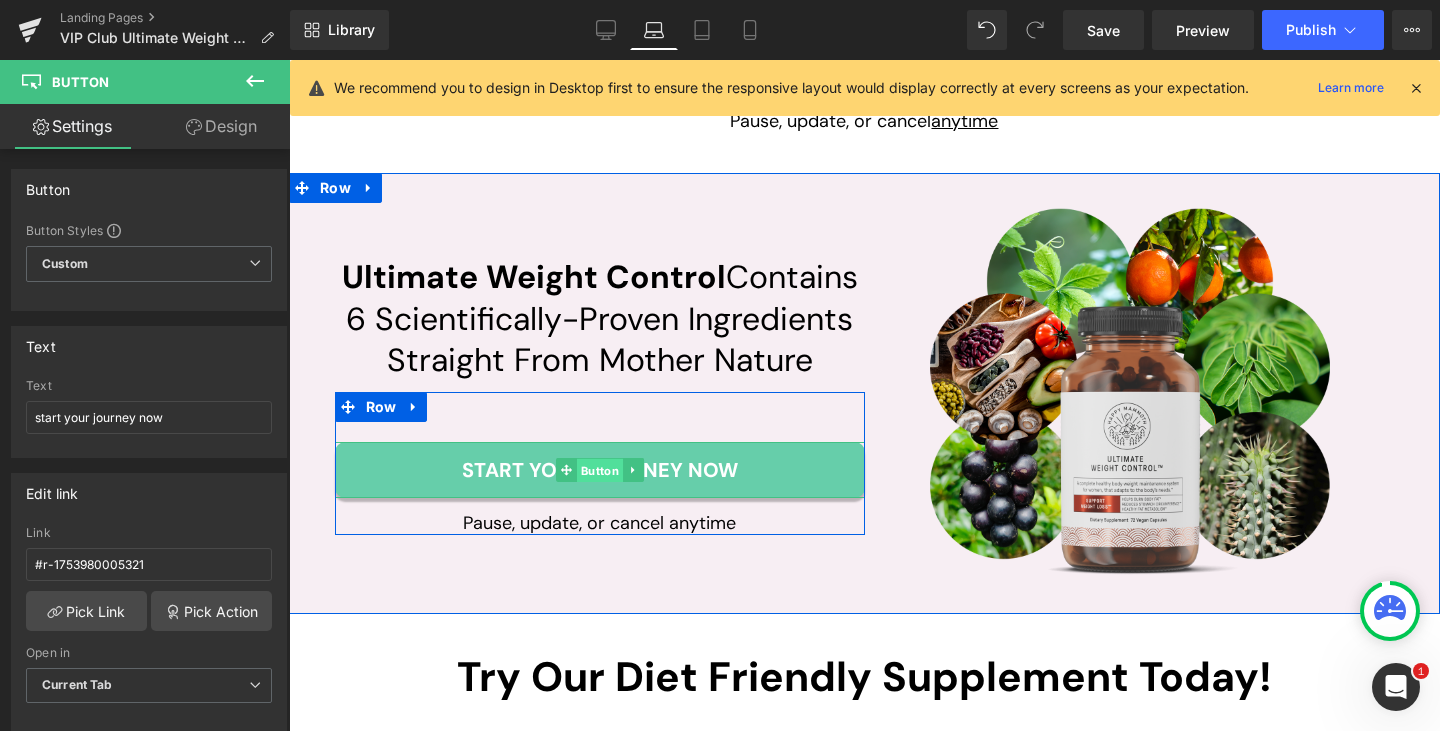 click on "Button" at bounding box center [599, 471] 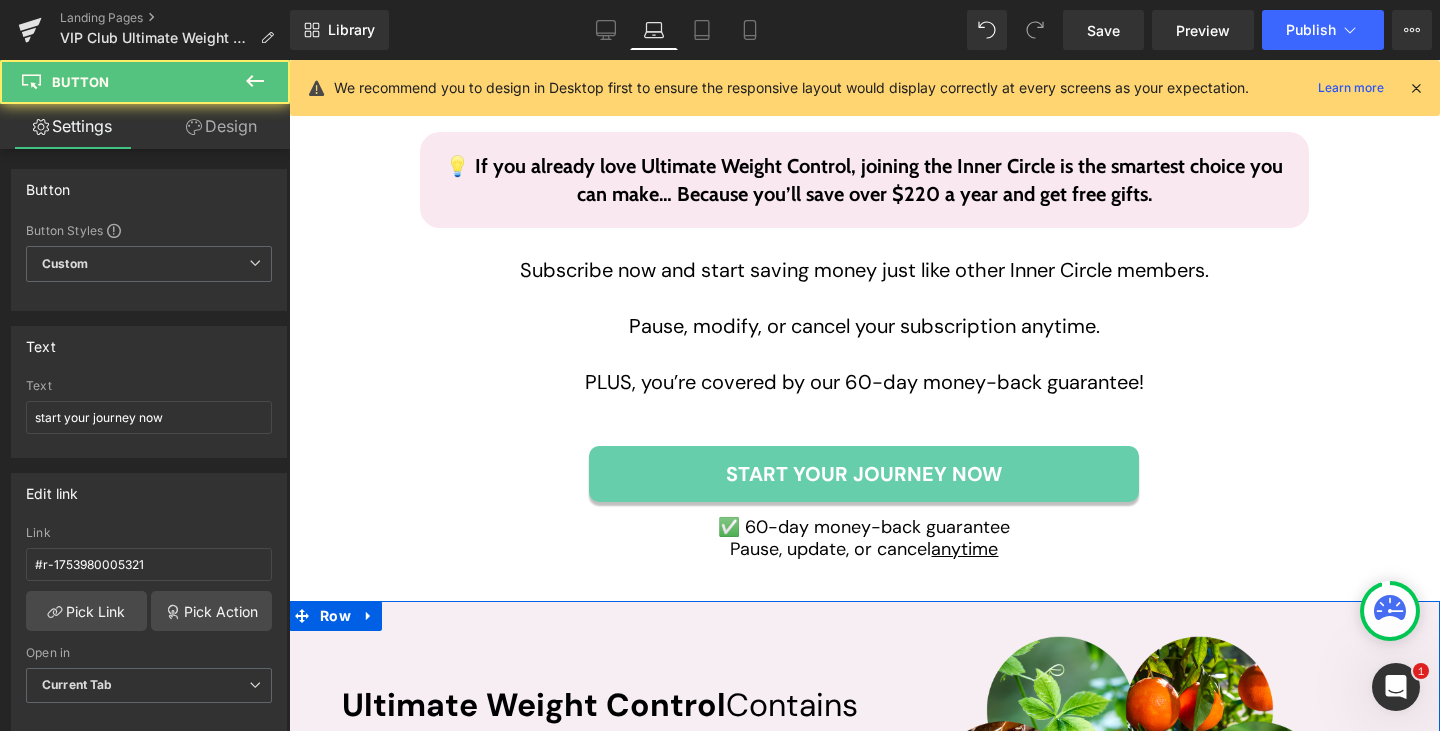 scroll, scrollTop: 5546, scrollLeft: 0, axis: vertical 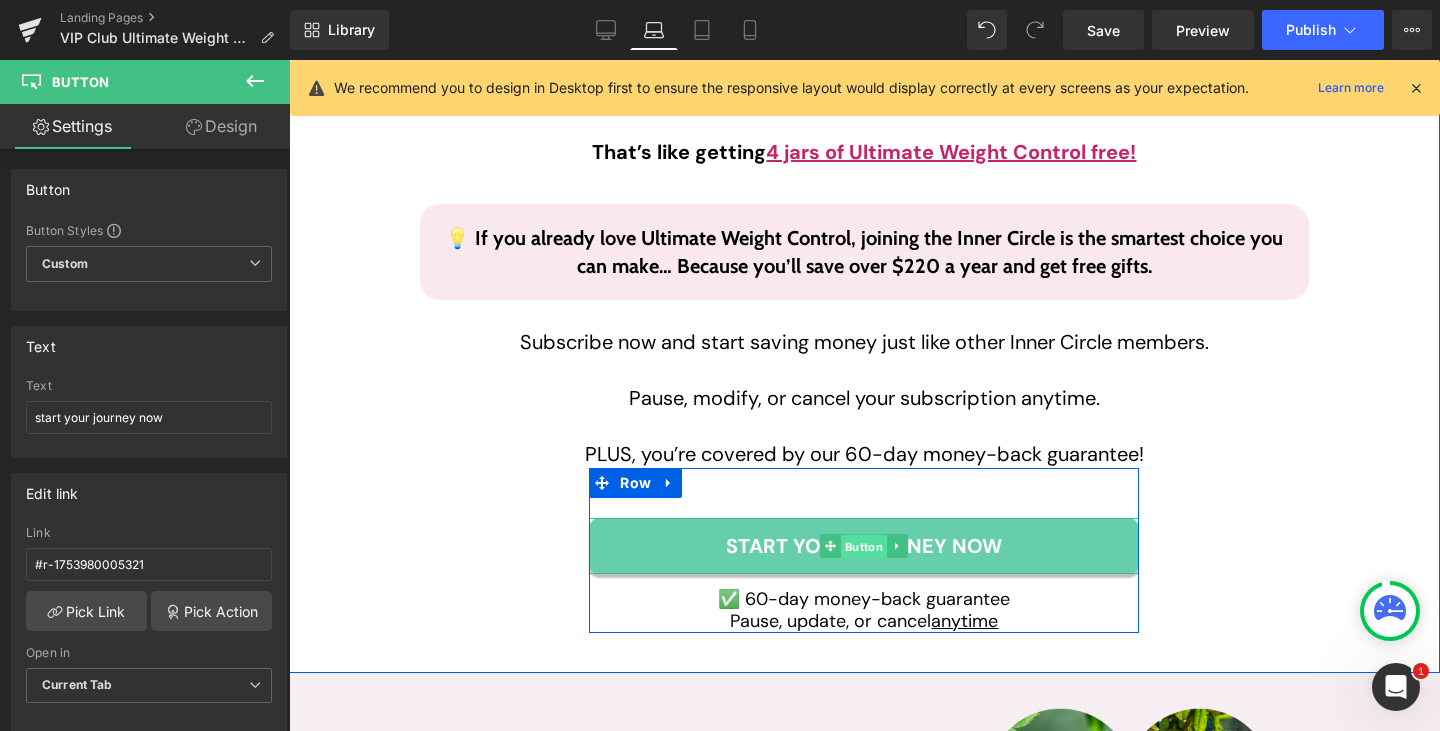 click on "Button" at bounding box center [864, 547] 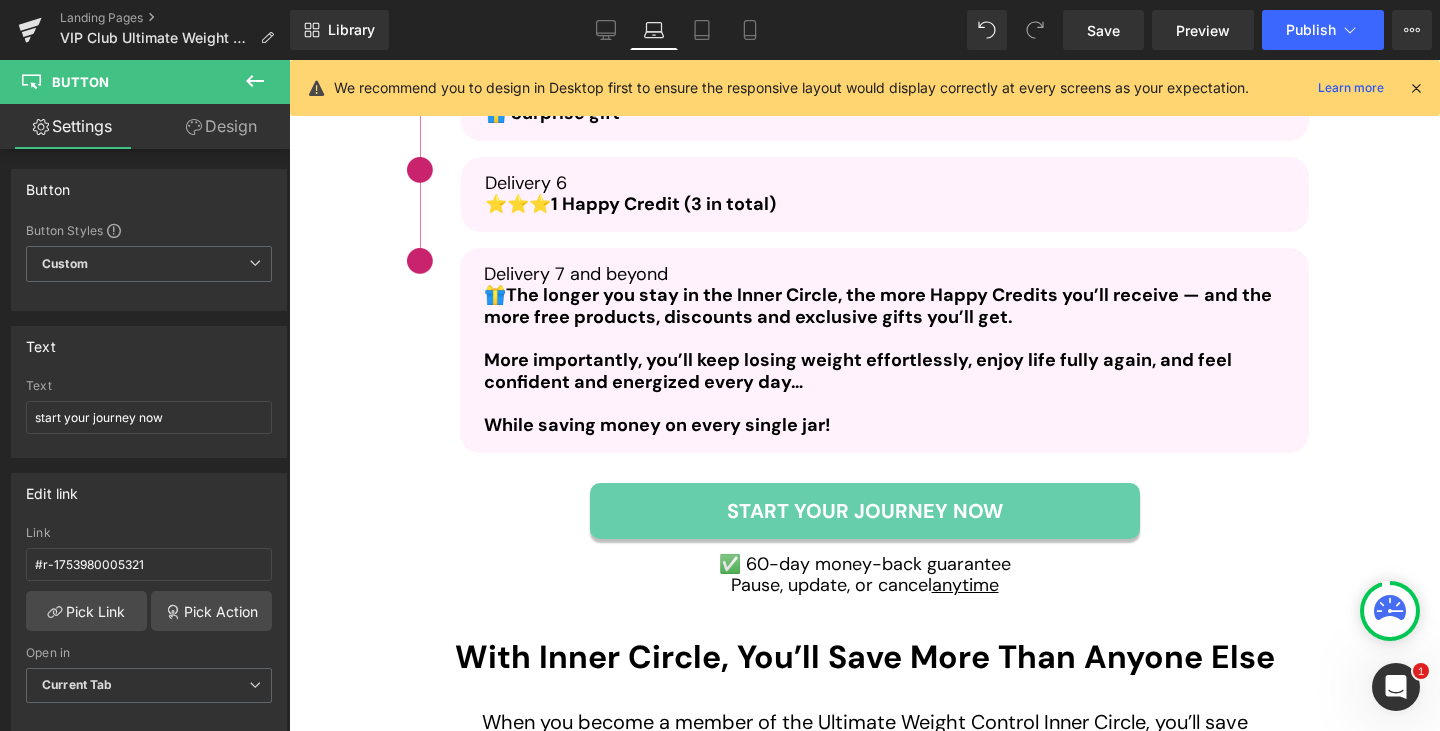 scroll, scrollTop: 4646, scrollLeft: 0, axis: vertical 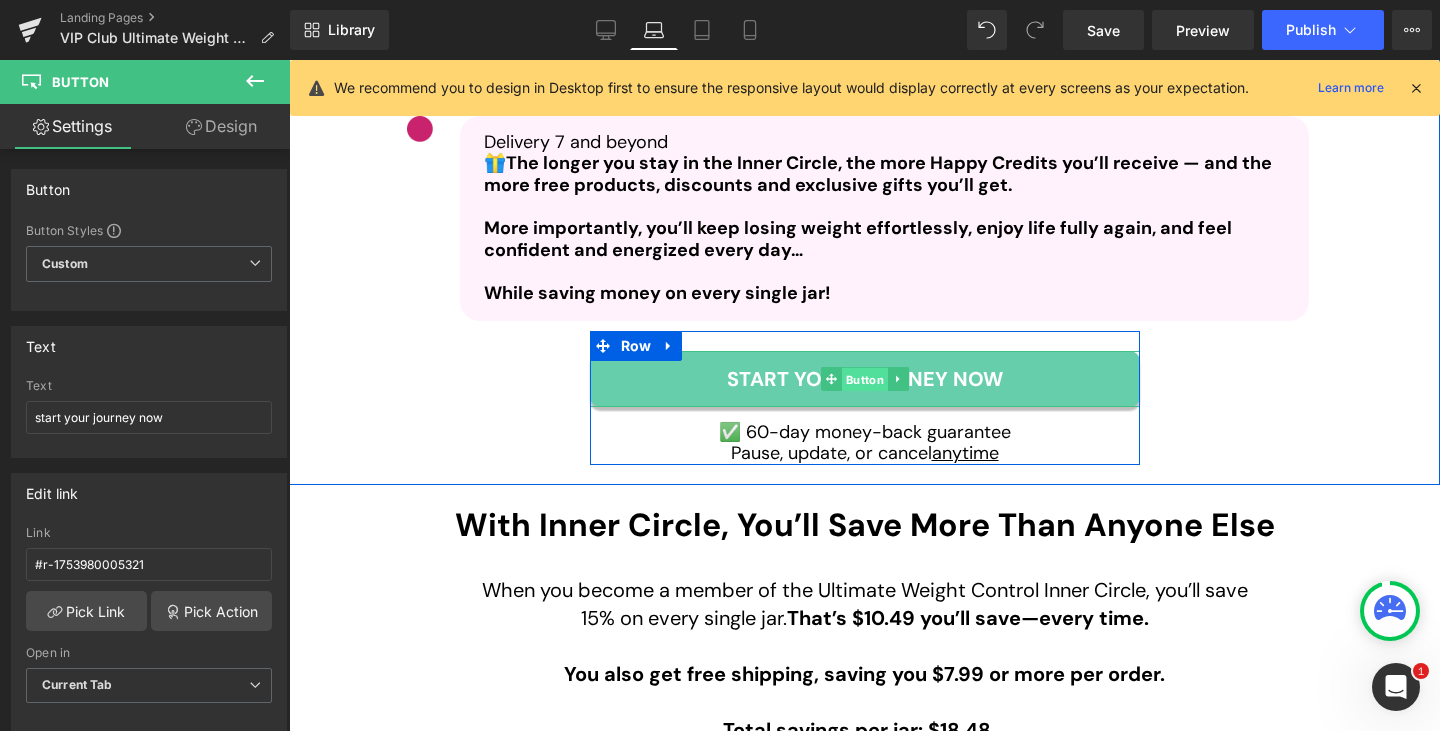 click on "Button" at bounding box center [864, 379] 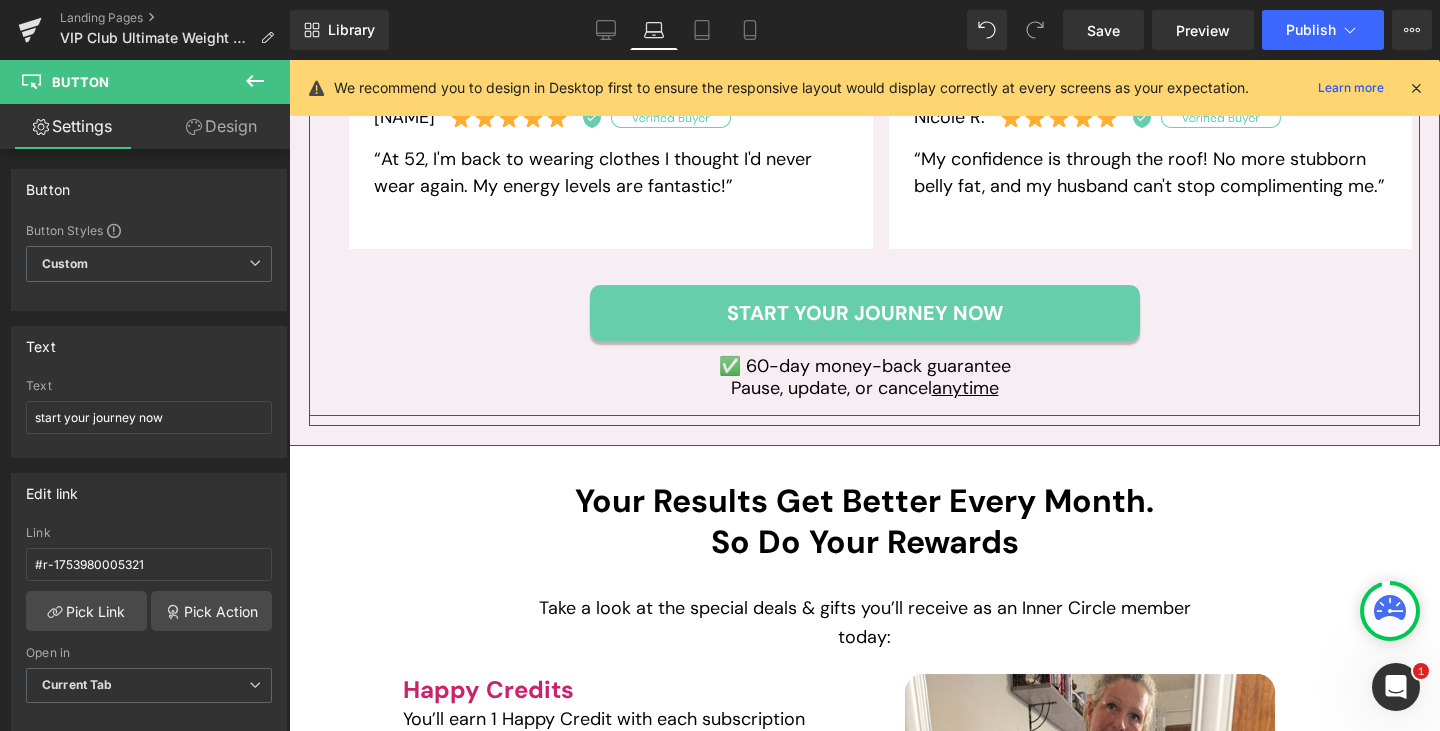 scroll, scrollTop: 2946, scrollLeft: 0, axis: vertical 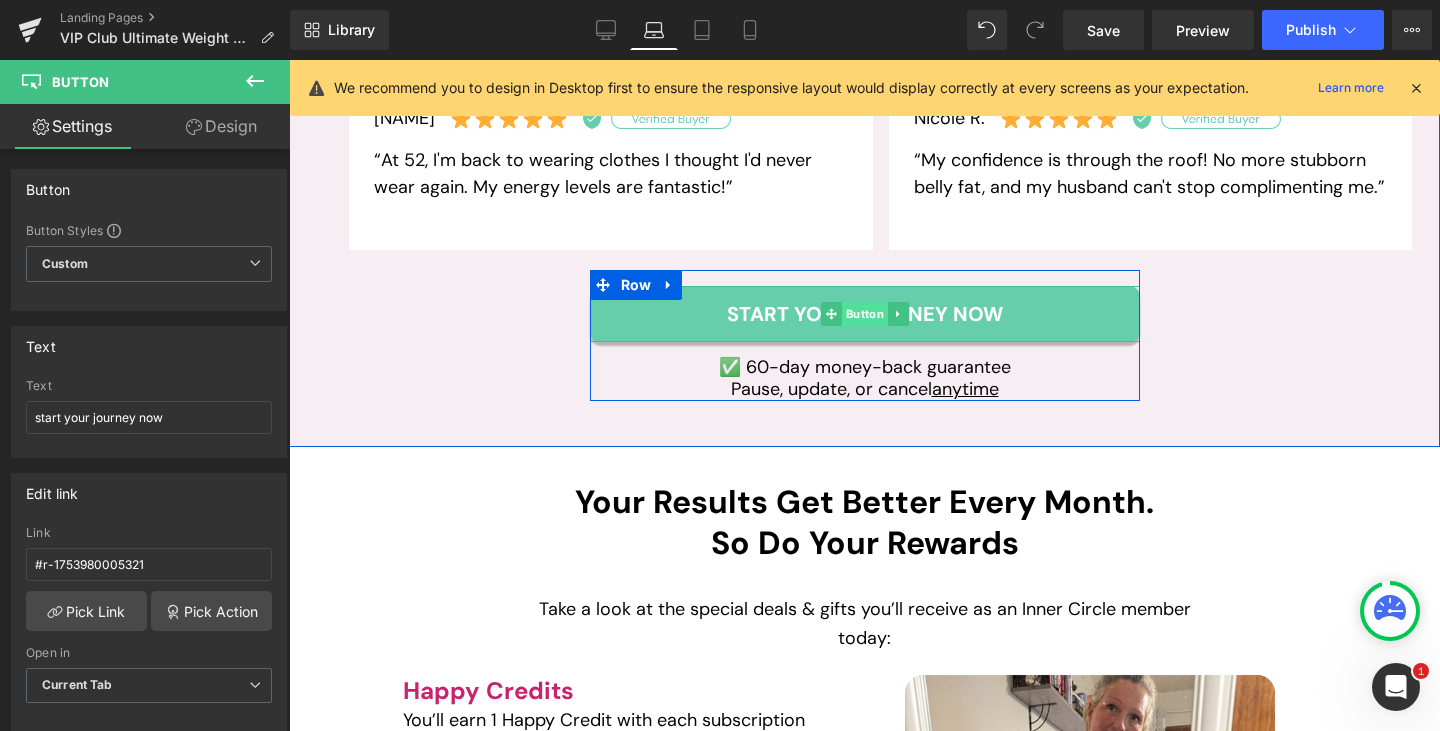 click on "Button" at bounding box center (864, 314) 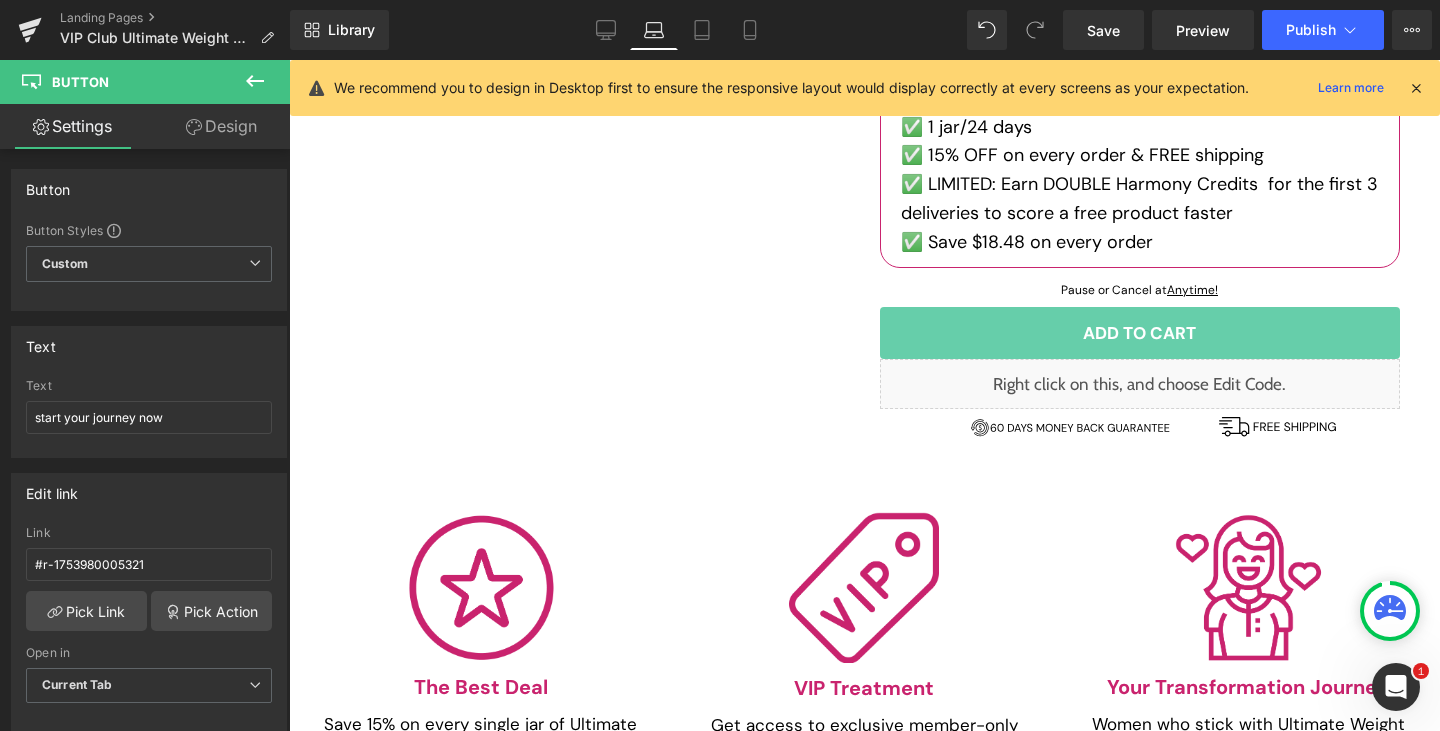 scroll, scrollTop: 1046, scrollLeft: 0, axis: vertical 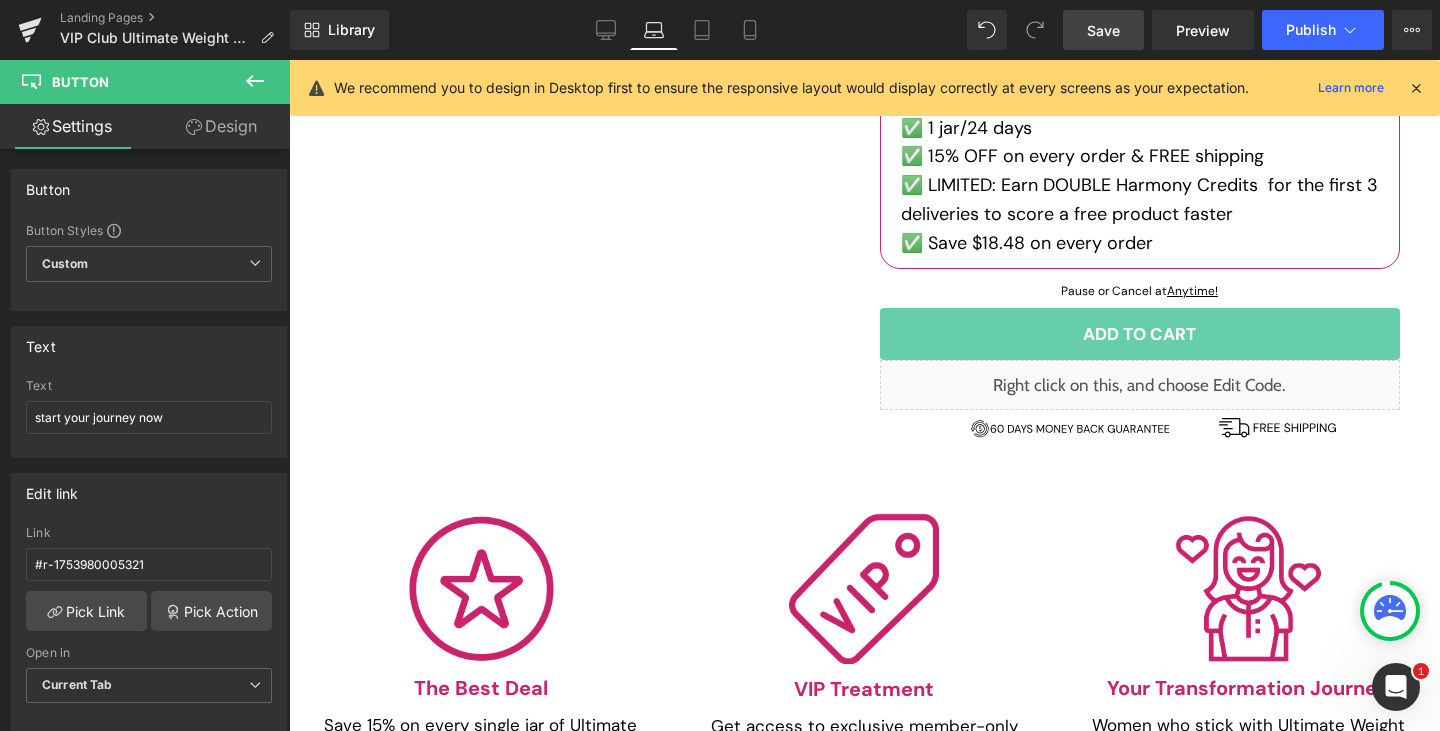 click on "Save" at bounding box center [1103, 30] 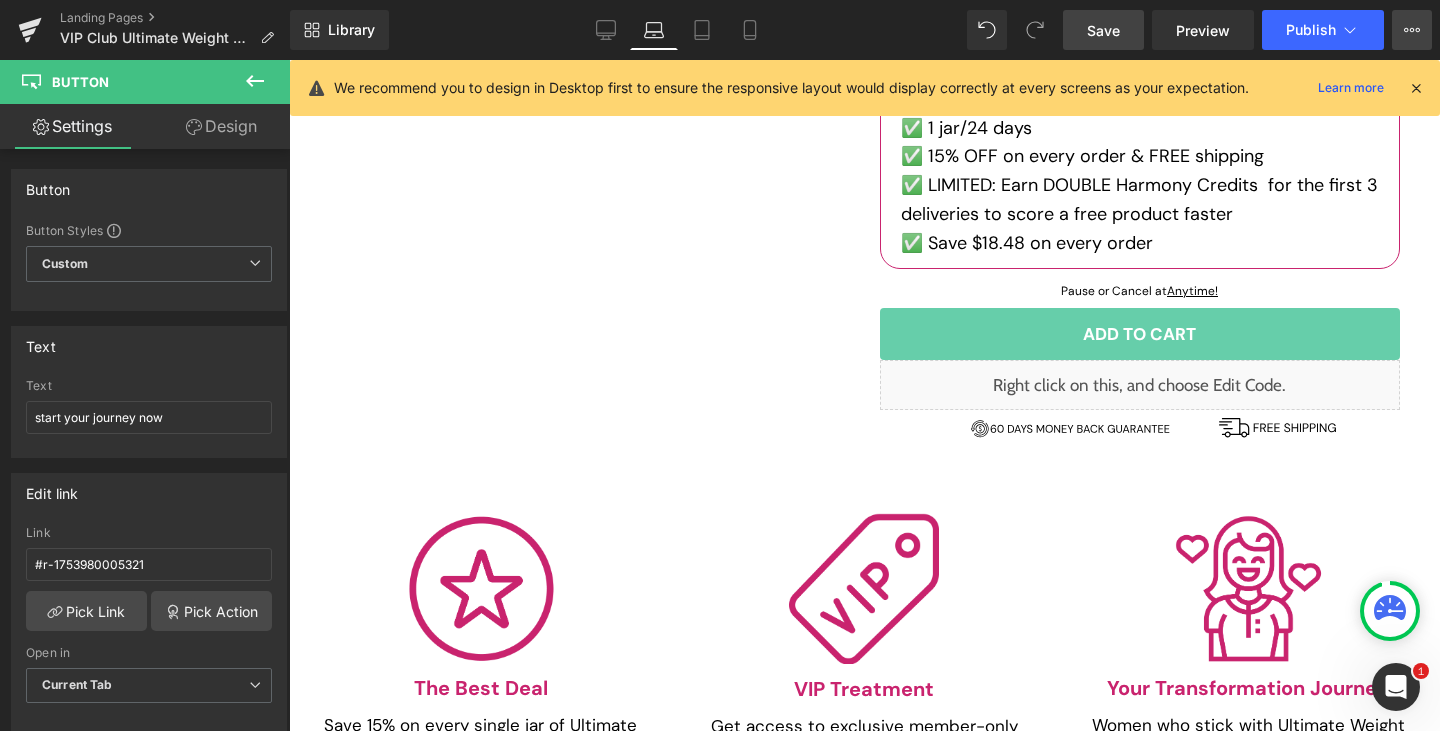 click 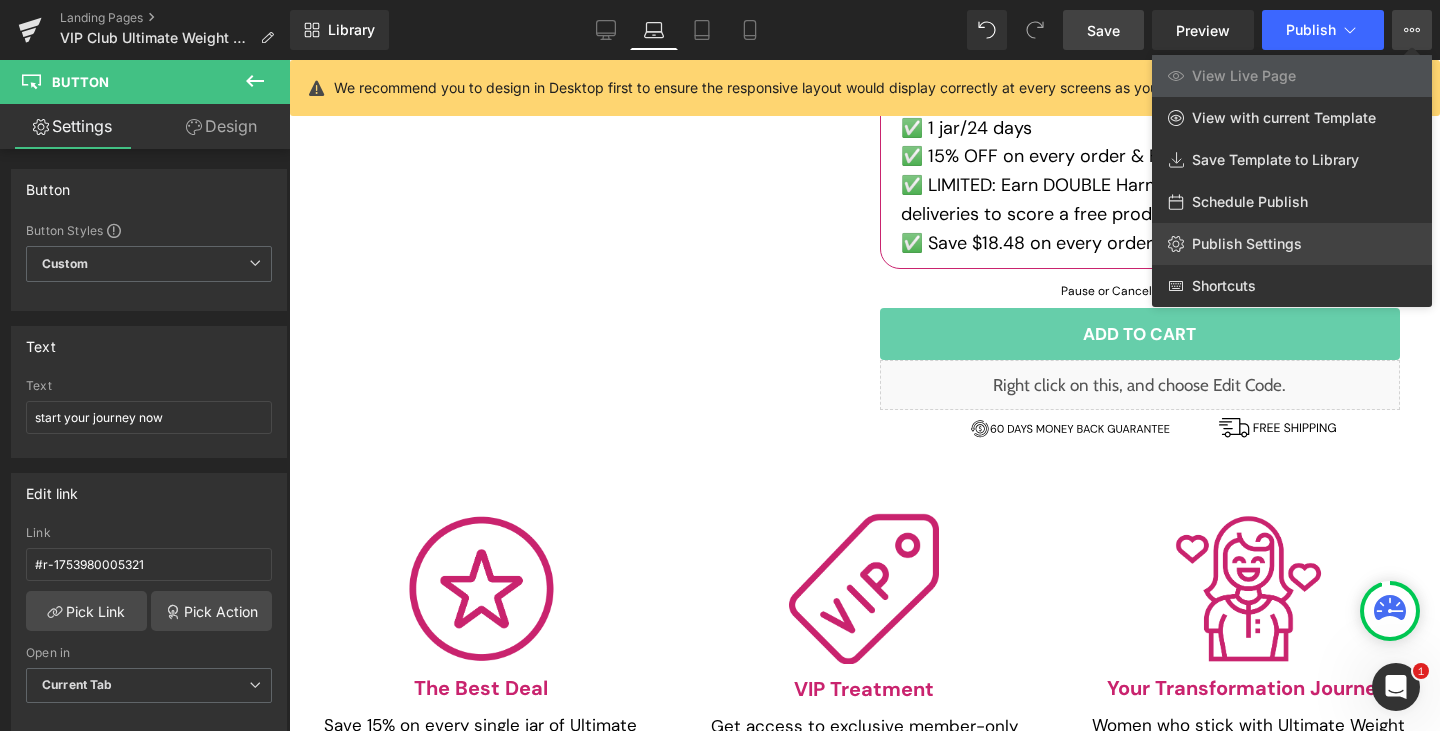 click on "Publish Settings" at bounding box center (1247, 244) 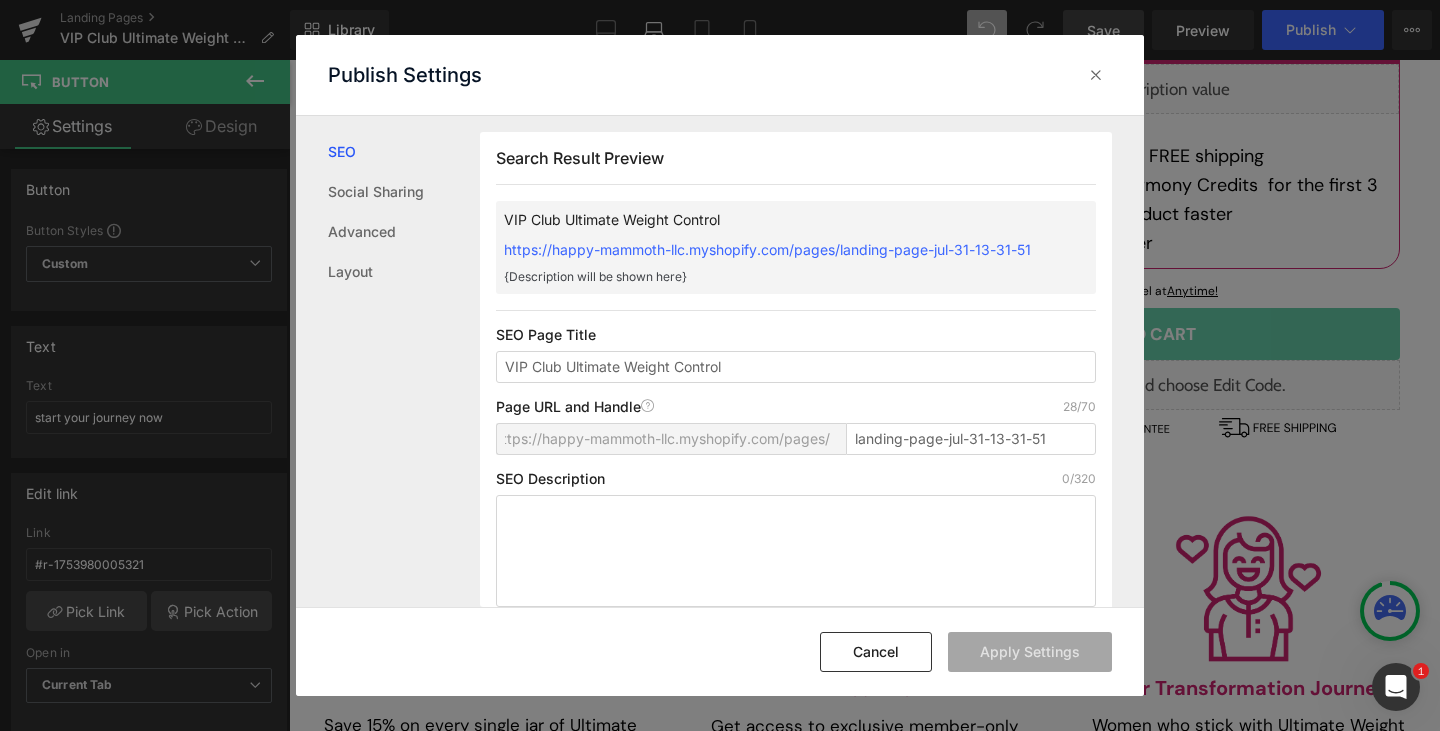 scroll, scrollTop: 1, scrollLeft: 0, axis: vertical 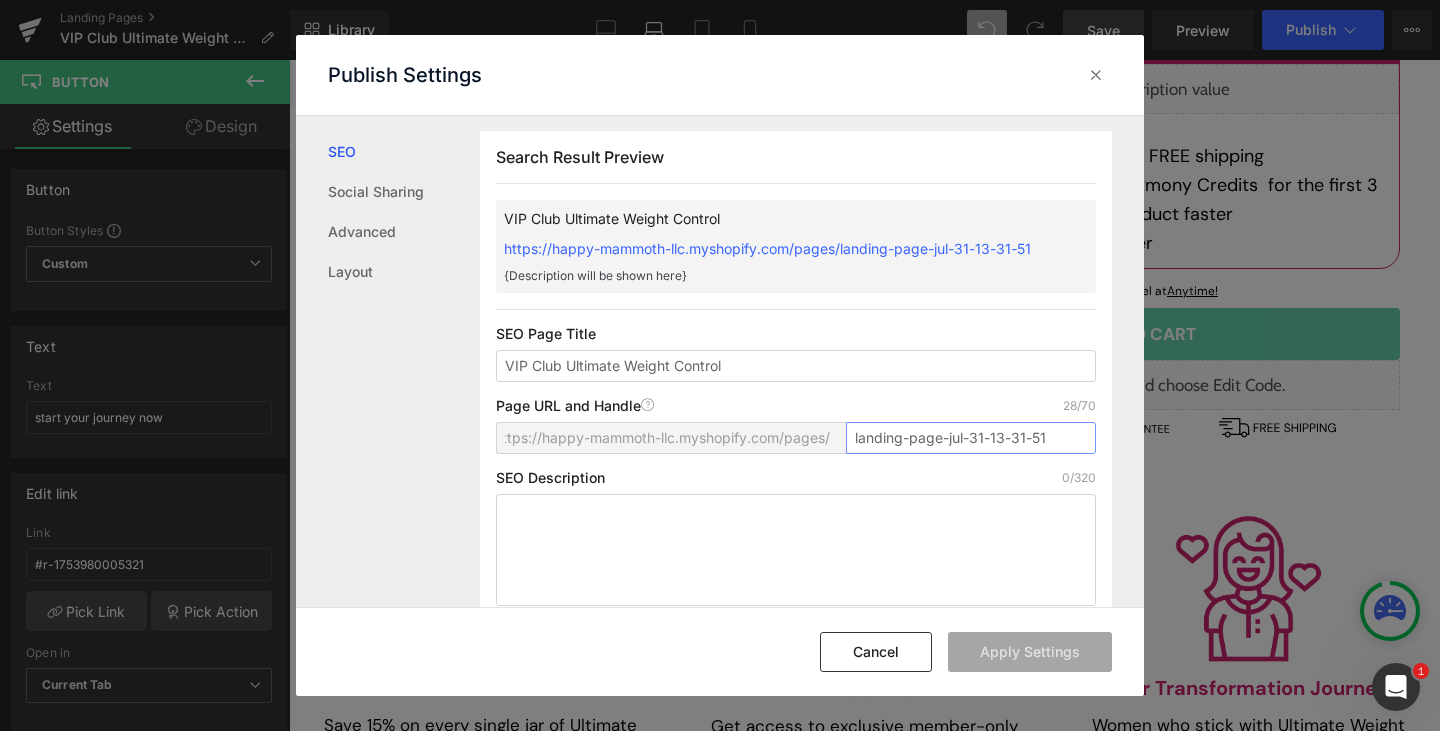 click on "landing-page-jul-31-13-31-51" at bounding box center (971, 438) 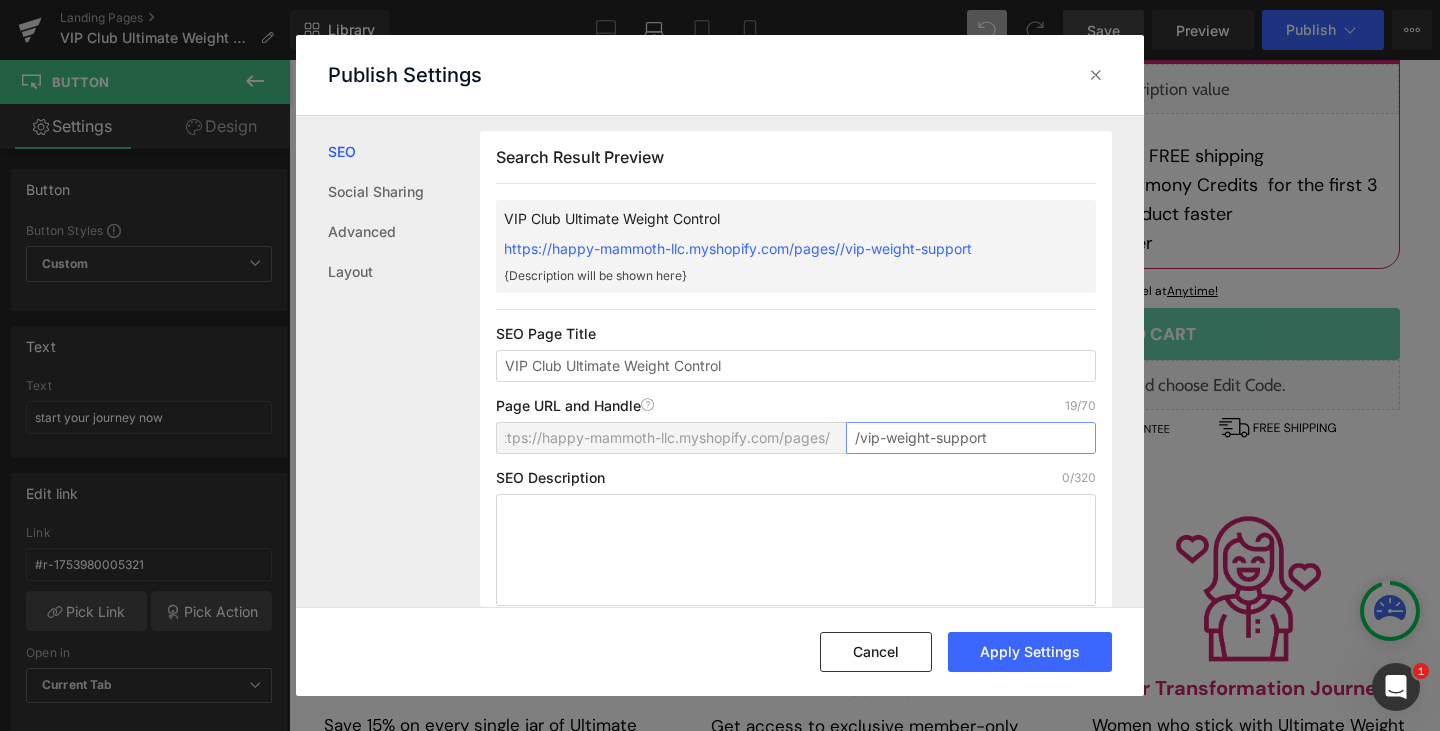 click on "/vip-weight-support" at bounding box center (971, 438) 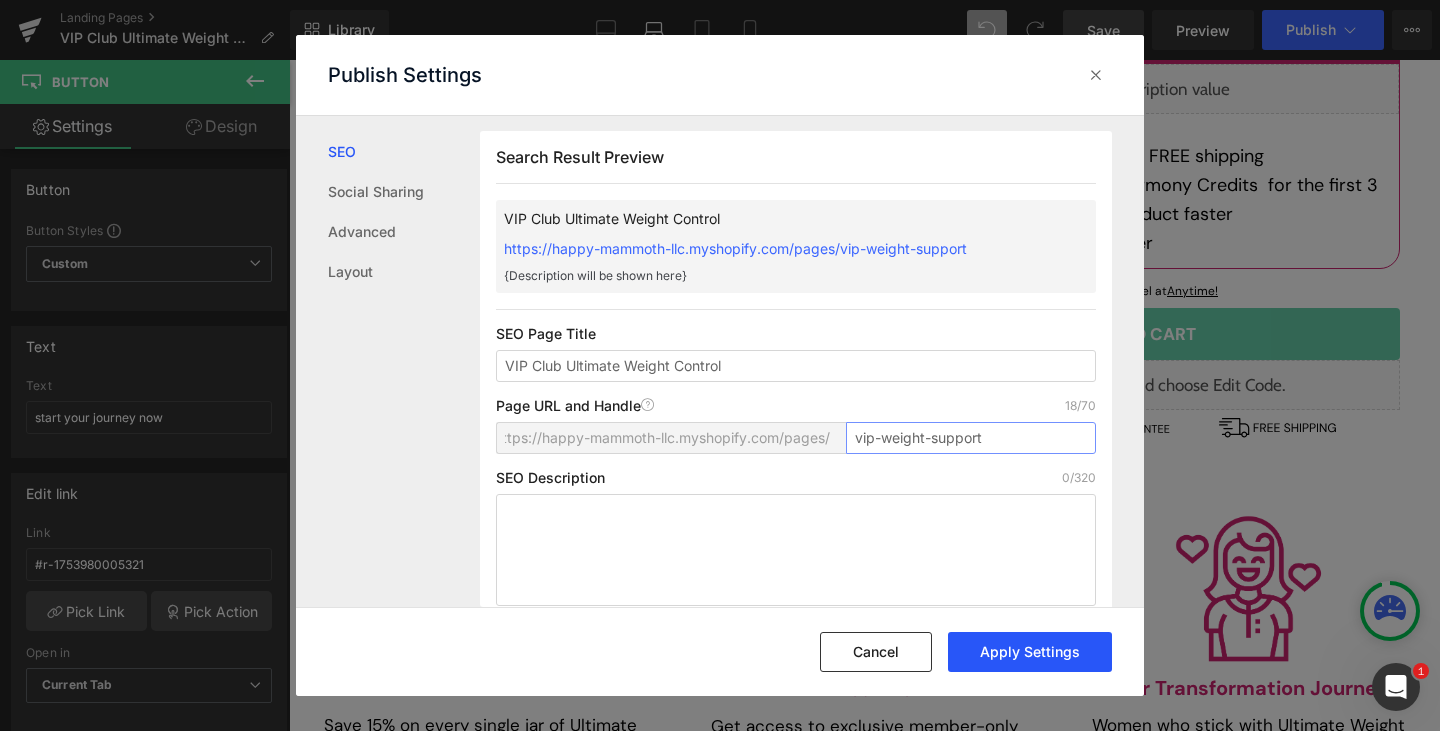 type on "vip-weight-support" 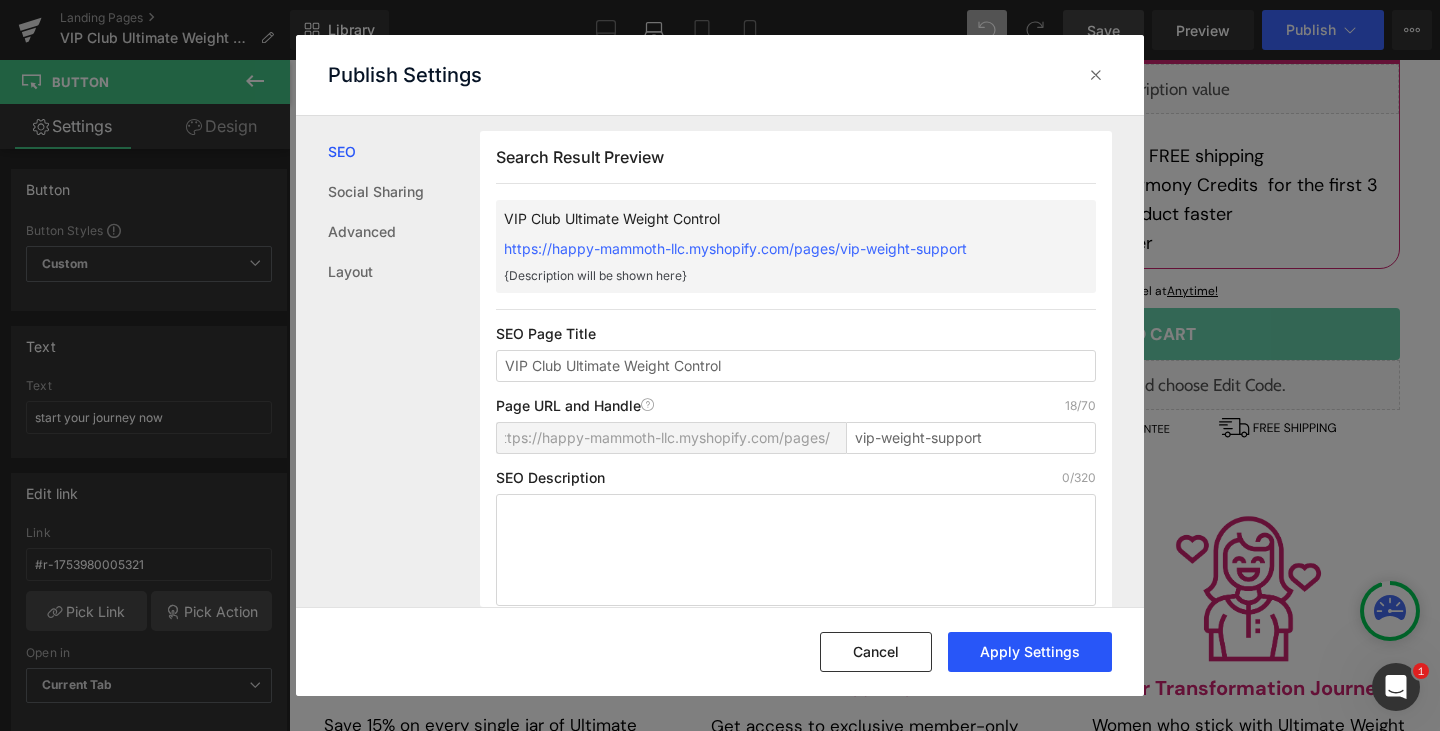 click on "Apply Settings" at bounding box center (1030, 652) 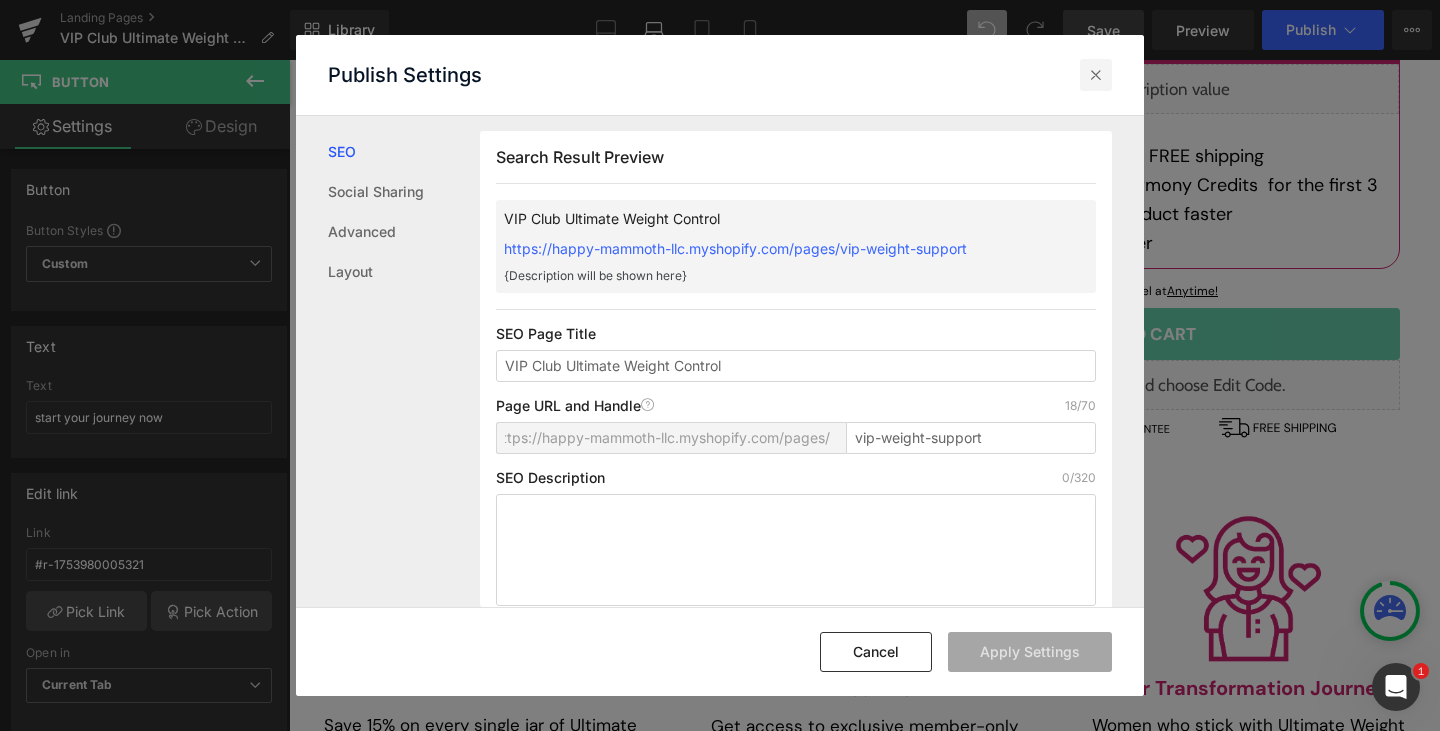 click at bounding box center (1096, 75) 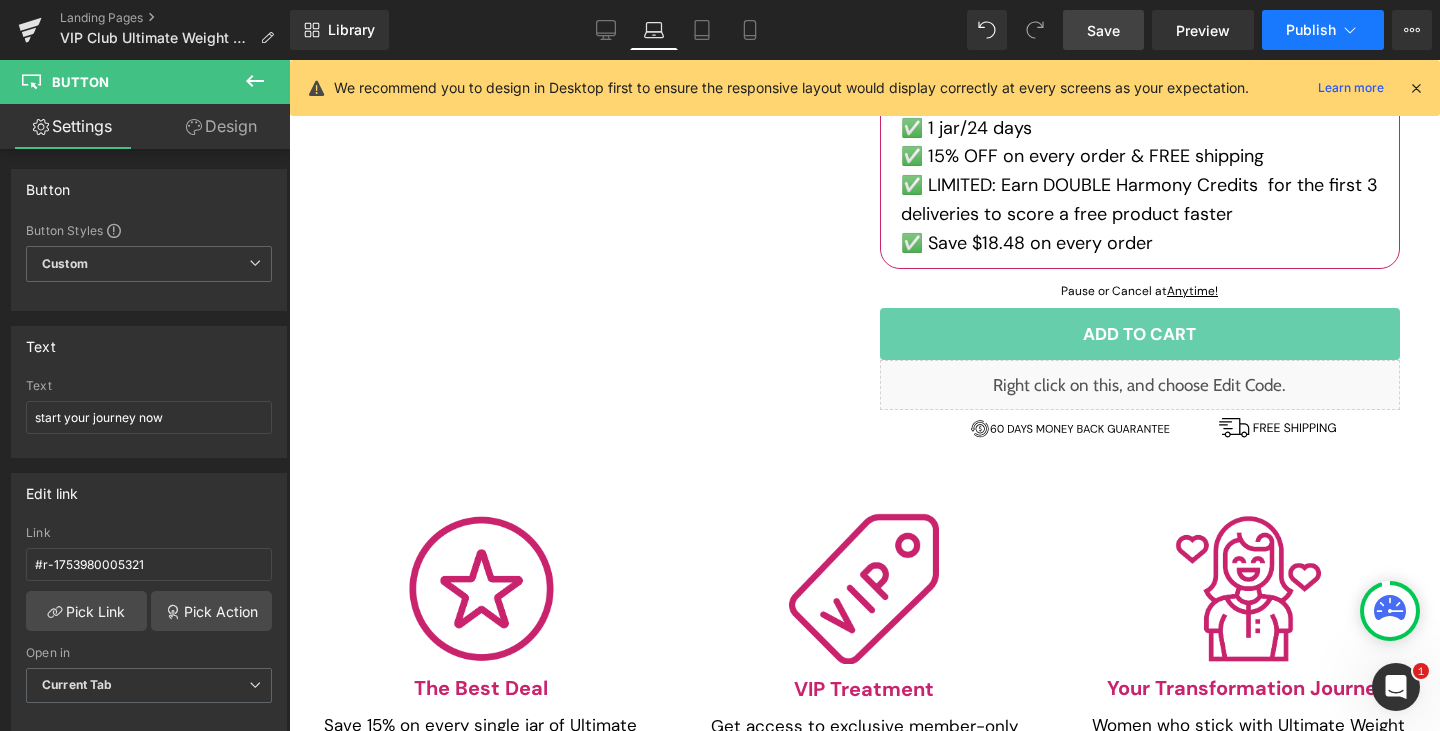 click 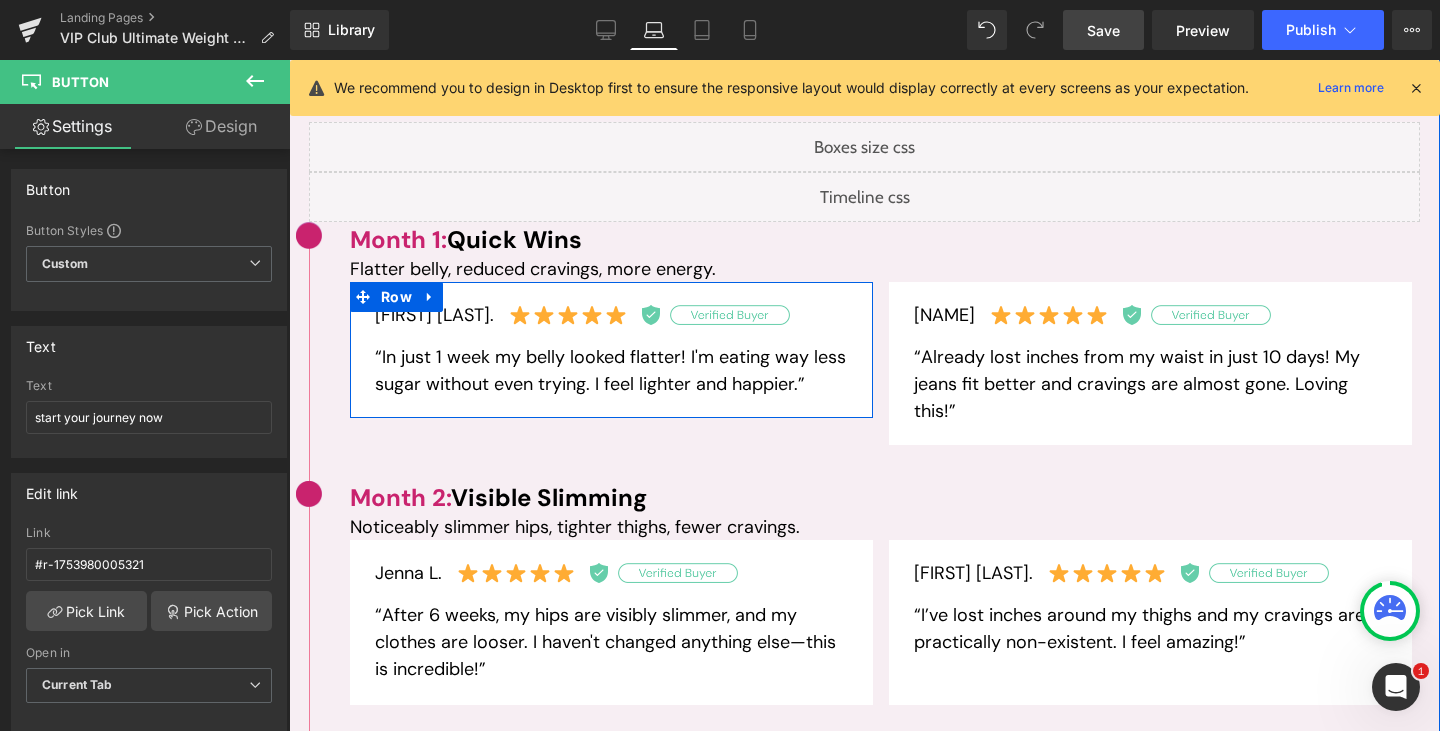 scroll, scrollTop: 1746, scrollLeft: 0, axis: vertical 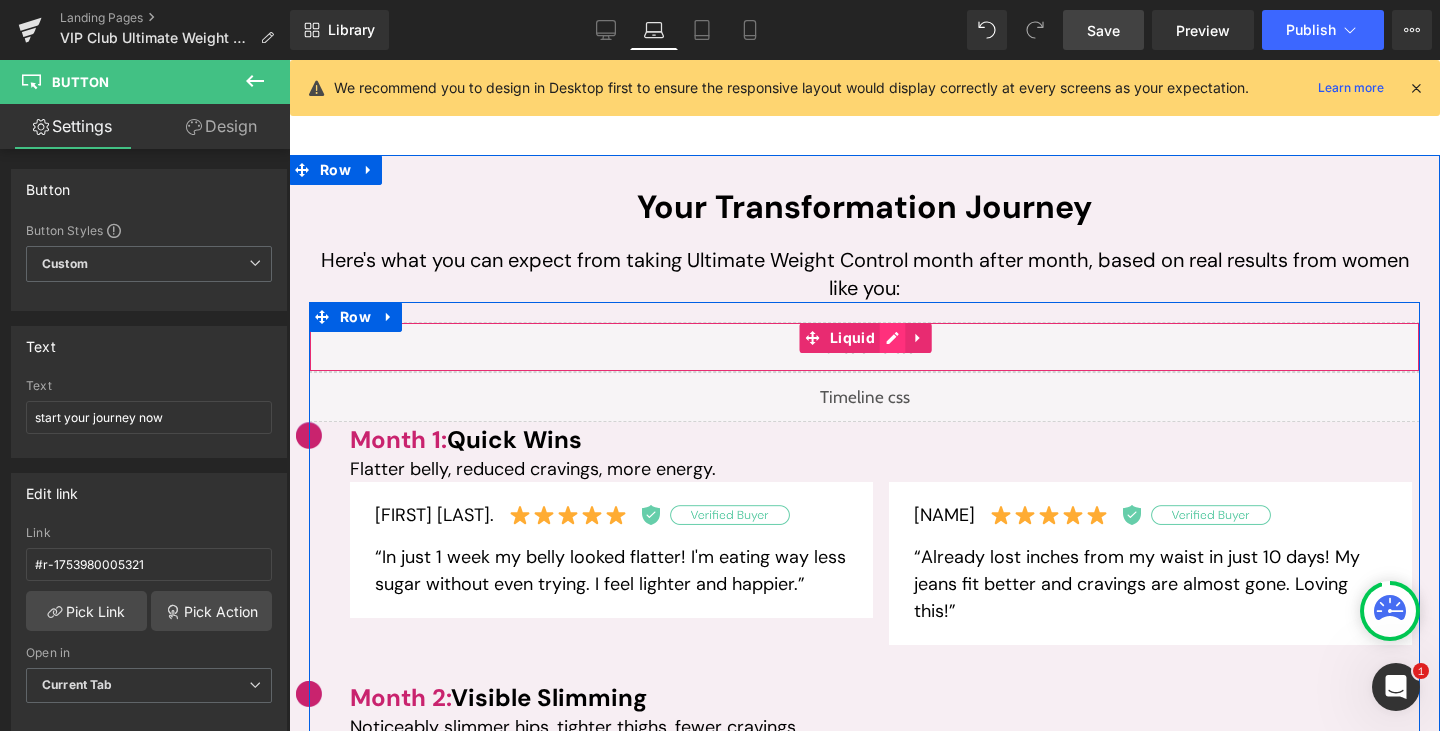 click on "Liquid" at bounding box center [864, 347] 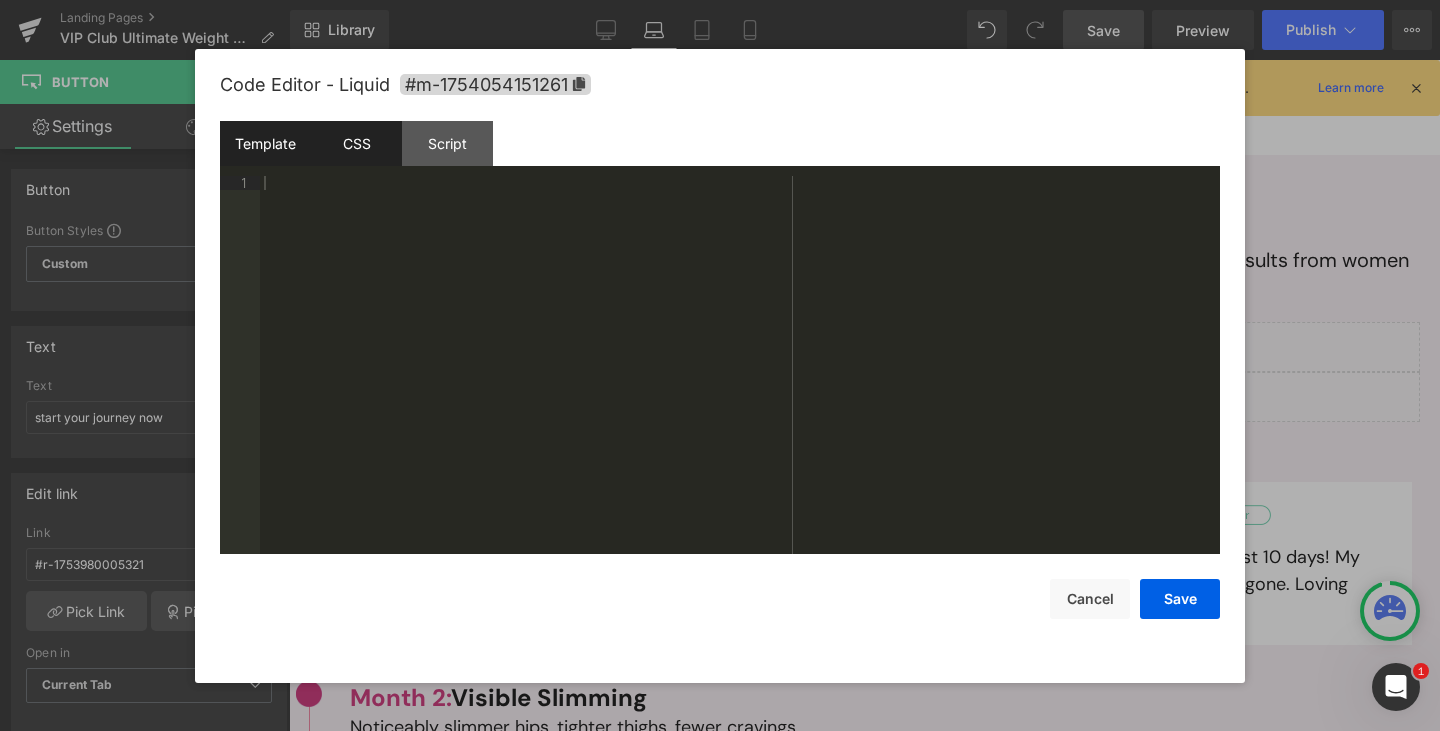 click on "CSS" at bounding box center (356, 143) 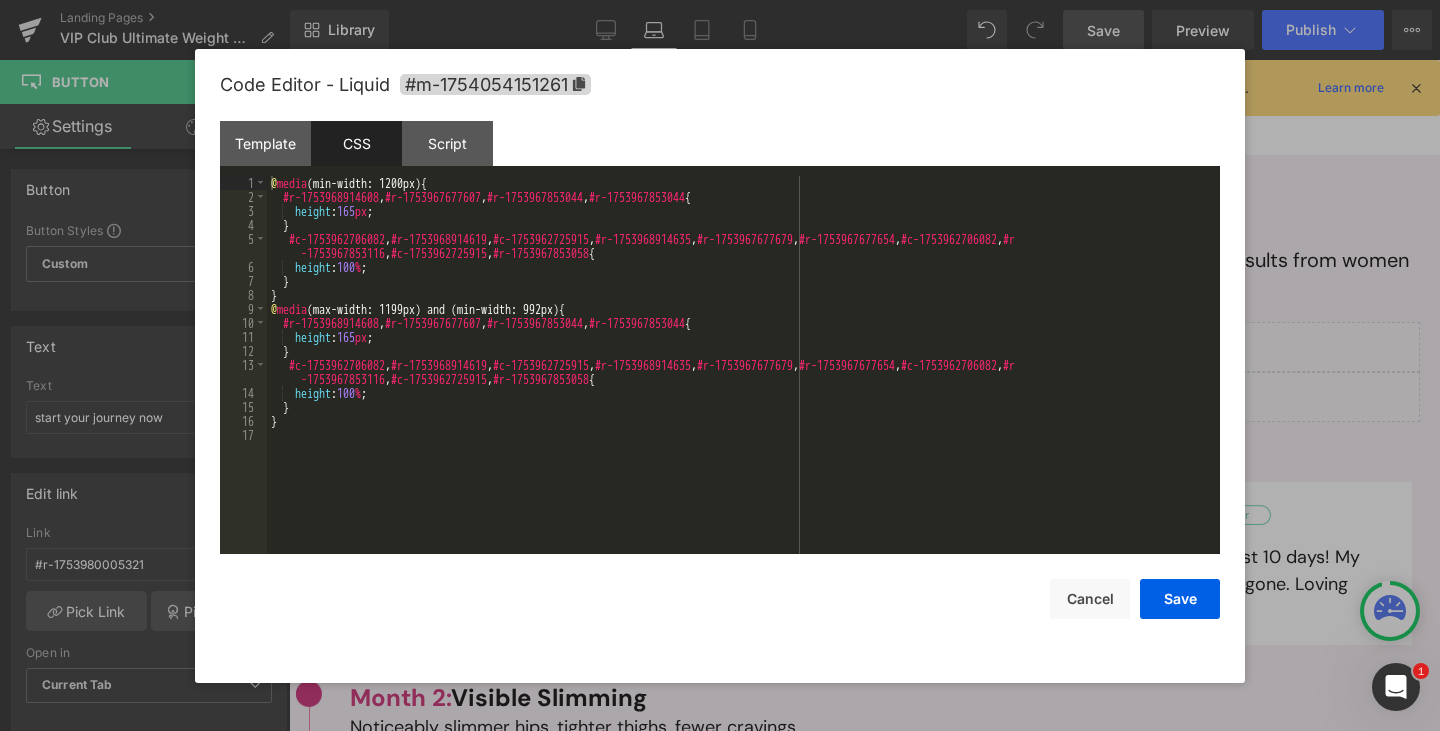 click on "@ media  (min-width: 1200px) {    #r-1753968914608 ,  #r-1753967677607 ,  #r-1753967853044 ,  #r-1753967853044 {       height :  165 px ;    }     #c-1753962706082 ,  #r-1753968914619 ,  #c-1753962725915 ,  #r-1753968914635 ,  #r-1753967677679 ,  #r-1753967677654 ,  #c-1753962706082 ,  #r       -1753967853116 ,  #c-1753962725915 ,  #r-1753967853058 {       height :  100 % ;    } } @ media  (max-width: 1199px) and (min-width: 992px) {    #r-1753968914608 ,  #r-1753967677607 ,  #r-1753967853044 ,  #r-1753967853044 {       height :  165 px ;    }     #c-1753962706082 ,  #r-1753968914619 ,  #c-1753962725915 ,  #r-1753968914635 ,  #r-1753967677679 ,  #r-1753967677654 ,  #c-1753962706082 ,  #r       -1753967853116 ,  #c-1753962725915 ,  #r-1753967853058 {       height :  100 % ;    } }" at bounding box center [743, 379] 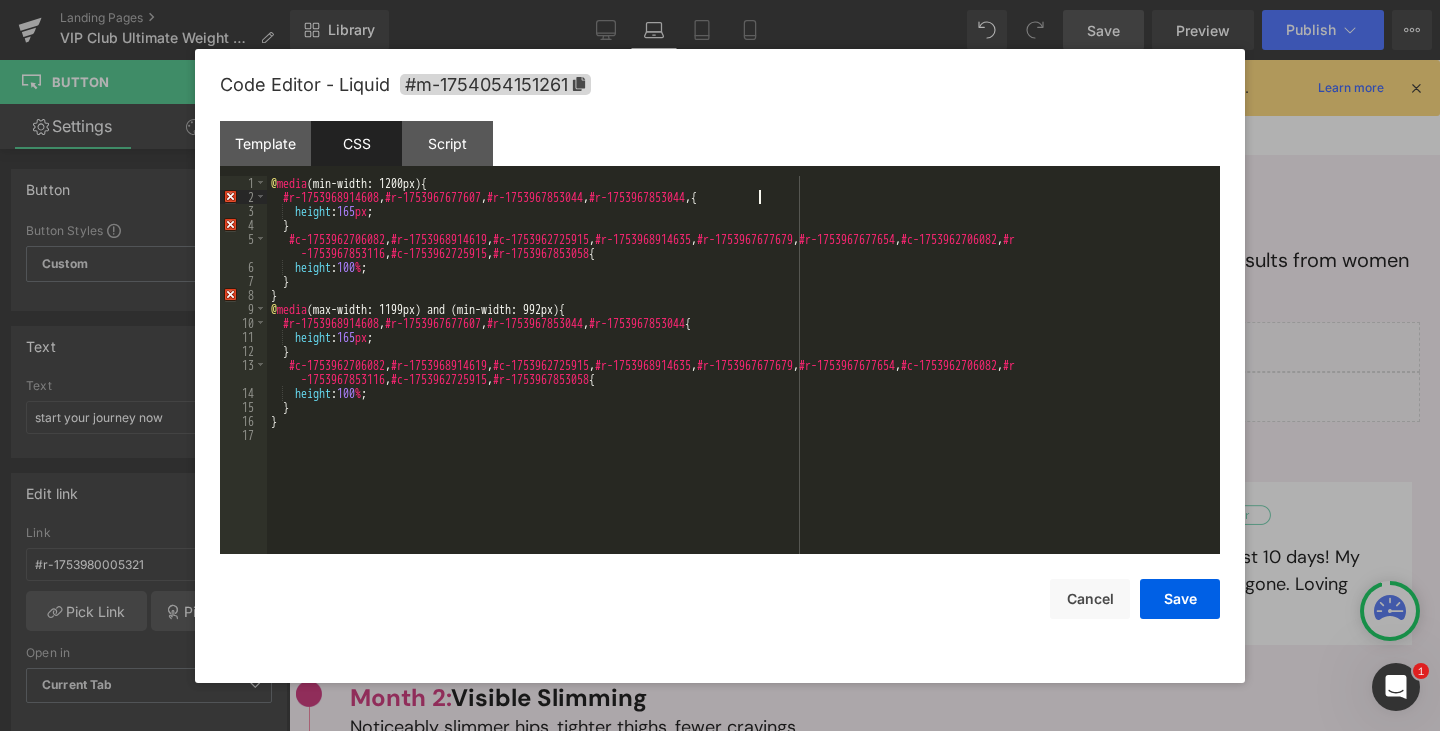paste 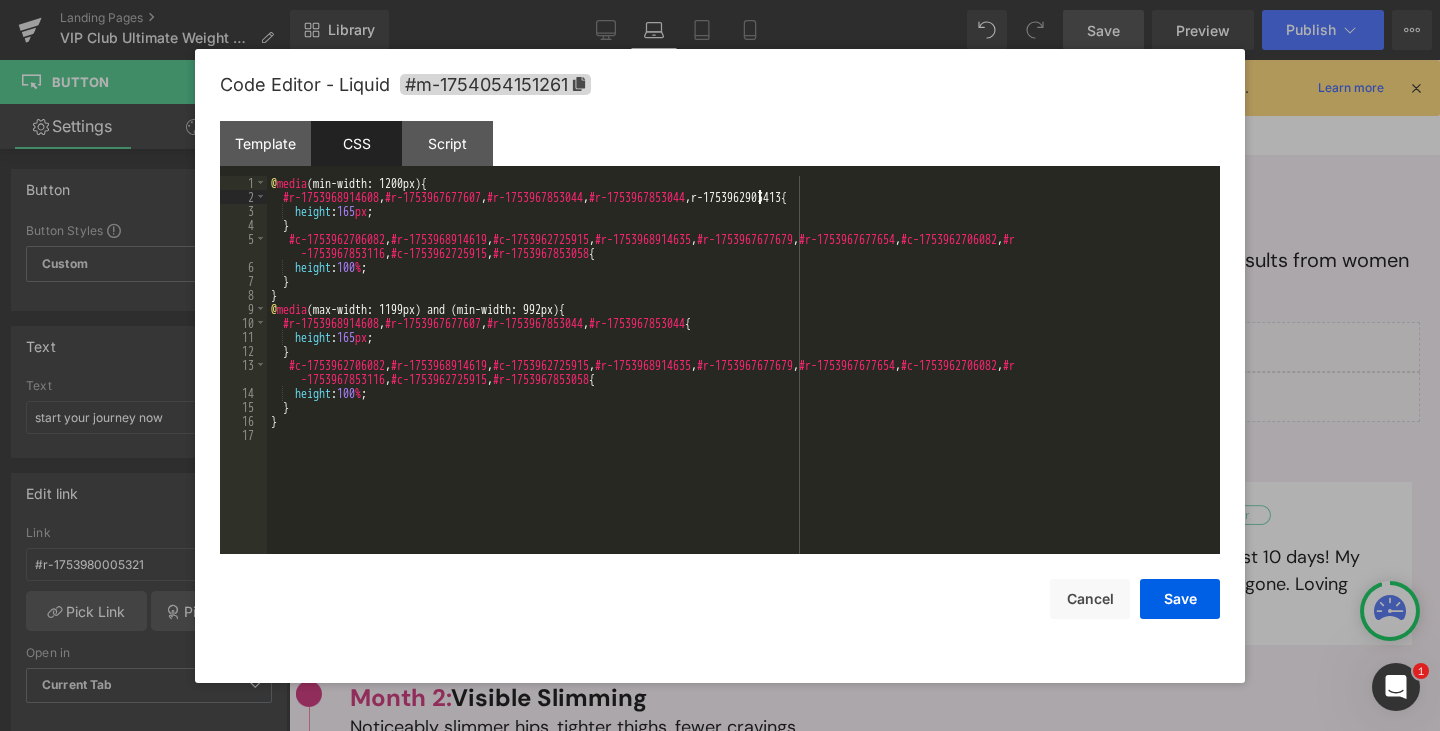 click on "@ media  (min-width: 1200px) {    #r-1753968914608 ,  #r-1753967677607 ,  #r-1753967853044 ,  #r-1753967853044 ,  r-1753962903413 {       height :  165 px ;    }     #c-1753962706082 ,  #r-1753968914619 ,  #c-1753962725915 ,  #r-1753968914635 ,  #r-1753967677679 ,  #r-1753967677654 ,  #c-1753962706082 ,  #r       -1753967853116 ,  #c-1753962725915 ,  #r-1753967853058 {       height :  100 % ;    } } @ media  (max-width: 1199px) and (min-width: 992px) {    #r-1753968914608 ,  #r-1753967677607 ,  #r-1753967853044 ,  #r-1753967853044 {       height :  165 px ;    }     #c-1753962706082 ,  #r-1753968914619 ,  #c-1753962725915 ,  #r-1753968914635 ,  #r-1753967677679 ,  #r-1753967677654 ,  #c-1753962706082 ,  #r       -1753967853116 ,  #c-1753962725915 ,  #r-1753967853058 {       height :  100 % ;    } }" at bounding box center (743, 379) 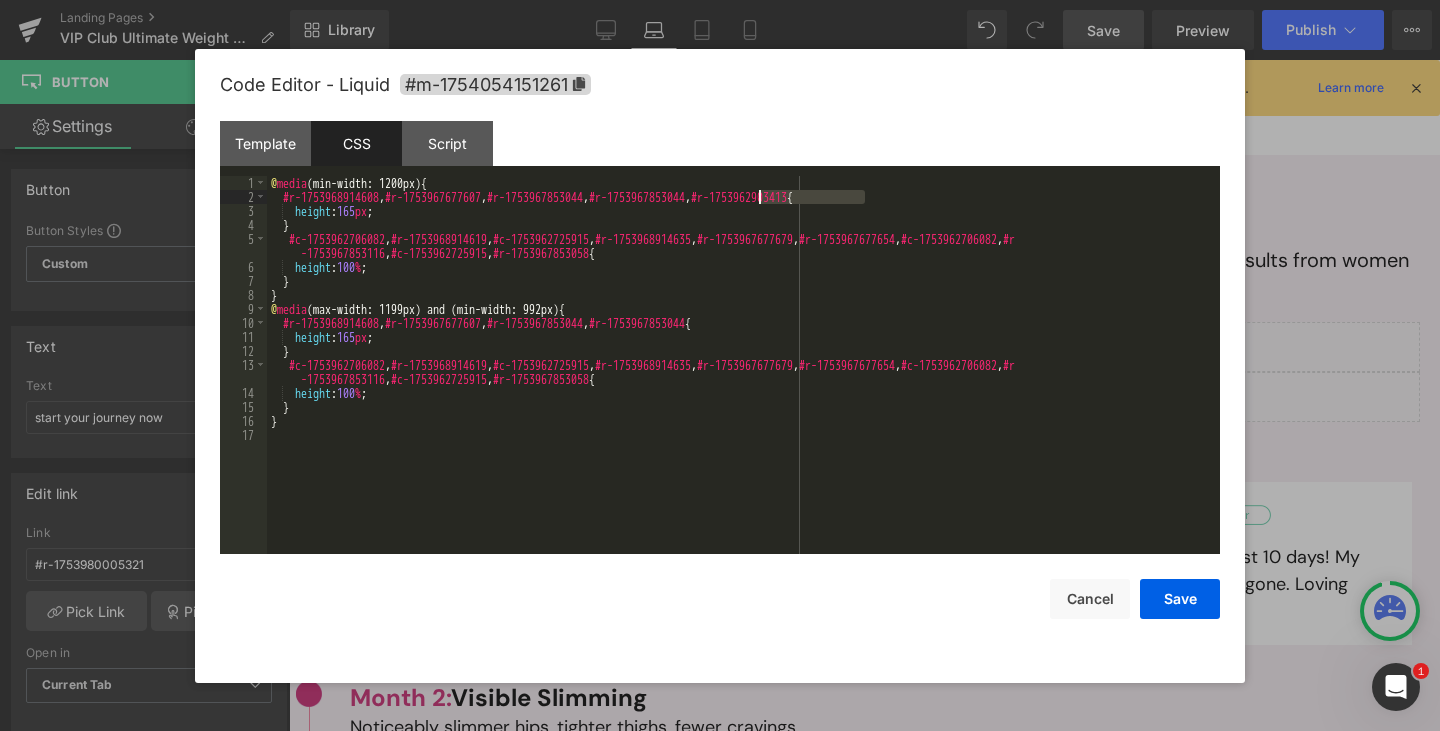drag, startPoint x: 864, startPoint y: 197, endPoint x: 758, endPoint y: 194, distance: 106.04244 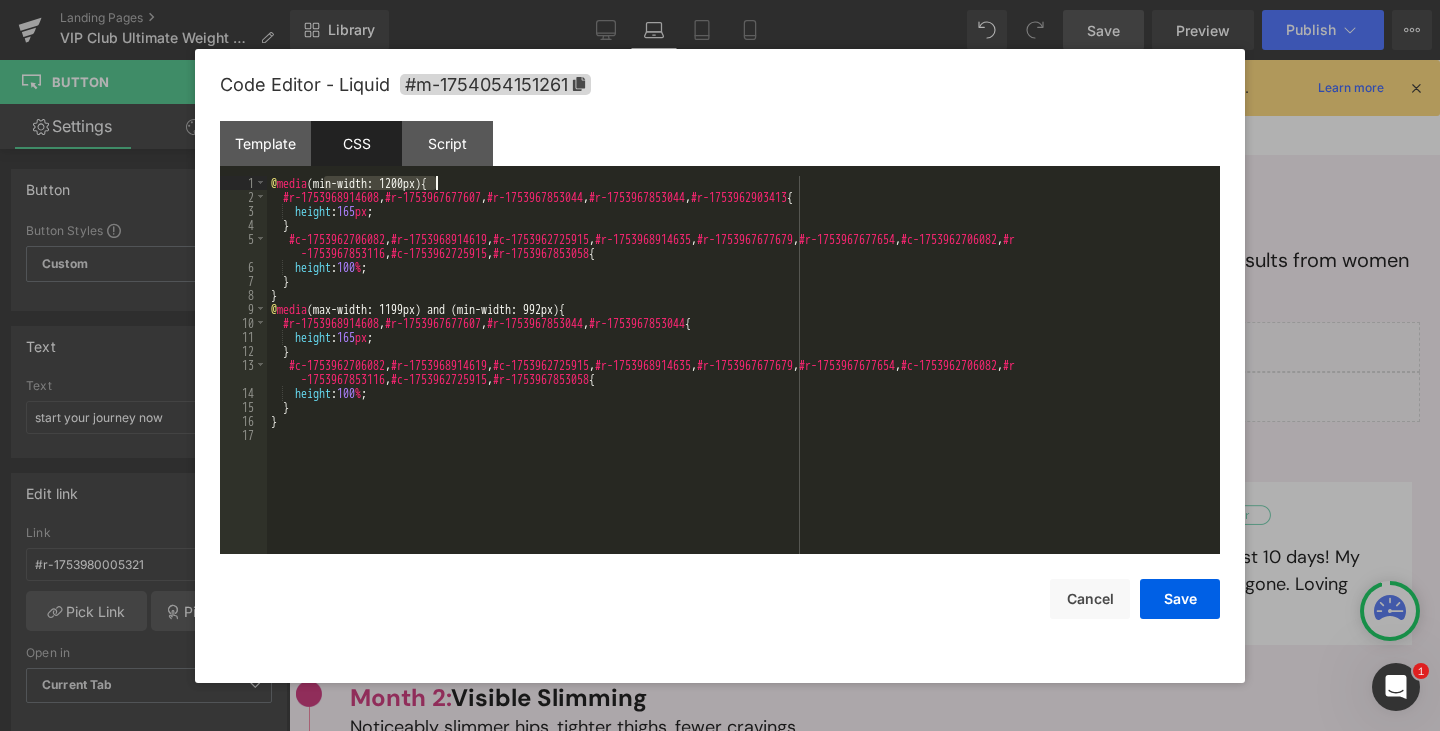 drag, startPoint x: 321, startPoint y: 182, endPoint x: 434, endPoint y: 181, distance: 113.004425 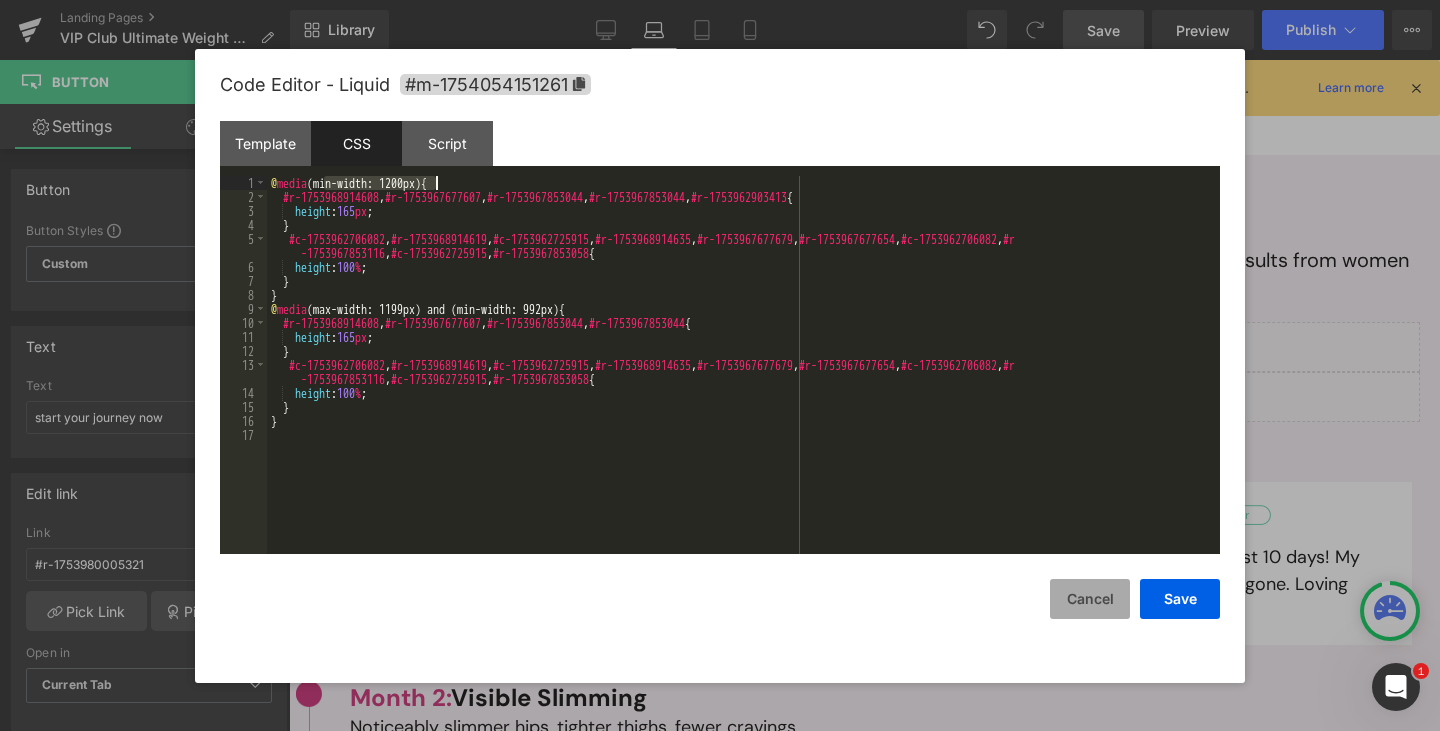 click on "Cancel" at bounding box center [1090, 599] 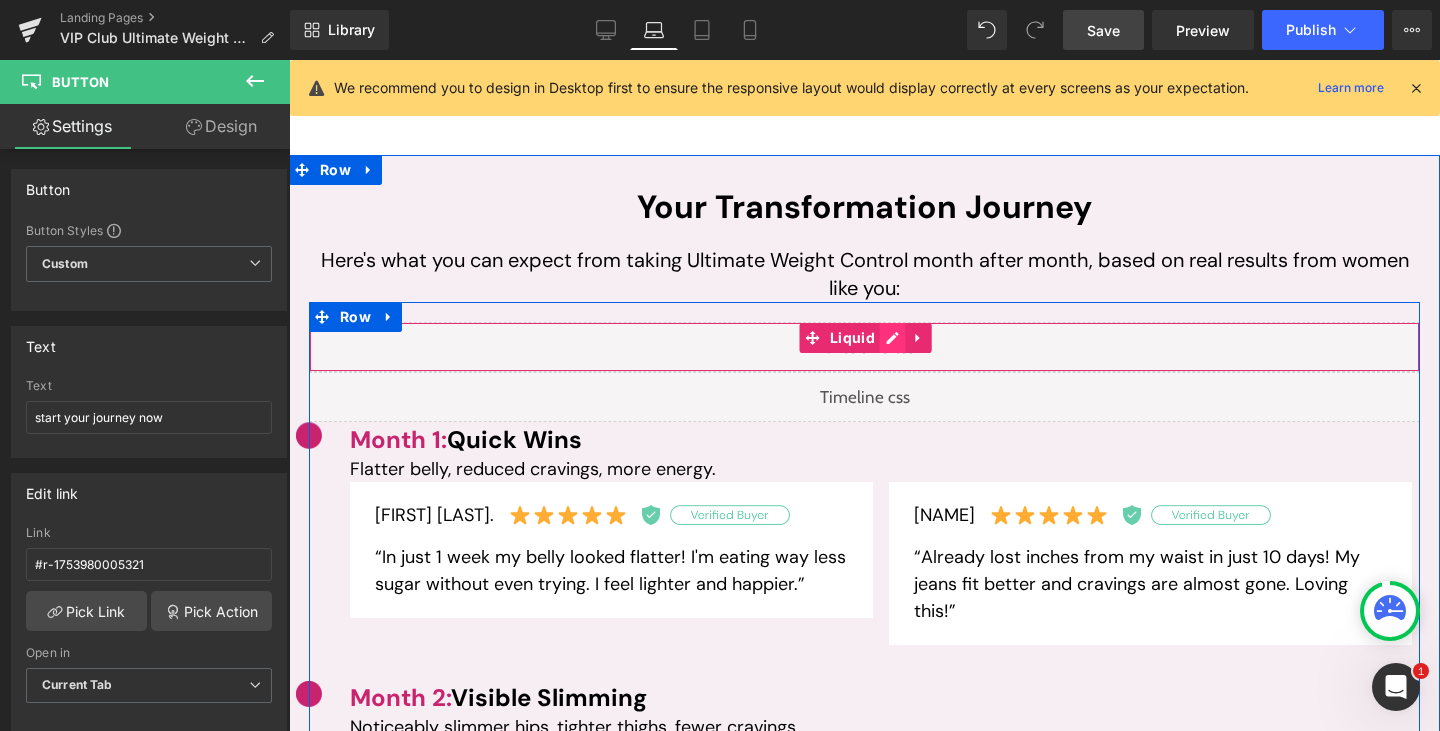 click on "Liquid" at bounding box center [864, 347] 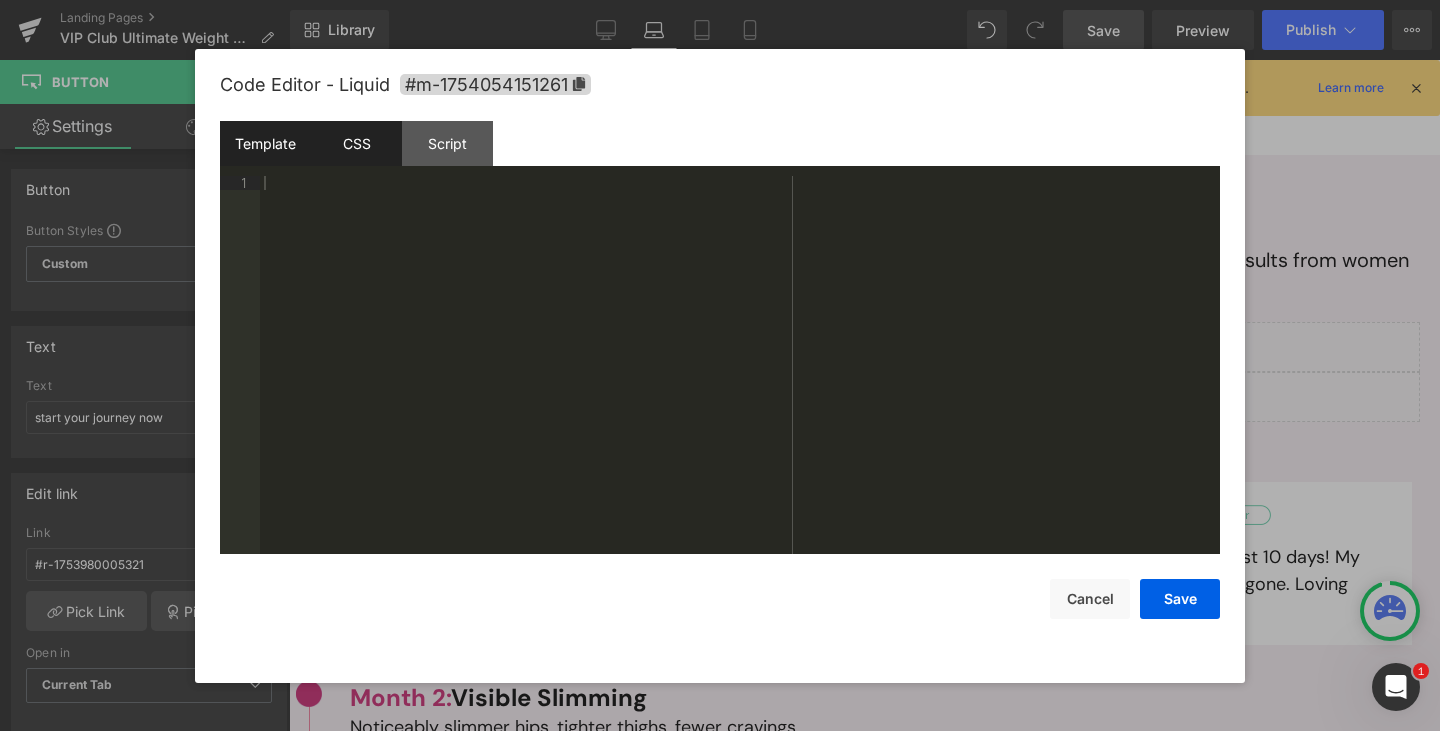 click on "CSS" at bounding box center [356, 143] 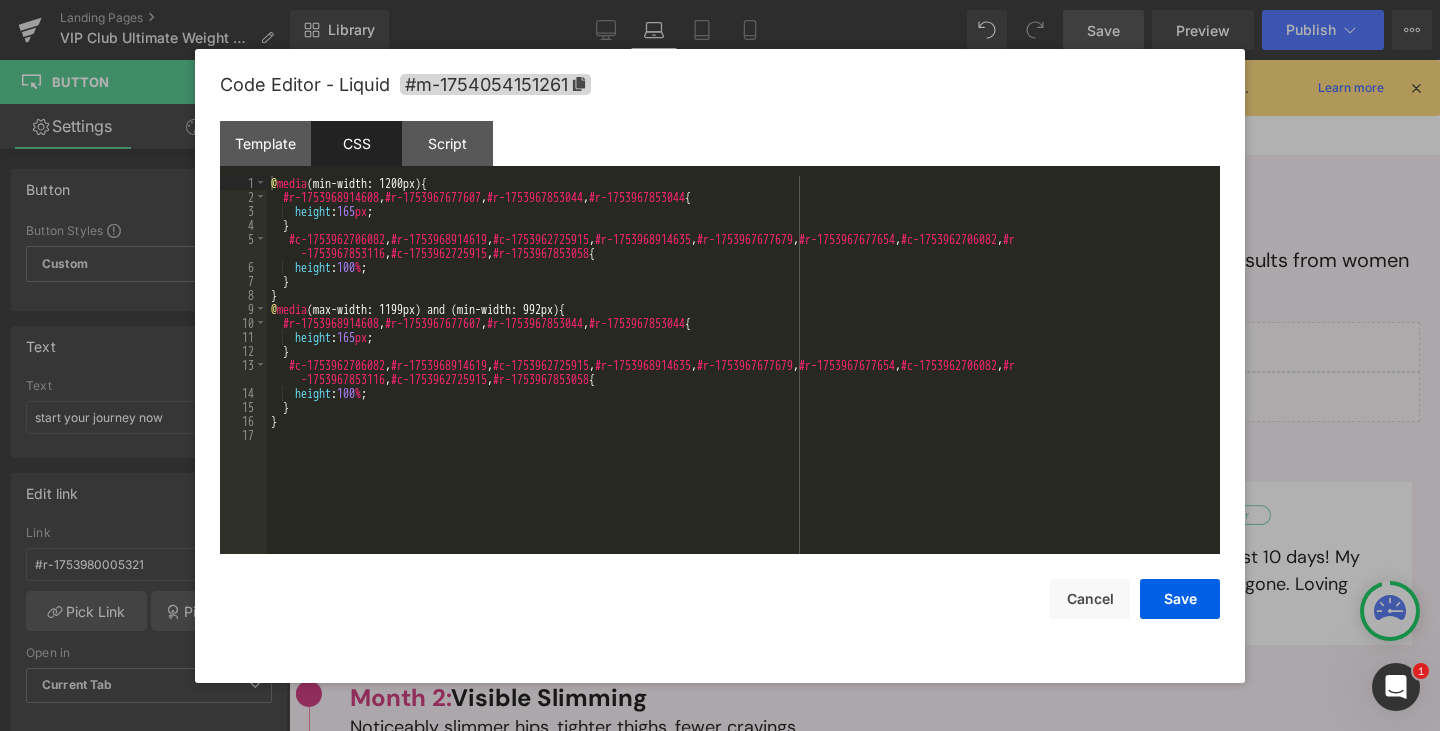 click on "@ media  (min-width: 1200px) {    #r-1753968914608 ,  #r-1753967677607 ,  #r-1753967853044 ,  #r-1753967853044 {       height :  165 px ;    }     #c-1753962706082 ,  #r-1753968914619 ,  #c-1753962725915 ,  #r-1753968914635 ,  #r-1753967677679 ,  #r-1753967677654 ,  #c-1753962706082 ,  #r       -1753967853116 ,  #c-1753962725915 ,  #r-1753967853058 {       height :  100 % ;    } } @ media  (max-width: 1199px) and (min-width: 992px) {    #r-1753968914608 ,  #r-1753967677607 ,  #r-1753967853044 ,  #r-1753967853044 {       height :  165 px ;    }     #c-1753962706082 ,  #r-1753968914619 ,  #c-1753962725915 ,  #r-1753968914635 ,  #r-1753967677679 ,  #r-1753967677654 ,  #c-1753962706082 ,  #r       -1753967853116 ,  #c-1753962725915 ,  #r-1753967853058 {       height :  100 % ;    } }" at bounding box center [743, 379] 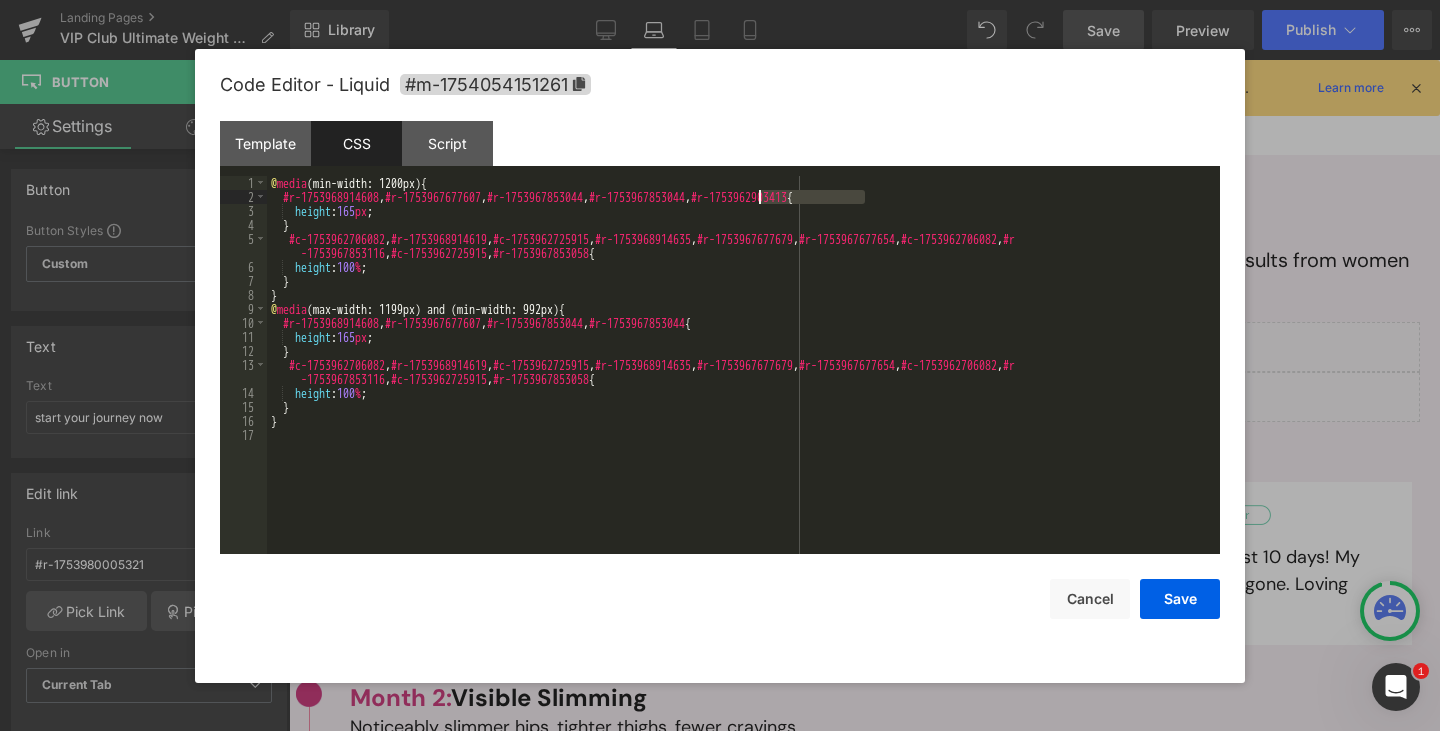 drag, startPoint x: 864, startPoint y: 199, endPoint x: 762, endPoint y: 193, distance: 102.176315 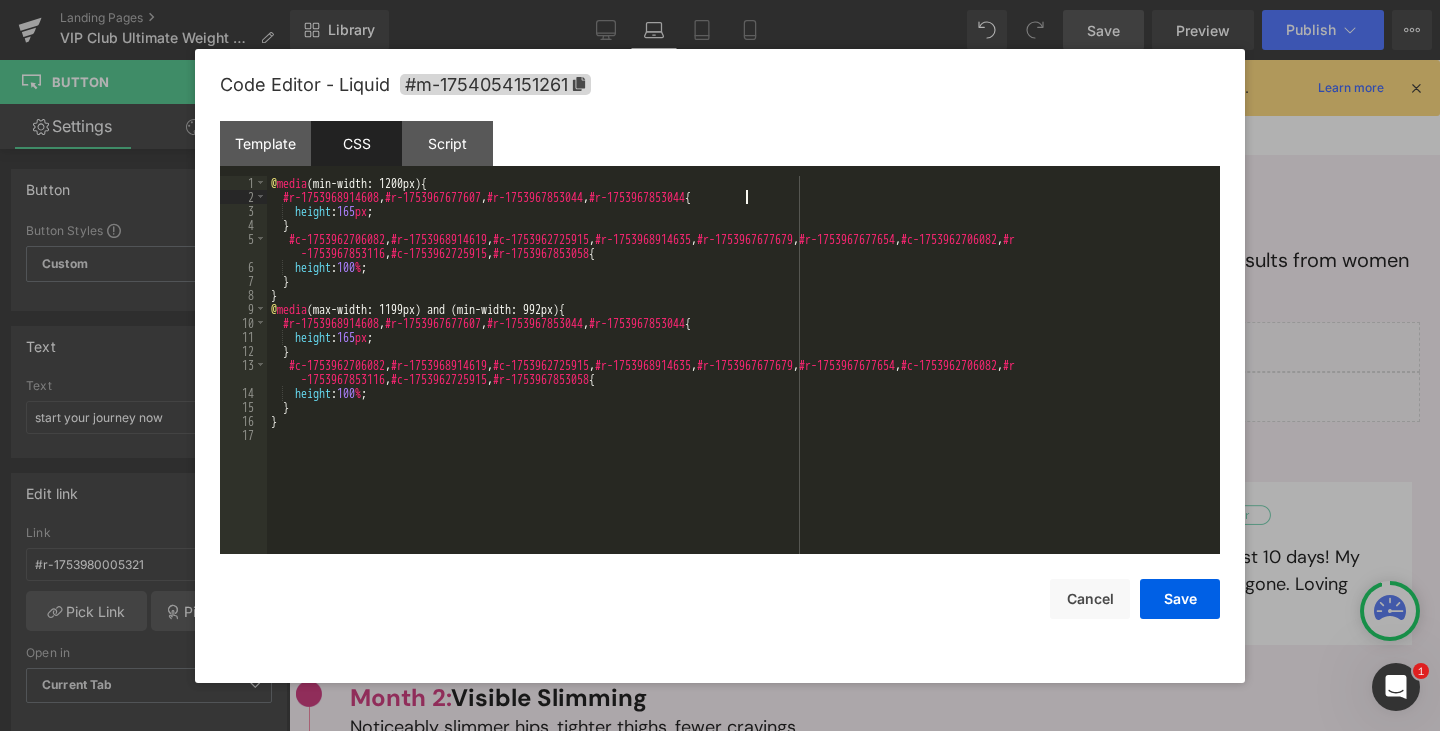 click on "@ media  (min-width: 1200px) {    #r-1753968914608 ,  #r-1753967677607 ,  #r-1753967853044 ,  #r-1753967853044 {       height :  165 px ;    }     #c-1753962706082 ,  #r-1753968914619 ,  #c-1753962725915 ,  #r-1753968914635 ,  #r-1753967677679 ,  #r-1753967677654 ,  #c-1753962706082 ,  #r       -1753967853116 ,  #c-1753962725915 ,  #r-1753967853058 {       height :  100 % ;    } } @ media  (max-width: 1199px) and (min-width: 992px) {    #r-1753968914608 ,  #r-1753967677607 ,  #r-1753967853044 ,  #r-1753967853044 {       height :  165 px ;    }     #c-1753962706082 ,  #r-1753968914619 ,  #c-1753962725915 ,  #r-1753968914635 ,  #r-1753967677679 ,  #r-1753967677654 ,  #c-1753962706082 ,  #r       -1753967853116 ,  #c-1753962725915 ,  #r-1753967853058 {       height :  100 % ;    } }" at bounding box center [743, 379] 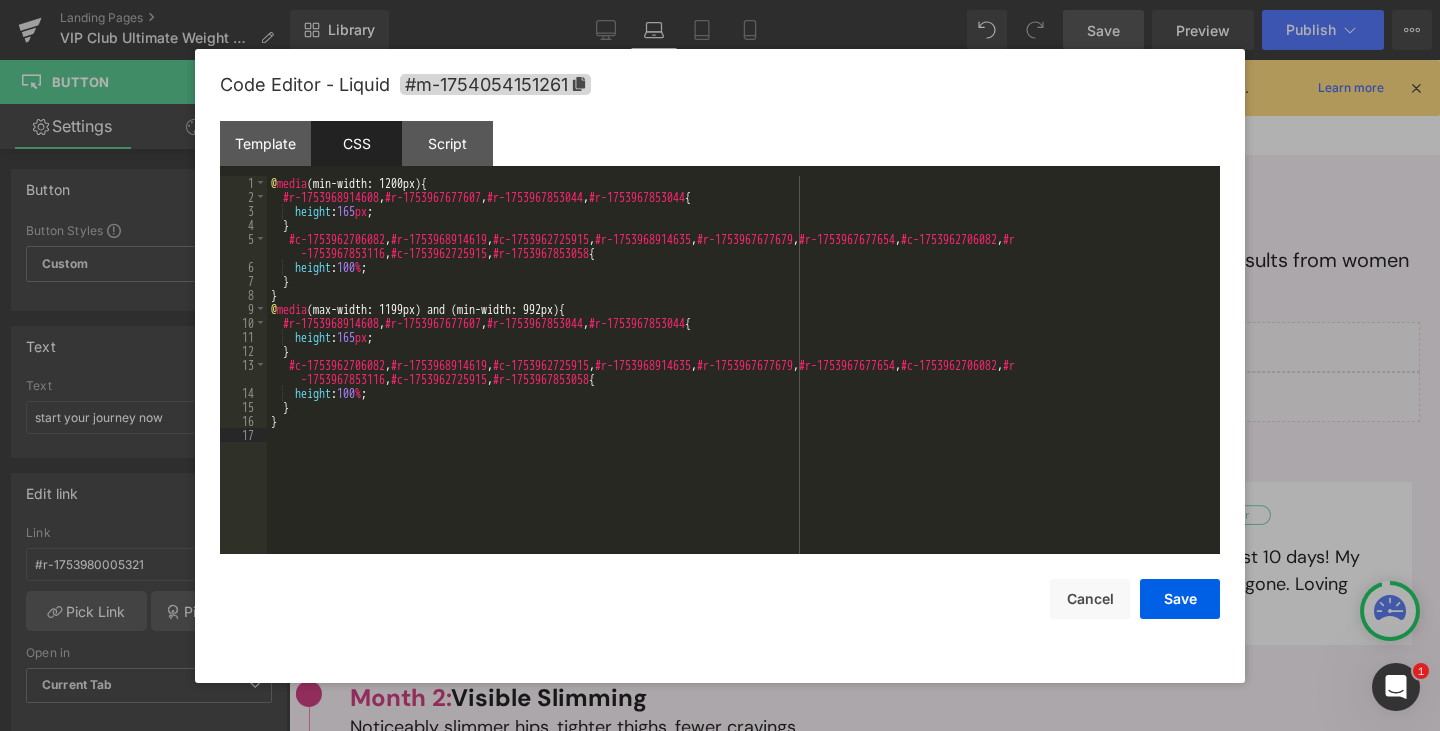 click on "@ media  (min-width: 1200px) {    #r-1753968914608 ,  #r-1753967677607 ,  #r-1753967853044 ,  #r-1753967853044 {       height :  165 px ;    }     #c-1753962706082 ,  #r-1753968914619 ,  #c-1753962725915 ,  #r-1753968914635 ,  #r-1753967677679 ,  #r-1753967677654 ,  #c-1753962706082 ,  #r       -1753967853116 ,  #c-1753962725915 ,  #r-1753967853058 {       height :  100 % ;    } } @ media  (max-width: 1199px) and (min-width: 992px) {    #r-1753968914608 ,  #r-1753967677607 ,  #r-1753967853044 ,  #r-1753967853044 {       height :  165 px ;    }     #c-1753962706082 ,  #r-1753968914619 ,  #c-1753962725915 ,  #r-1753968914635 ,  #r-1753967677679 ,  #r-1753967677654 ,  #c-1753962706082 ,  #r       -1753967853116 ,  #c-1753962725915 ,  #r-1753967853058 {       height :  100 % ;    } }" at bounding box center [743, 379] 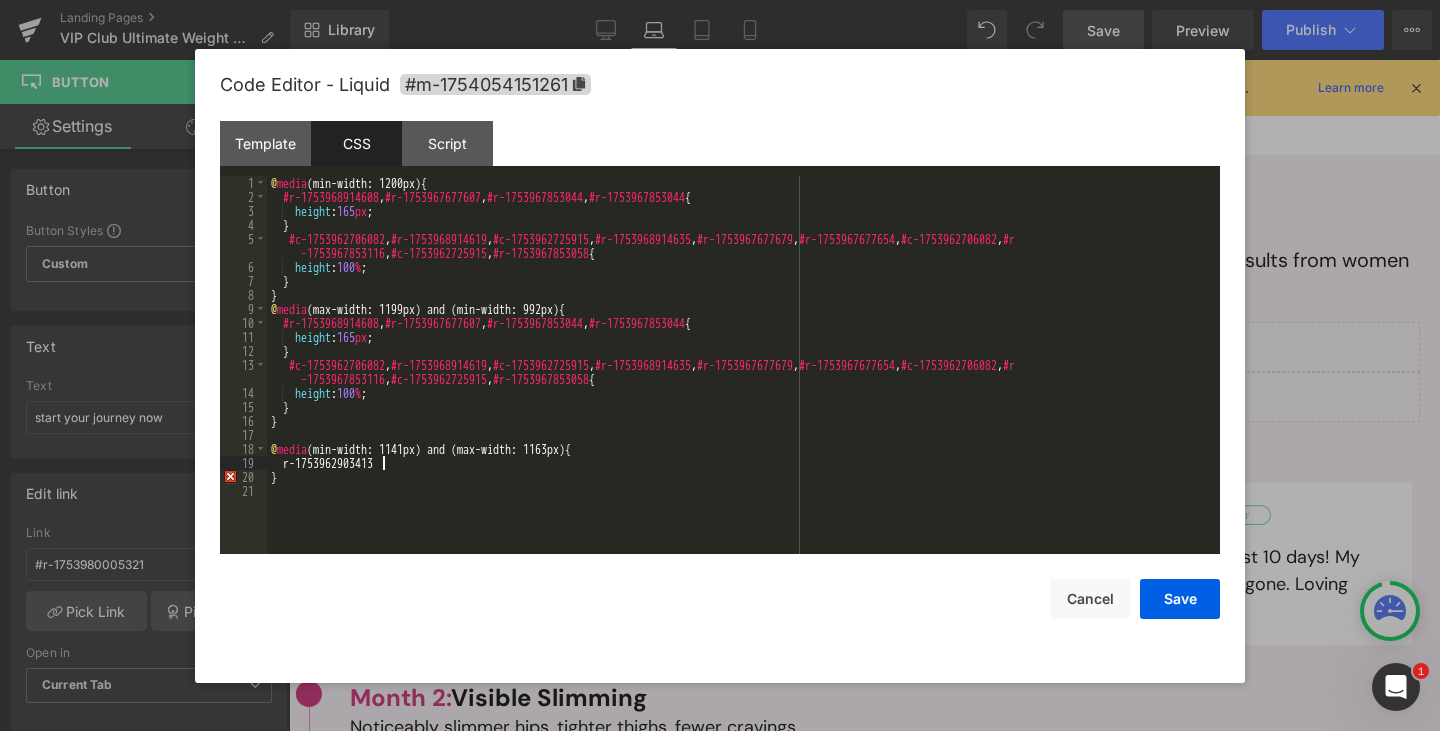click on "@ media  (min-width: 1200px) {    #r-1753968914608 ,  #r-1753967677607 ,  #r-1753967853044 ,  #r-1753967853044 {       height :  165 px ;    }     #c-1753962706082 ,  #r-1753968914619 ,  #c-1753962725915 ,  #r-1753968914635 ,  #r-1753967677679 ,  #r-1753967677654 ,  #c-1753962706082 ,  #r       -1753967853116 ,  #c-1753962725915 ,  #r-1753967853058 {       height :  100 % ;    } } @ media  (max-width: 1199px) and (min-width: 992px) {    #r-1753968914608 ,  #r-1753967677607 ,  #r-1753967853044 ,  #r-1753967853044 {       height :  165 px ;    }     #c-1753962706082 ,  #r-1753968914619 ,  #c-1753962725915 ,  #r-1753968914635 ,  #r-1753967677679 ,  #r-1753967677654 ,  #c-1753962706082 ,  #r       -1753967853116 ,  #c-1753962725915 ,  #r-1753967853058 {       height :  100 % ;    } } @ media  (min-width: 1141px) and (max-width: 1163px)  {    r-1753962903413 }" at bounding box center (743, 379) 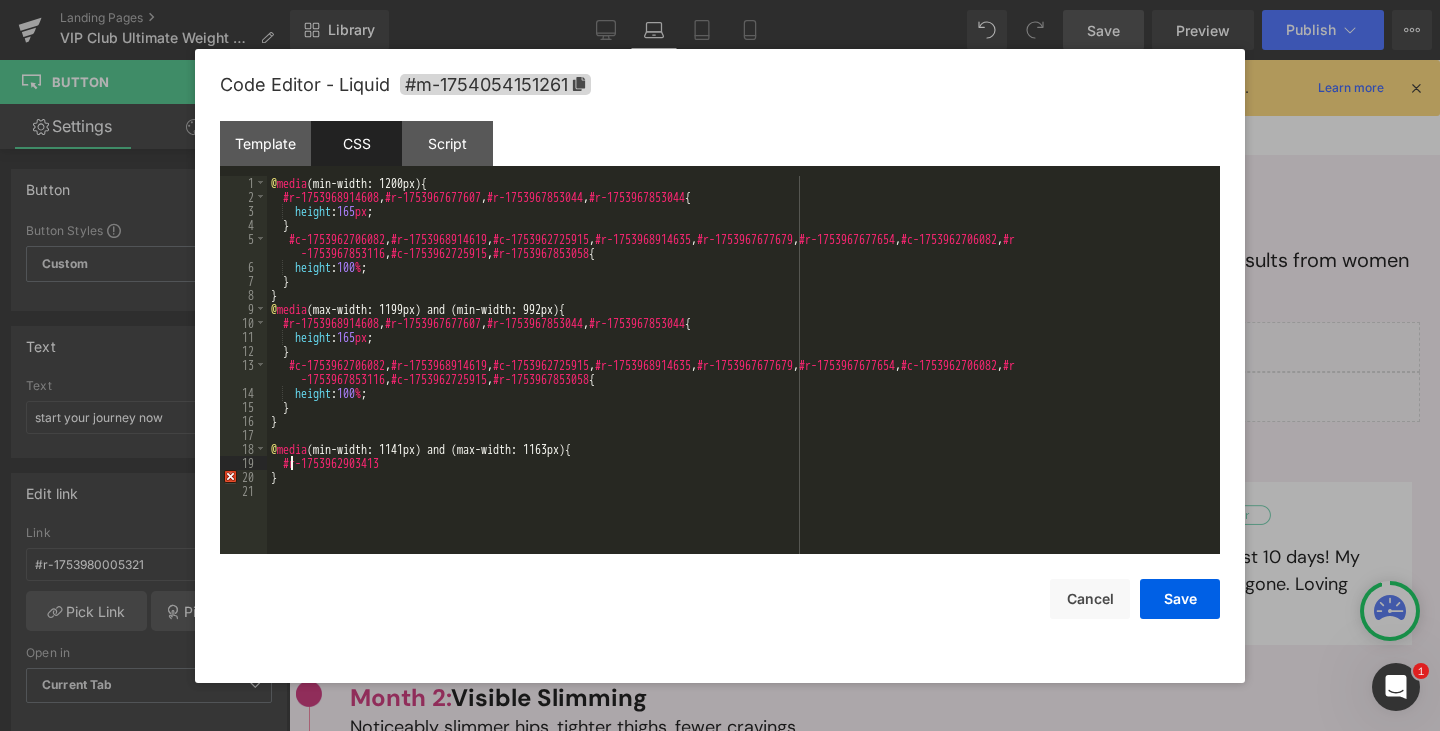 click on "@ media  (min-width: 1200px) {    #r-1753968914608 ,  #r-1753967677607 ,  #r-1753967853044 ,  #r-1753967853044 {       height :  165 px ;    }     #c-1753962706082 ,  #r-1753968914619 ,  #c-1753962725915 ,  #r-1753968914635 ,  #r-1753967677679 ,  #r-1753967677654 ,  #c-1753962706082 ,  #r       -1753967853116 ,  #c-1753962725915 ,  #r-1753967853058 {       height :  100 % ;    } } @ media  (max-width: 1199px) and (min-width: 992px) {    #r-1753968914608 ,  #r-1753967677607 ,  #r-1753967853044 ,  #r-1753967853044 {       height :  165 px ;    }     #c-1753962706082 ,  #r-1753968914619 ,  #c-1753962725915 ,  #r-1753968914635 ,  #r-1753967677679 ,  #r-1753967677654 ,  #c-1753962706082 ,  #r       -1753967853116 ,  #c-1753962725915 ,  #r-1753967853058 {       height :  100 % ;    } } @ media  (min-width: 1141px) and (max-width: 1163px)  {    #r-1753962903413 }" at bounding box center [743, 379] 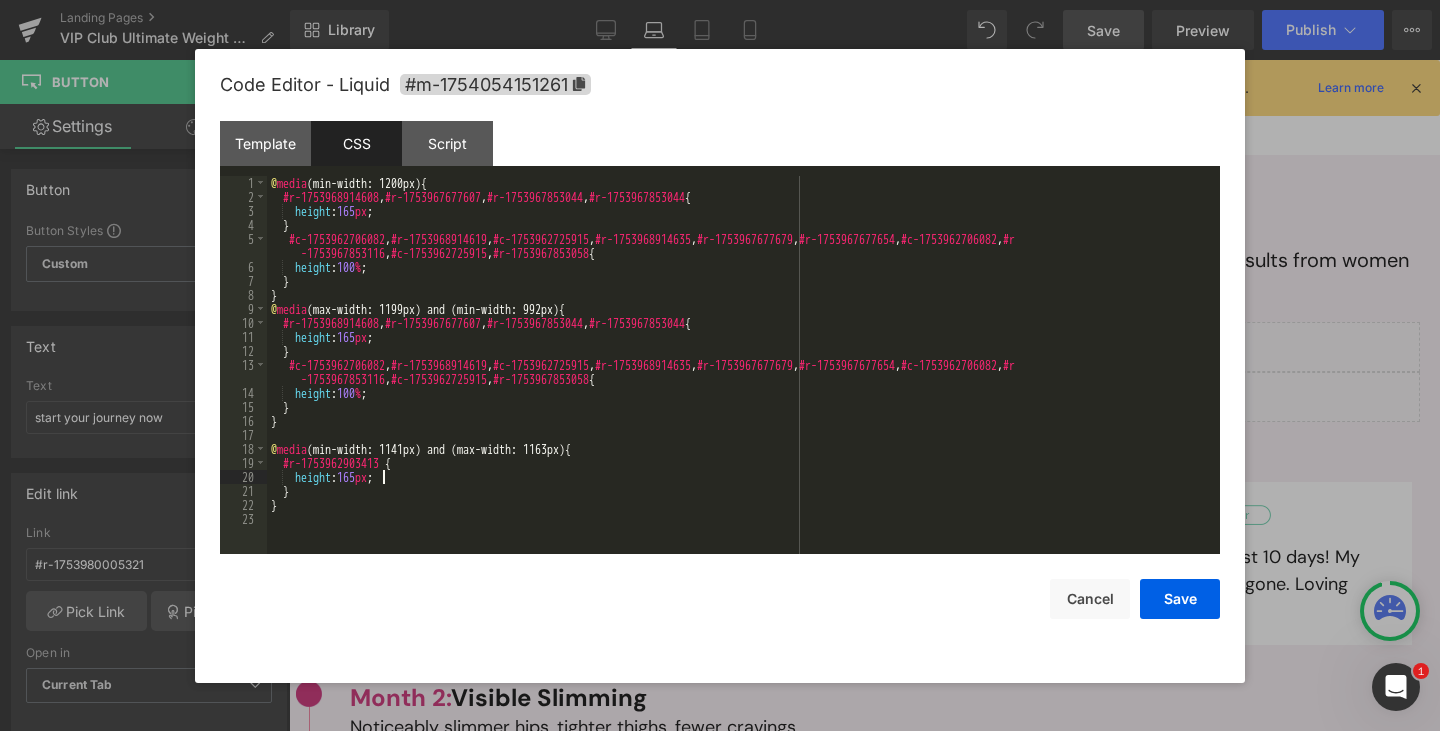 click on "@ media  (min-width: 1200px) {    #r-1753968914608 ,  #r-1753967677607 ,  #r-1753967853044 ,  #r-1753967853044 {       height :  165 px ;    }     #c-1753962706082 ,  #r-1753968914619 ,  #c-1753962725915 ,  #r-1753968914635 ,  #r-1753967677679 ,  #r-1753967677654 ,  #c-1753962706082 ,  #r       -1753967853116 ,  #c-1753962725915 ,  #r-1753967853058 {       height :  100 % ;    } } @ media  (max-width: 1199px) and (min-width: 992px) {    #r-1753968914608 ,  #r-1753967677607 ,  #r-1753967853044 ,  #r-1753967853044 {       height :  165 px ;    }     #c-1753962706082 ,  #r-1753968914619 ,  #c-1753962725915 ,  #r-1753968914635 ,  #r-1753967677679 ,  #r-1753967677654 ,  #c-1753962706082 ,  #r       -1753967853116 ,  #c-1753962725915 ,  #r-1753967853058 {       height :  100 % ;    } } @ media  (min-width: 1141px) and (max-width: 1163px)  {    #r-1753962903413   {       height :  165 px ;    } }" at bounding box center [743, 379] 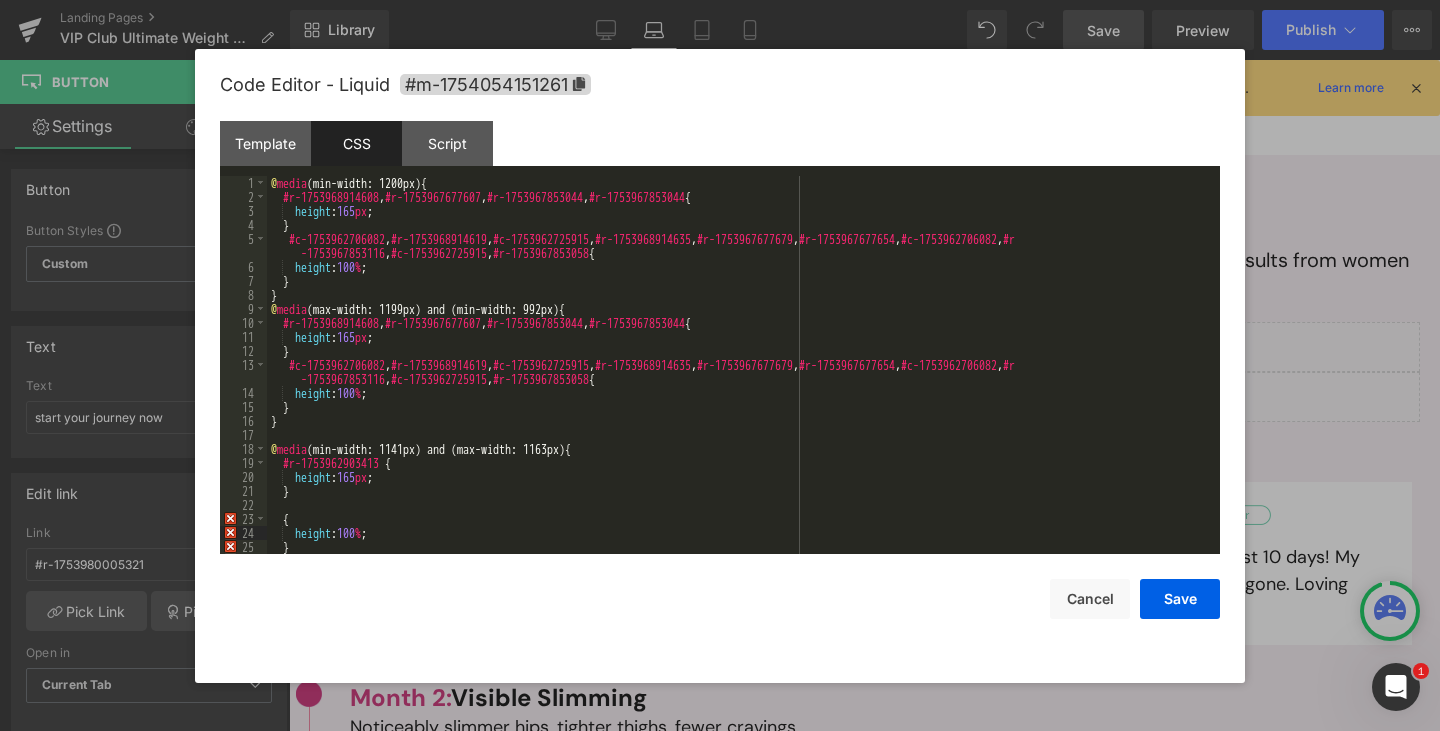 click on "@ media  (min-width: 1200px) {    #r-1753968914608 ,  #r-1753967677607 ,  #r-1753967853044 ,  #r-1753967853044 {       height :  165 px ;    }     #c-1753962706082 ,  #r-1753968914619 ,  #c-1753962725915 ,  #r-1753968914635 ,  #r-1753967677679 ,  #r-1753967677654 ,  #c-1753962706082 ,  #r       -1753967853116 ,  #c-1753962725915 ,  #r-1753967853058 {       height :  100 % ;    } } @ media  (max-width: 1199px) and (min-width: 992px) {    #r-1753968914608 ,  #r-1753967677607 ,  #r-1753967853044 ,  #r-1753967853044 {       height :  165 px ;    }     #c-1753962706082 ,  #r-1753968914619 ,  #c-1753962725915 ,  #r-1753968914635 ,  #r-1753967677679 ,  #r-1753967677654 ,  #c-1753962706082 ,  #r       -1753967853116 ,  #c-1753962725915 ,  #r-1753967853058 {       height :  100 % ;    } } @ media  (min-width: 1141px) and (max-width: 1163px)  {    #r-1753962903413   {       height :  165 px ;    }       {       height :  100 % ;    } }" at bounding box center [739, 379] 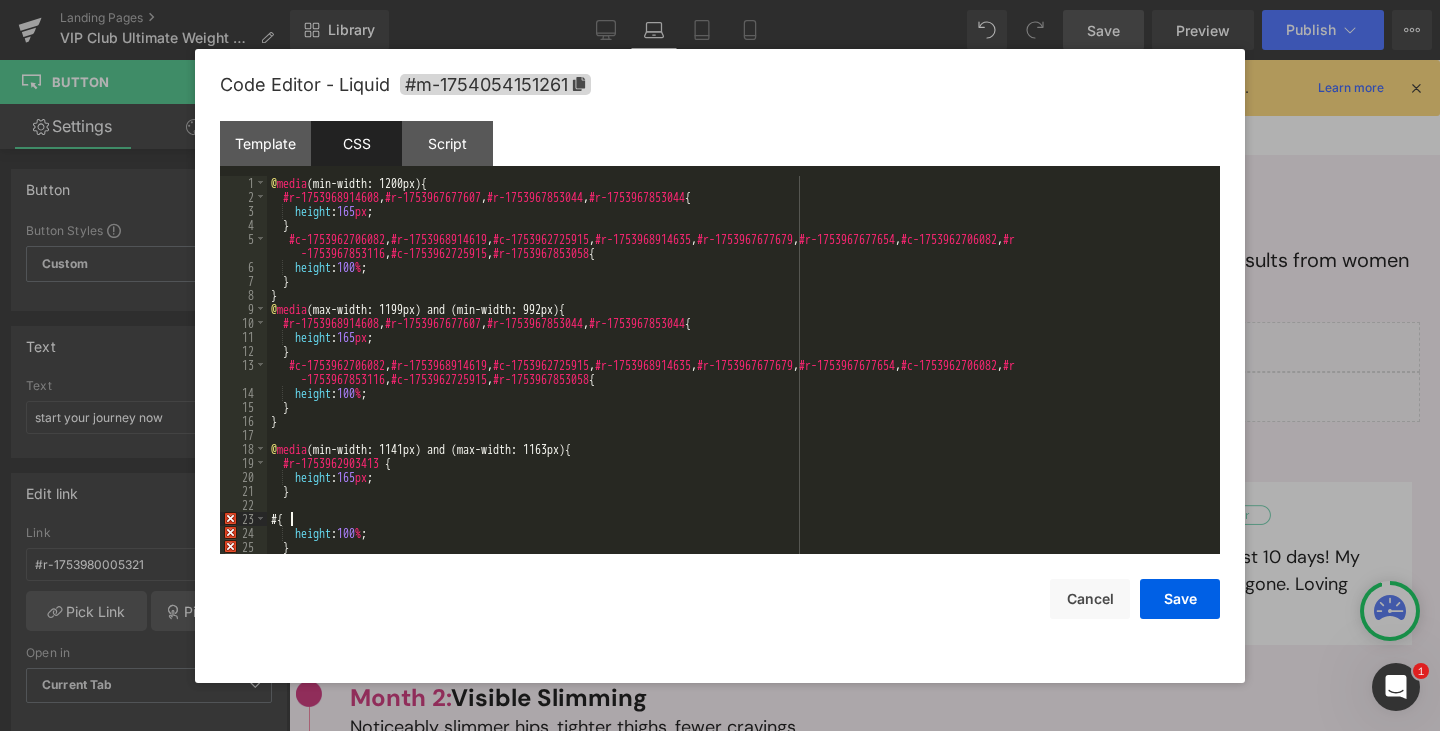 paste 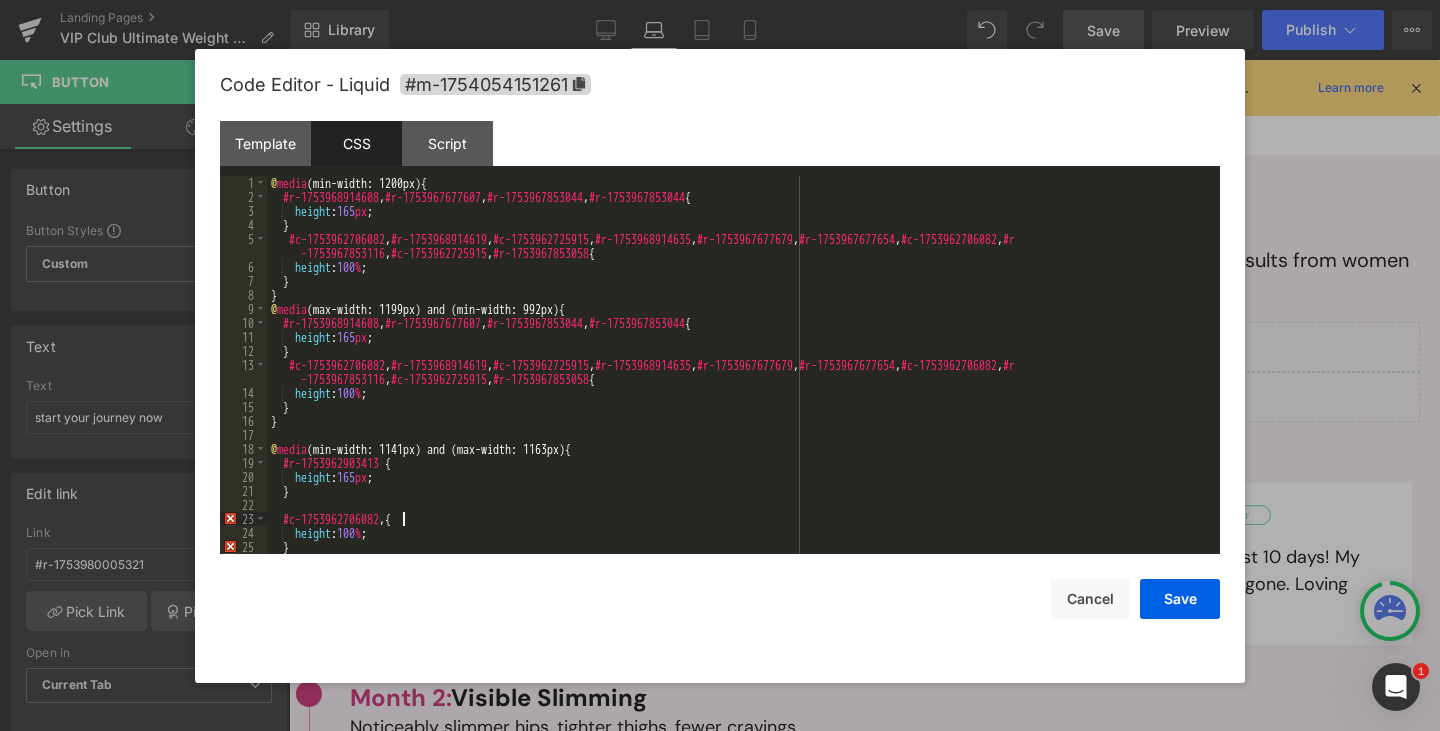 click on "@ media  (min-width: 1200px) {    #r-1753968914608 ,  #r-1753967677607 ,  #r-1753967853044 ,  #r-1753967853044 {       height :  165 px ;    }     #c-1753962706082 ,  #r-1753968914619 ,  #c-1753962725915 ,  #r-1753968914635 ,  #r-1753967677679 ,  #r-1753967677654 ,  #c-1753962706082 ,  #r       -1753967853116 ,  #c-1753962725915 ,  #r-1753967853058 {       height :  100 % ;    } } @ media  (max-width: 1199px) and (min-width: 992px) {    #r-1753968914608 ,  #r-1753967677607 ,  #r-1753967853044 ,  #r-1753967853044 {       height :  165 px ;    }     #c-1753962706082 ,  #r-1753968914619 ,  #c-1753962725915 ,  #r-1753968914635 ,  #r-1753967677679 ,  #r-1753967677654 ,  #c-1753962706082 ,  #r       -1753967853116 ,  #c-1753962725915 ,  #r-1753967853058 {       height :  100 % ;    } } @ media  (min-width: 1141px) and (max-width: 1163px)  {    #r-1753962903413   {       height :  165 px ;    }       #c-1753962706082 ,  {       height :  100 % ;    } }" at bounding box center [739, 379] 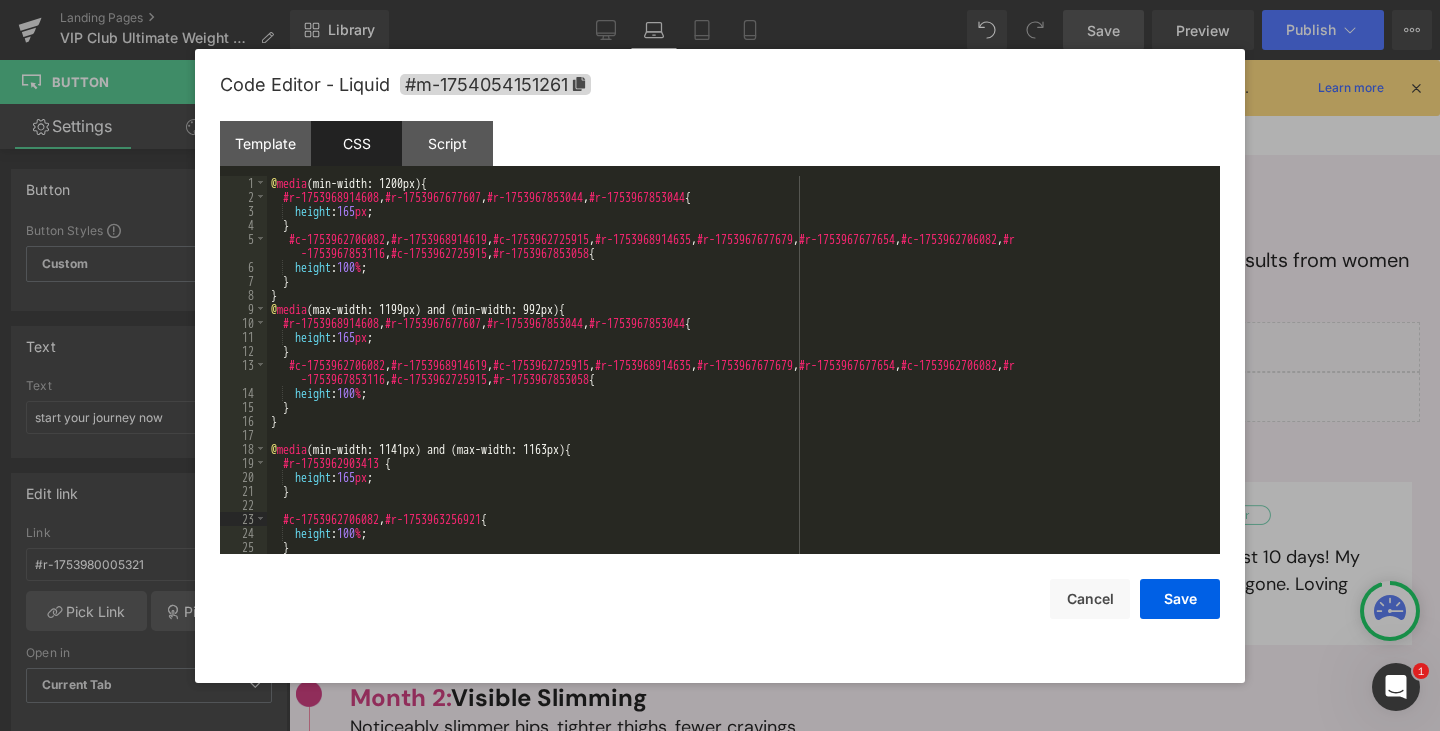 click on "@ media  (min-width: 1200px) {    #r-1753968914608 ,  #r-1753967677607 ,  #r-1753967853044 ,  #r-1753967853044 {       height :  165 px ;    }     #c-1753962706082 ,  #r-1753968914619 ,  #c-1753962725915 ,  #r-1753968914635 ,  #r-1753967677679 ,  #r-1753967677654 ,  #c-1753962706082 ,  #r       -1753967853116 ,  #c-1753962725915 ,  #r-1753967853058 {       height :  100 % ;    } } @ media  (max-width: 1199px) and (min-width: 992px) {    #r-1753968914608 ,  #r-1753967677607 ,  #r-1753967853044 ,  #r-1753967853044 {       height :  165 px ;    }     #c-1753962706082 ,  #r-1753968914619 ,  #c-1753962725915 ,  #r-1753968914635 ,  #r-1753967677679 ,  #r-1753967677654 ,  #c-1753962706082 ,  #r       -1753967853116 ,  #c-1753962725915 ,  #r-1753967853058 {       height :  100 % ;    } } @ media  (min-width: 1141px) and (max-width: 1163px)  {    #r-1753962903413   {       height :  165 px ;    }       #c-1753962706082 ,  #r-1753963256921 {       height :  100 % ;    } }" at bounding box center (739, 379) 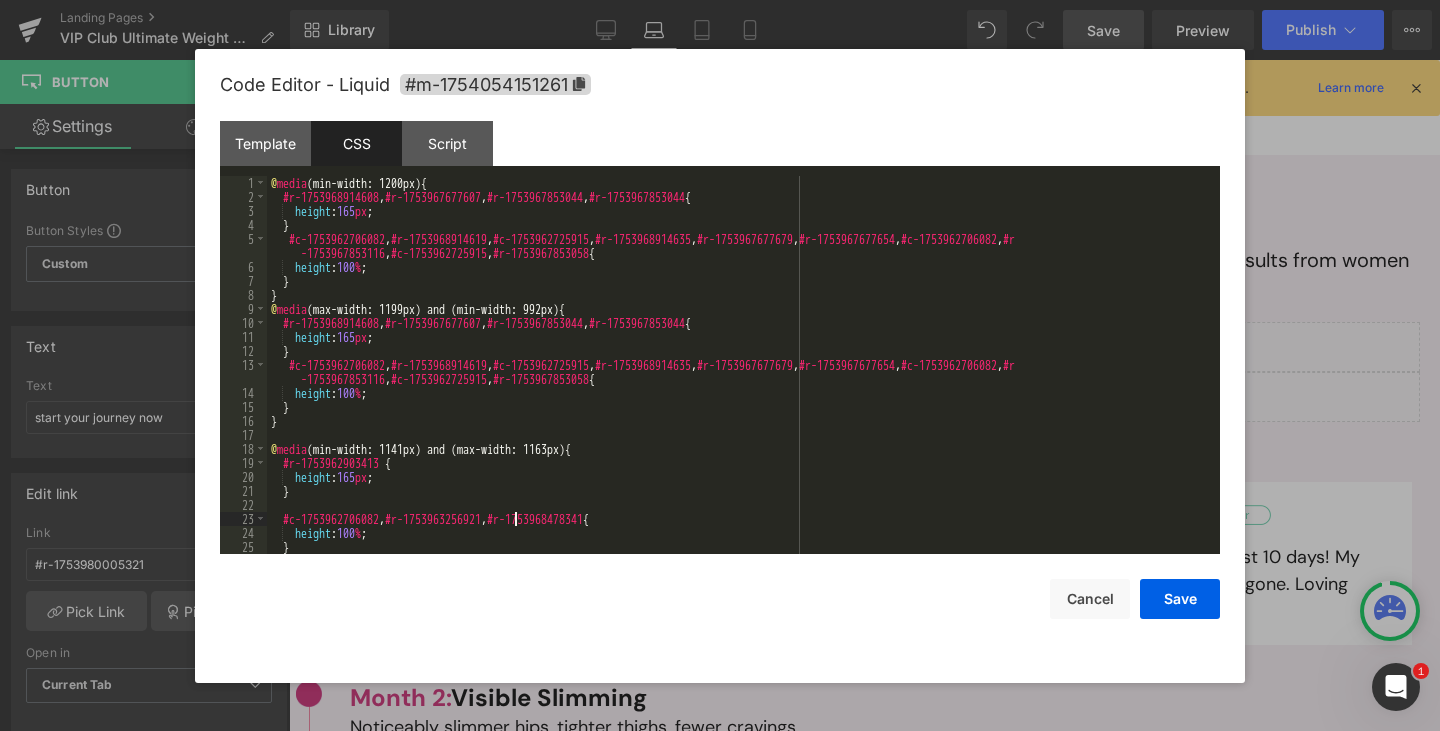 click on "@ media  (min-width: 1200px) {    #r-1753968914608 ,  #r-1753967677607 ,  #r-1753967853044 ,  #r-1753967853044 {       height :  165 px ;    }     #c-1753962706082 ,  #r-1753968914619 ,  #c-1753962725915 ,  #r-1753968914635 ,  #r-1753967677679 ,  #r-1753967677654 ,  #c-1753962706082 ,  #r       -1753967853116 ,  #c-1753962725915 ,  #r-1753967853058 {       height :  100 % ;    } } @ media  (max-width: 1199px) and (min-width: 992px) {    #r-1753968914608 ,  #r-1753967677607 ,  #r-1753967853044 ,  #r-1753967853044 {       height :  165 px ;    }     #c-1753962706082 ,  #r-1753968914619 ,  #c-1753962725915 ,  #r-1753968914635 ,  #r-1753967677679 ,  #r-1753967677654 ,  #c-1753962706082 ,  #r       -1753967853116 ,  #c-1753962725915 ,  #r-1753967853058 {       height :  100 % ;    } } @ media  (min-width: 1141px) and (max-width: 1163px)  {    #r-1753962903413   {       height :  165 px ;    }       #c-1753962706082 ,  #r-1753963256921 ,  #r-1753968478341 {       height :  100 % ;    } }" at bounding box center [739, 379] 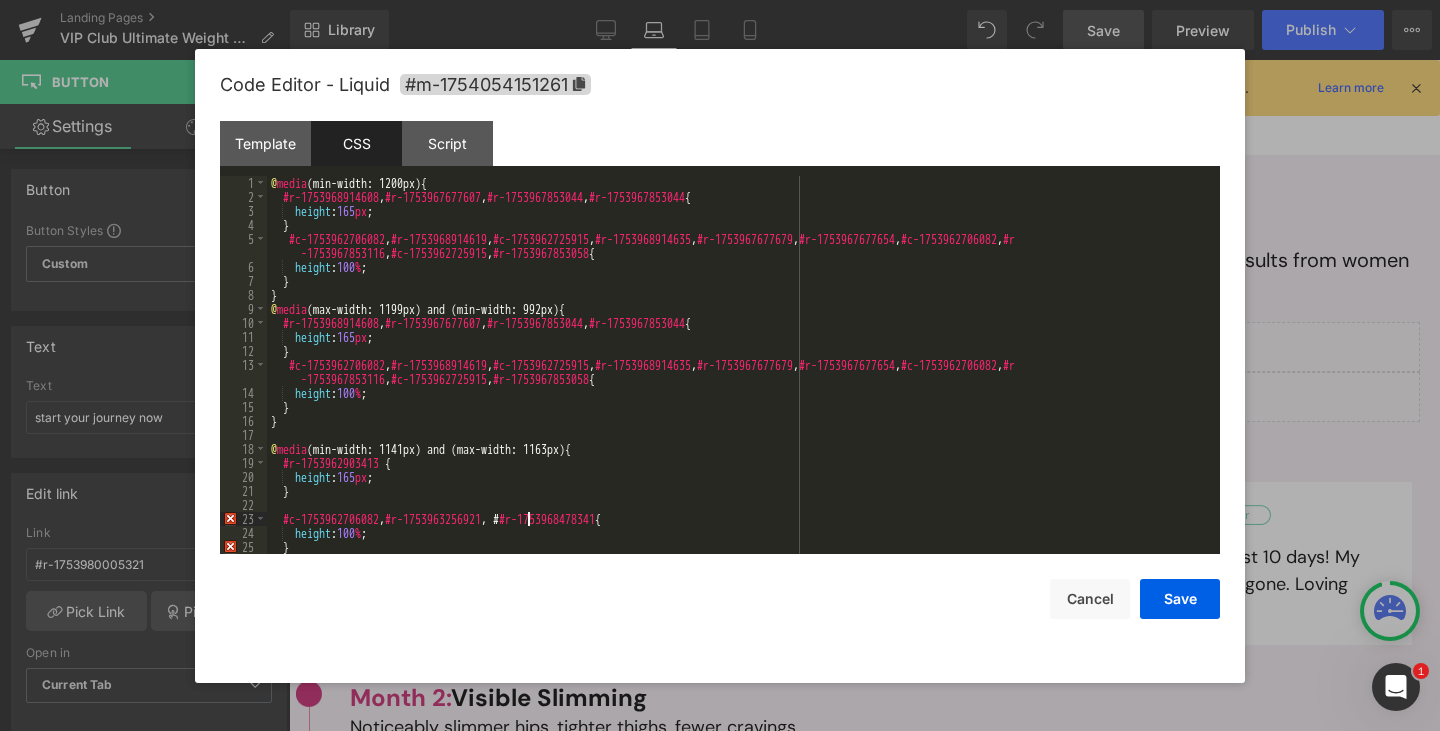 paste 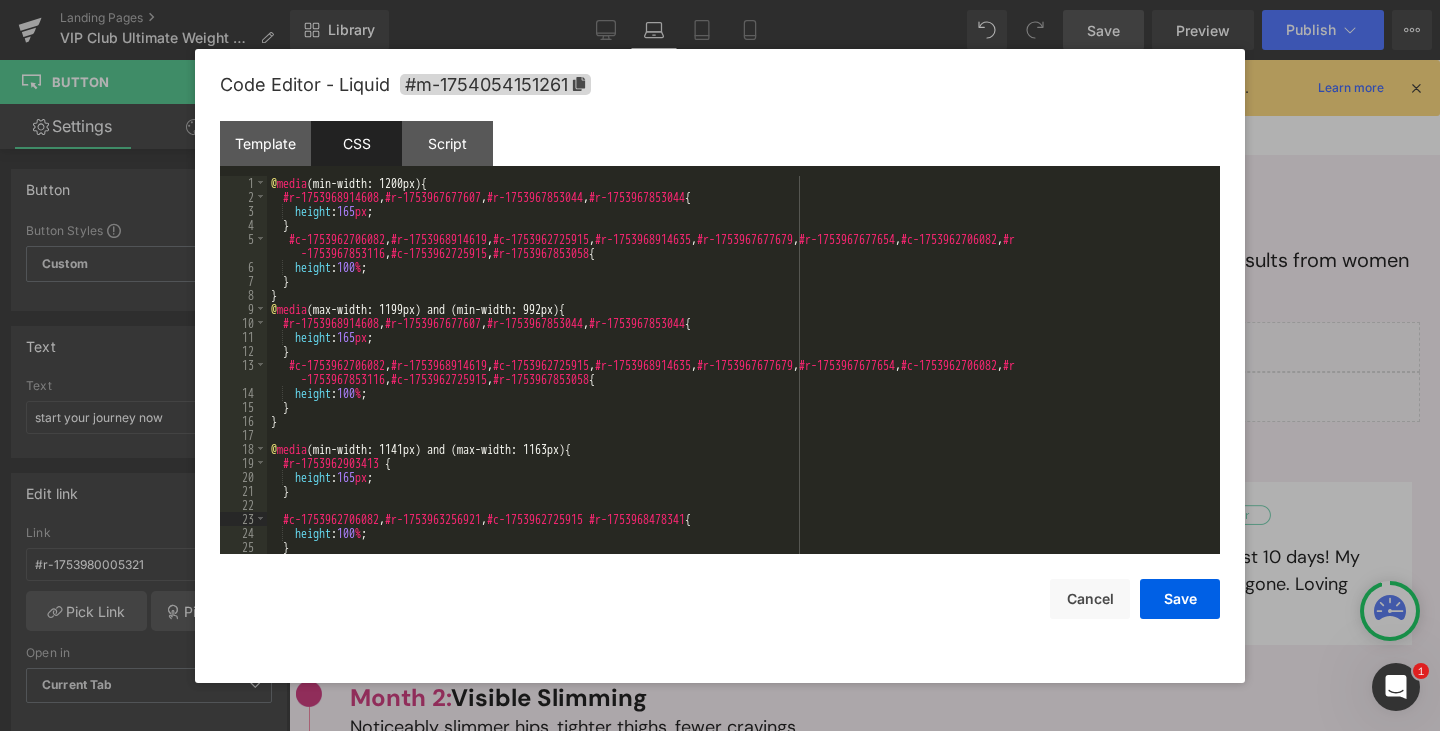 type 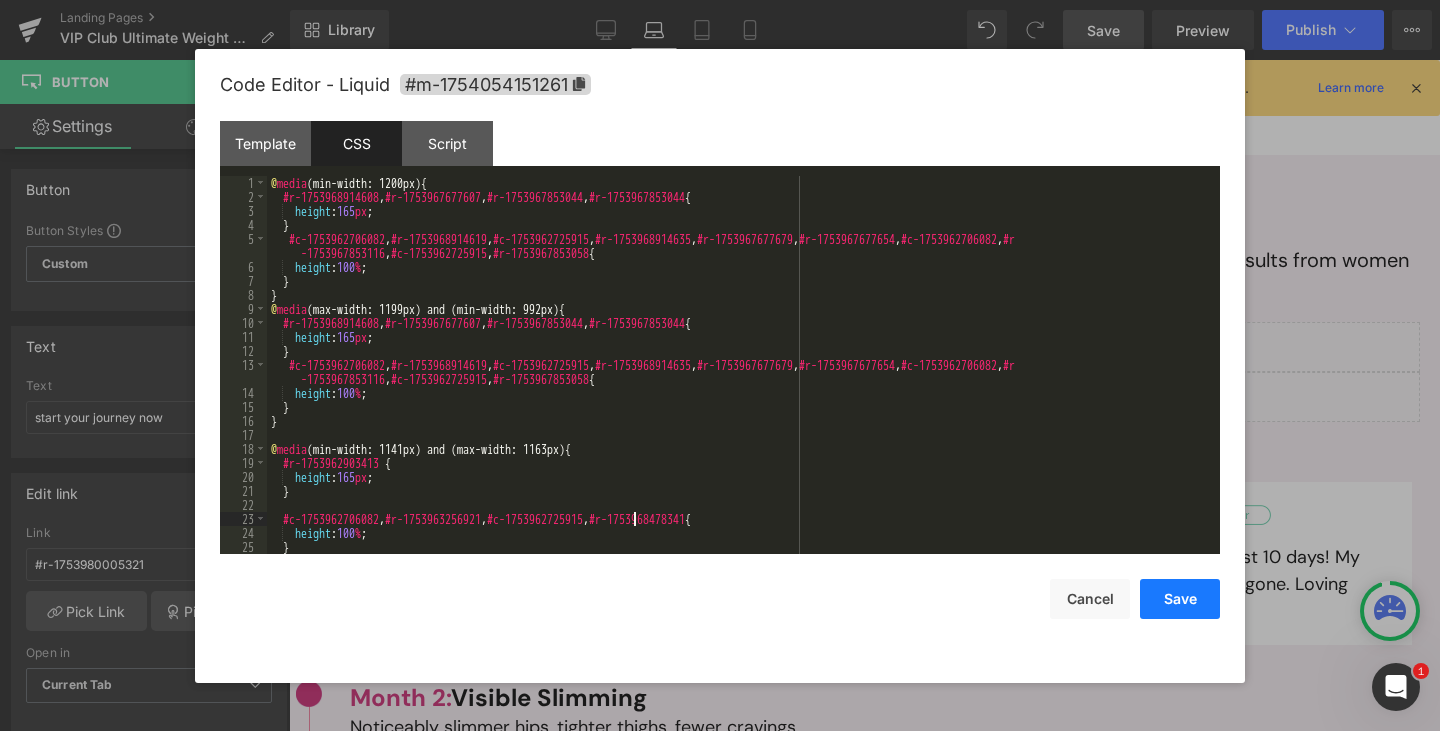 click on "Save" at bounding box center [1180, 599] 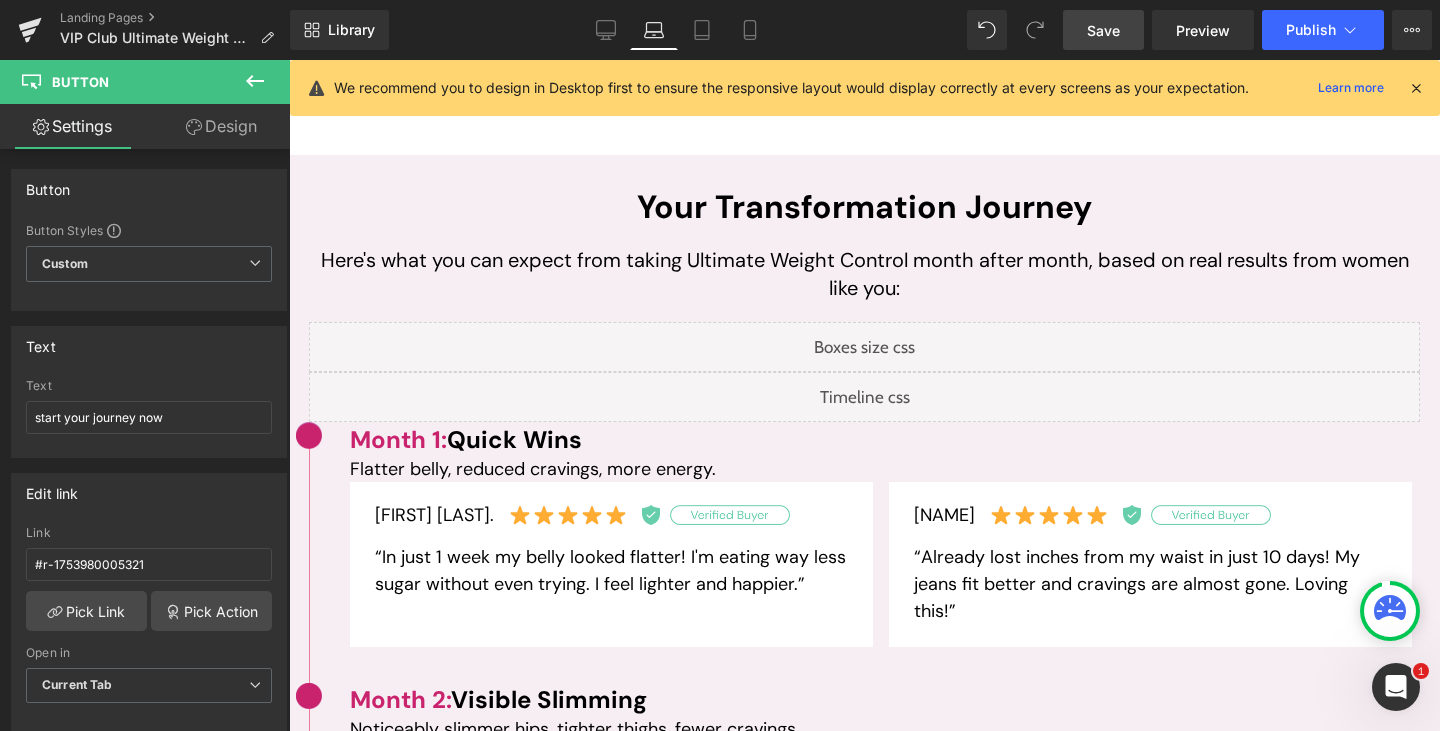 click on "Save" at bounding box center [1103, 30] 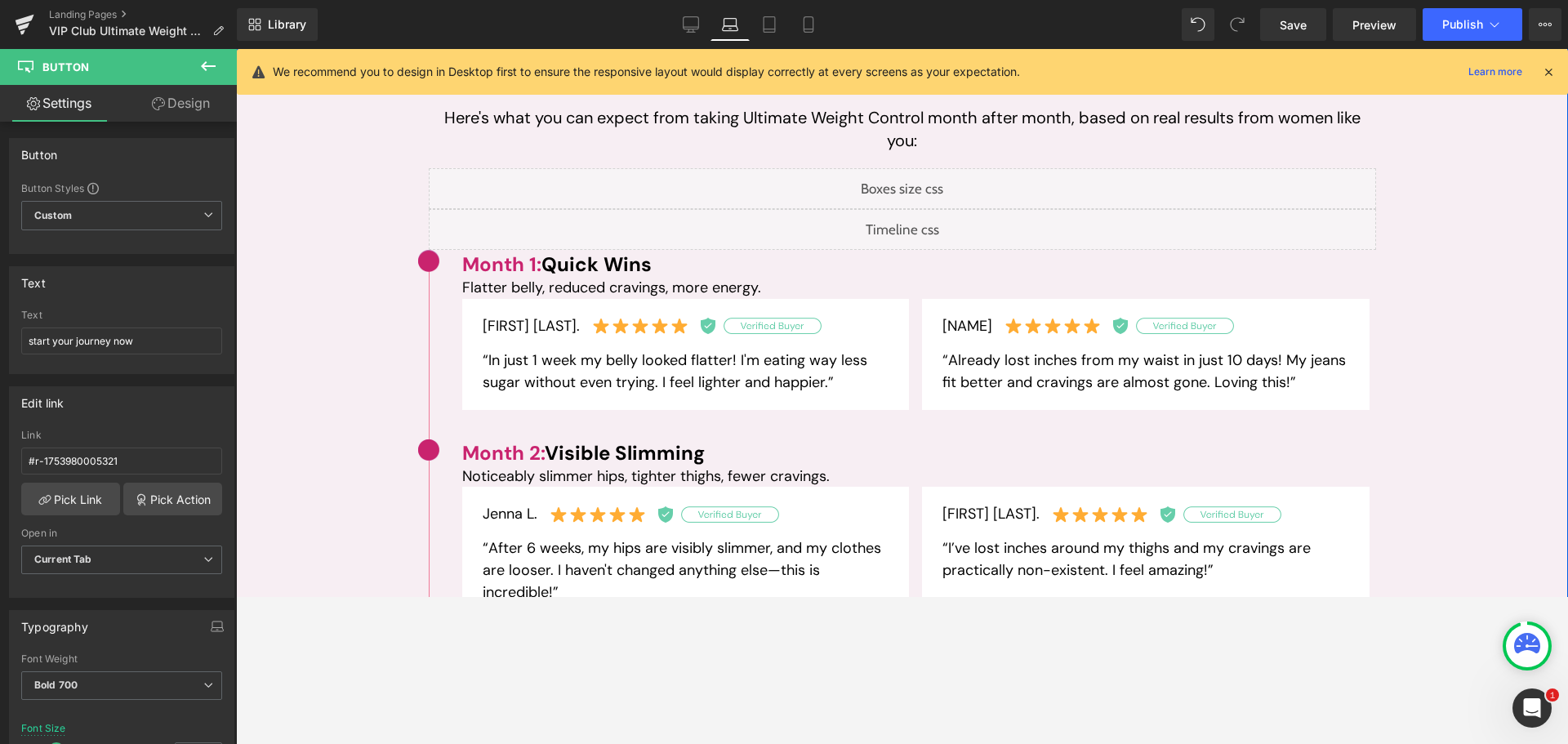 scroll, scrollTop: 1778, scrollLeft: 0, axis: vertical 